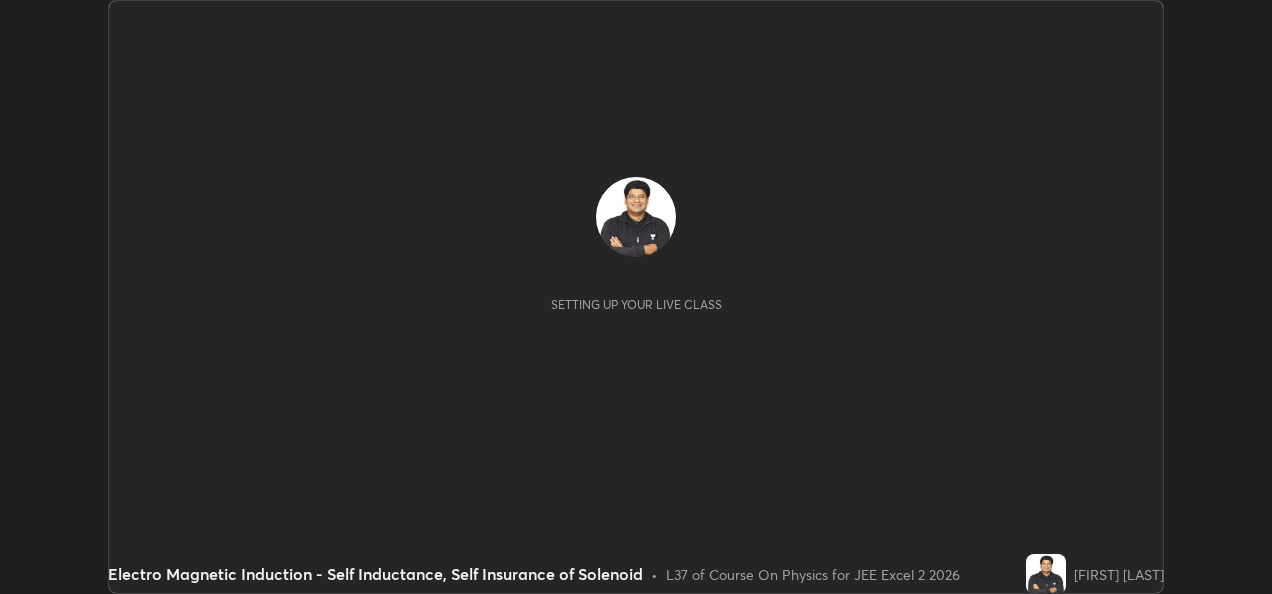 scroll, scrollTop: 0, scrollLeft: 0, axis: both 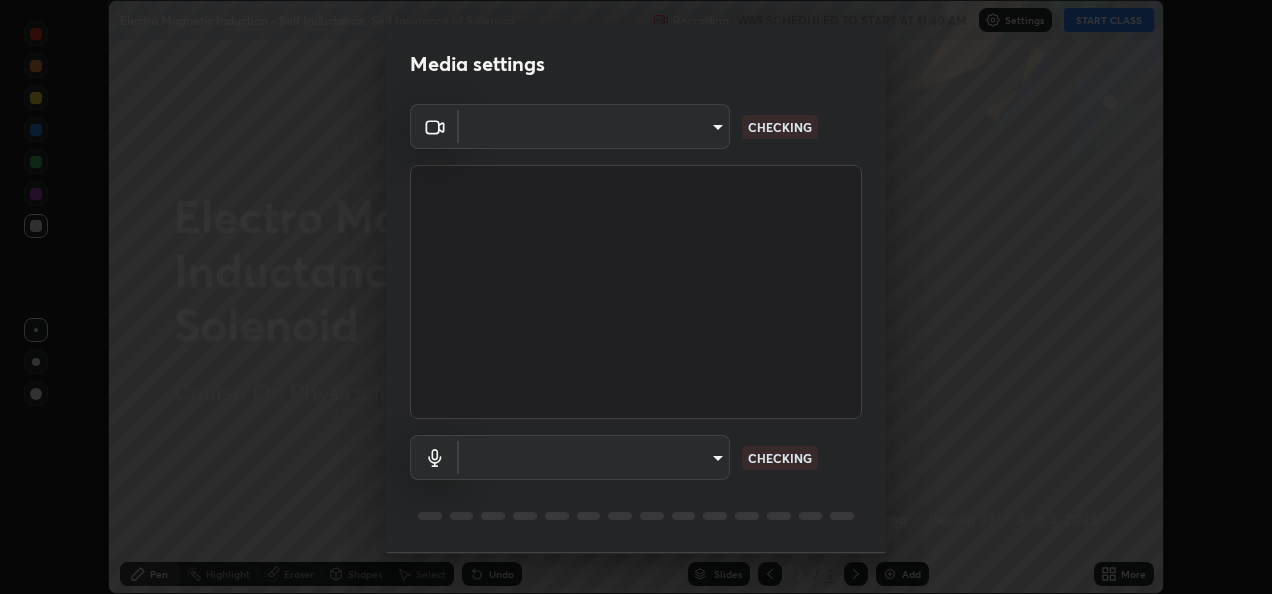 type on "7dc8dfbf590703eb1a9f0a41c318d5b061f26edabd11c18eed7c464ce76c3ec2" 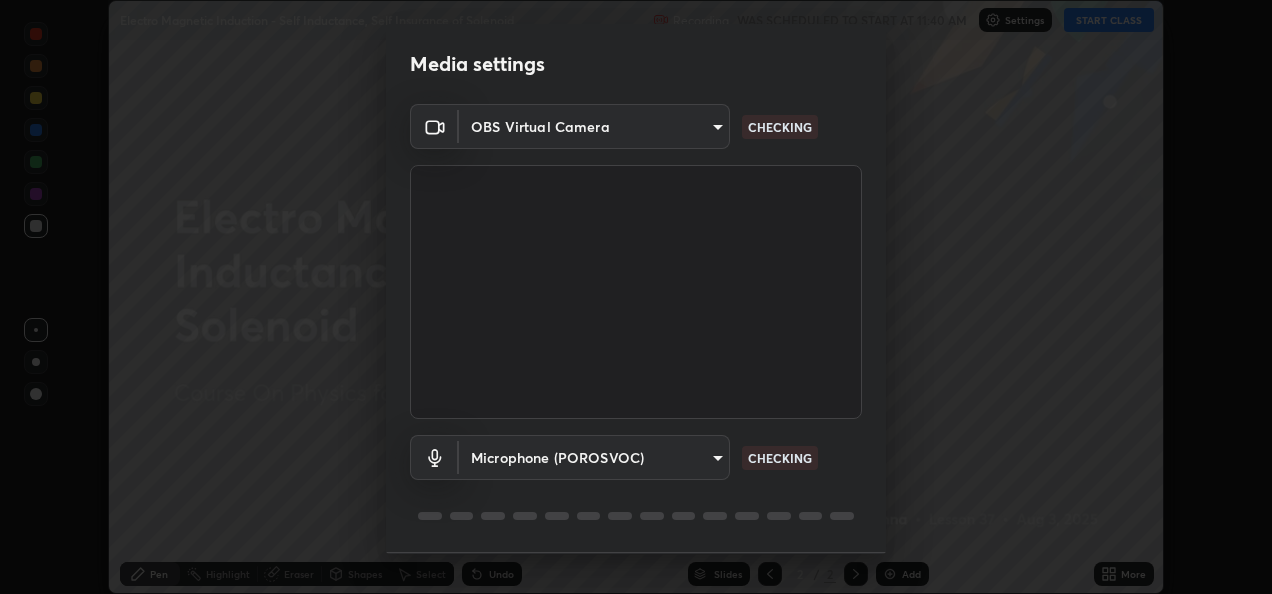click on "Erase all Electro Magnetic Induction - Self Inductance, Self Insurance of Solenoid Recording WAS SCHEDULED TO START AT  11:40 AM Settings START CLASS Setting up your live class Electro Magnetic Induction - Self Inductance, Self Insurance of Solenoid • L37 of Course On Physics for JEE Excel 2 2026 [FIRST] [LAST] Pen Highlight Eraser Shapes Select Undo Slides 2 / 2 Add More No doubts shared Encourage your learners to ask a doubt for better clarity Report an issue Reason for reporting Buffering Chat not working Audio - Video sync issue Educator video quality low ​ Attach an image Report Media settings OBS Virtual Camera 7dc8dfbf590703eb1a9f0a41c318d5b061f26edabd11c18eed7c464ce76c3ec2 CHECKING Microphone (POROSVOC) 33ee55da6a6e81577339e39ac2cb97316f71a0e260712dde41eb4962e414fe39 CHECKING 1 / 5 Next" at bounding box center [636, 297] 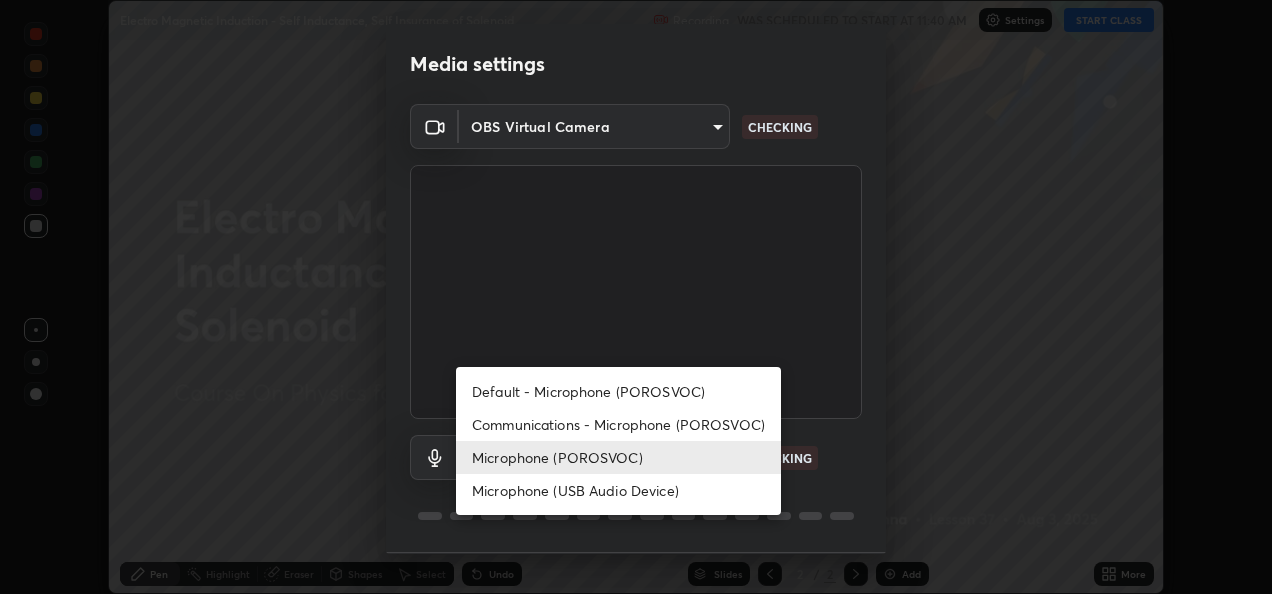 click on "Microphone (USB Audio Device)" at bounding box center [618, 490] 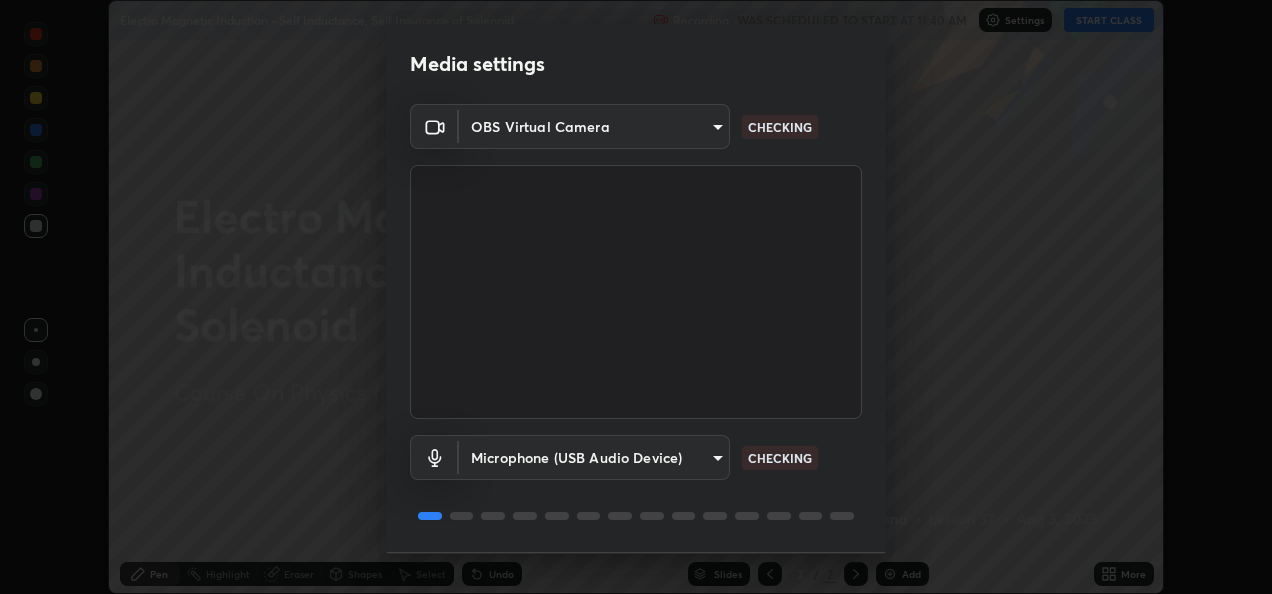 scroll, scrollTop: 62, scrollLeft: 0, axis: vertical 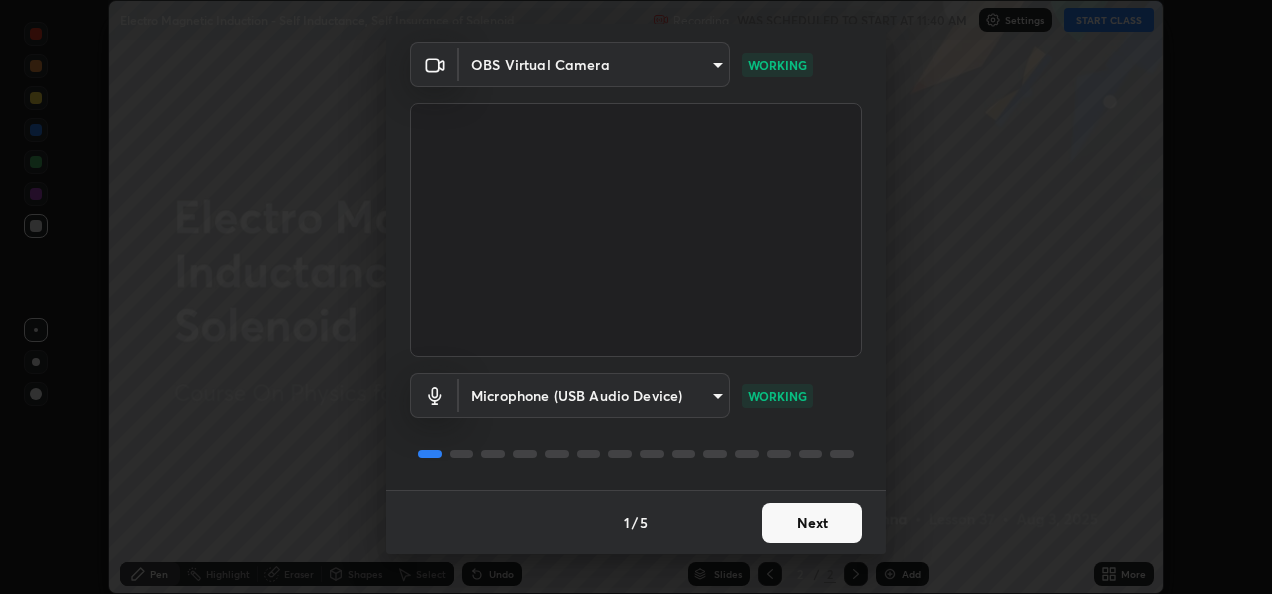click on "Next" at bounding box center (812, 523) 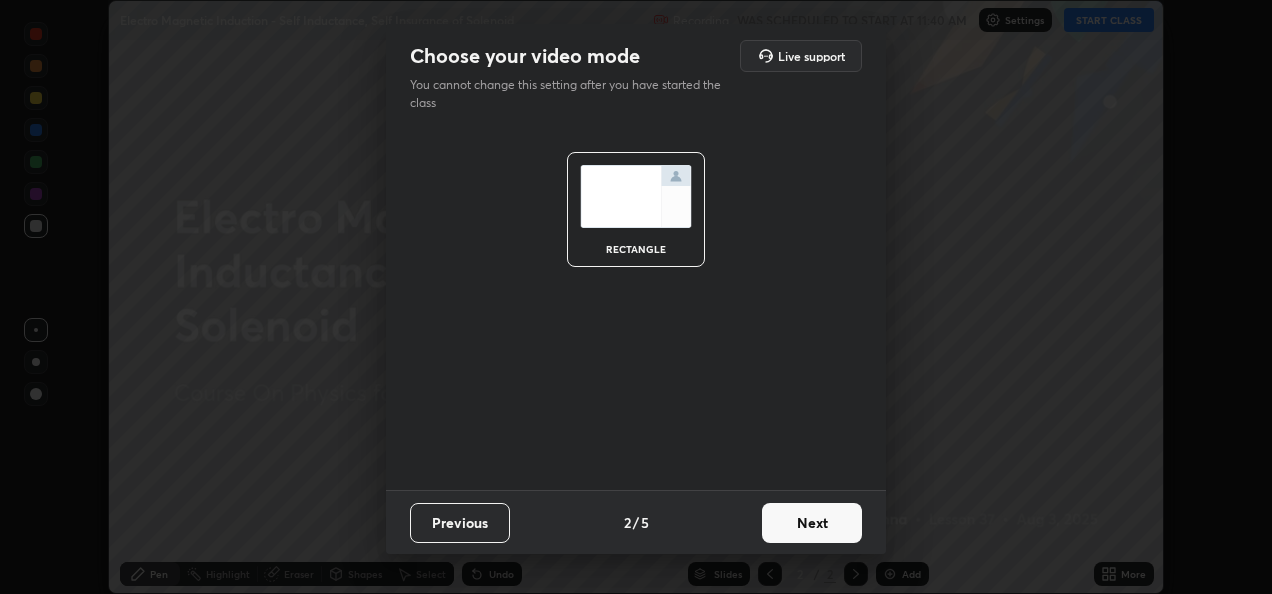 click on "Next" at bounding box center (812, 523) 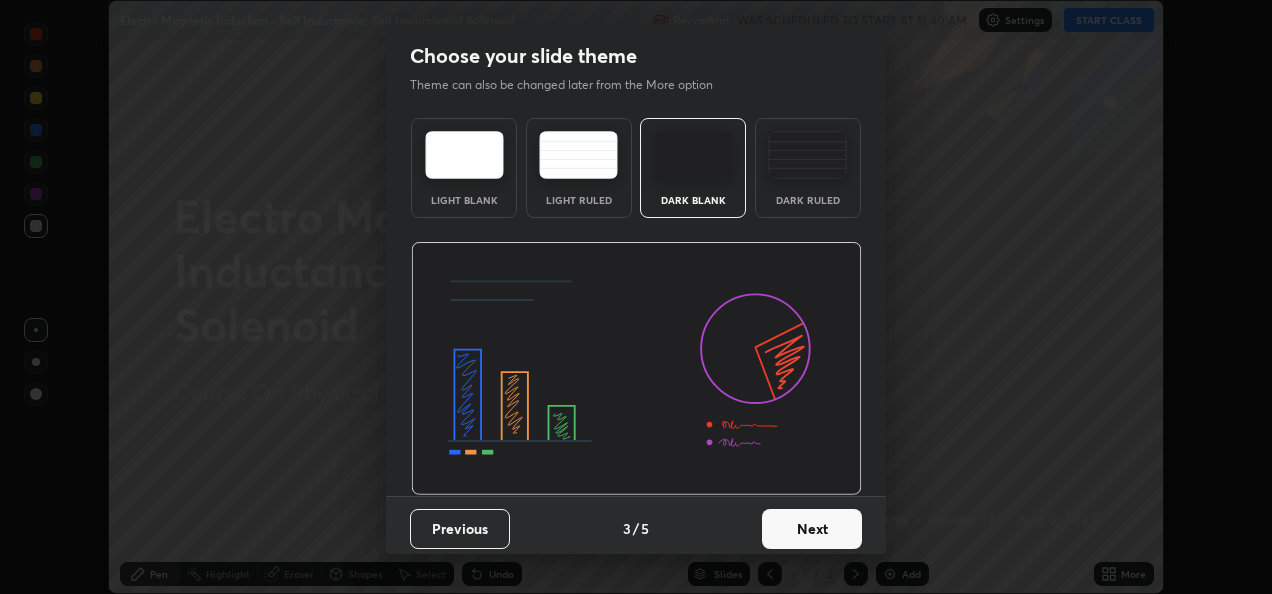 click on "Next" at bounding box center [812, 529] 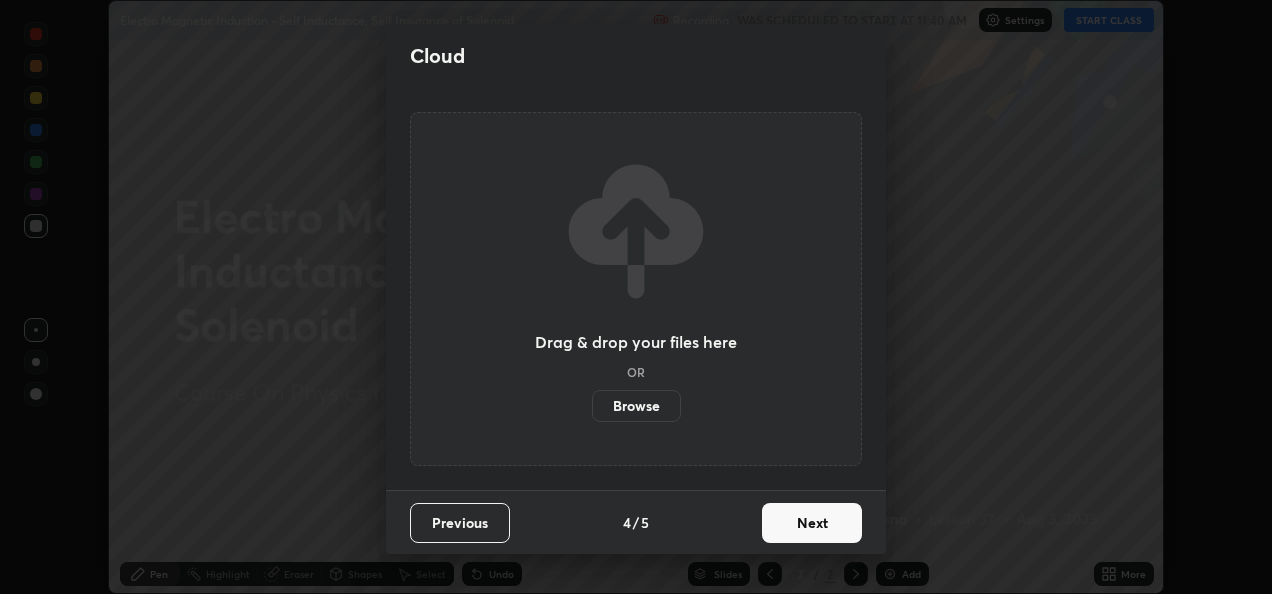 click on "Next" at bounding box center (812, 523) 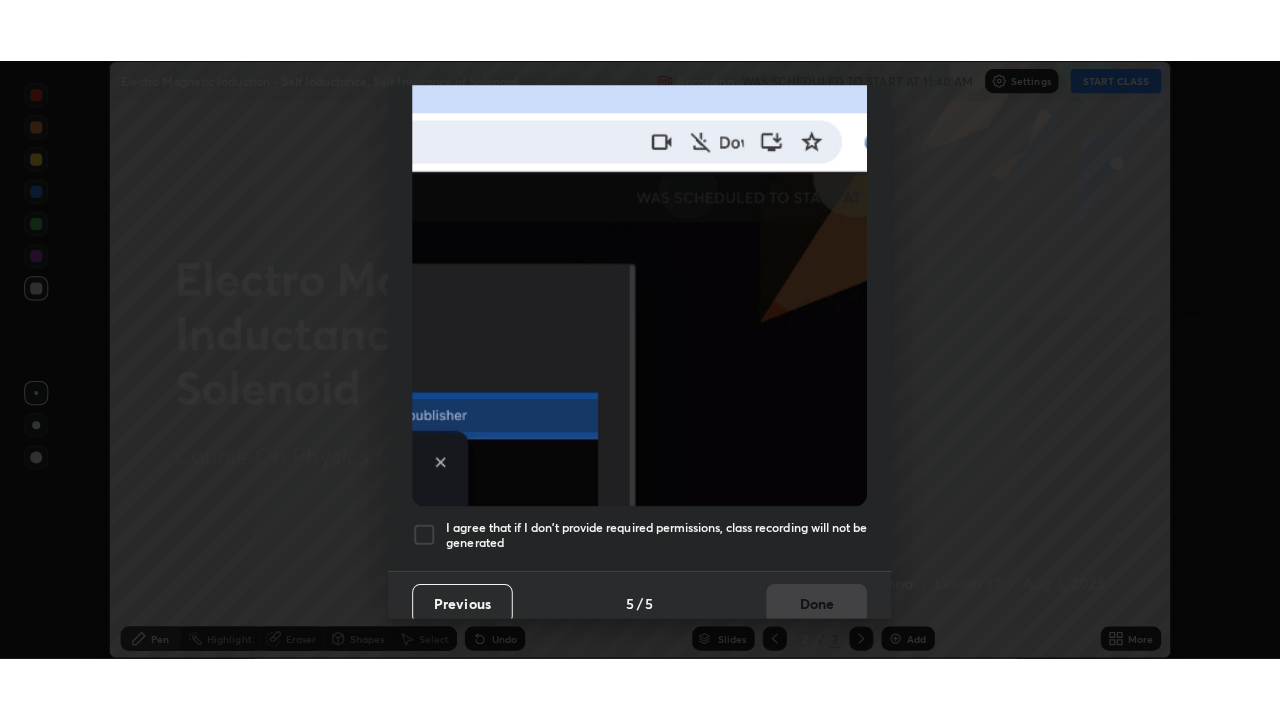 scroll, scrollTop: 463, scrollLeft: 0, axis: vertical 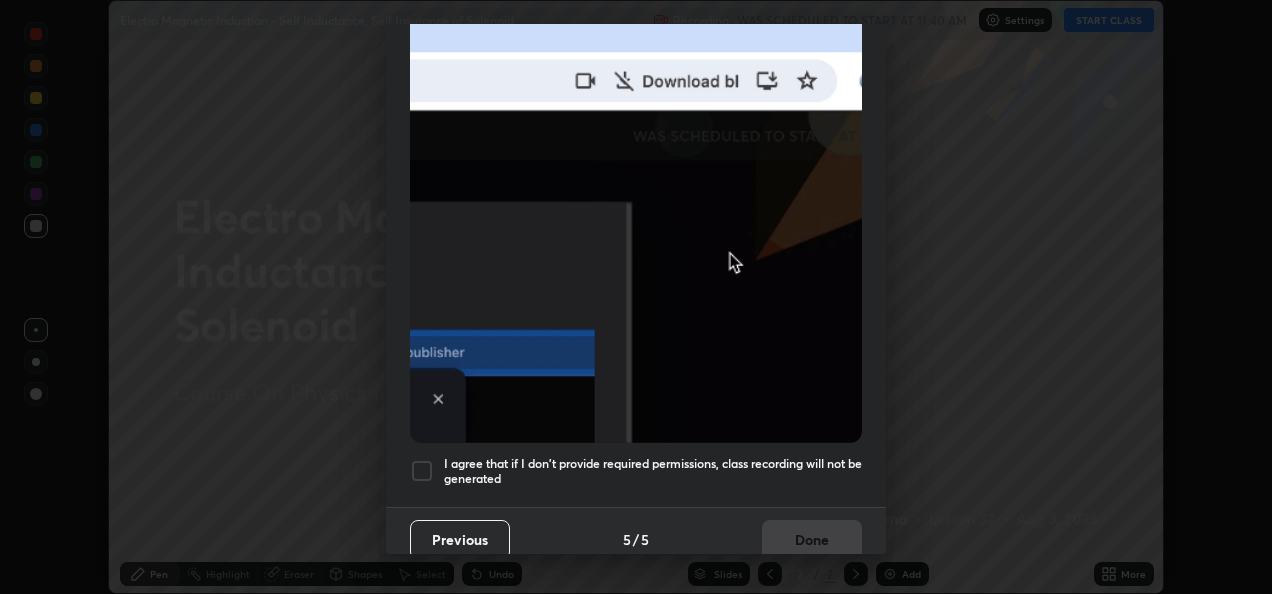 click at bounding box center (422, 471) 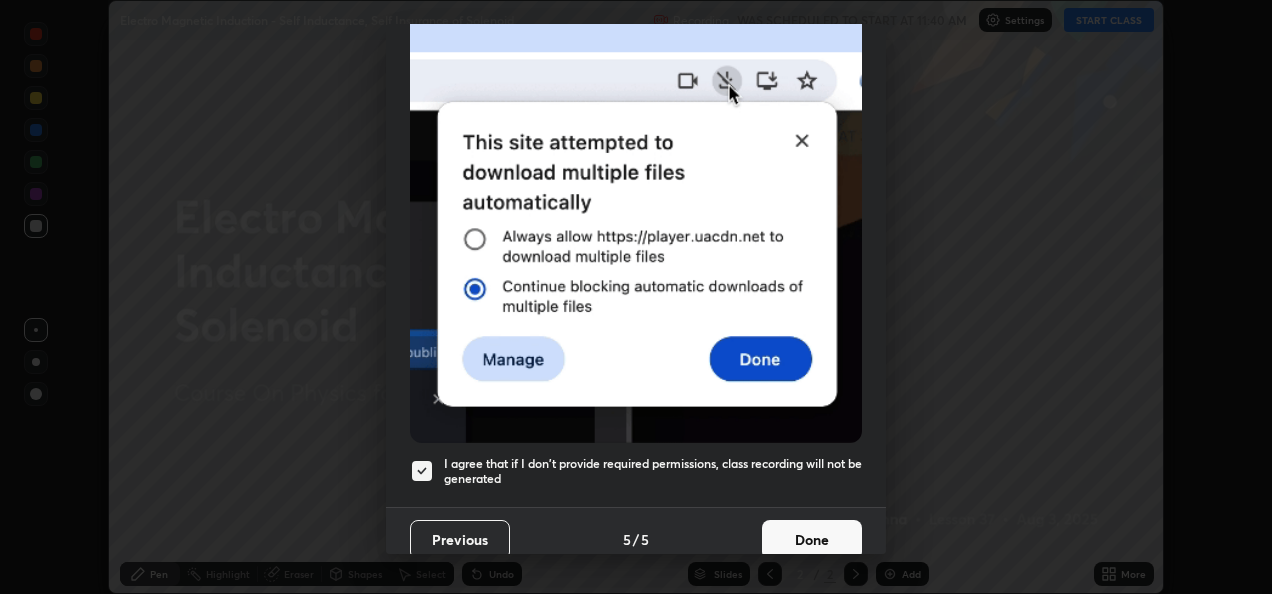 click on "Done" at bounding box center (812, 540) 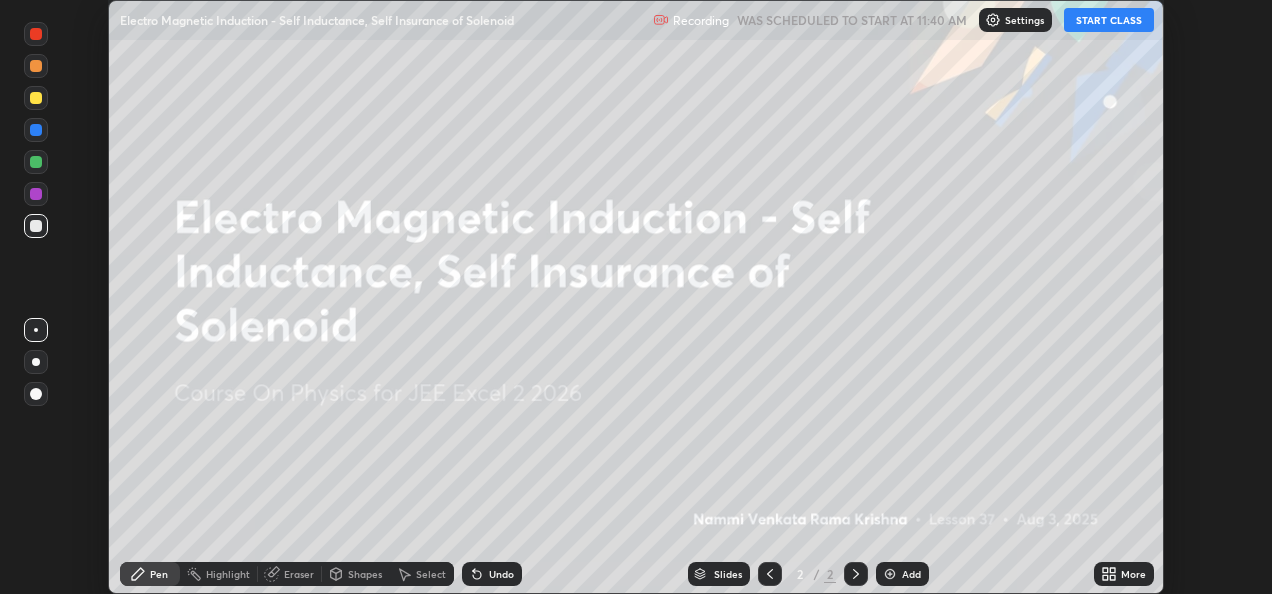 click on "START CLASS" at bounding box center (1109, 20) 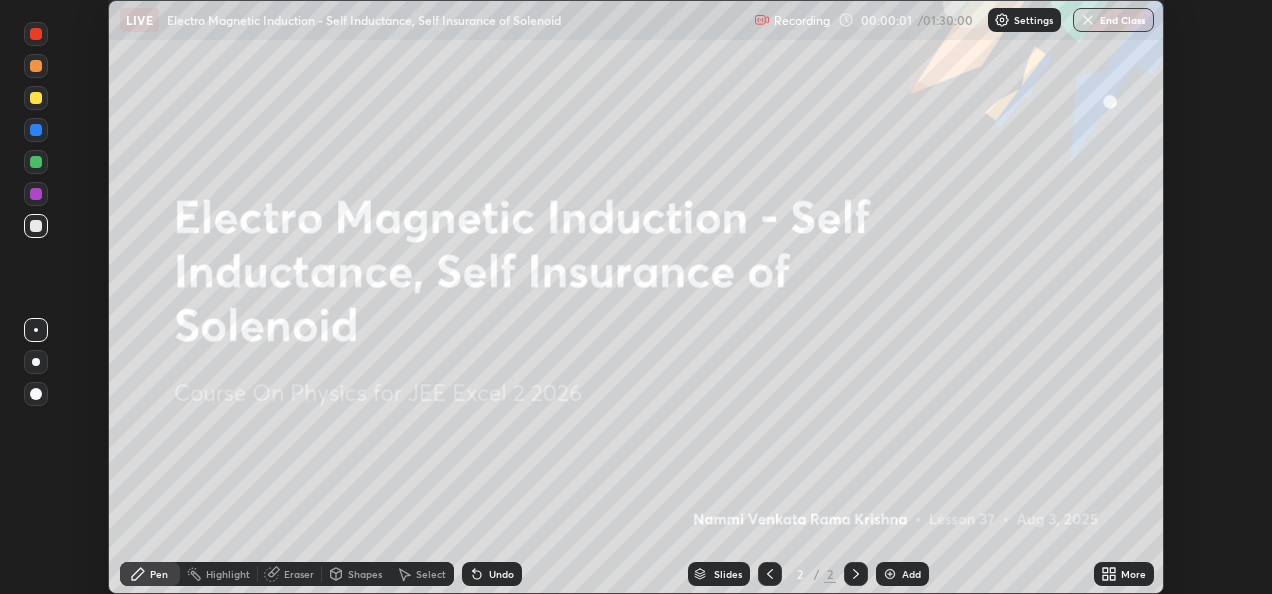 click 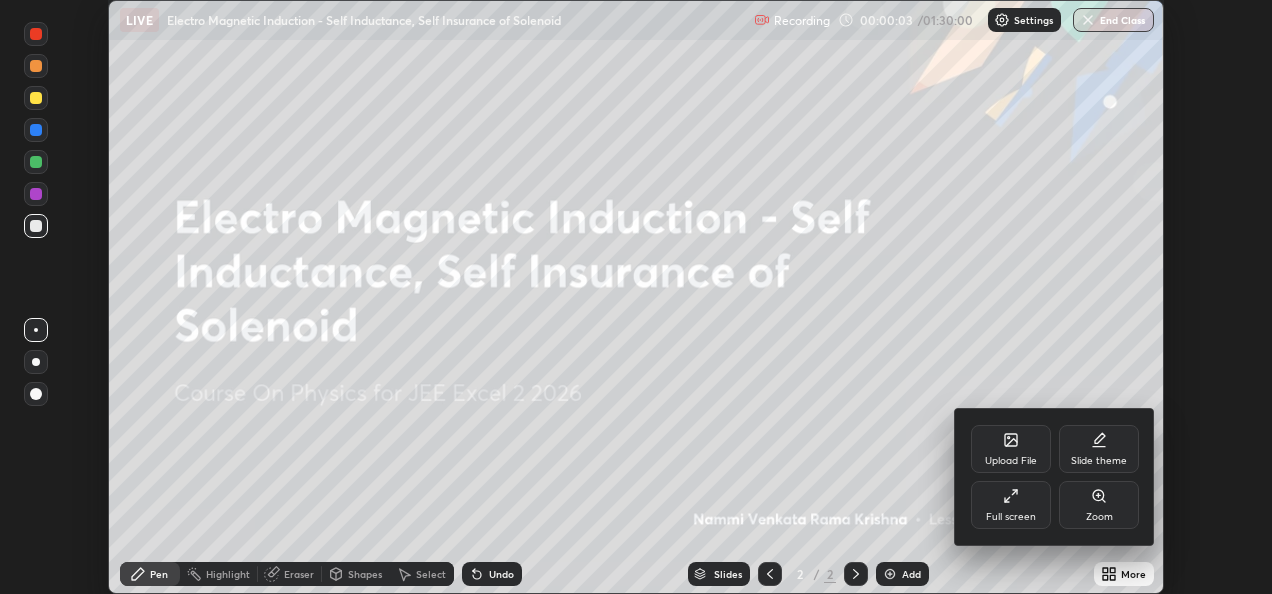 click on "Full screen" at bounding box center (1011, 505) 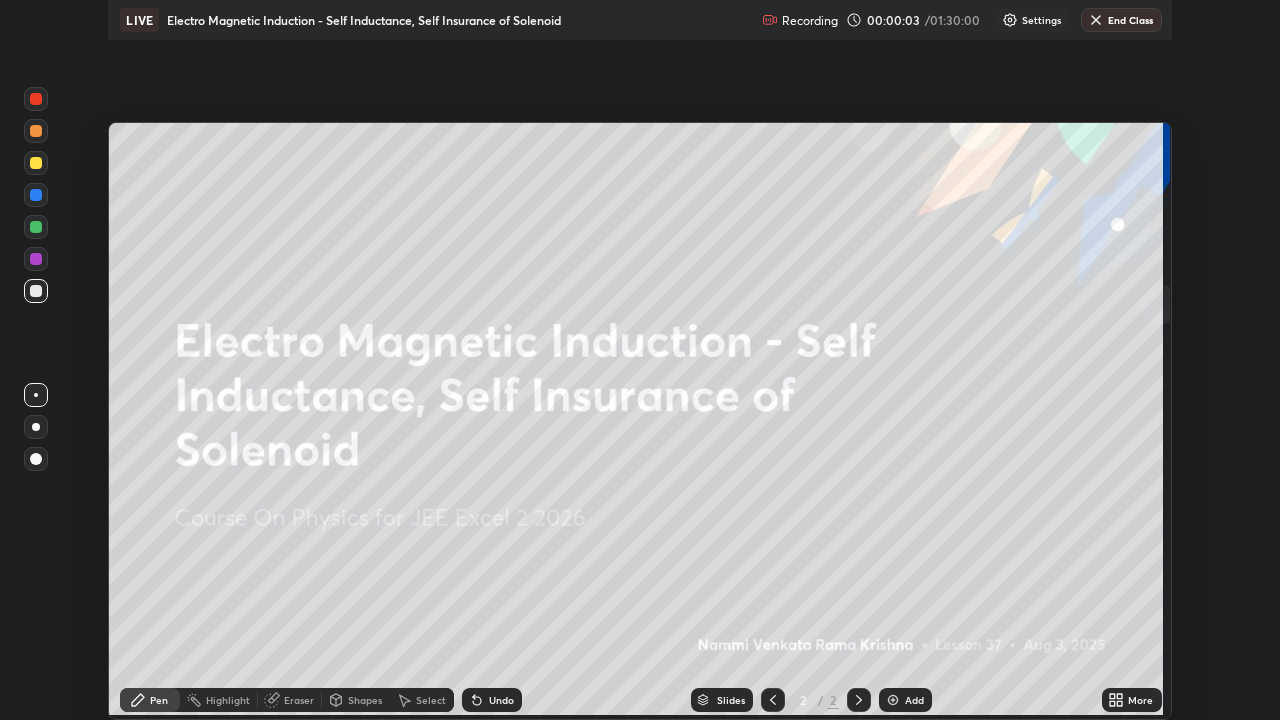 scroll, scrollTop: 99280, scrollLeft: 98720, axis: both 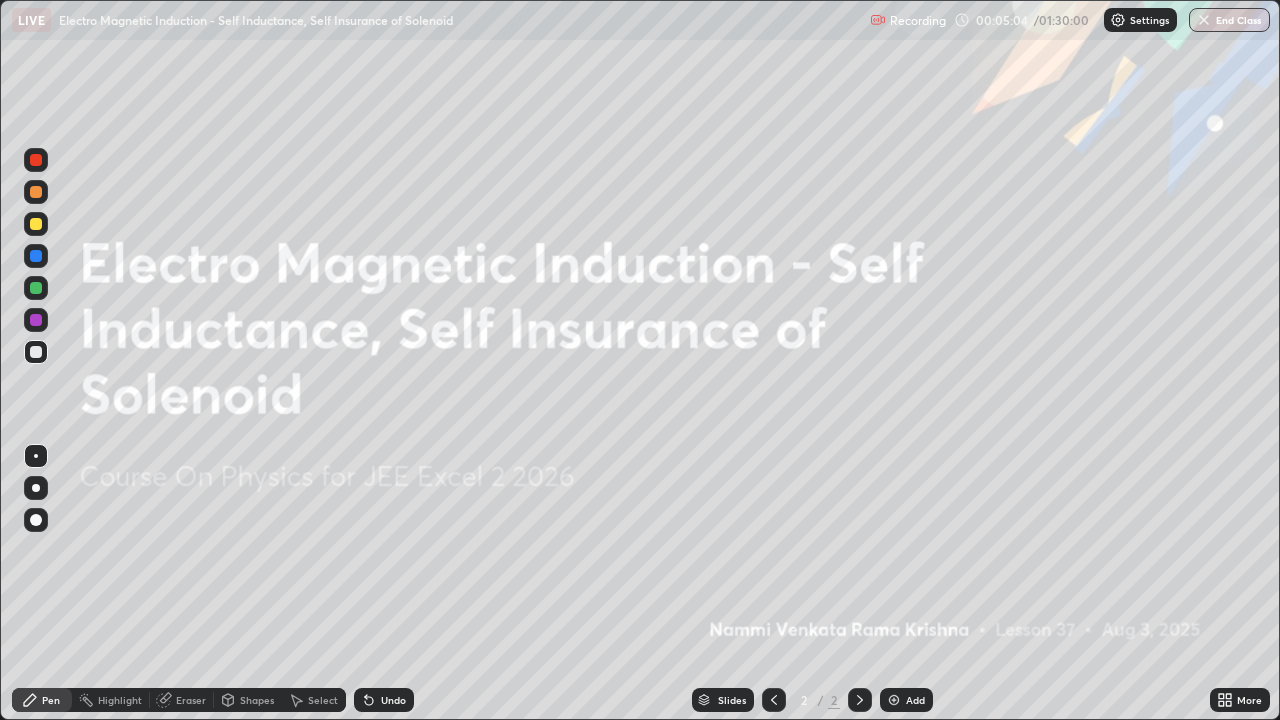 click at bounding box center [894, 700] 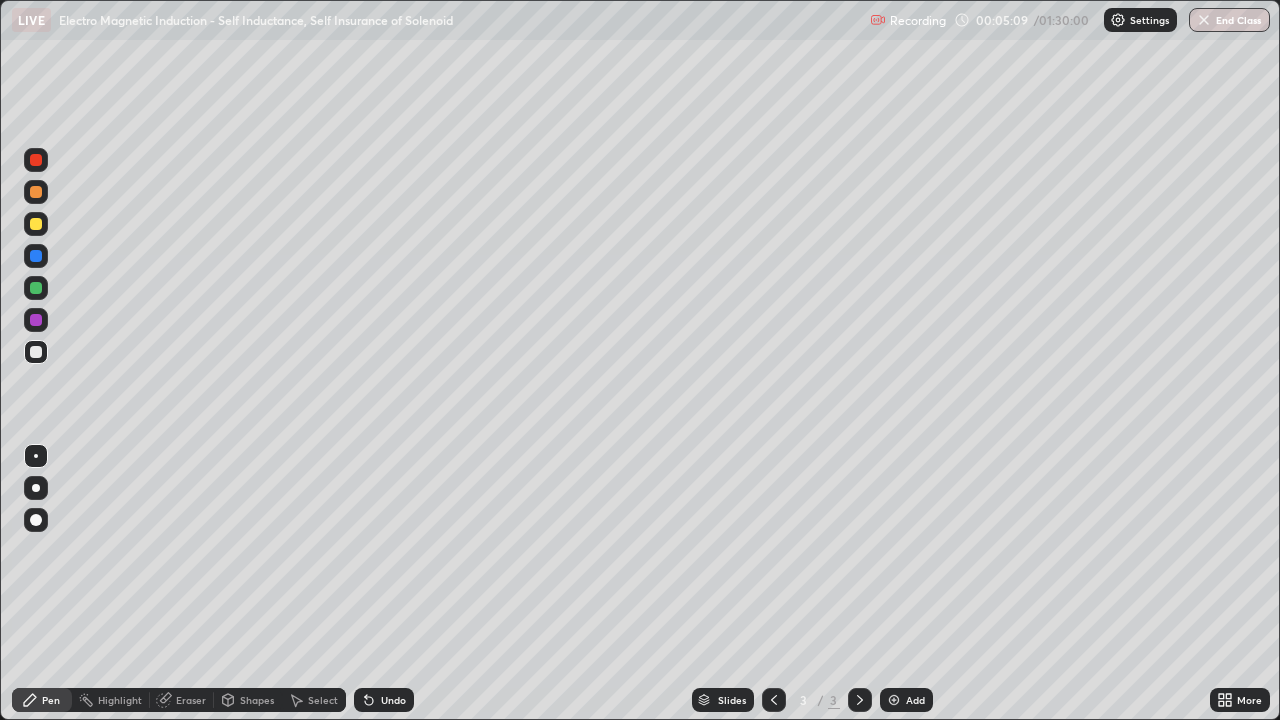 click at bounding box center [36, 224] 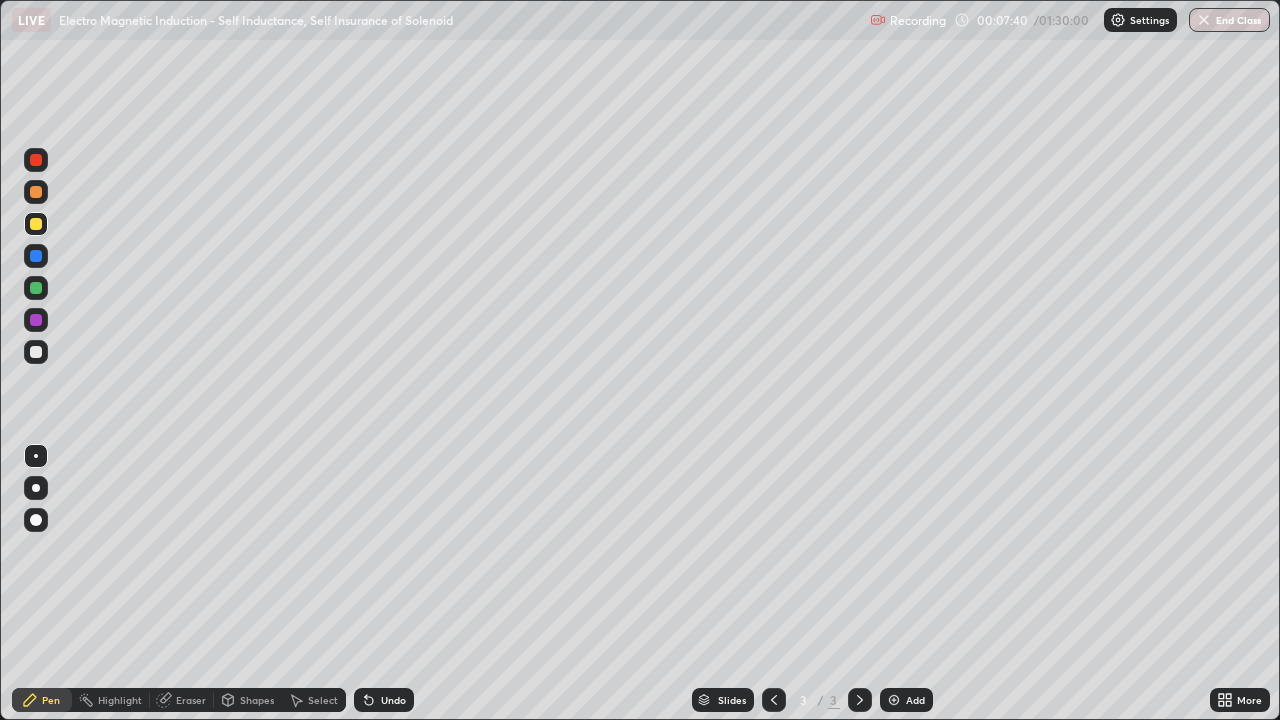 click at bounding box center [36, 288] 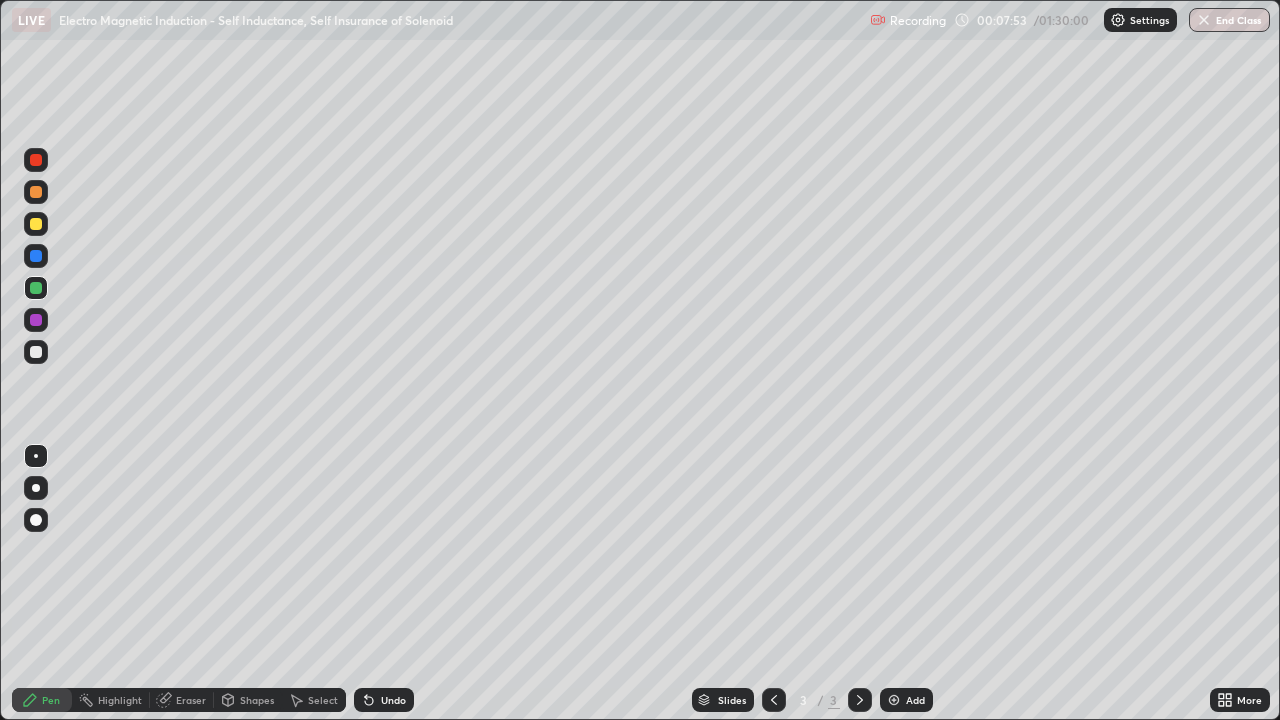 click at bounding box center (36, 192) 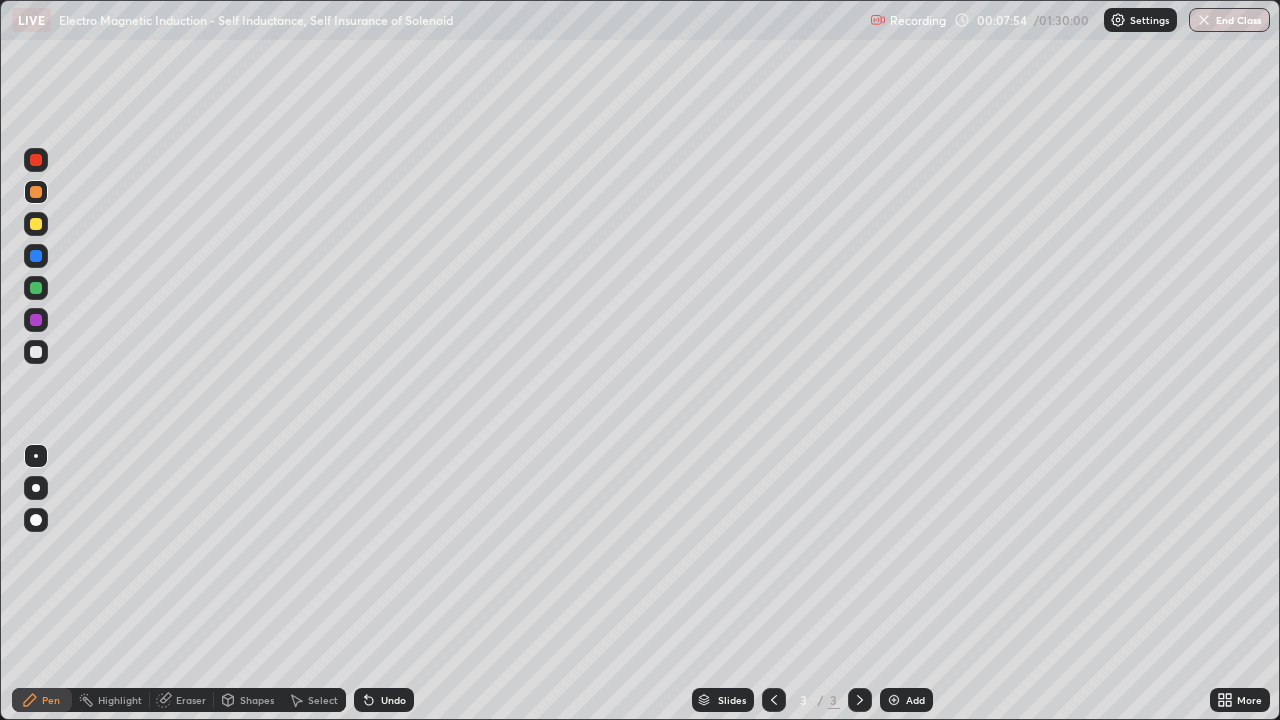 click at bounding box center (36, 520) 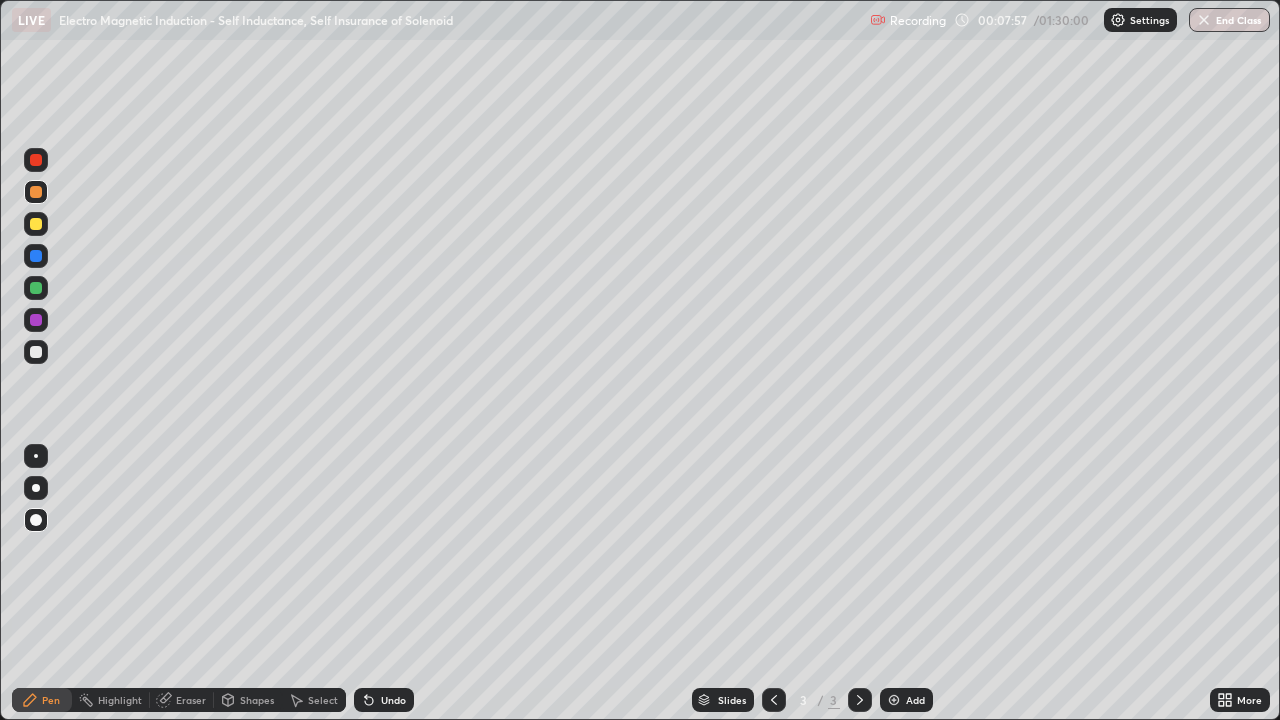 click on "Undo" at bounding box center [384, 700] 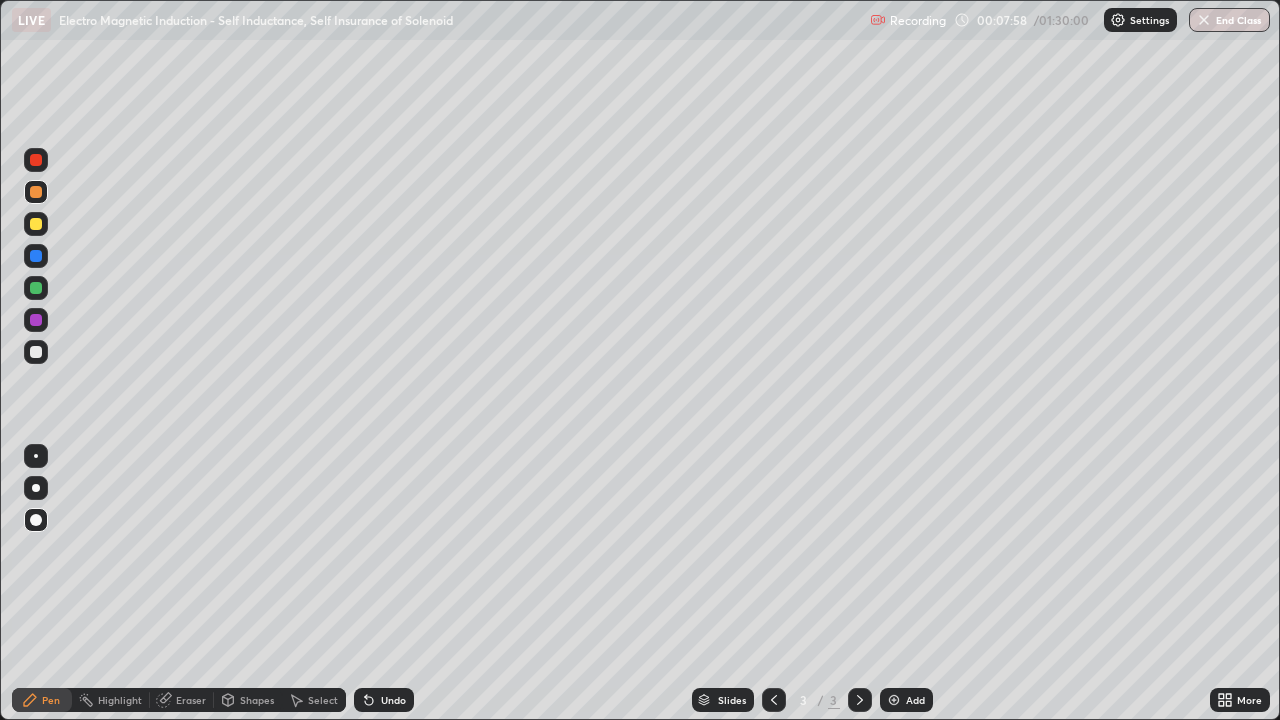click on "Shapes" at bounding box center [257, 700] 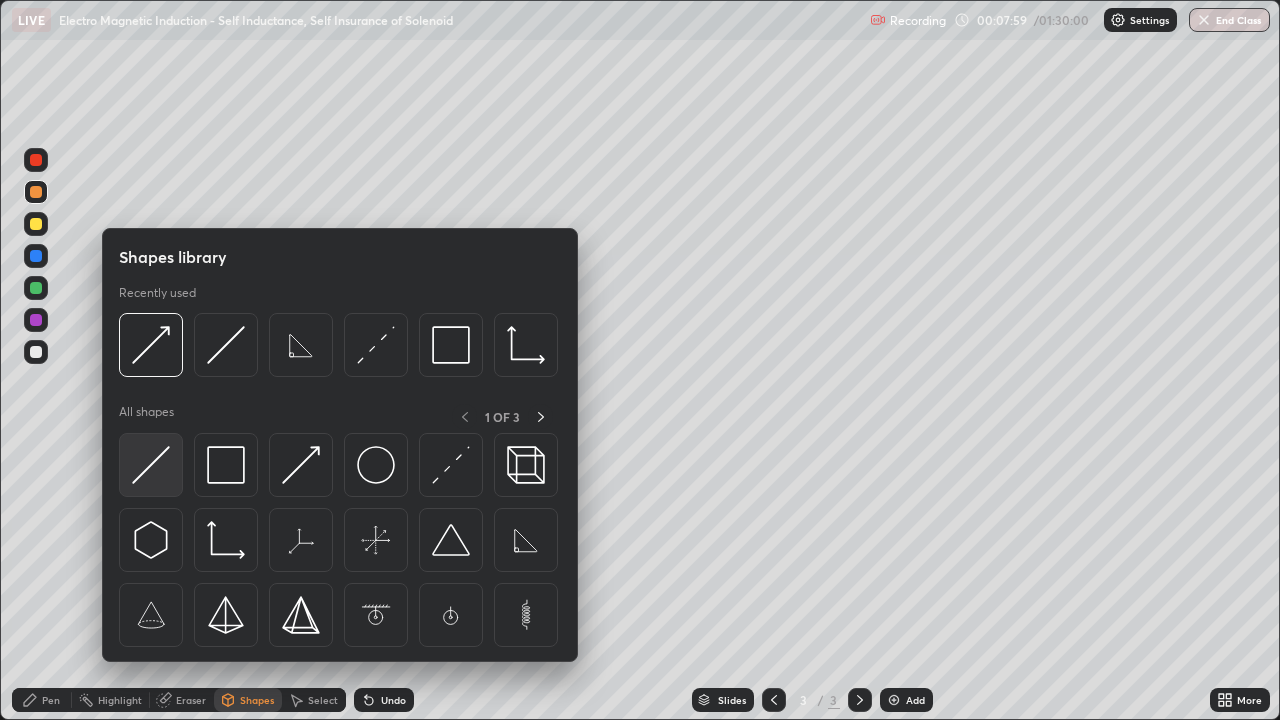 click at bounding box center (151, 465) 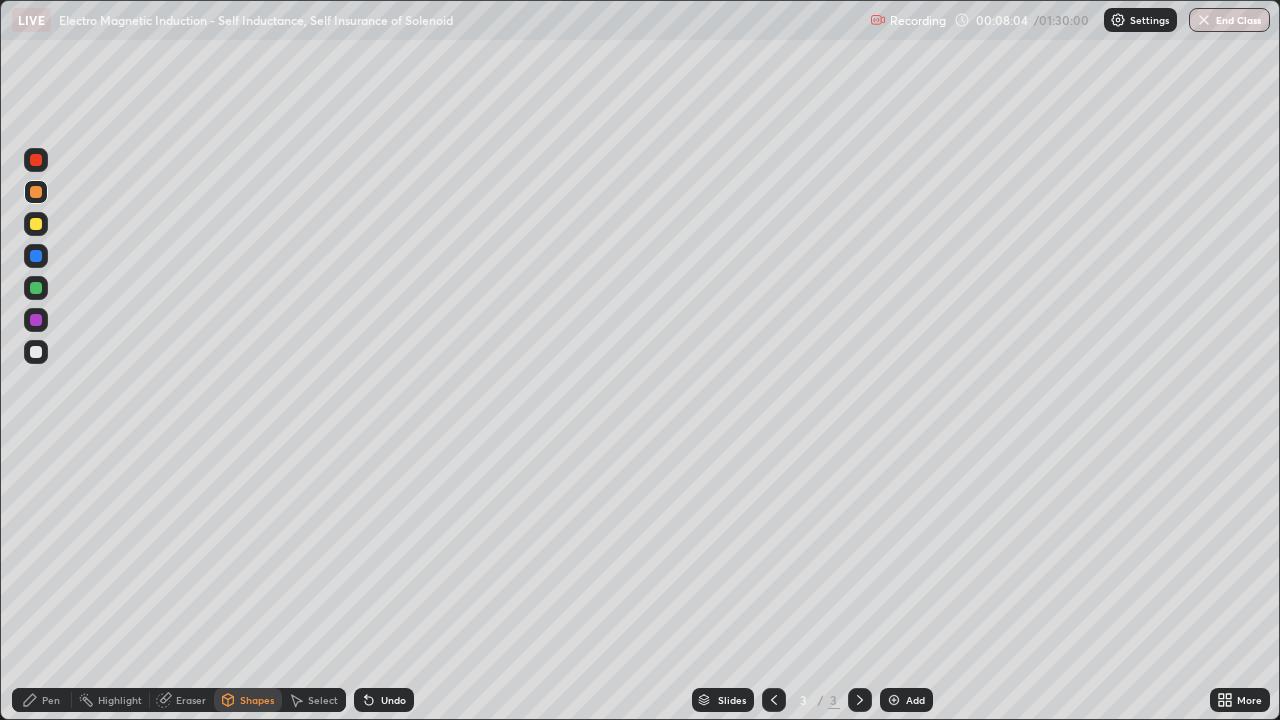 click on "Pen" at bounding box center [51, 700] 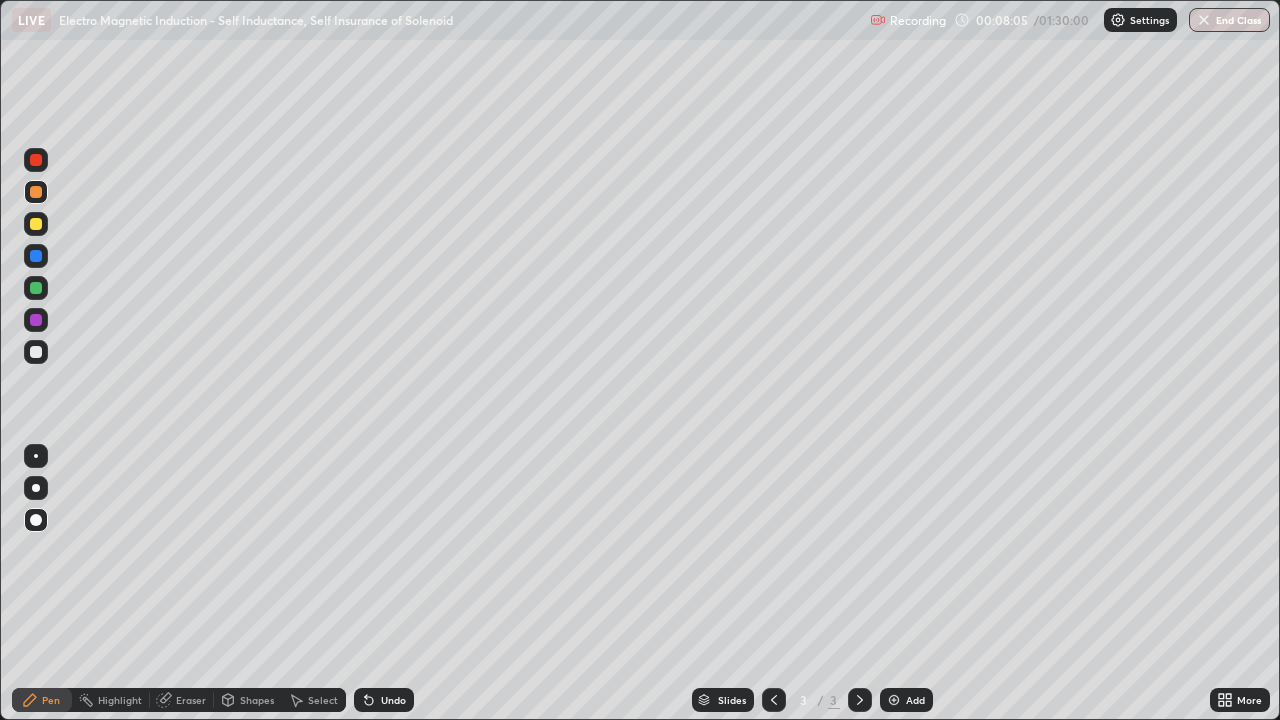 click at bounding box center (36, 456) 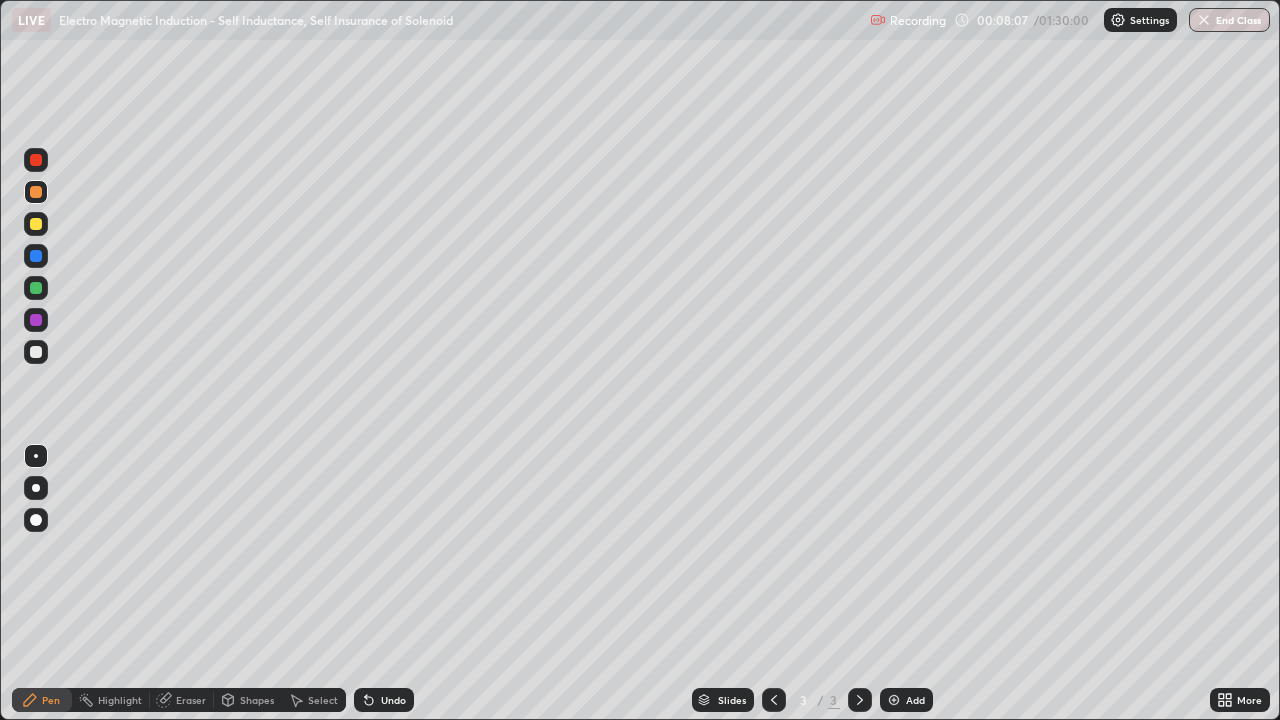 click on "Shapes" at bounding box center [257, 700] 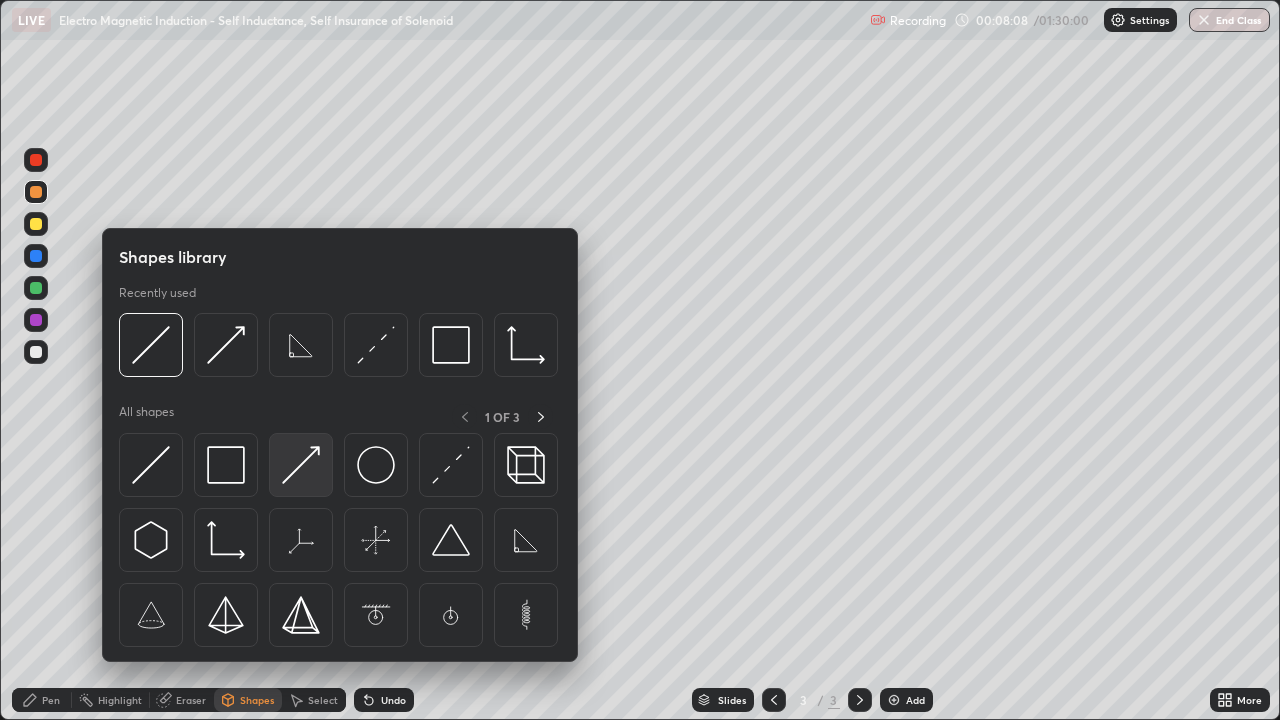 click at bounding box center (301, 465) 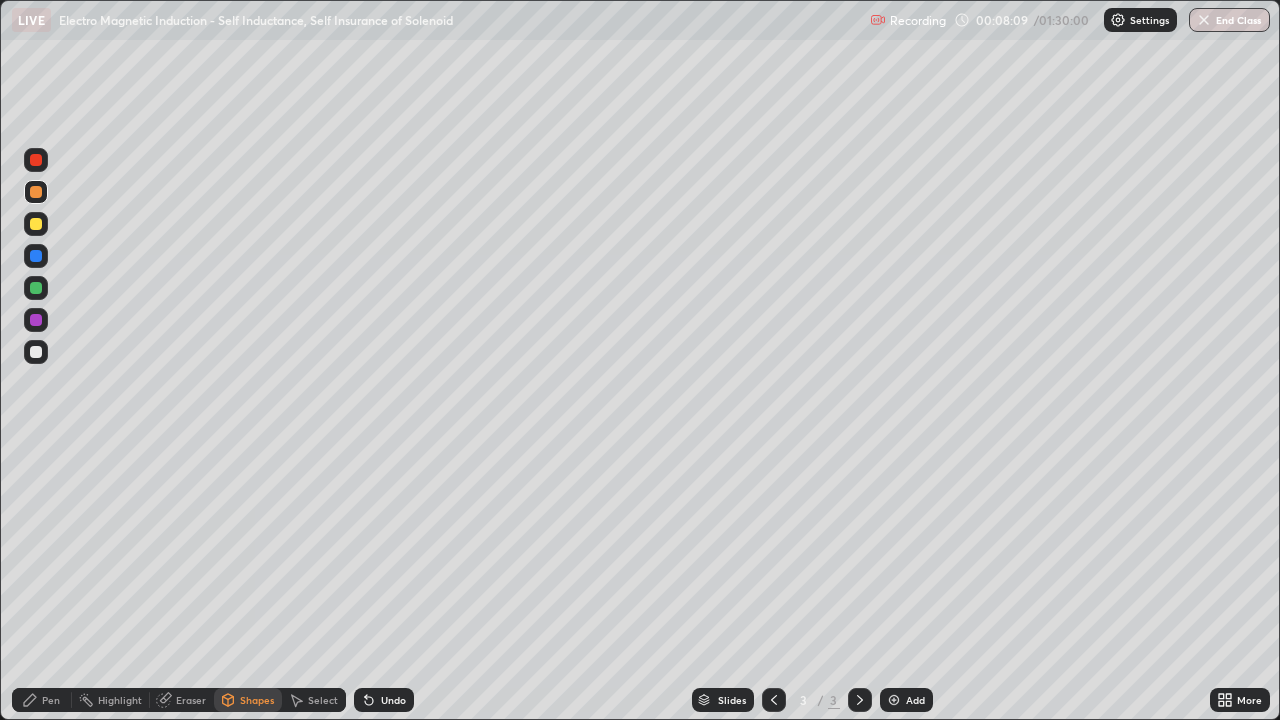 click at bounding box center [36, 224] 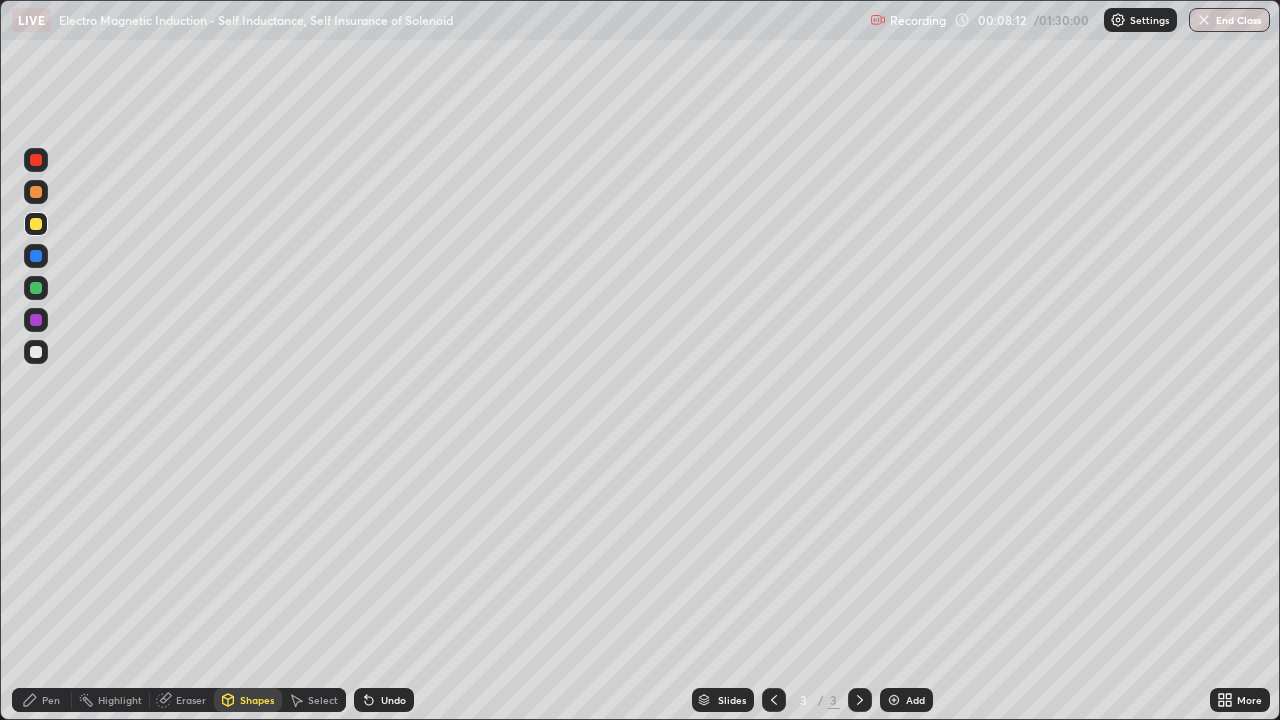 click on "Pen" at bounding box center (51, 700) 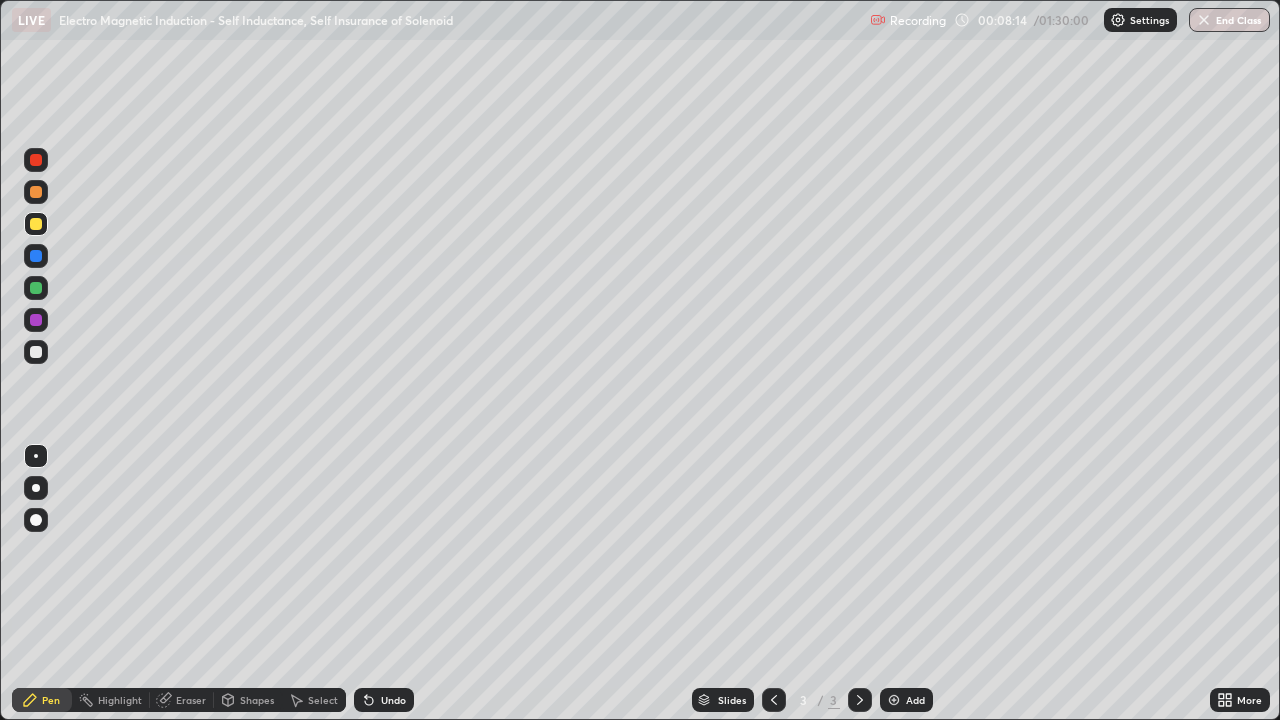 click at bounding box center (36, 352) 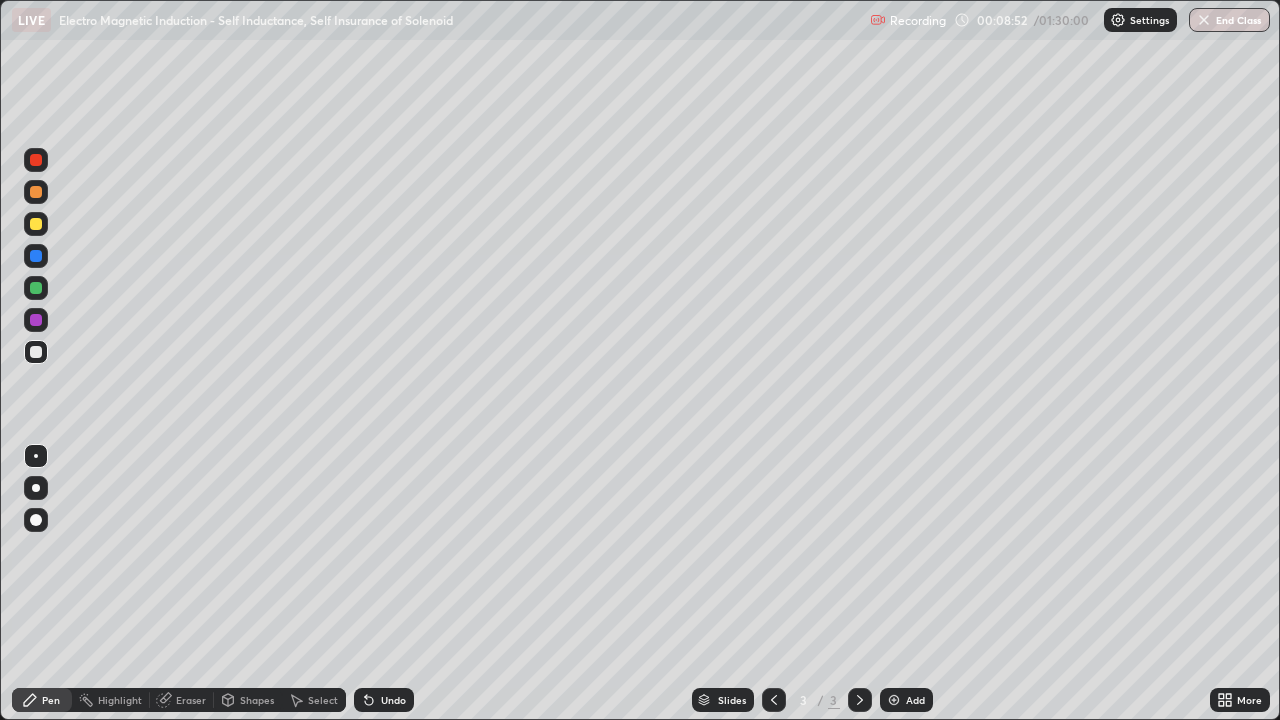 click at bounding box center [36, 288] 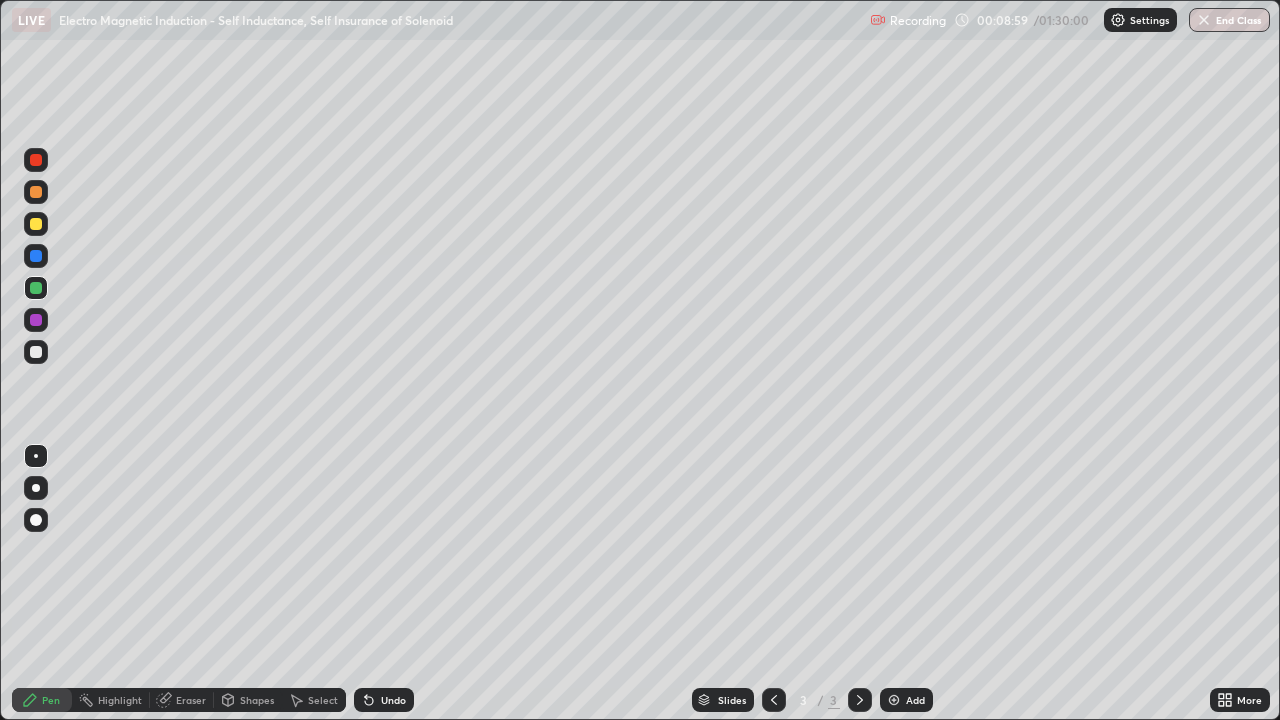 click at bounding box center (36, 352) 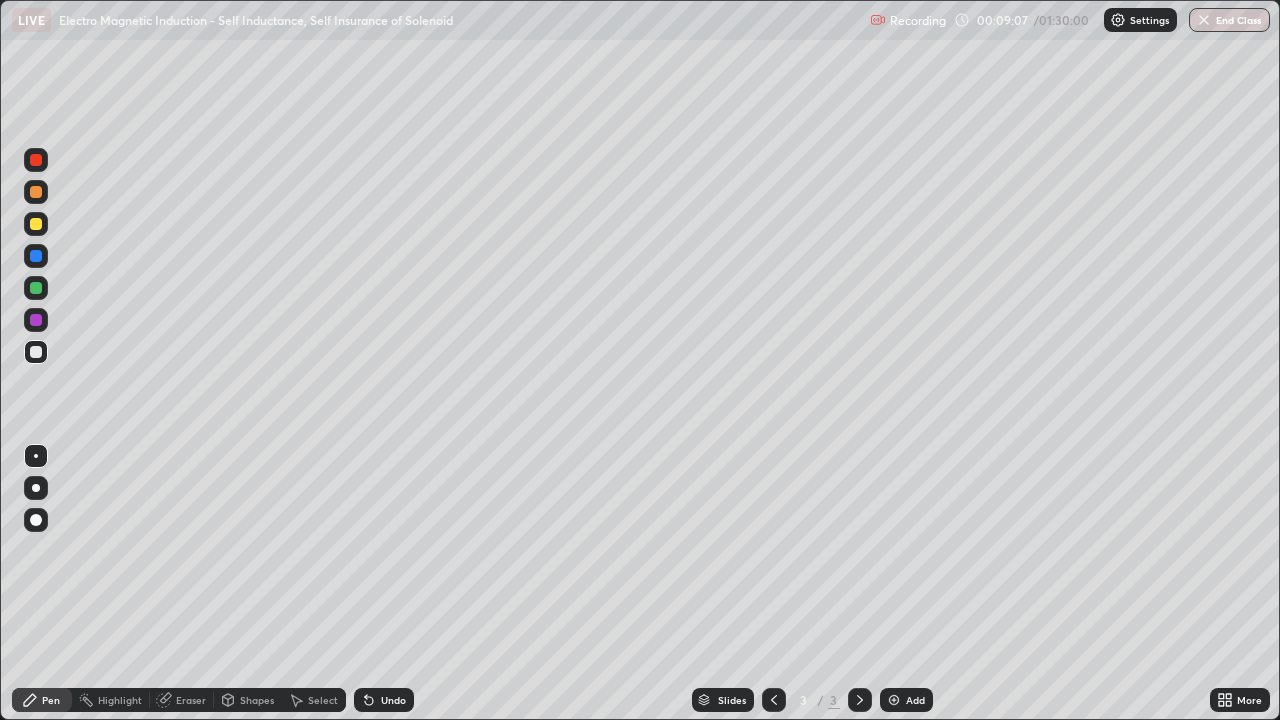 click on "Shapes" at bounding box center (257, 700) 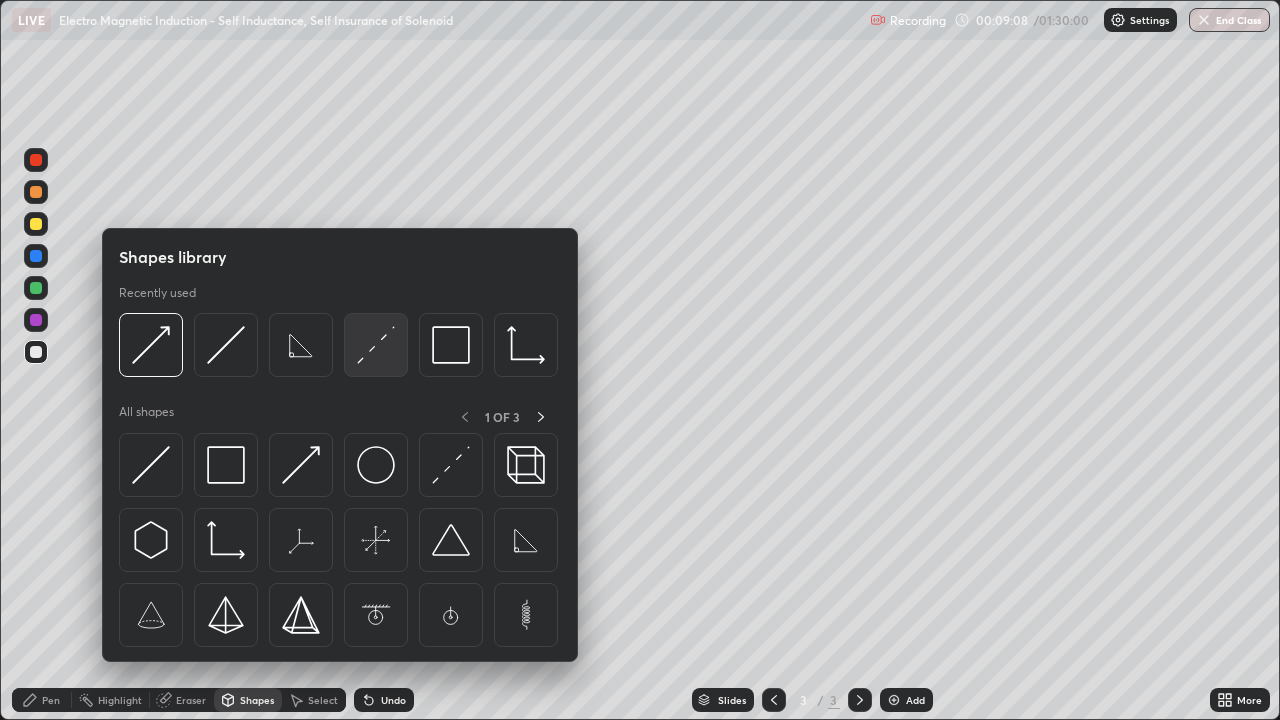 click at bounding box center (376, 345) 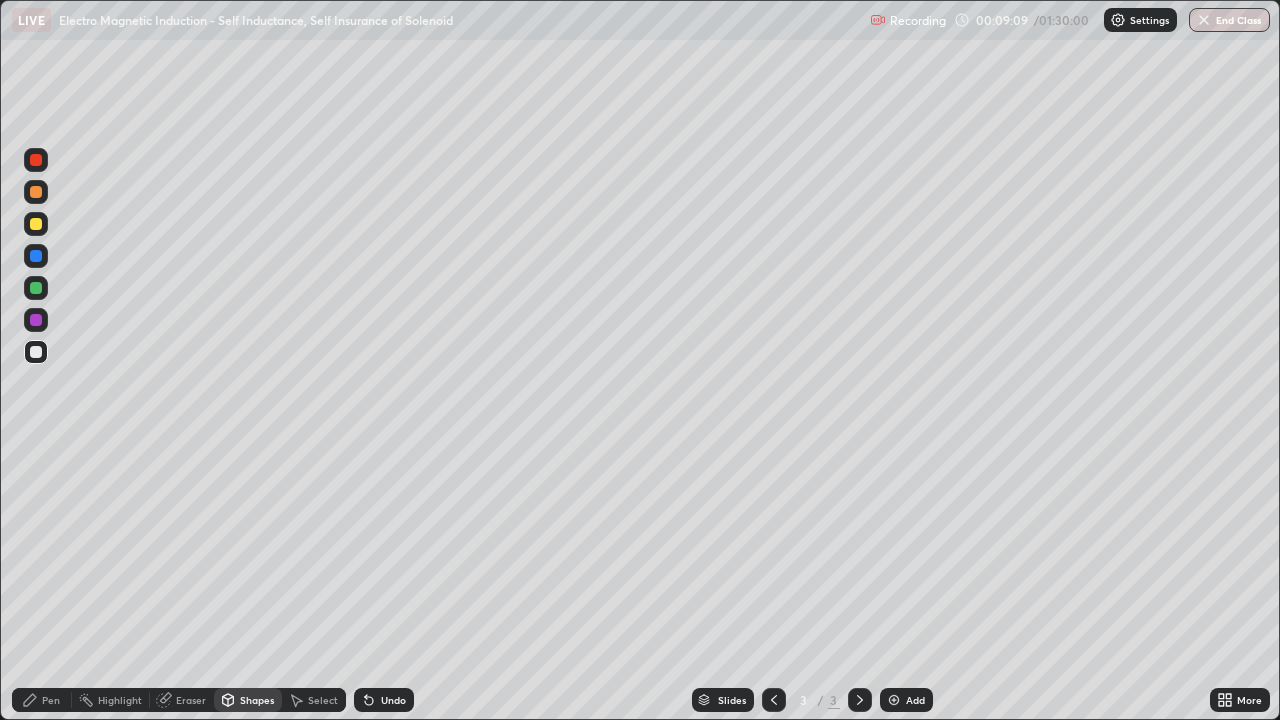click at bounding box center (36, 192) 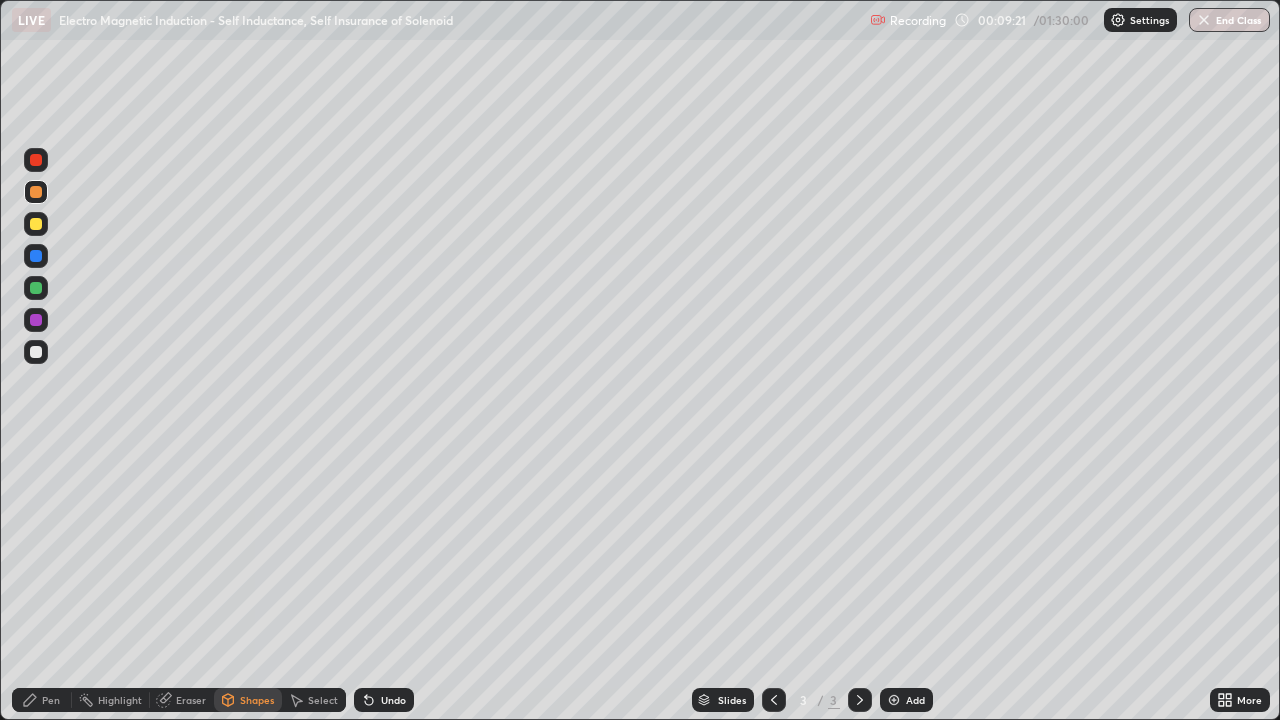 click on "Pen" at bounding box center [51, 700] 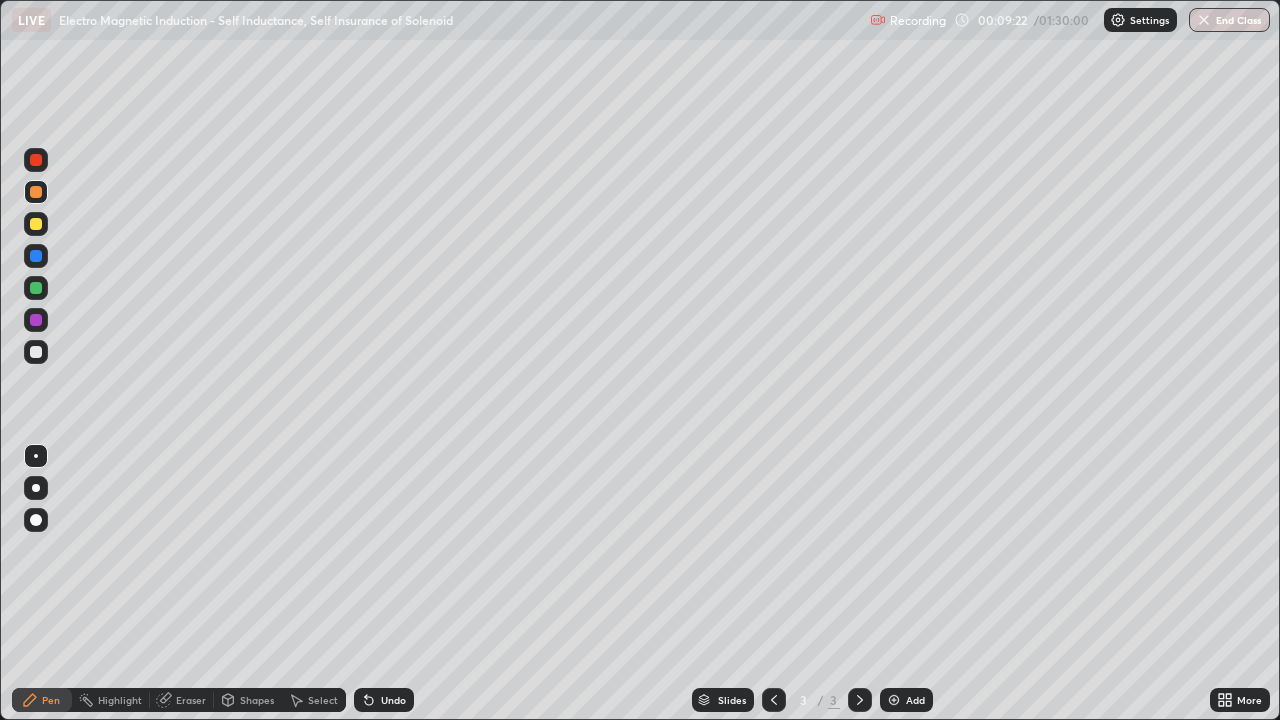 click at bounding box center [36, 520] 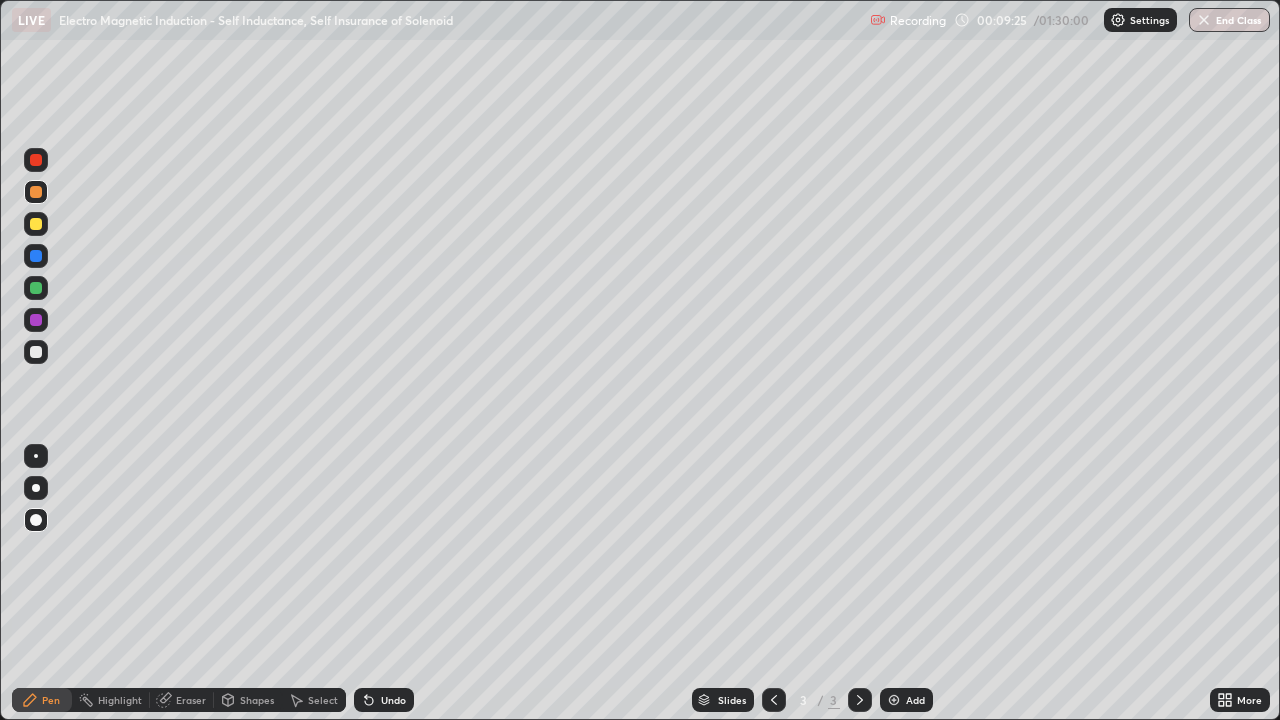 click on "Shapes" at bounding box center [257, 700] 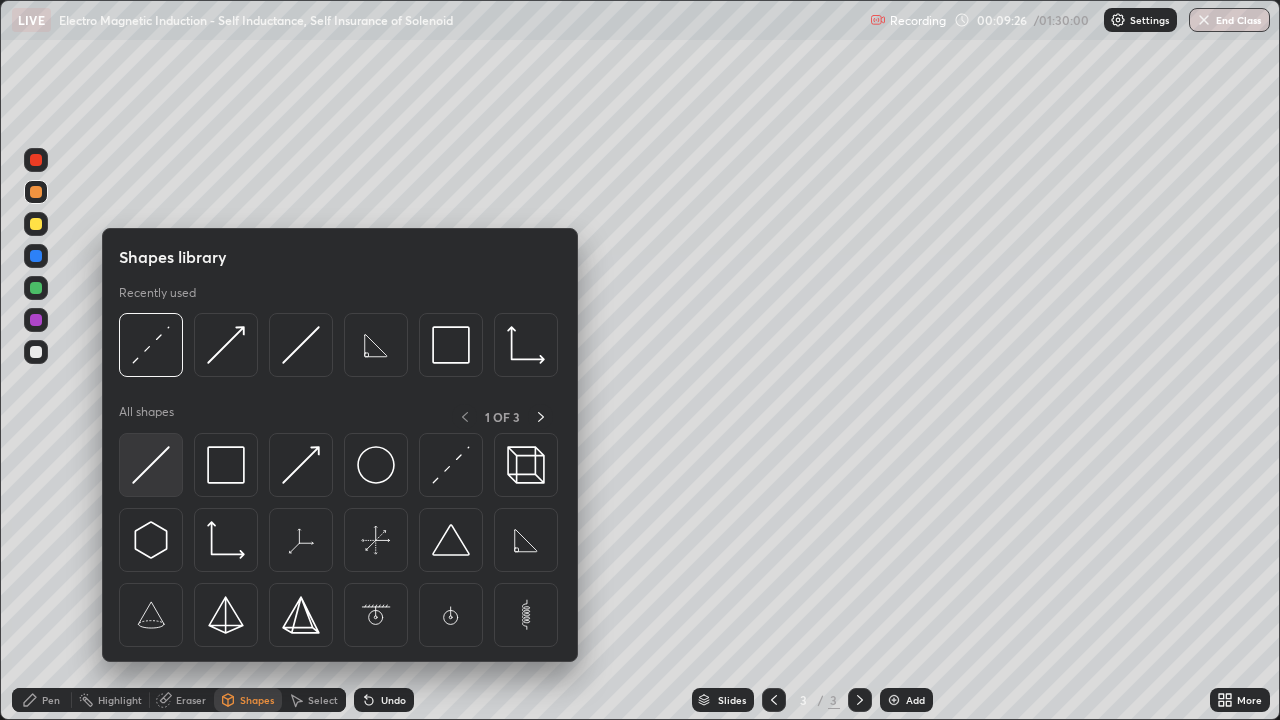 click at bounding box center [151, 465] 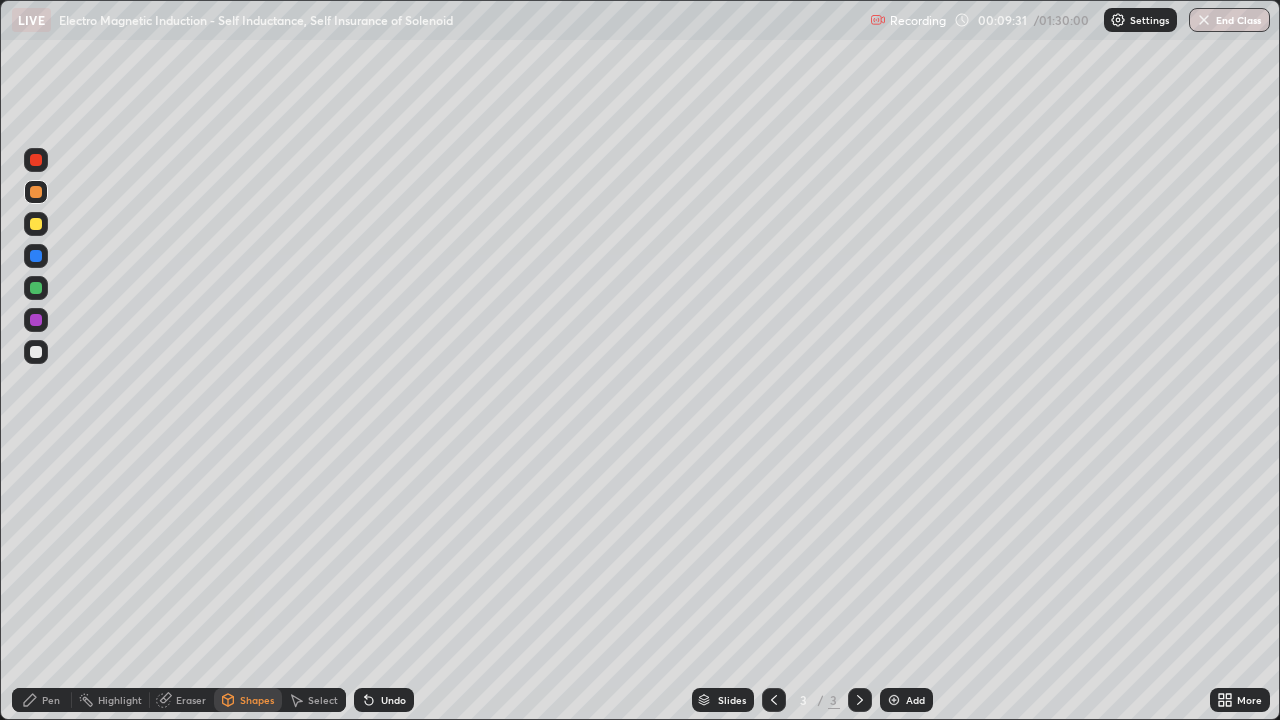 click on "Pen" at bounding box center [51, 700] 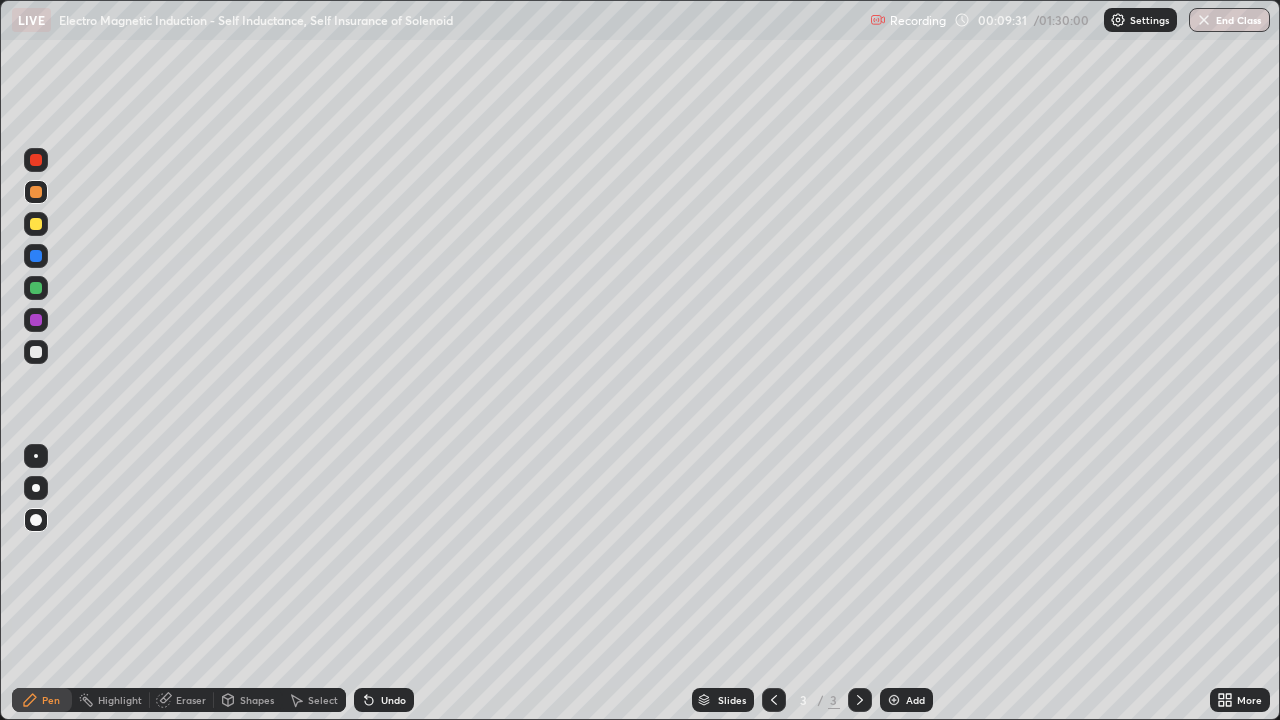 click at bounding box center (36, 456) 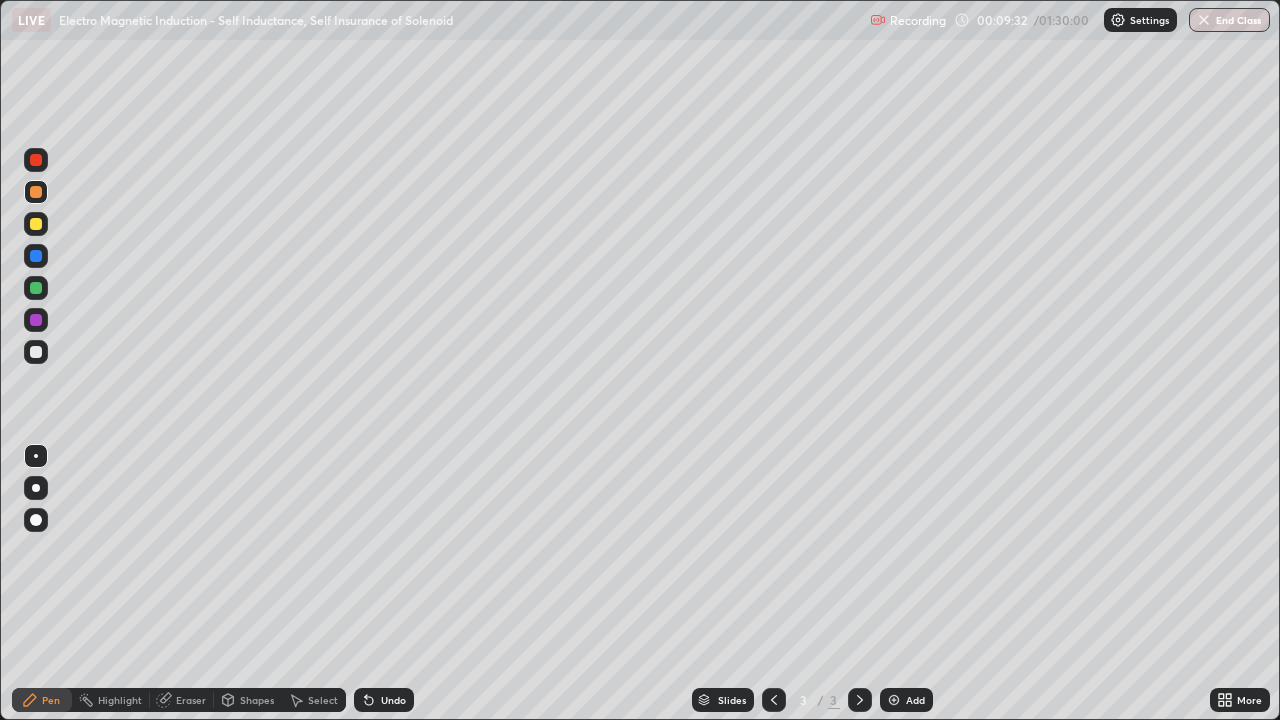 click on "Shapes" at bounding box center (257, 700) 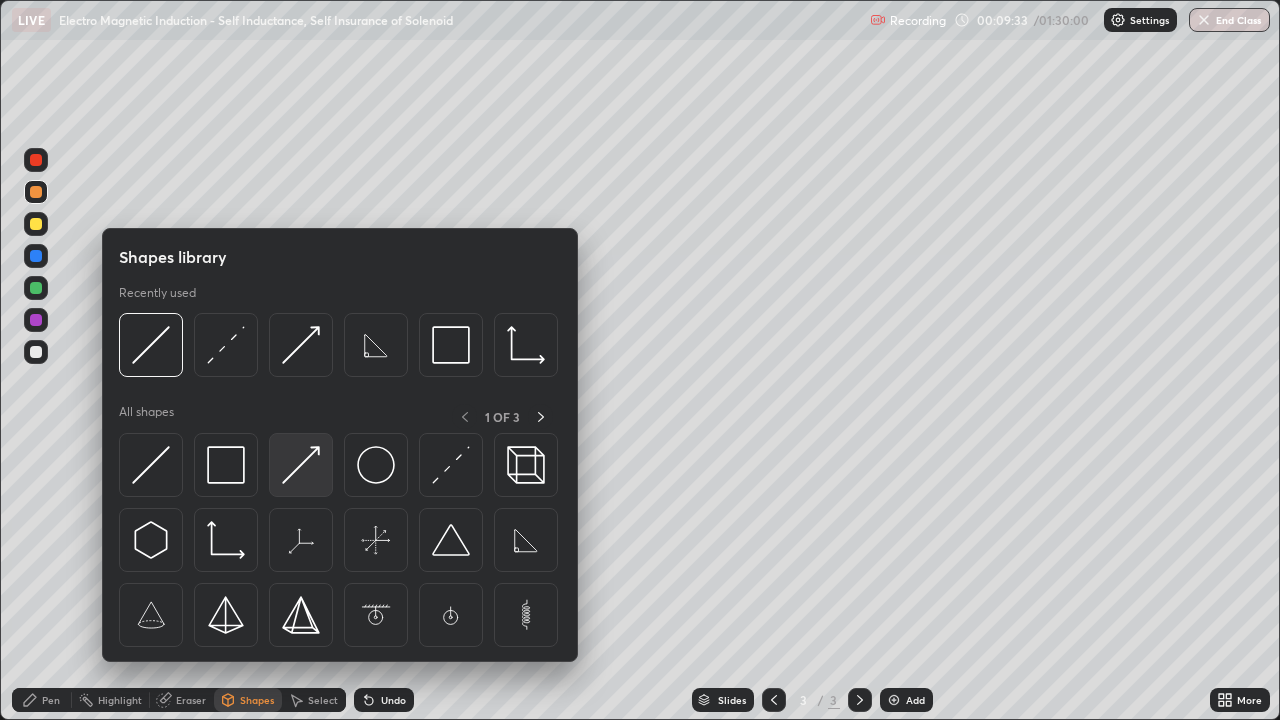 click at bounding box center [301, 465] 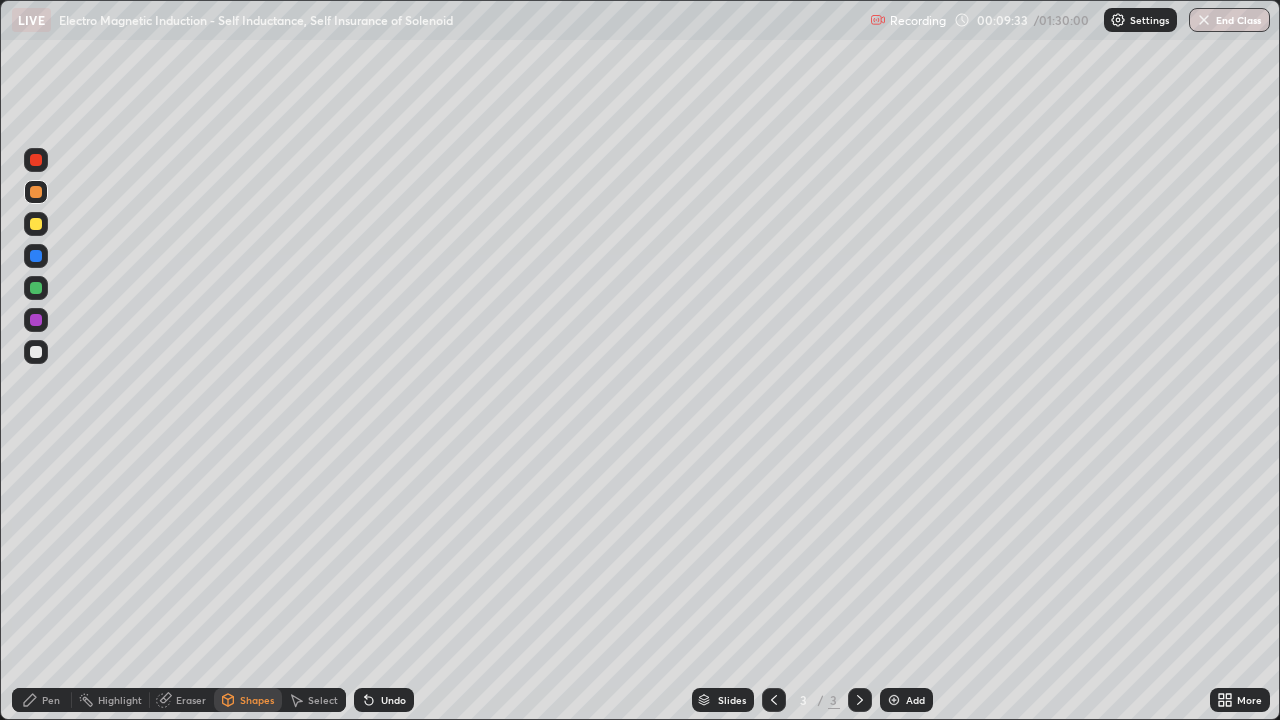 click at bounding box center (36, 224) 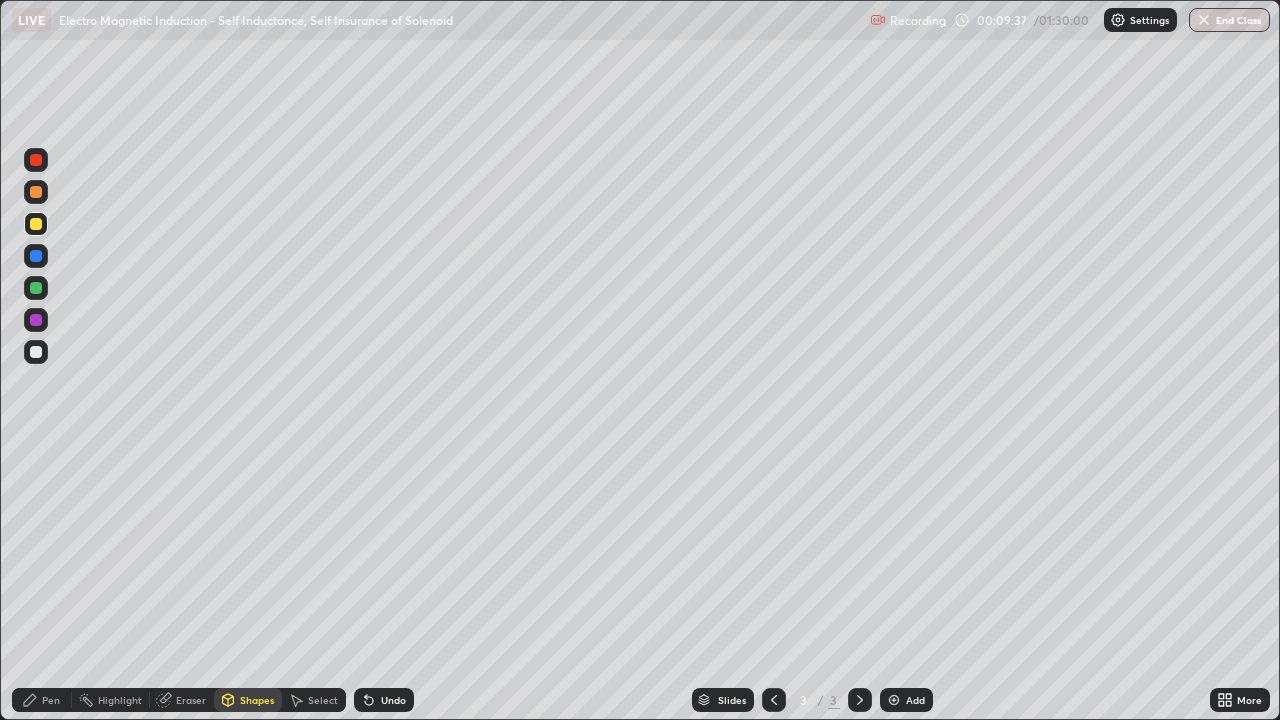 click on "Pen" at bounding box center [42, 700] 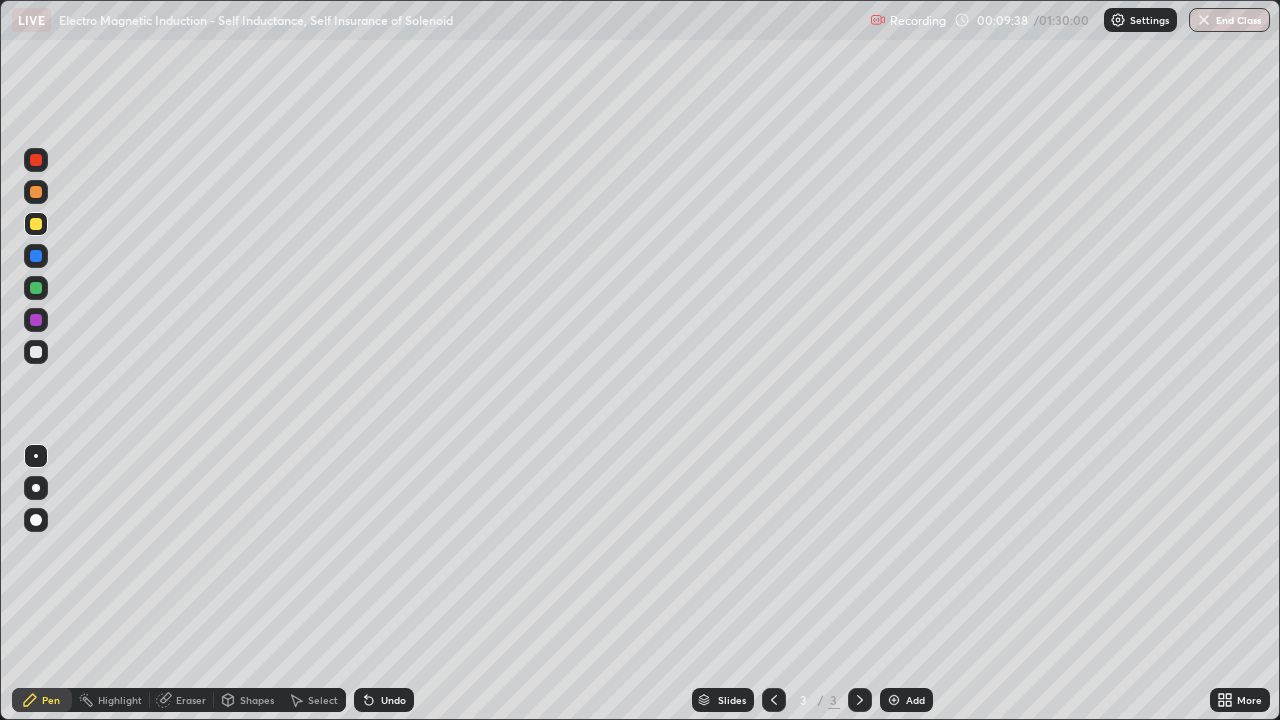 click at bounding box center (36, 352) 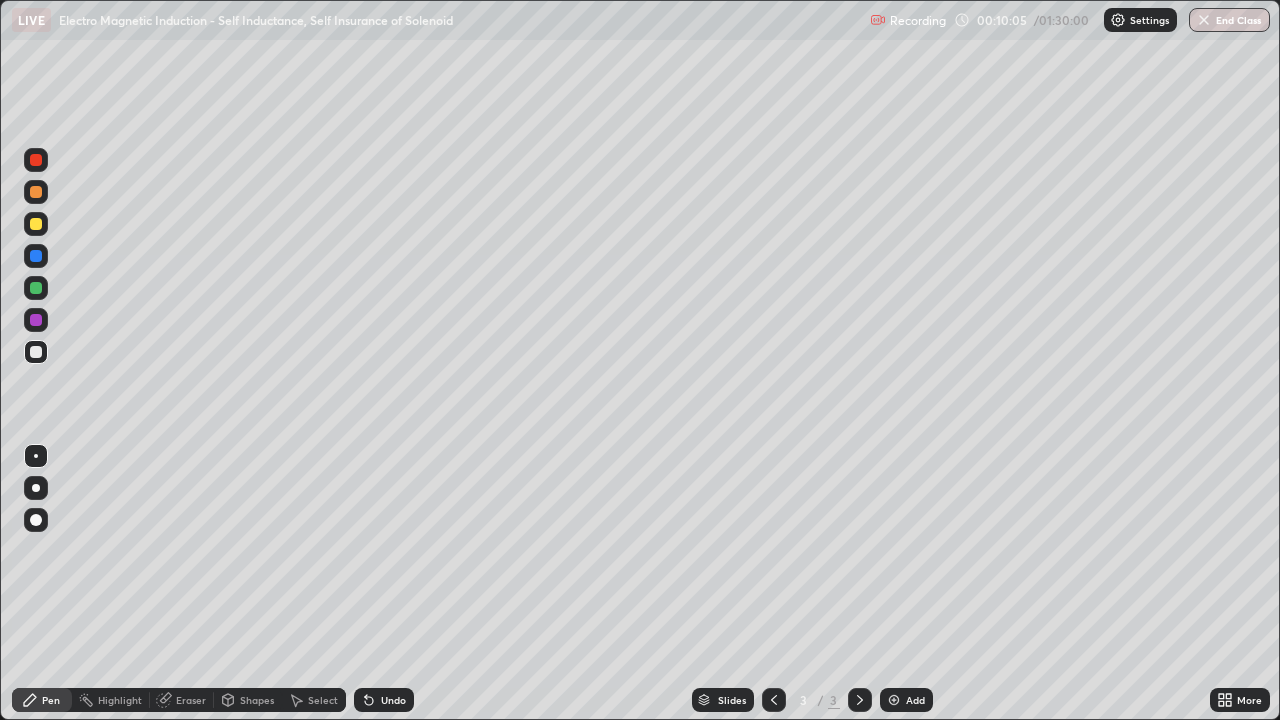 click at bounding box center [36, 520] 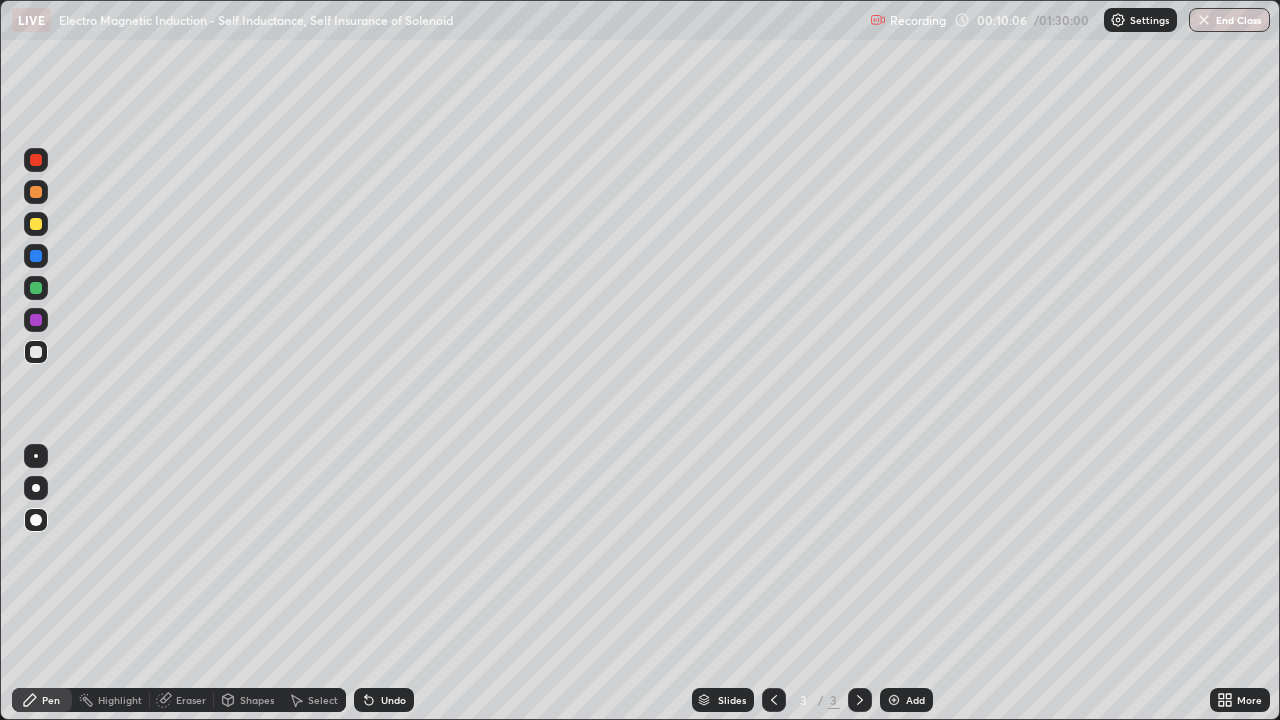 click at bounding box center (36, 192) 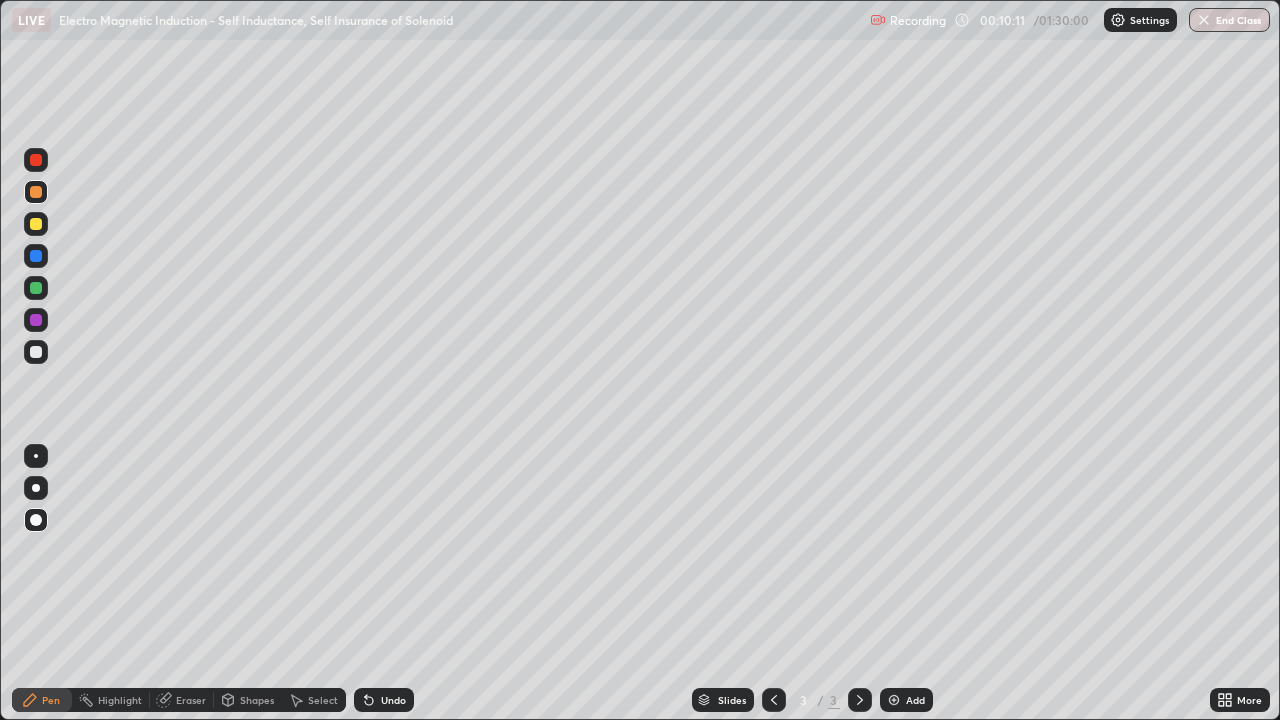 click at bounding box center (36, 456) 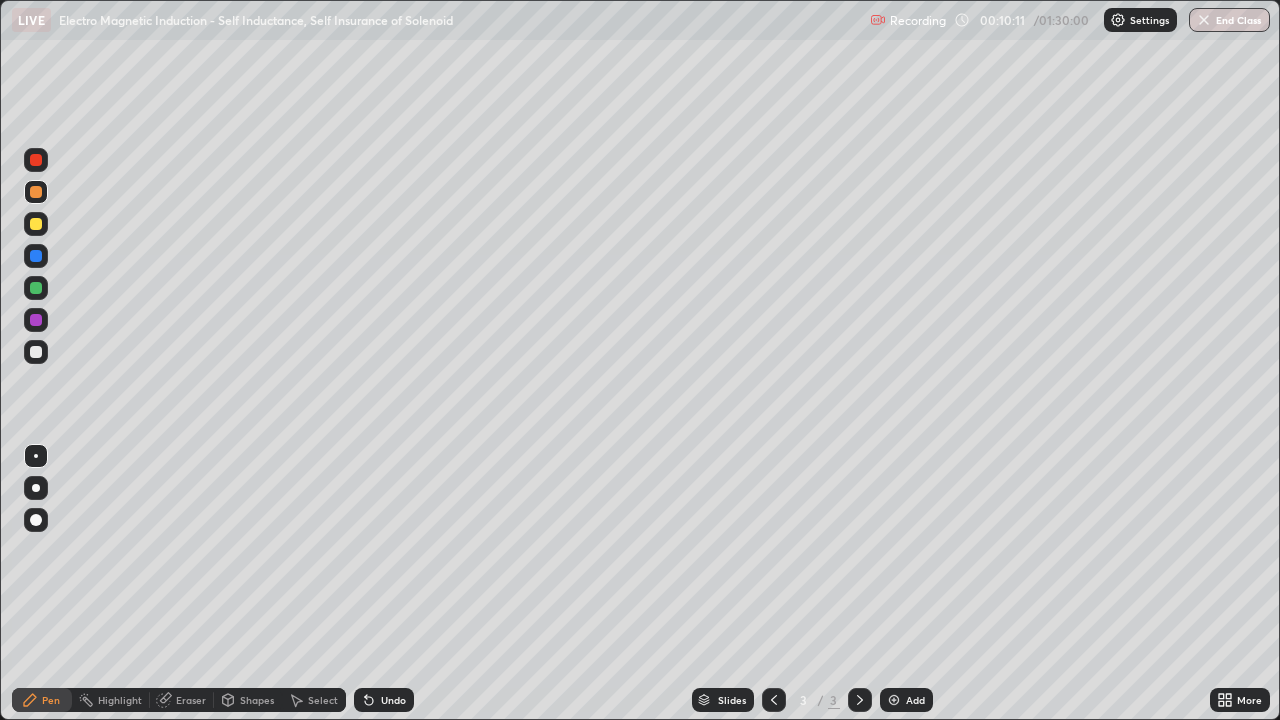click at bounding box center (36, 352) 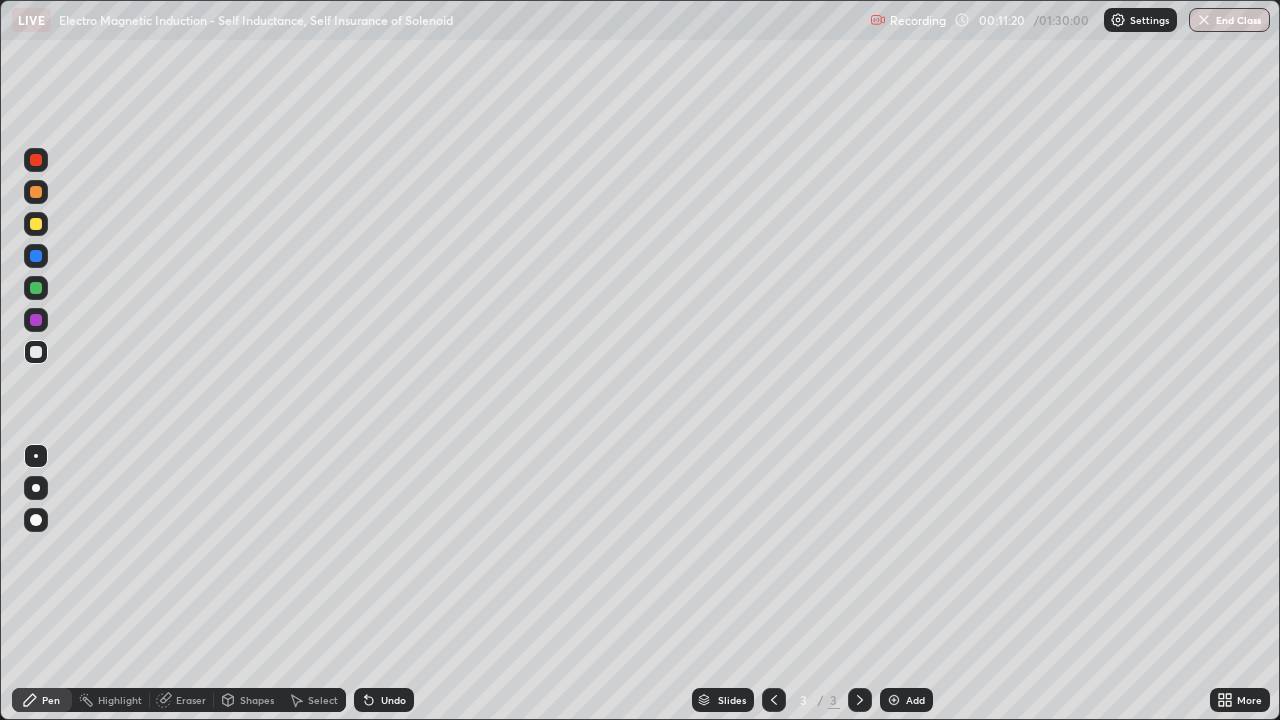 click at bounding box center [36, 288] 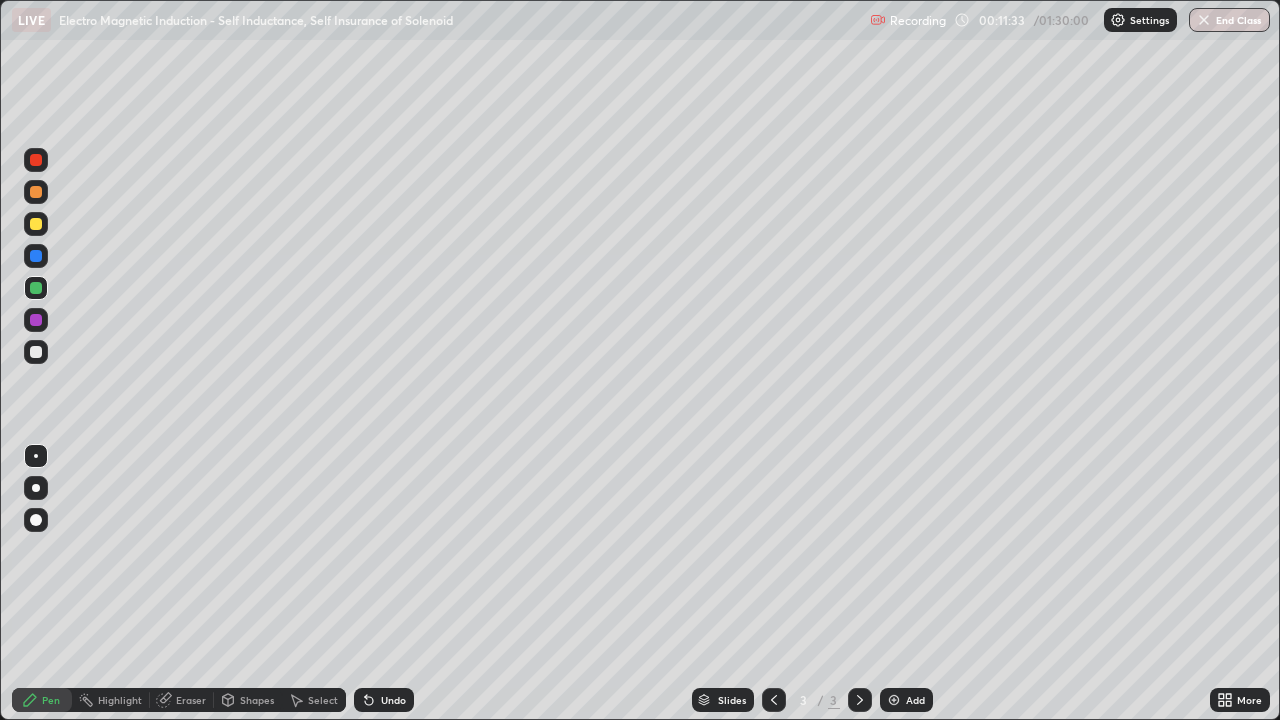 click at bounding box center [36, 224] 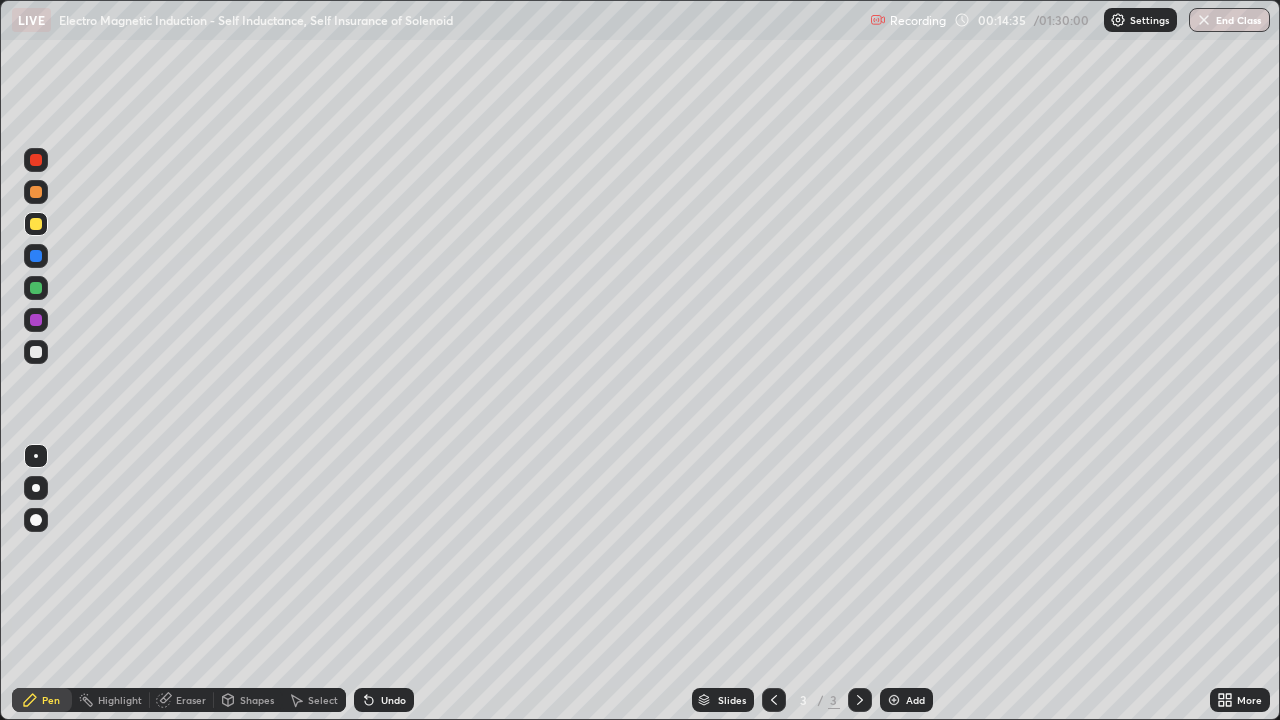 click at bounding box center (894, 700) 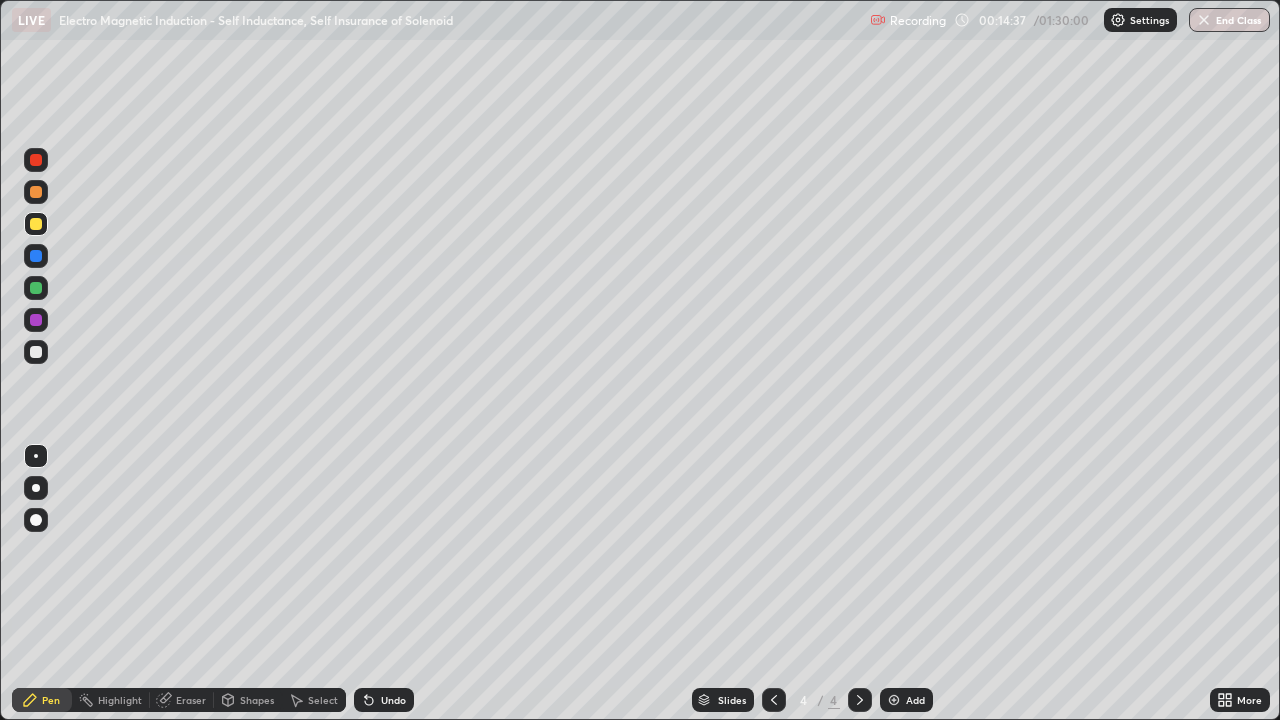 click at bounding box center (36, 224) 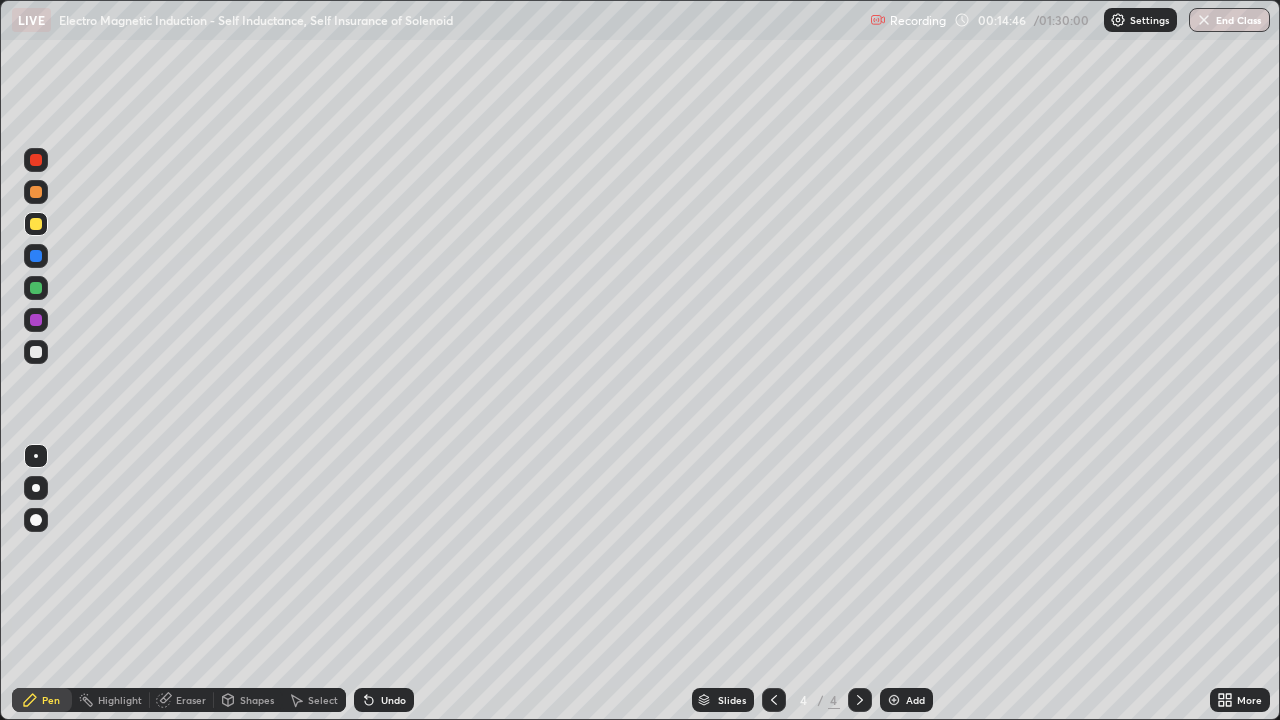 click at bounding box center [36, 288] 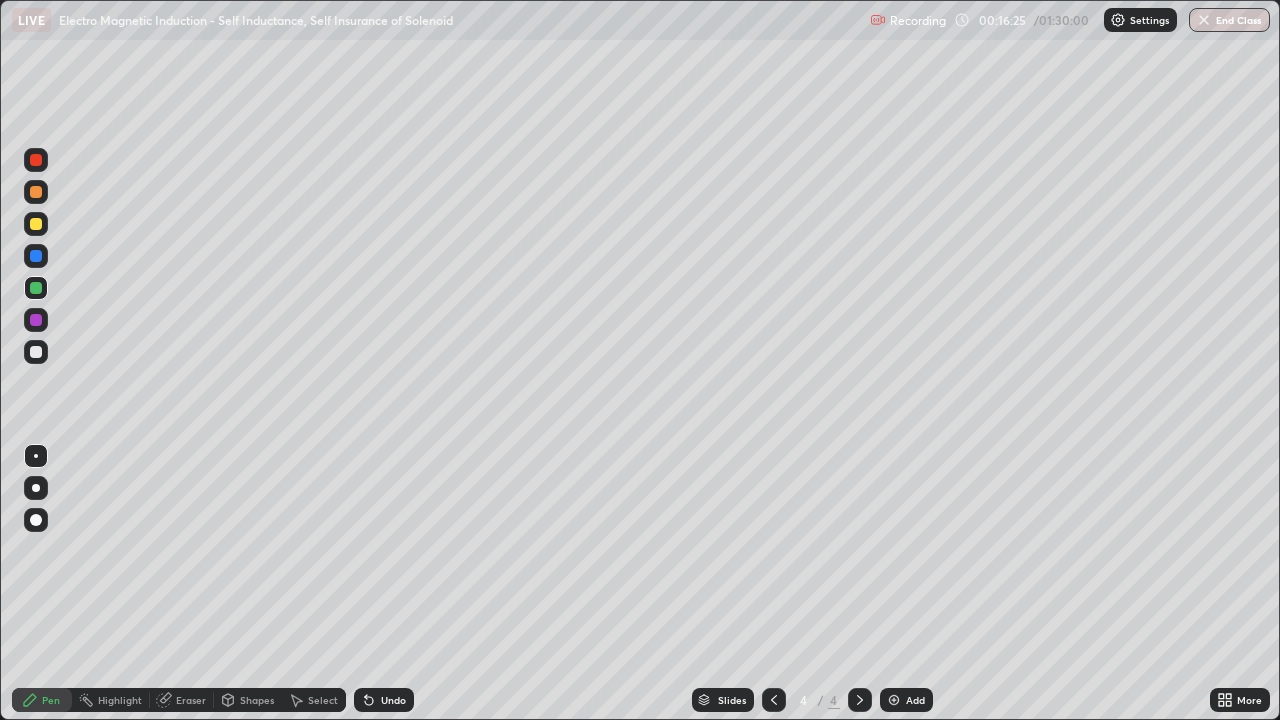 click at bounding box center (774, 700) 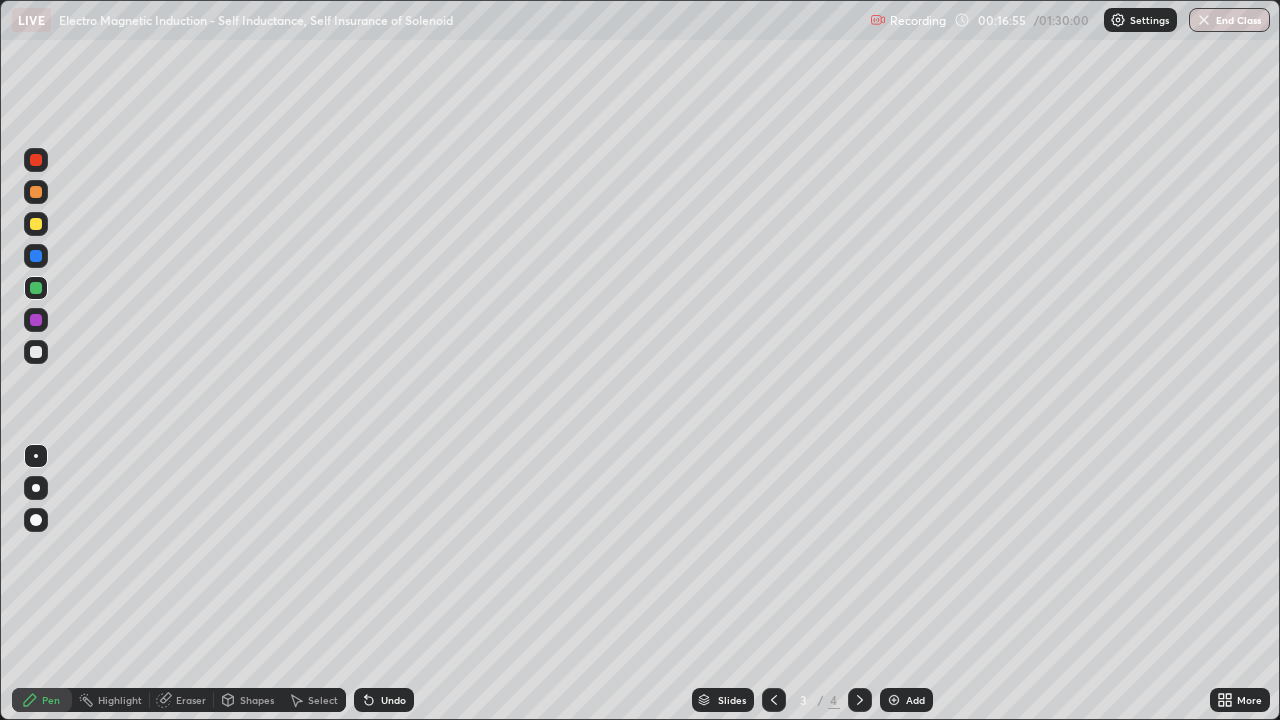 click 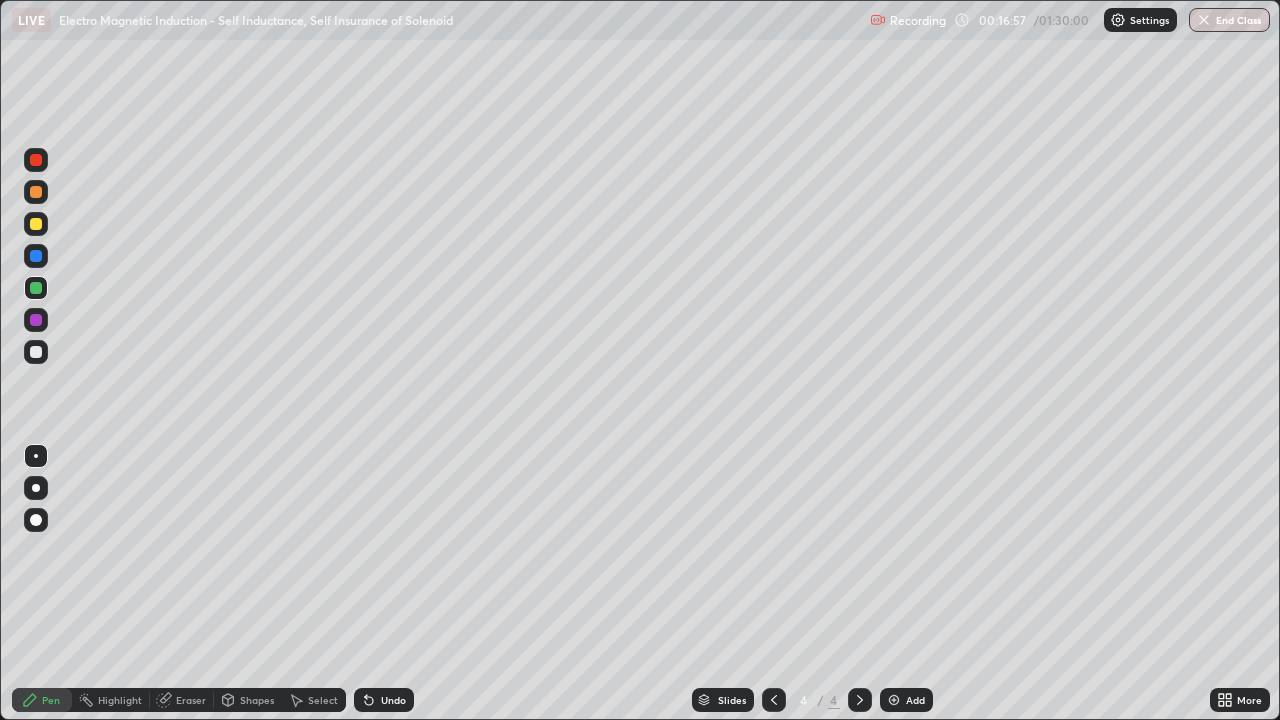 click on "Shapes" at bounding box center (248, 700) 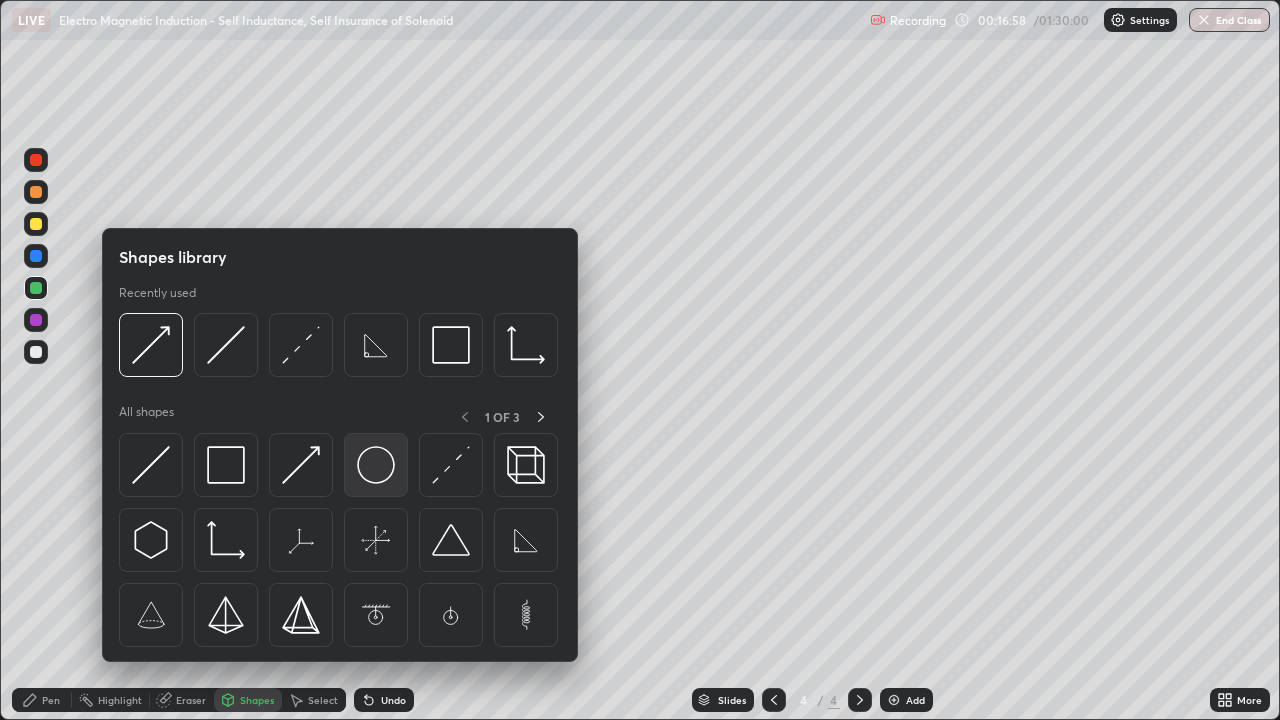 click at bounding box center [376, 465] 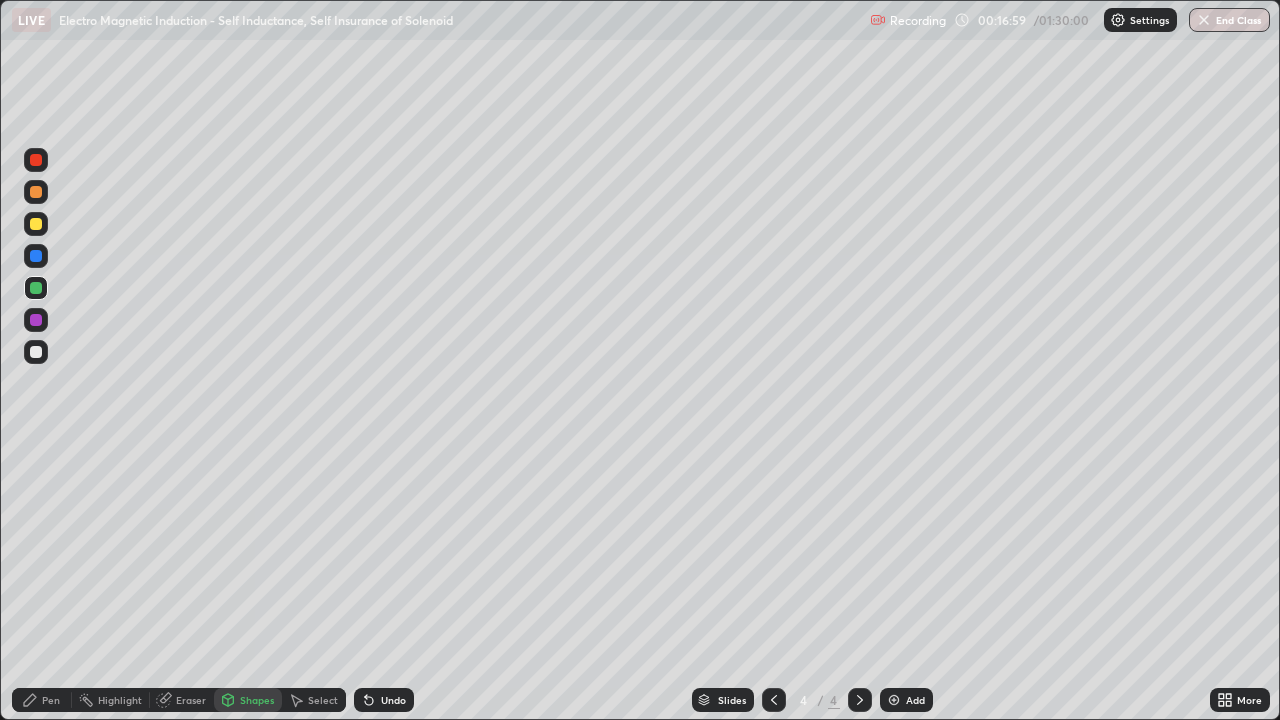 click at bounding box center [36, 192] 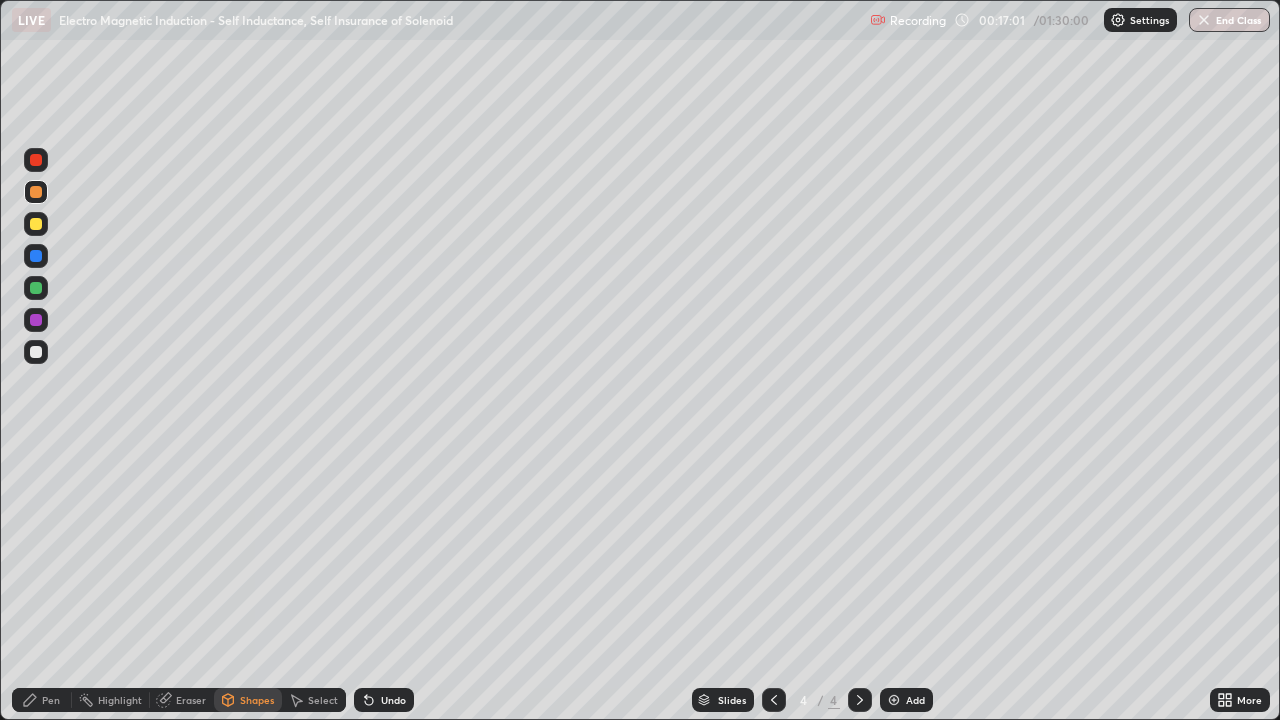 click on "Pen" at bounding box center [42, 700] 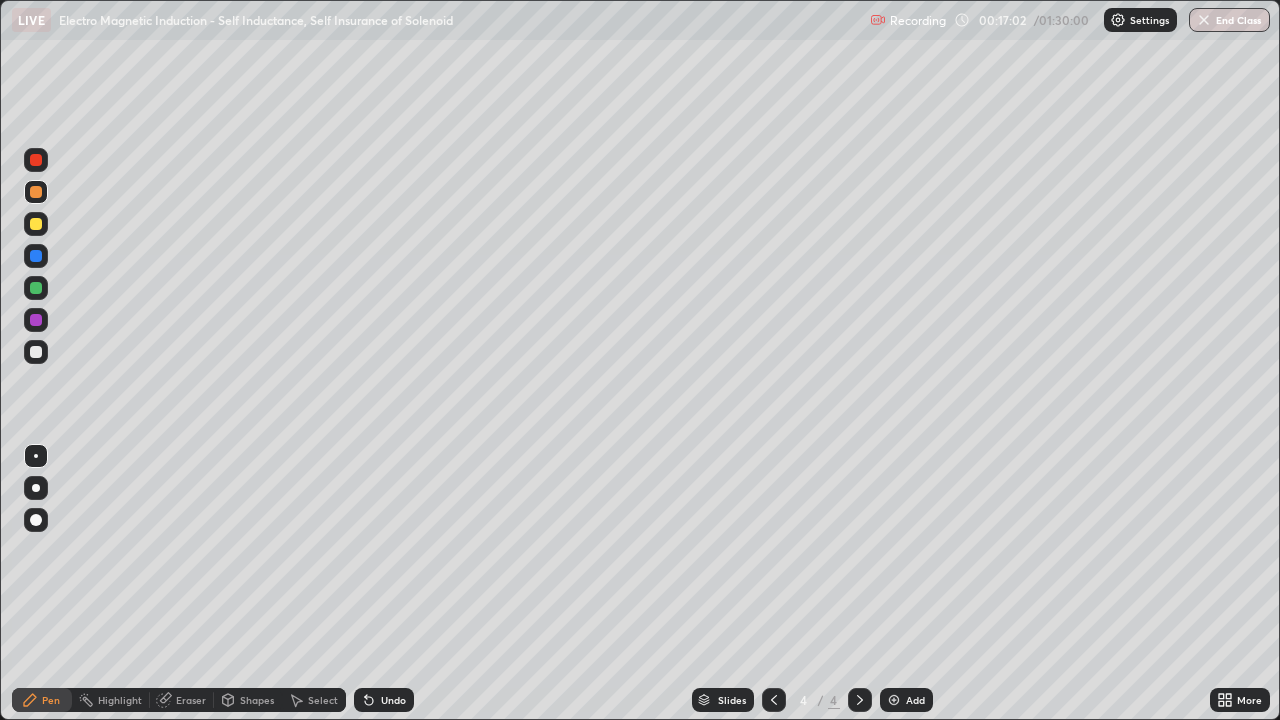 click at bounding box center [36, 352] 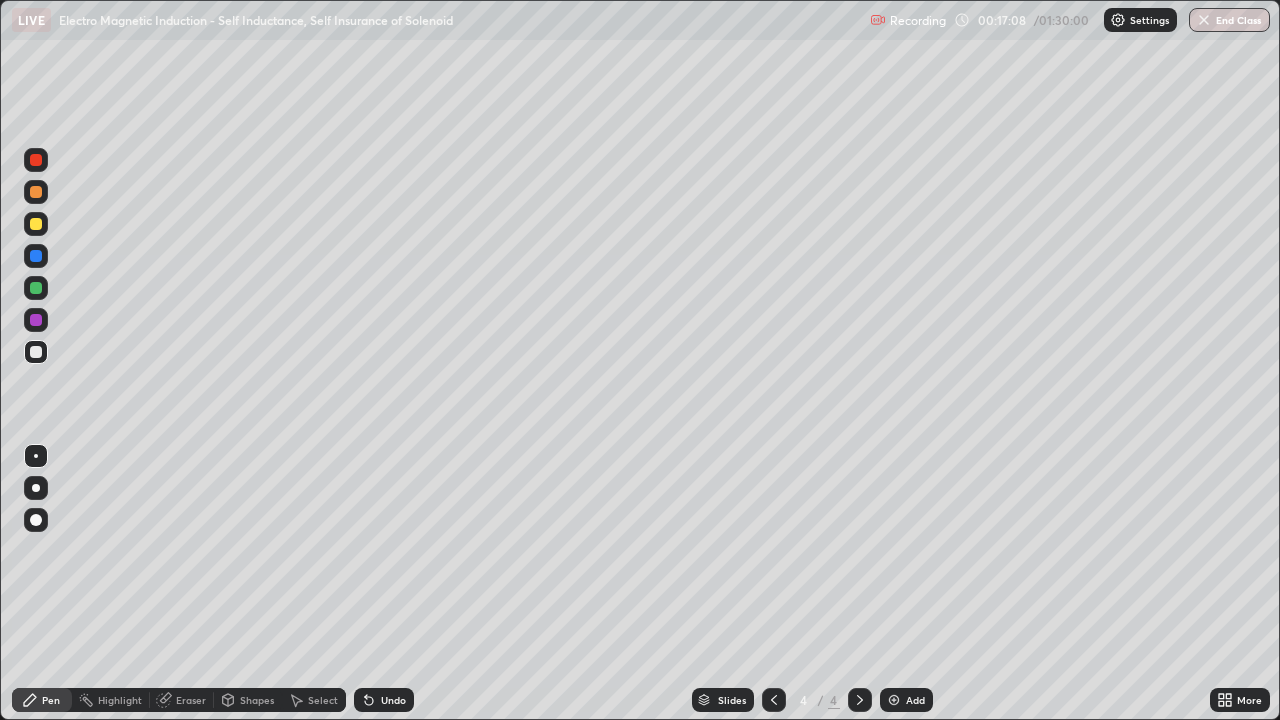click at bounding box center (36, 192) 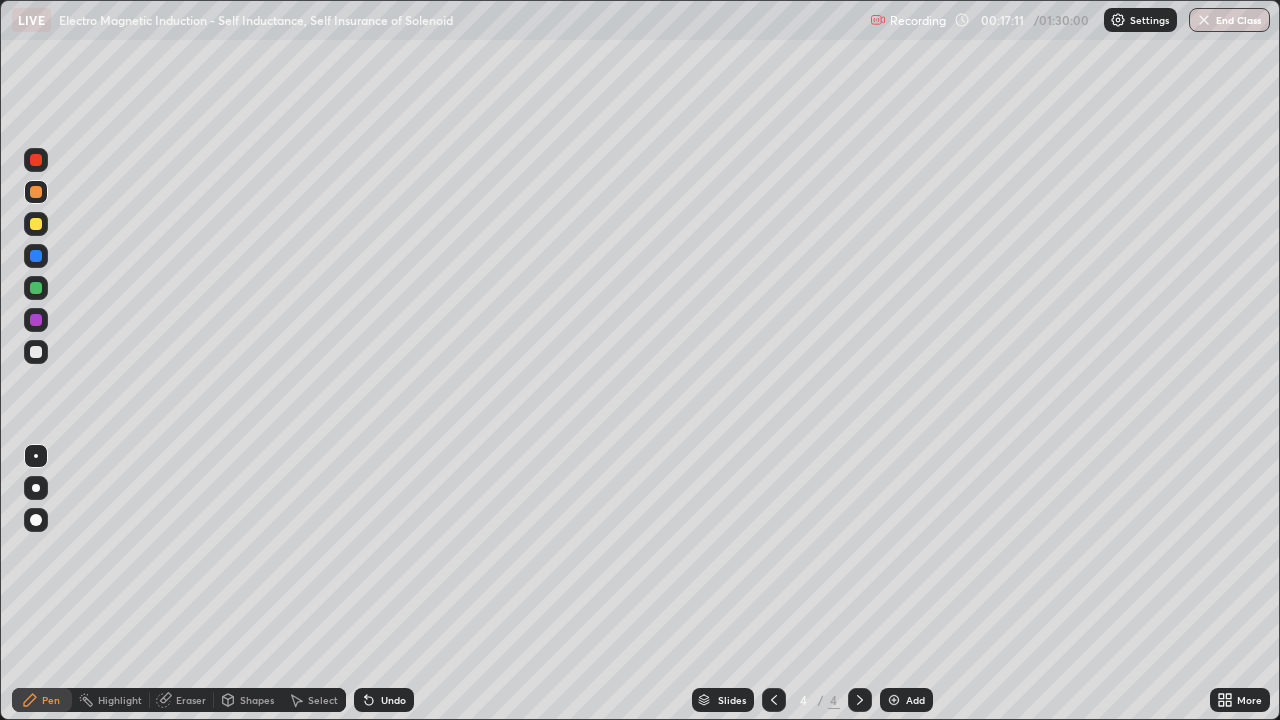 click at bounding box center [36, 352] 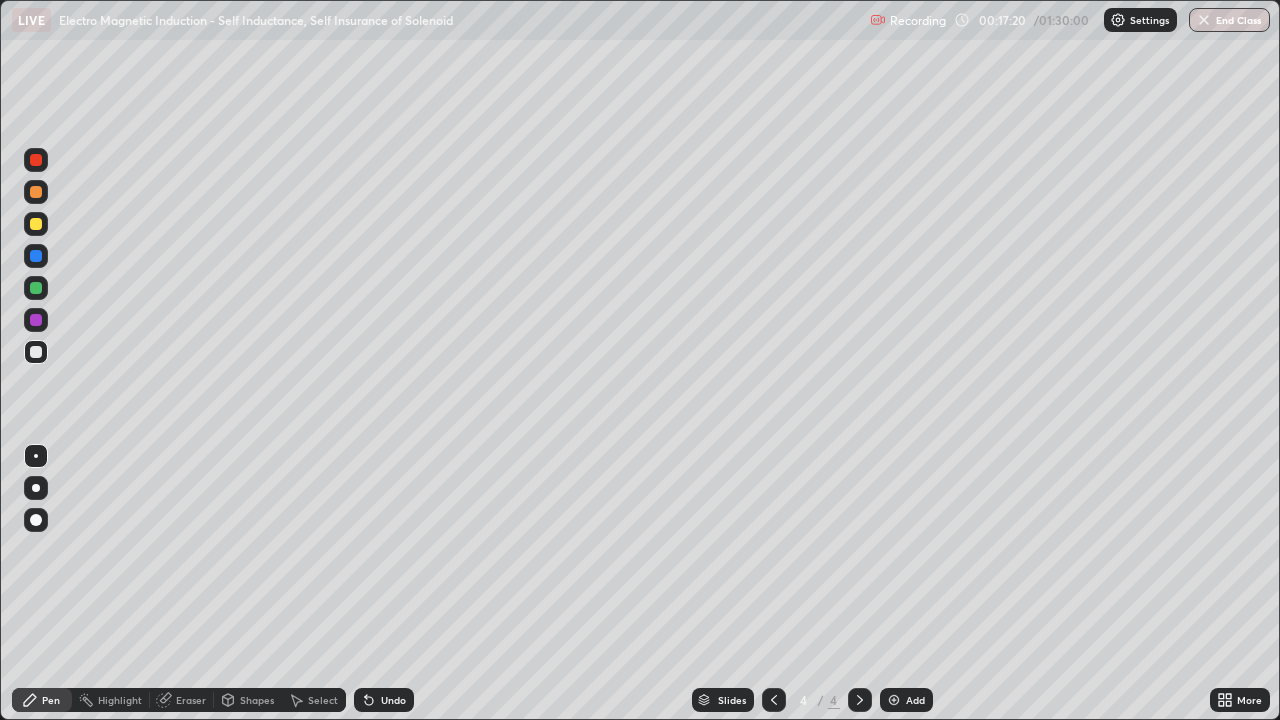 click at bounding box center [36, 320] 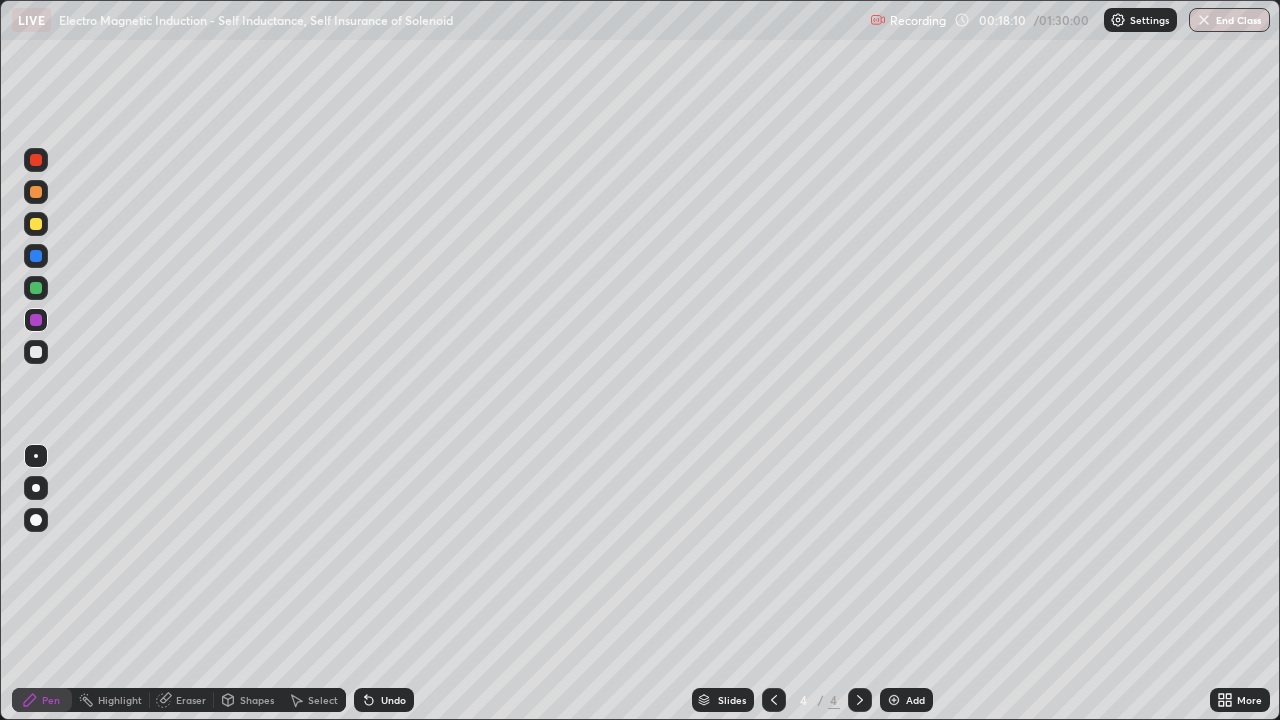 click at bounding box center (36, 352) 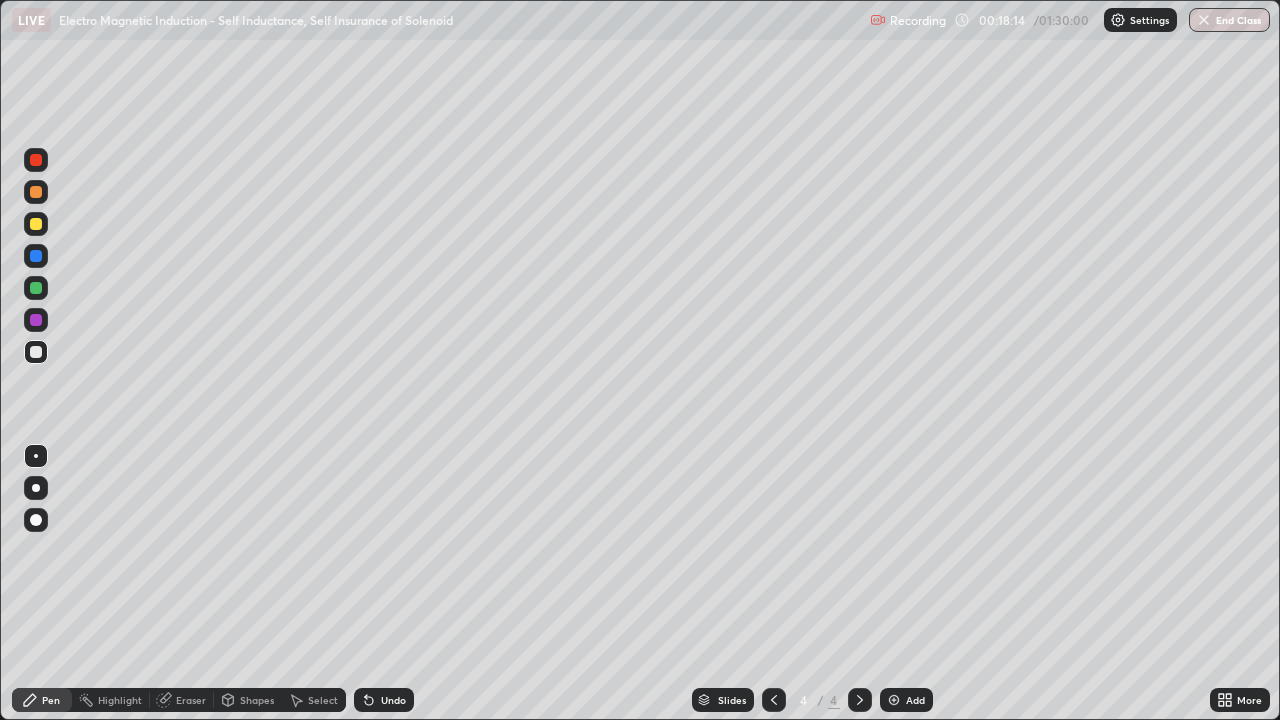 click on "Undo" at bounding box center (393, 700) 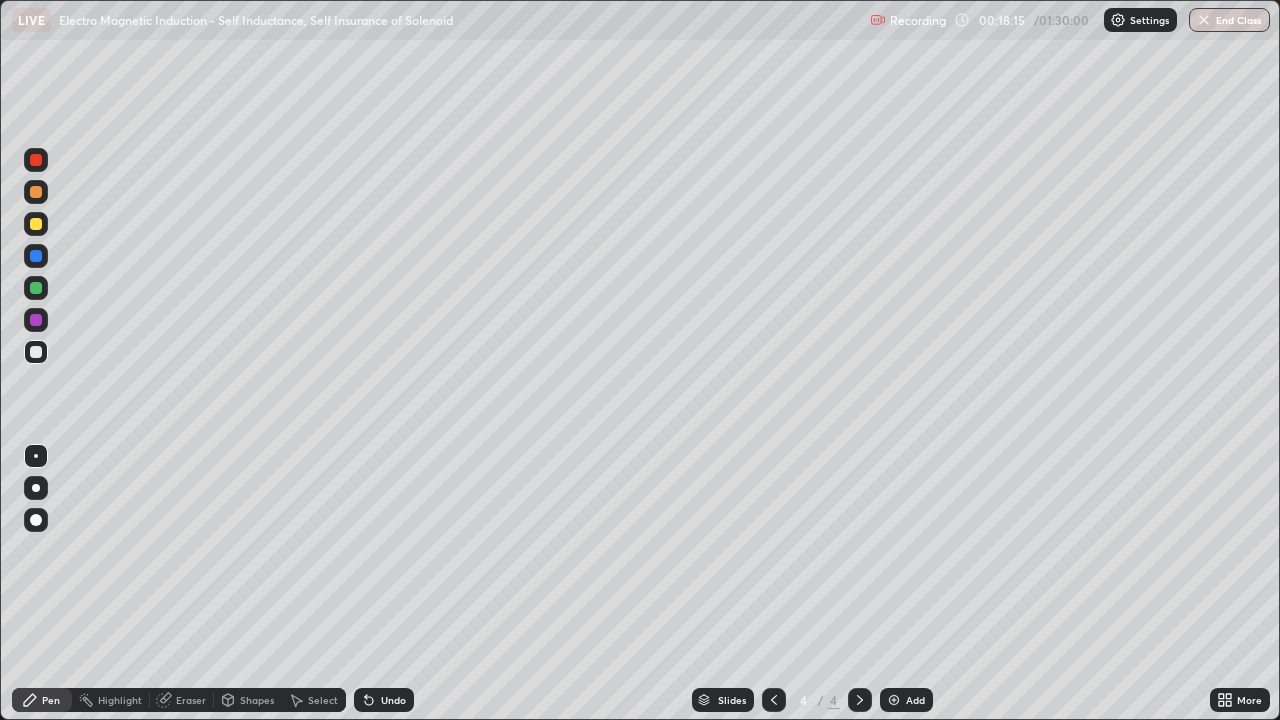 click on "Undo" at bounding box center [393, 700] 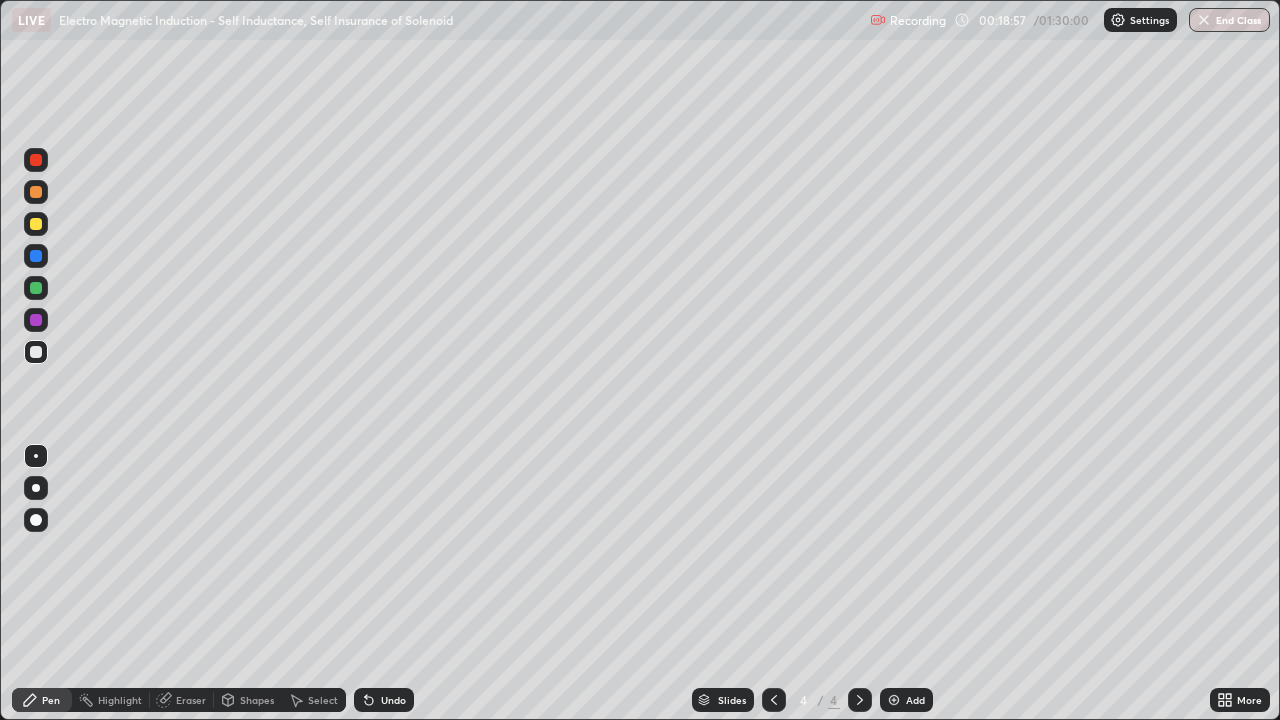 click at bounding box center [36, 224] 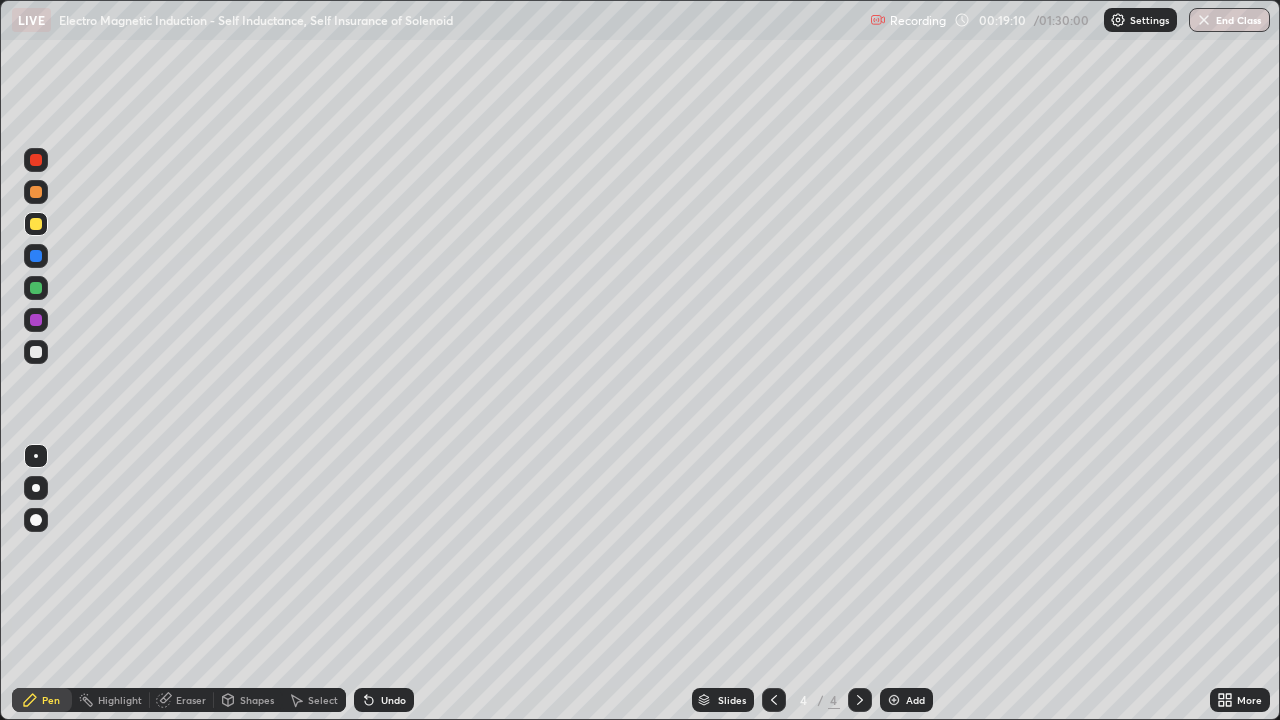 click at bounding box center (36, 288) 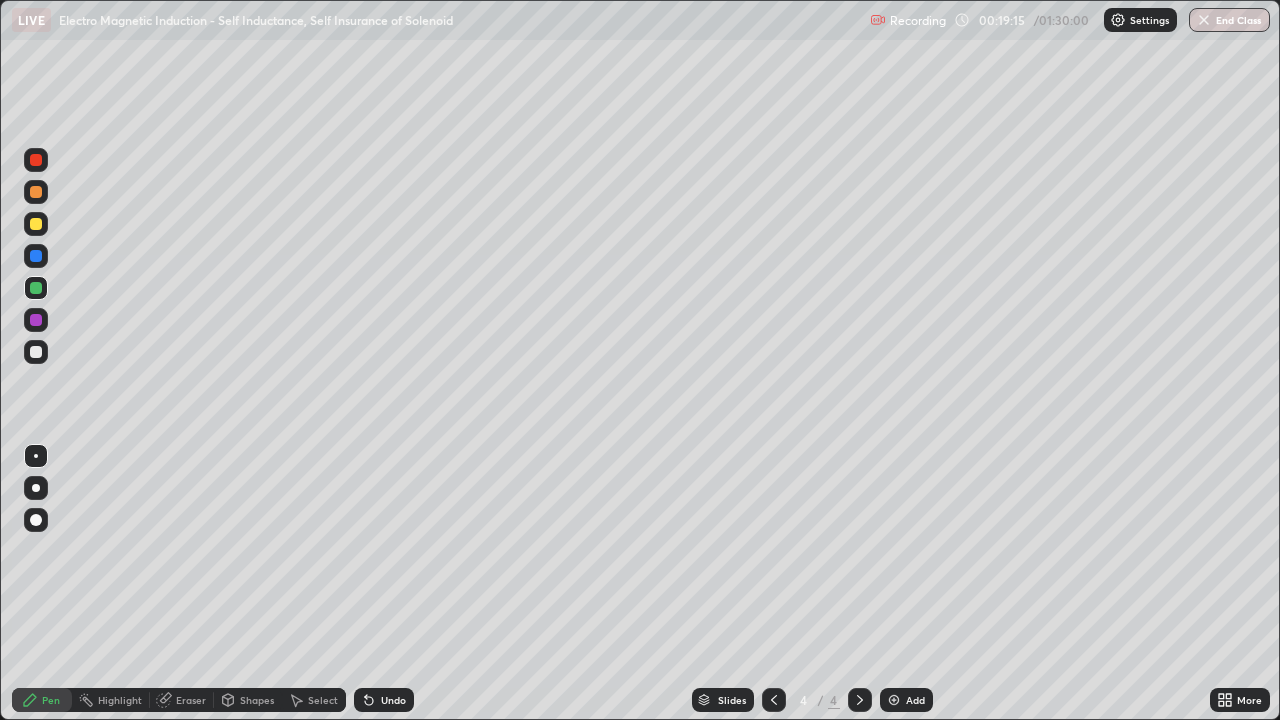click at bounding box center (36, 352) 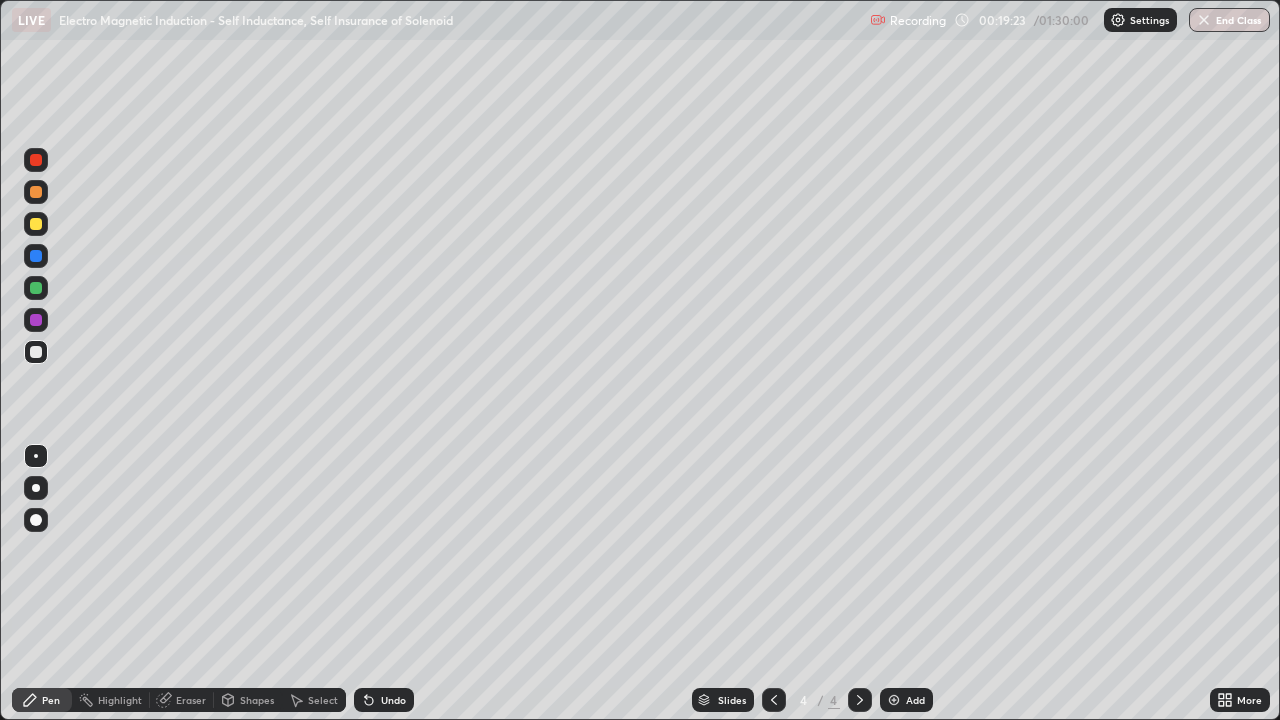 click at bounding box center [36, 288] 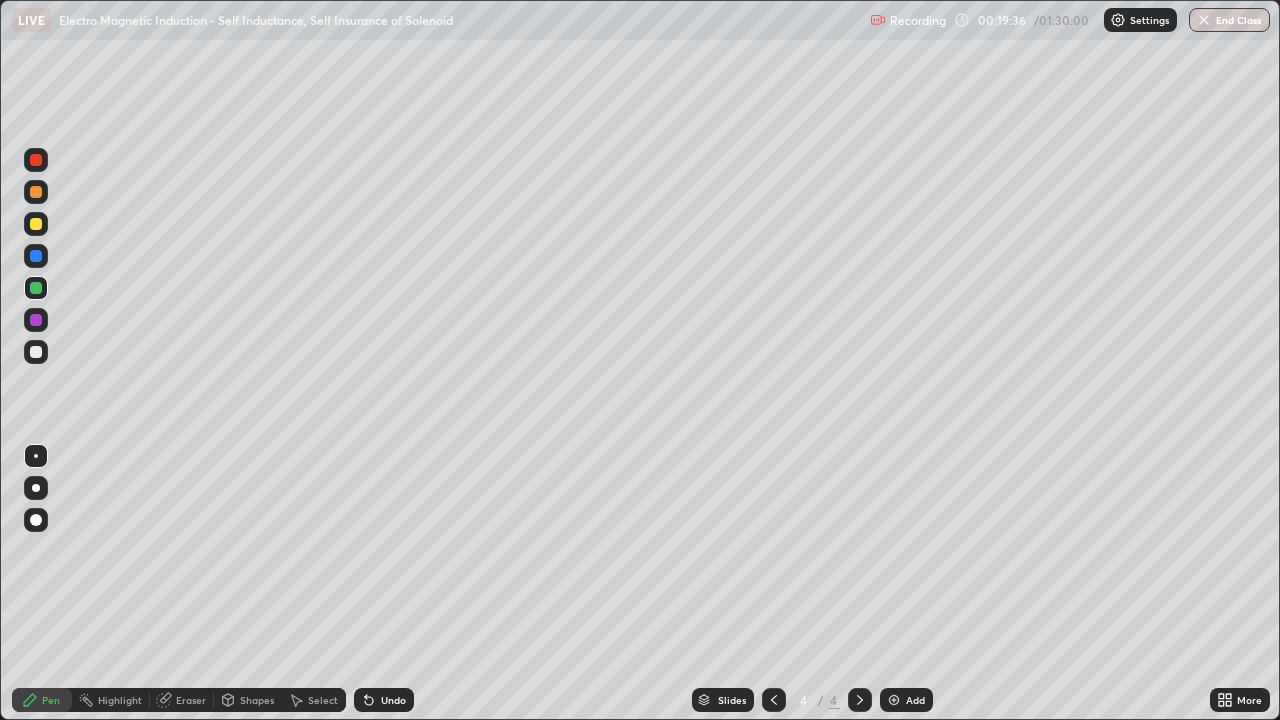 click on "Shapes" at bounding box center (257, 700) 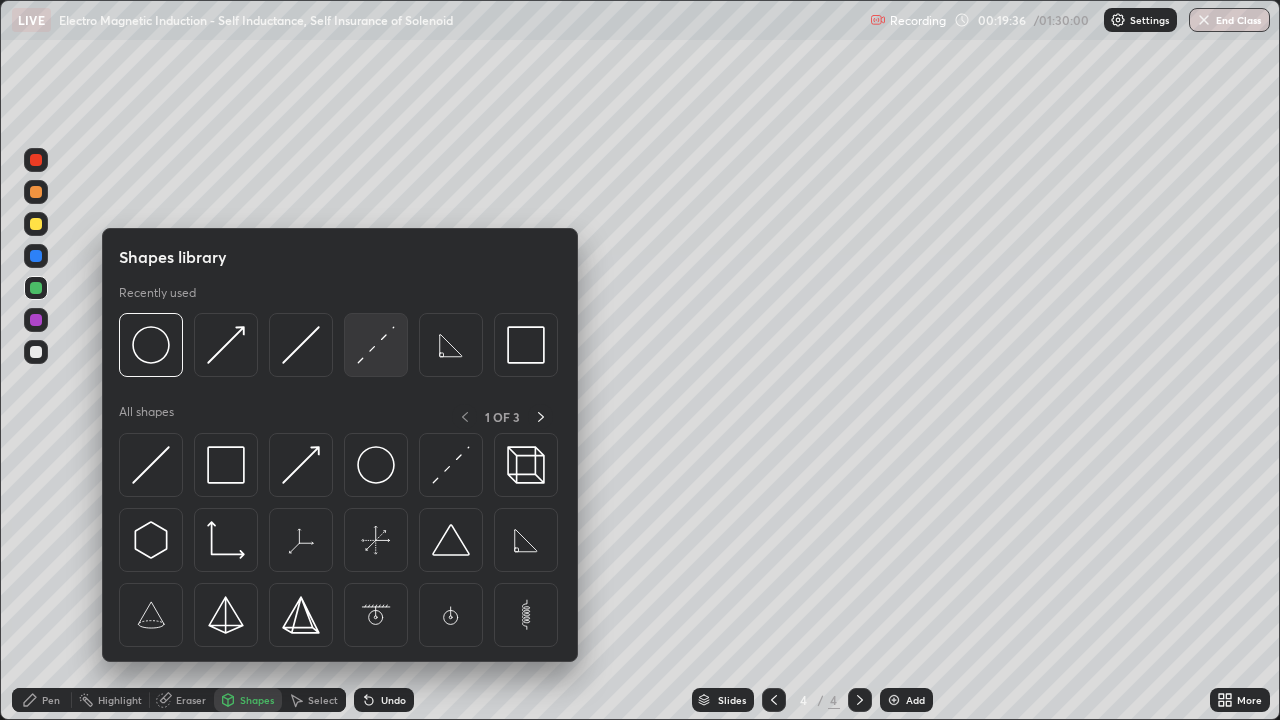 click at bounding box center [376, 345] 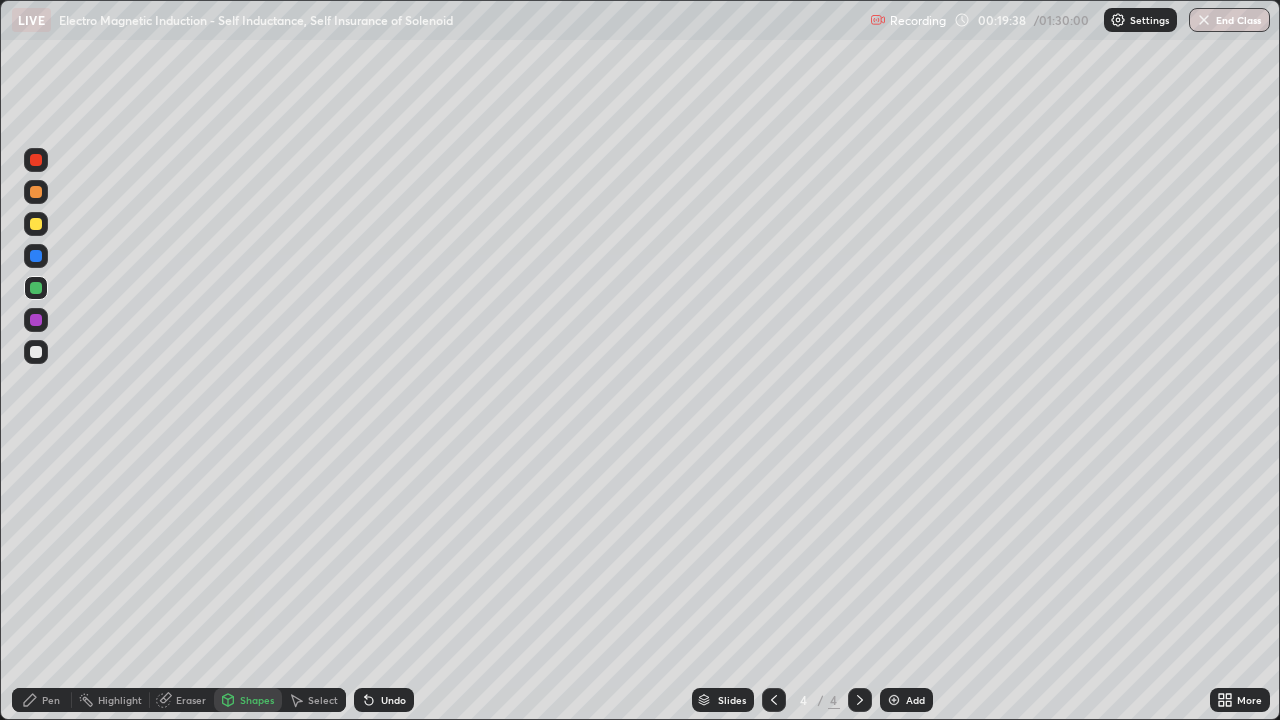 click at bounding box center [36, 192] 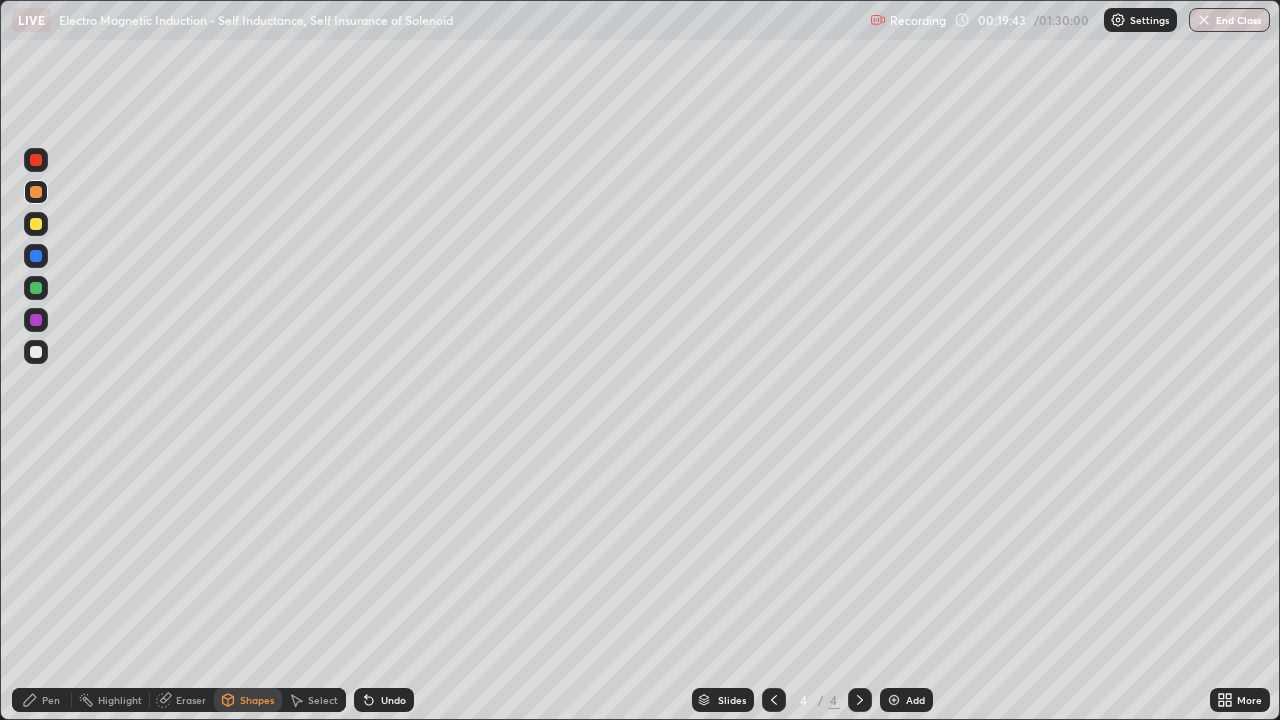 click on "Pen" at bounding box center (42, 700) 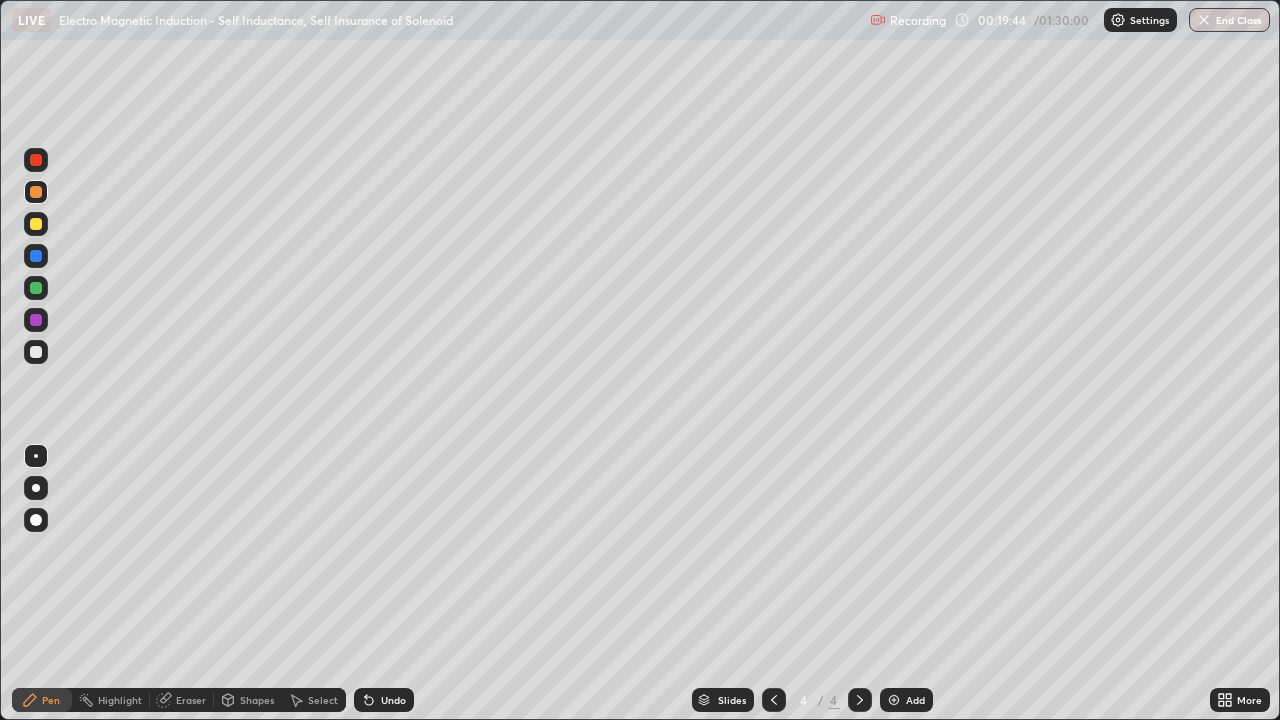 click at bounding box center [36, 288] 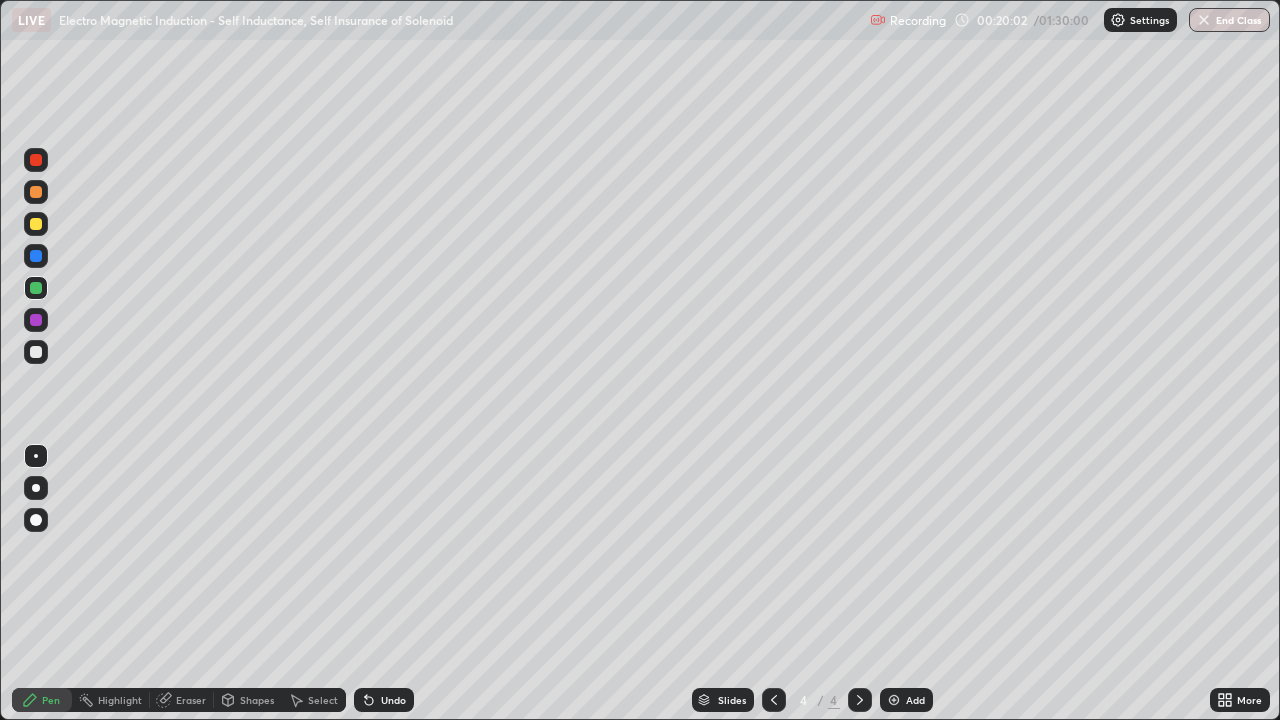 click at bounding box center (36, 352) 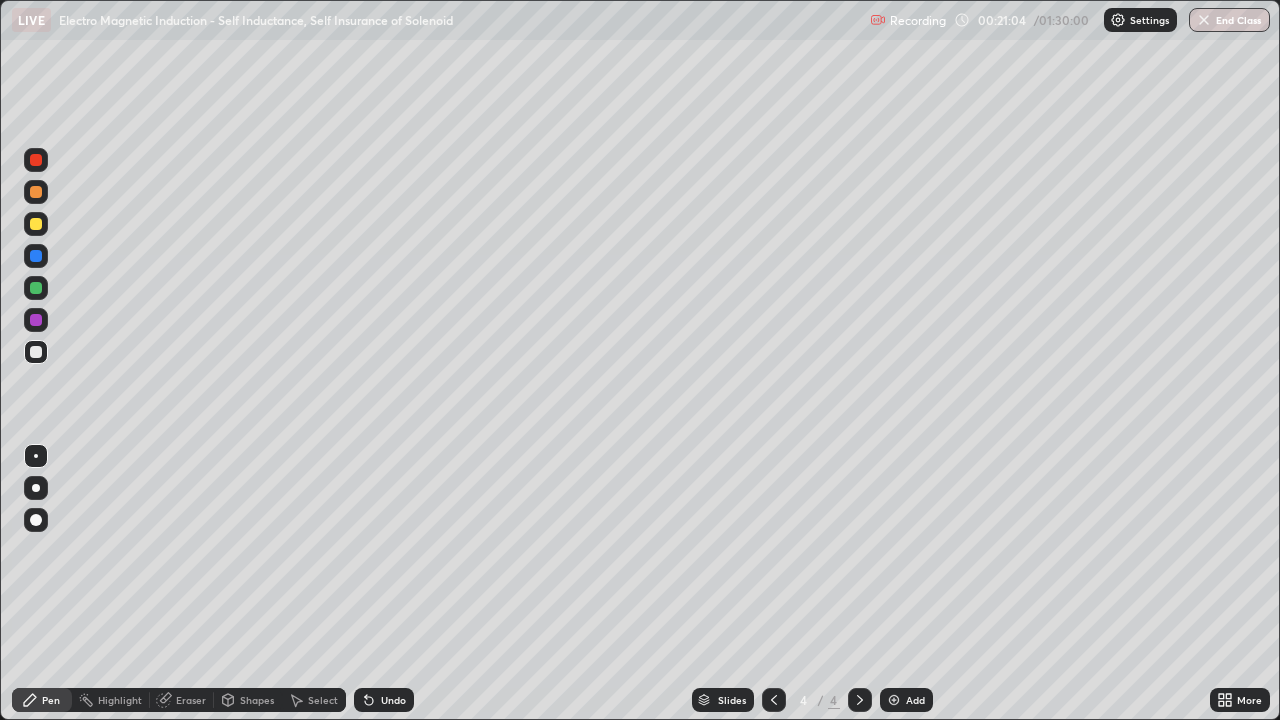 click on "Shapes" at bounding box center (248, 700) 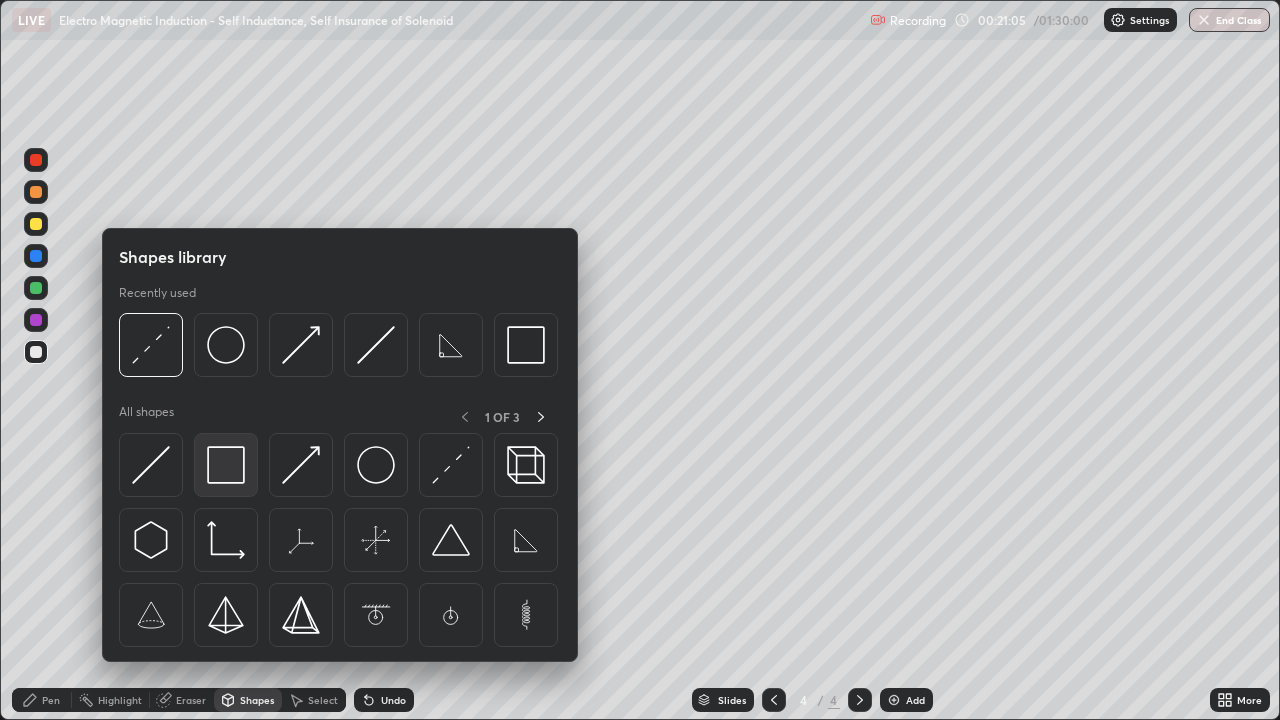click at bounding box center [226, 465] 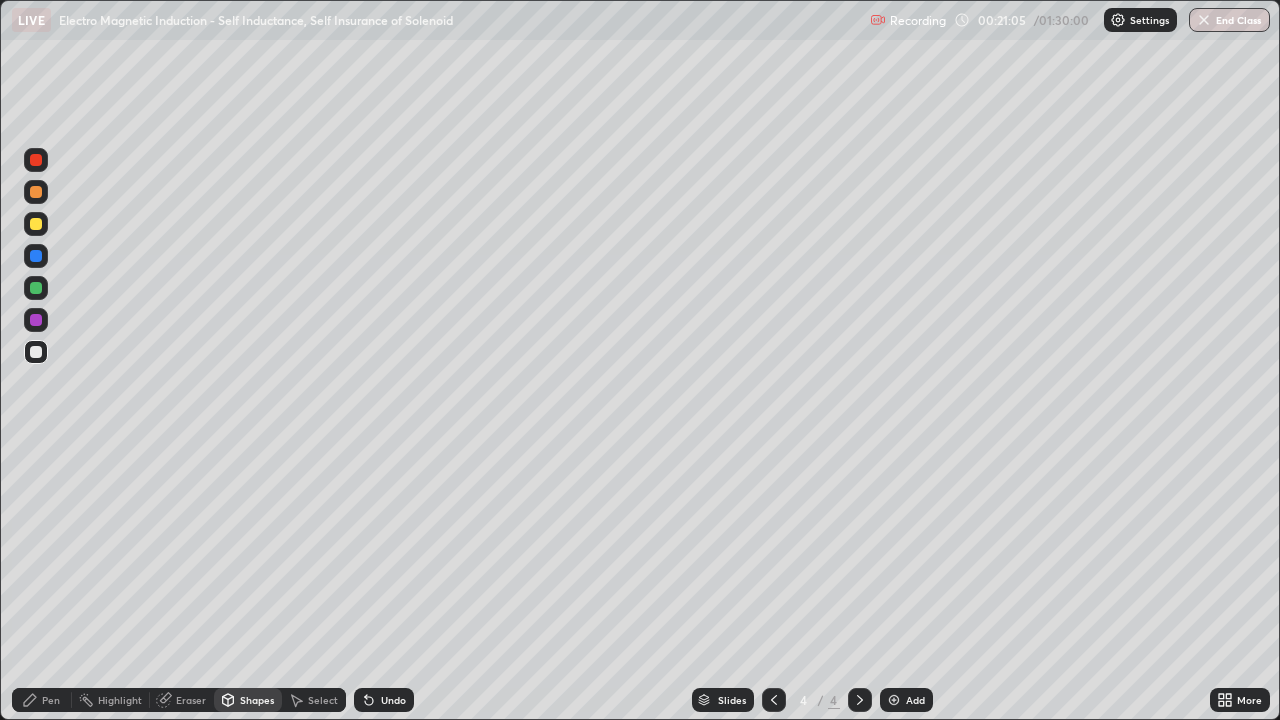 click at bounding box center (36, 288) 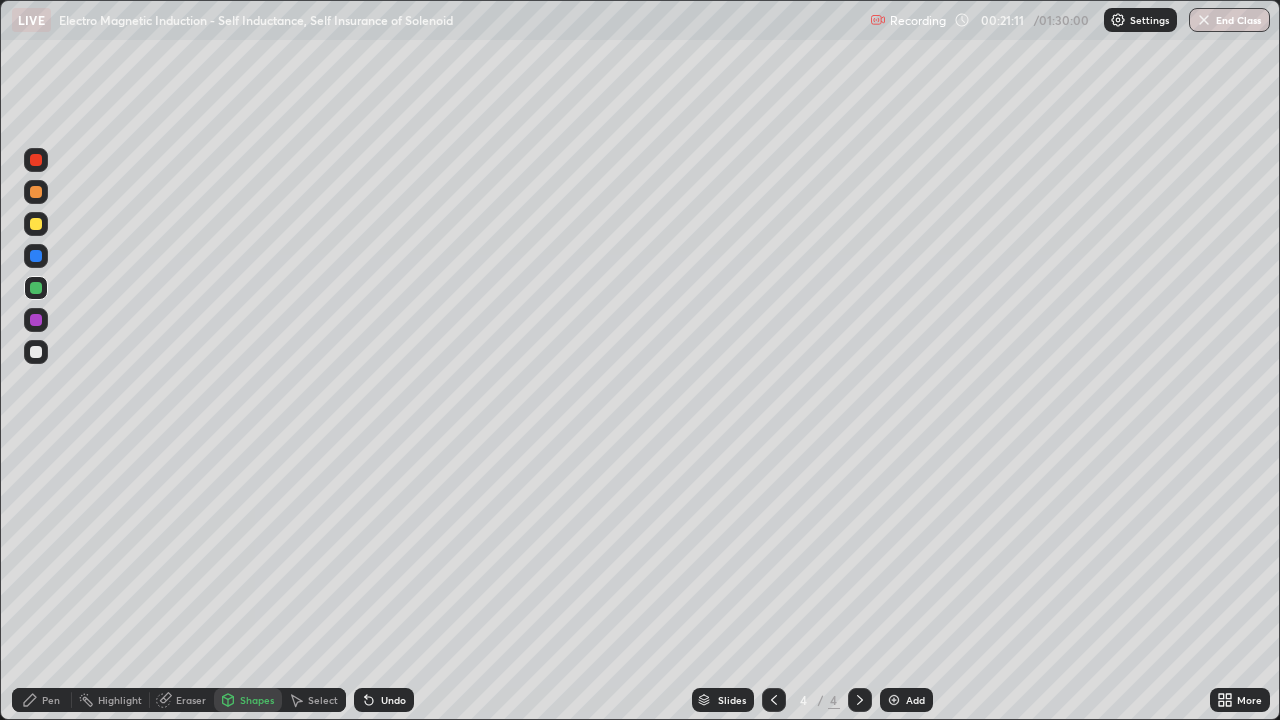 click on "Undo" at bounding box center [384, 700] 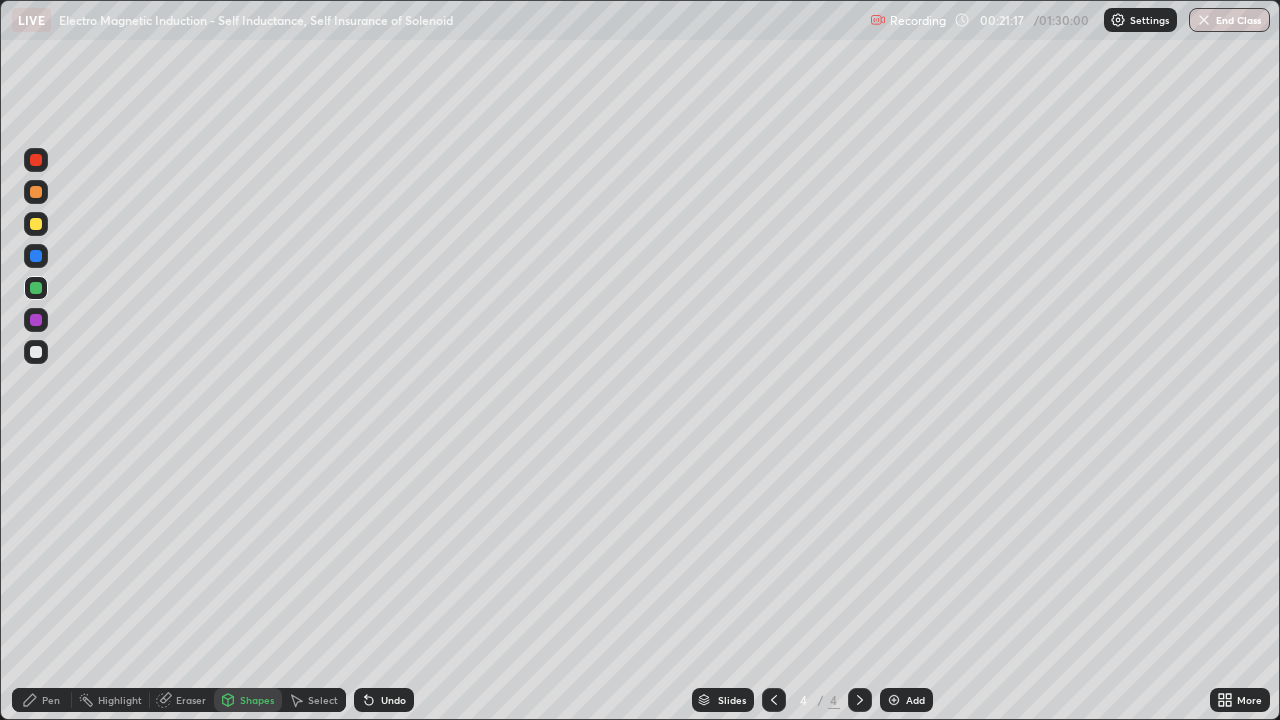 click on "Pen" at bounding box center (51, 700) 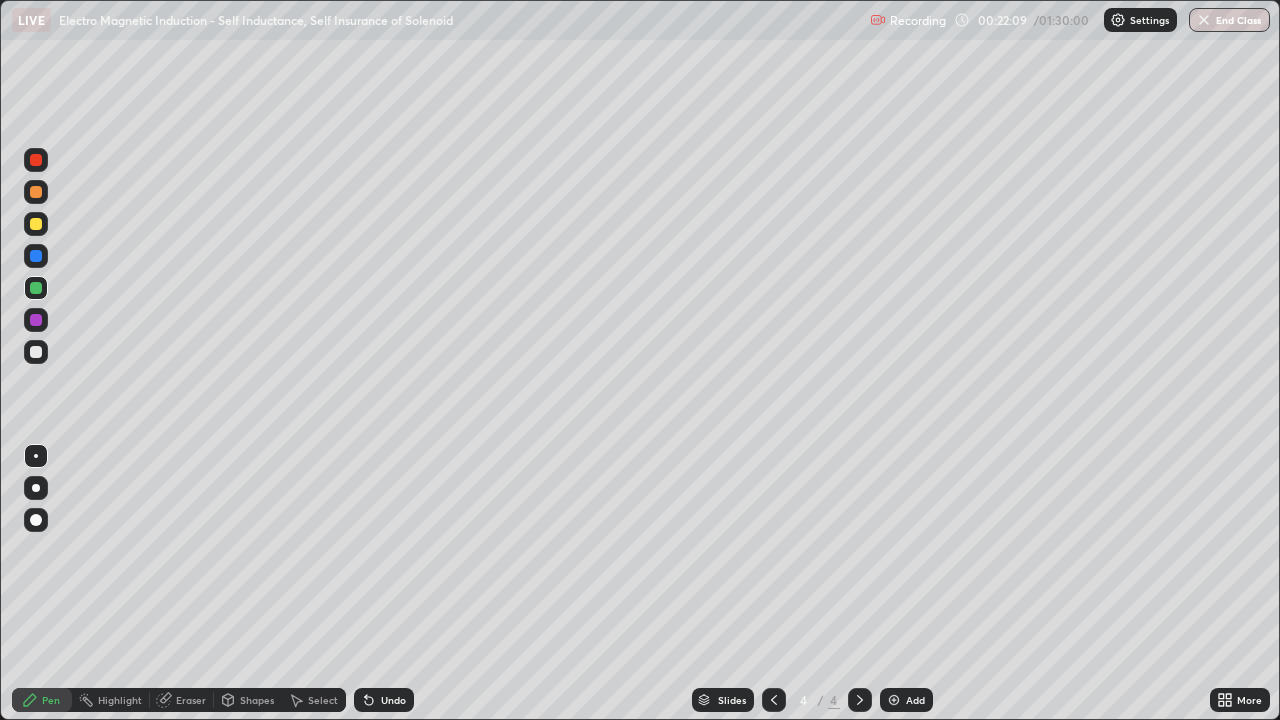 click on "Select" at bounding box center [323, 700] 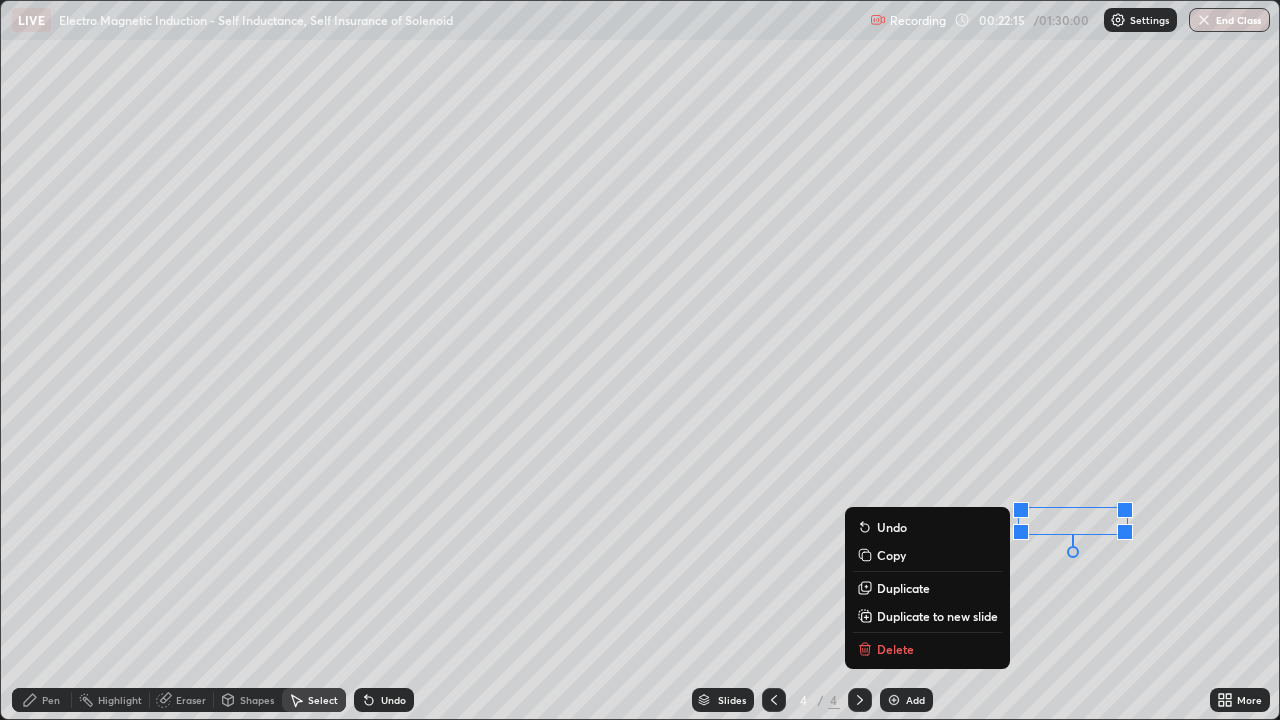 click on "Pen" at bounding box center [42, 700] 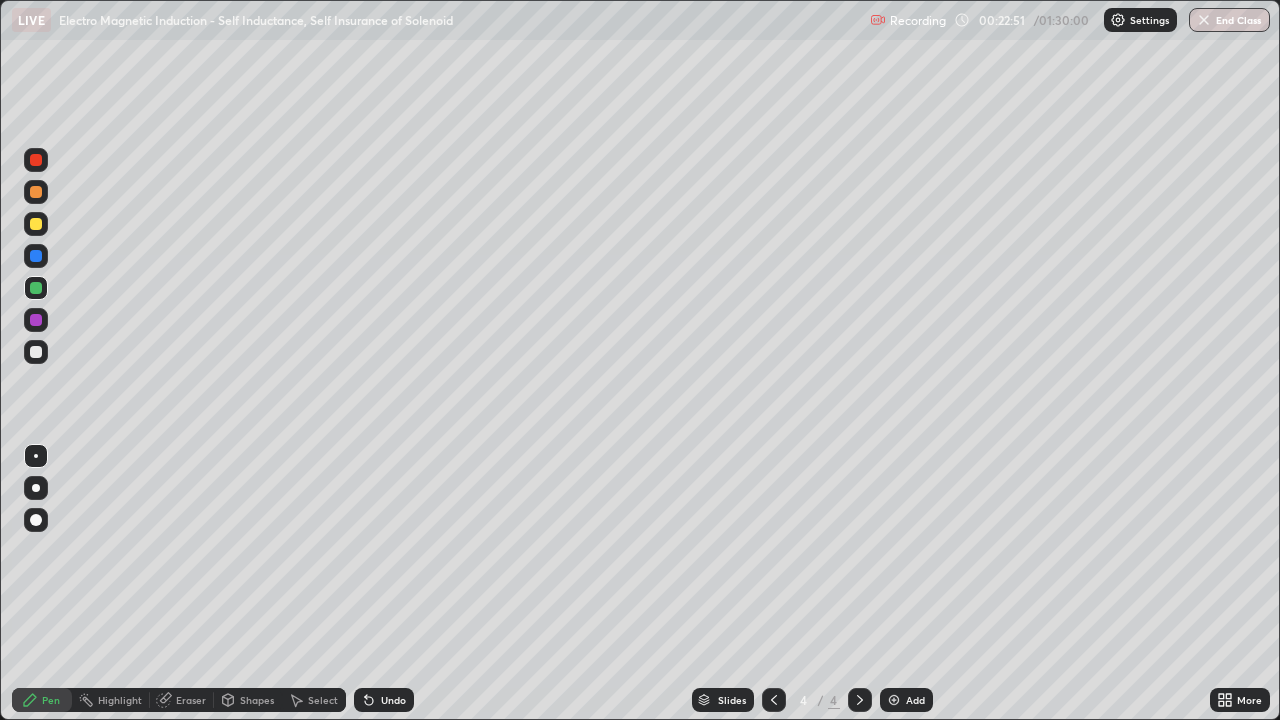 click at bounding box center [36, 352] 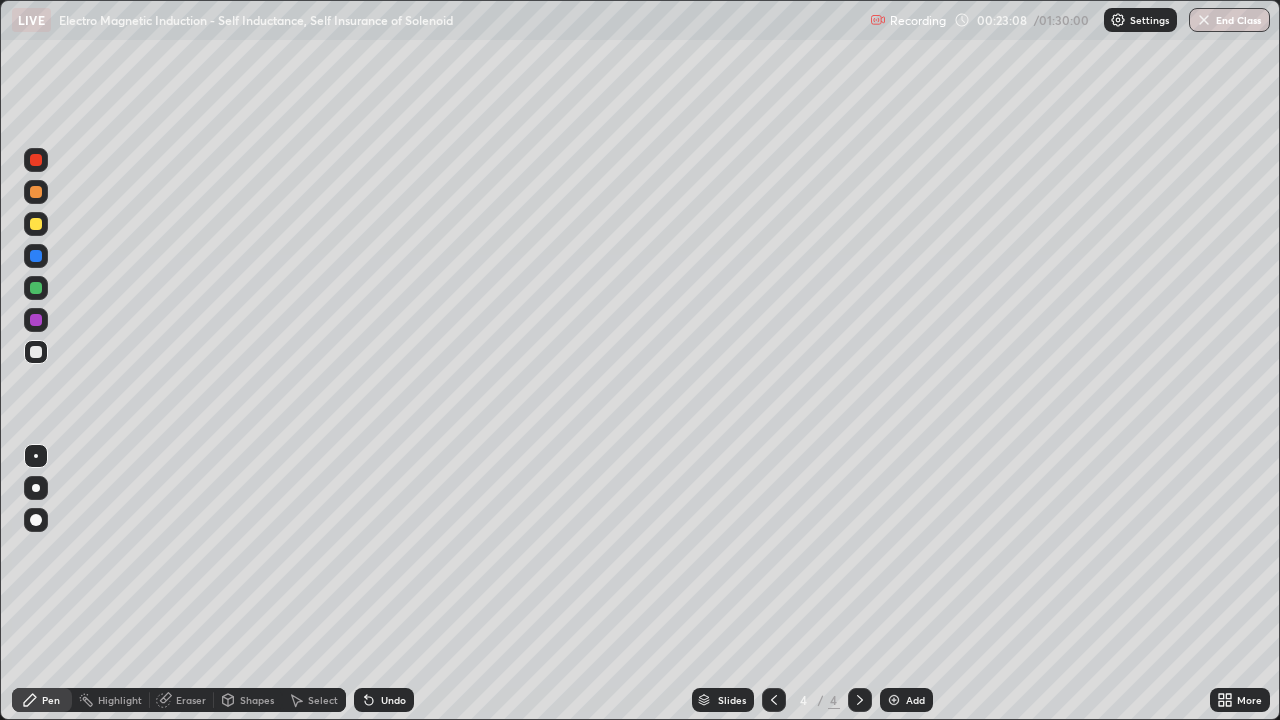 click at bounding box center [36, 288] 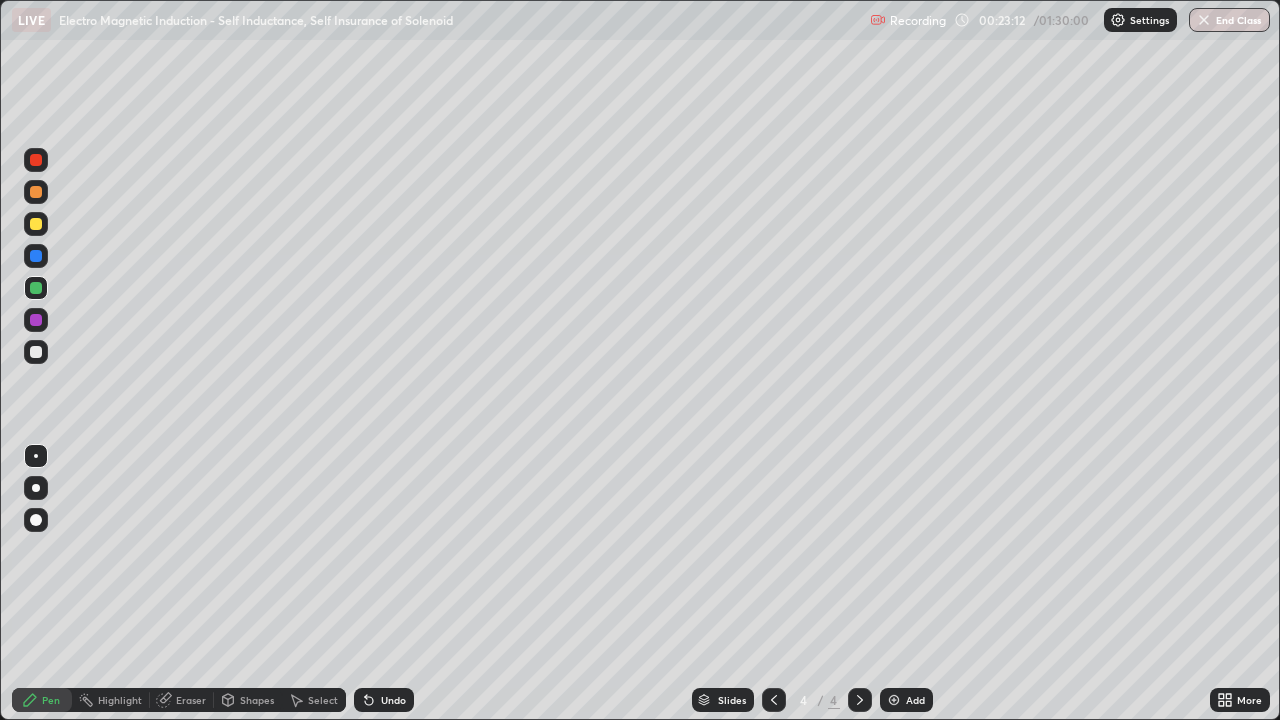 click at bounding box center (36, 224) 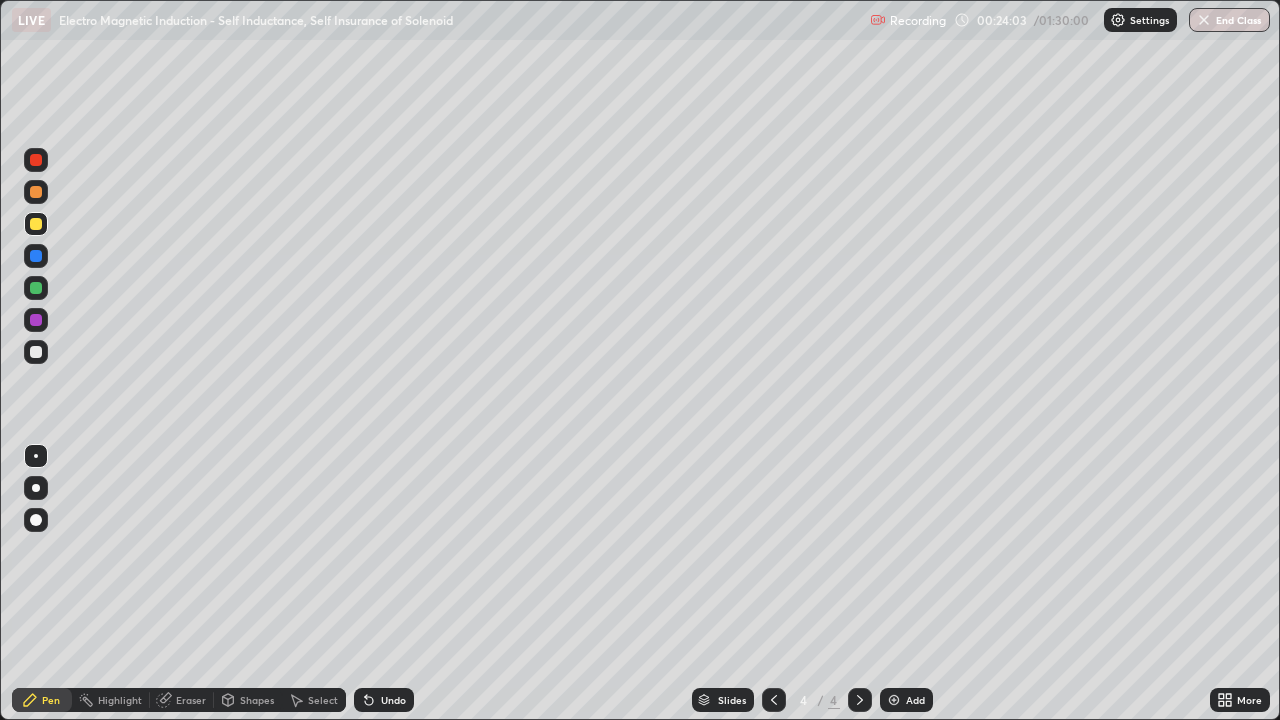 click on "Undo" at bounding box center [393, 700] 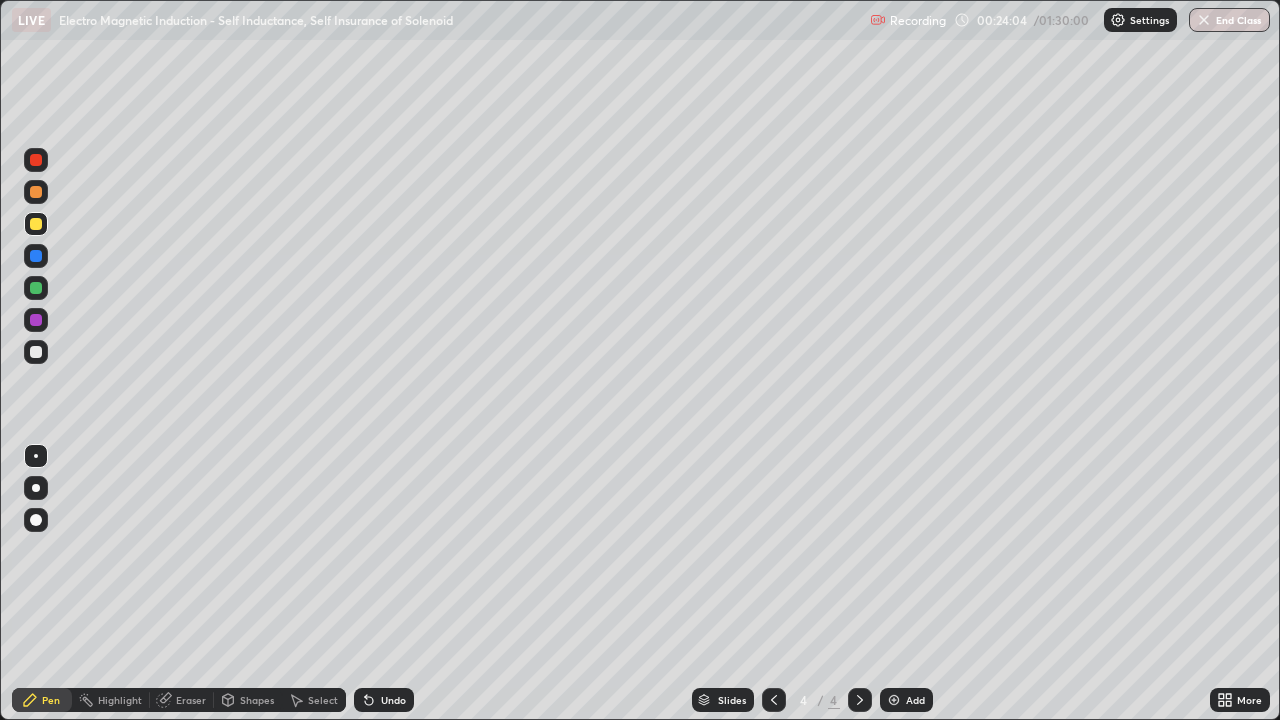 click on "Undo" at bounding box center [393, 700] 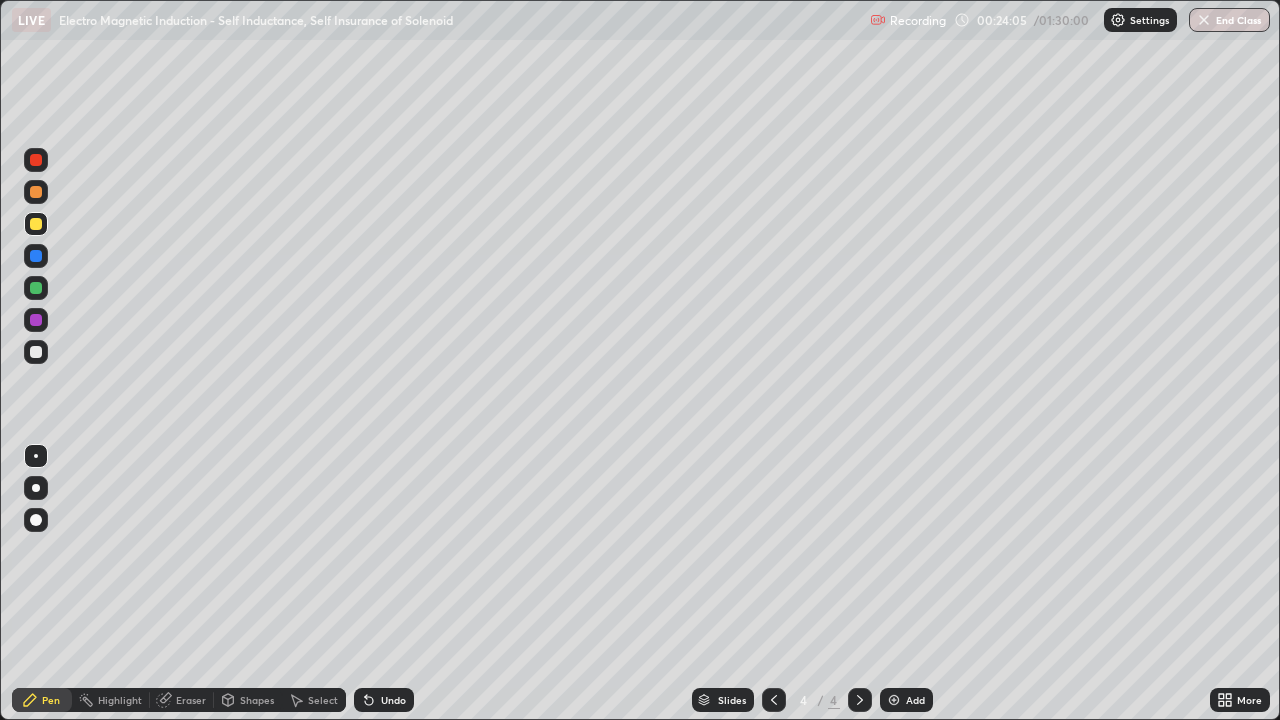 click on "Undo" at bounding box center [393, 700] 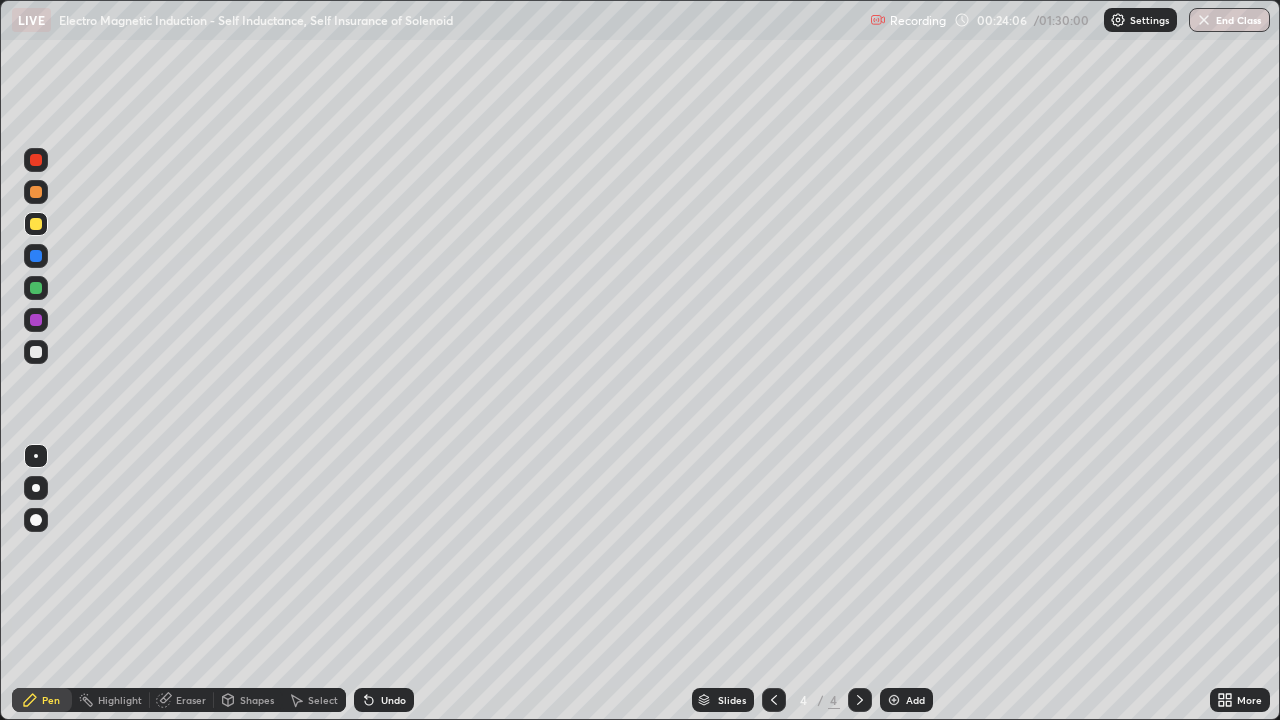 click on "Undo" at bounding box center [393, 700] 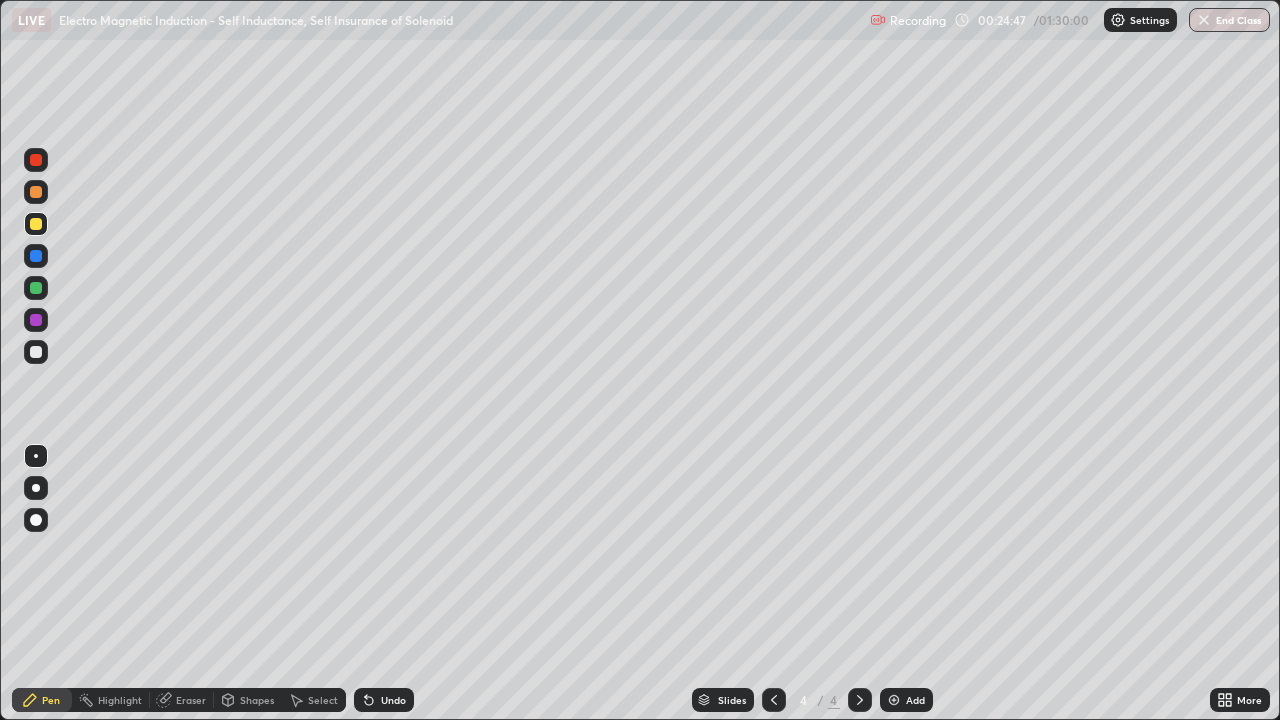 click on "Select" at bounding box center [323, 700] 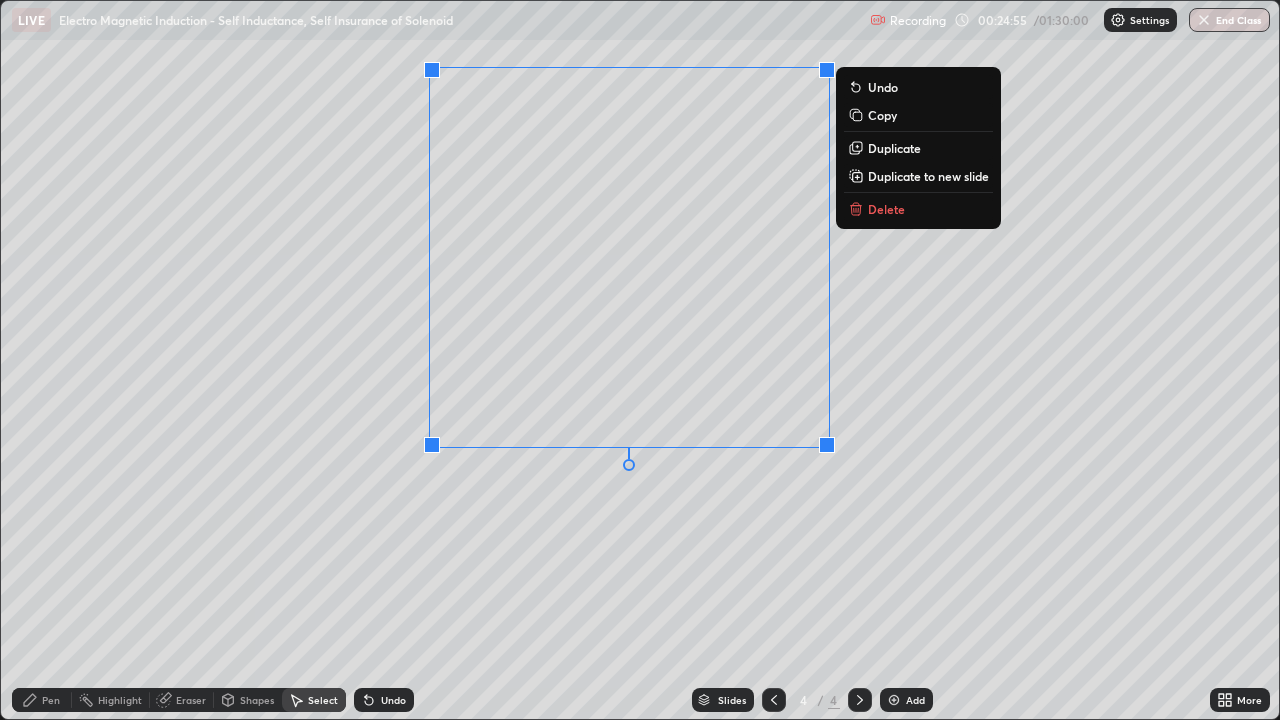click on "0 ° Undo Copy Duplicate Duplicate to new slide Delete" at bounding box center [640, 360] 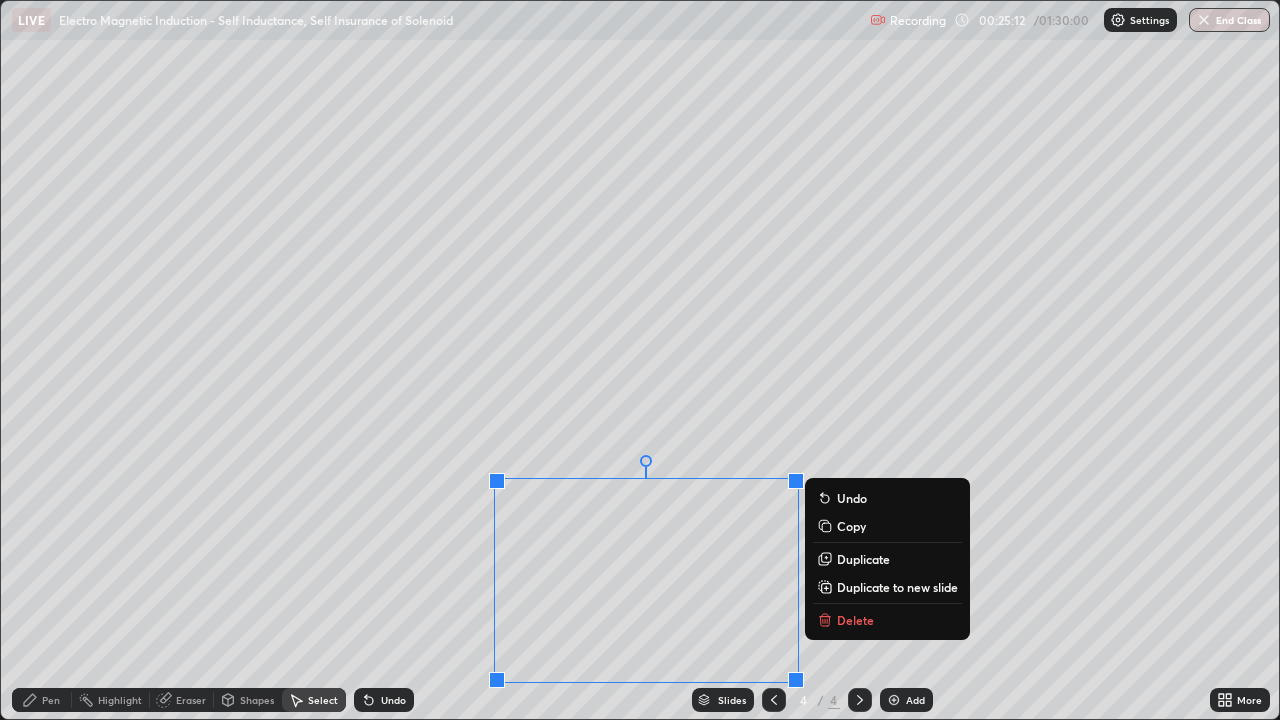 click on "0 ° Undo Copy Duplicate Duplicate to new slide Delete" at bounding box center [640, 360] 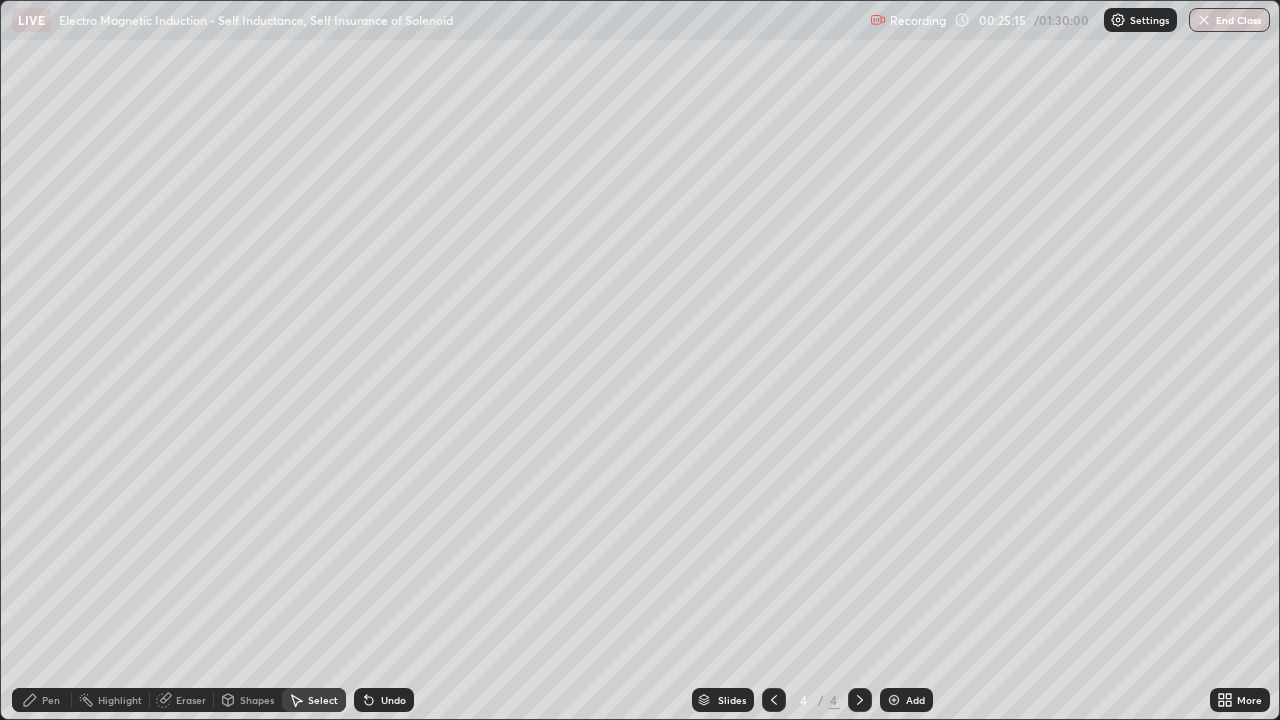 click on "Pen" at bounding box center [42, 700] 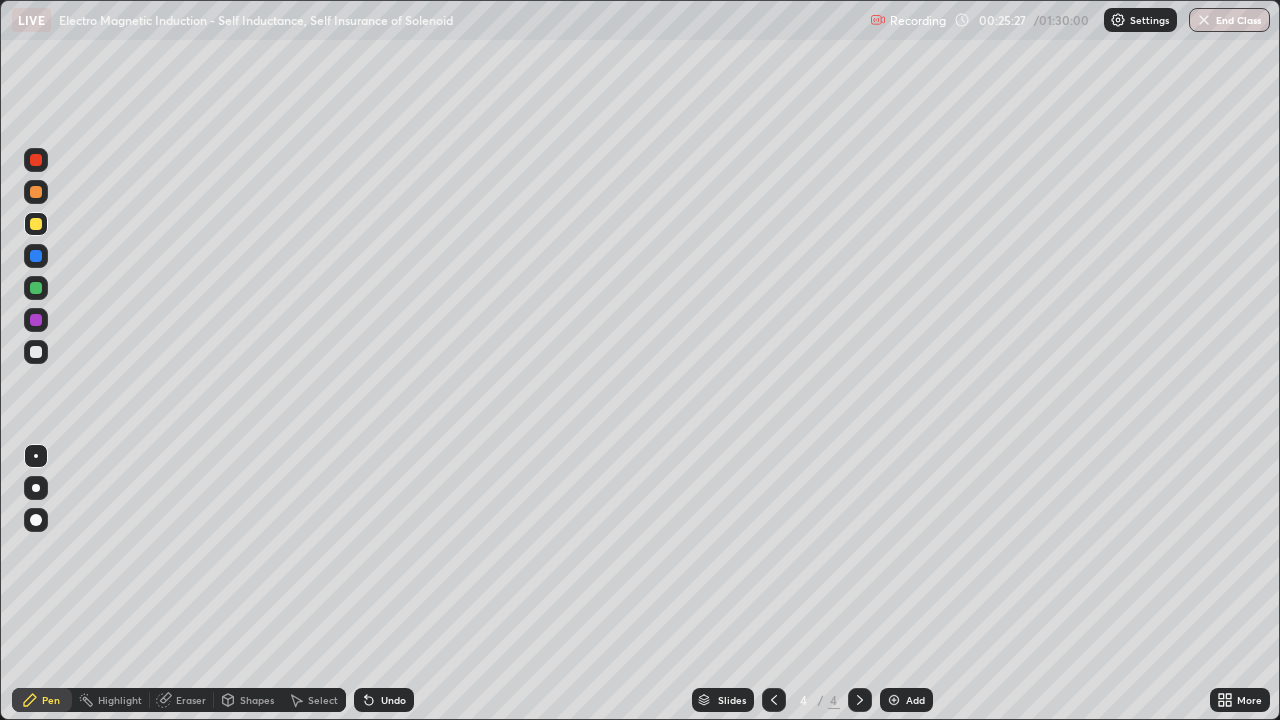 click at bounding box center [36, 192] 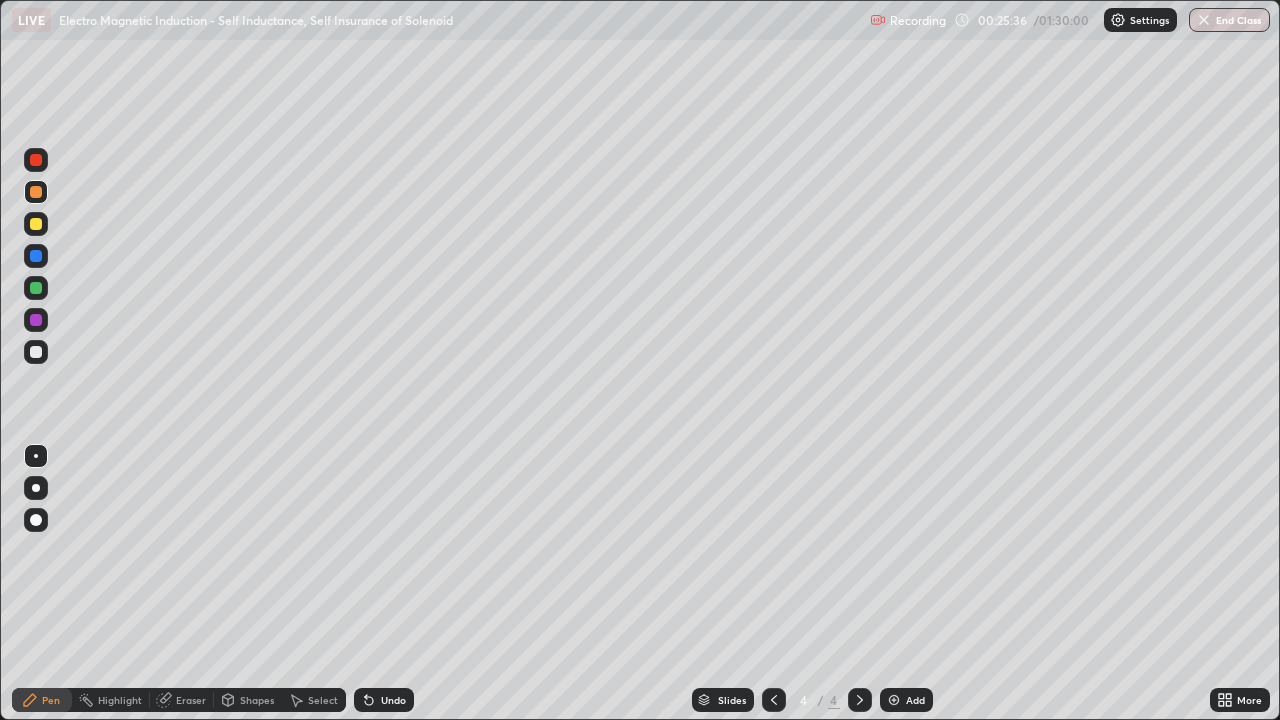 click at bounding box center (36, 288) 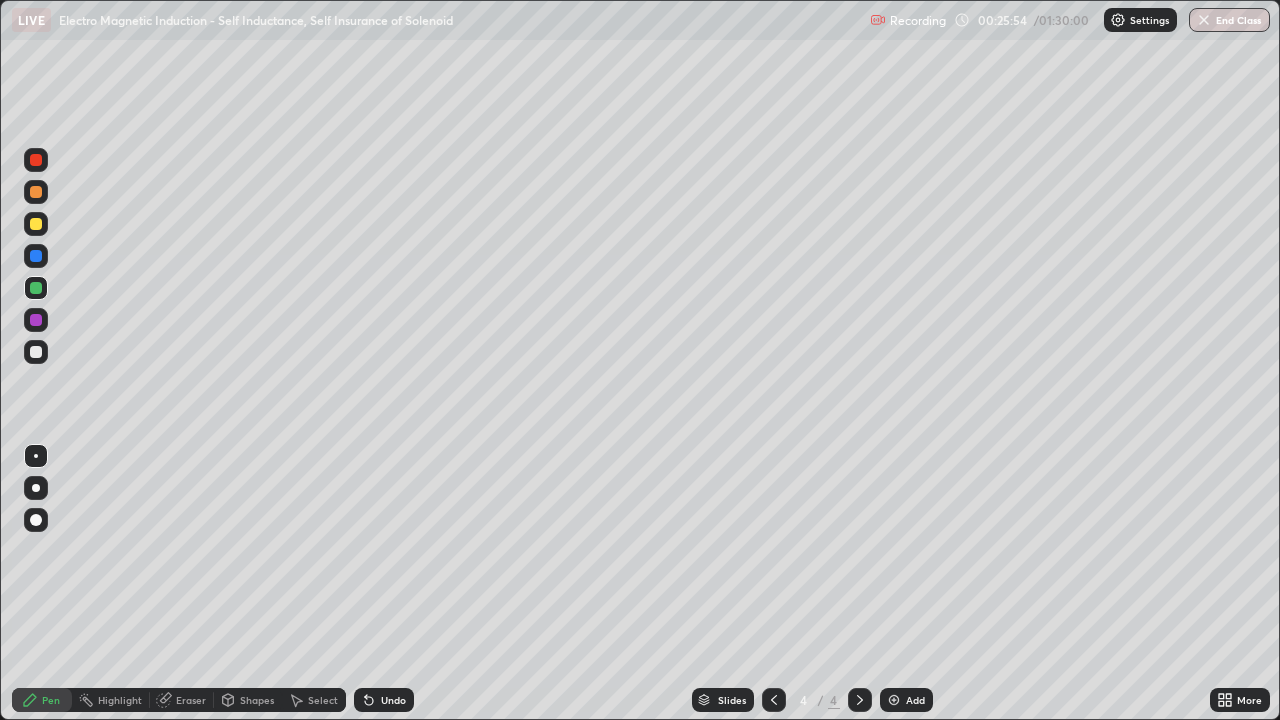 click at bounding box center (36, 352) 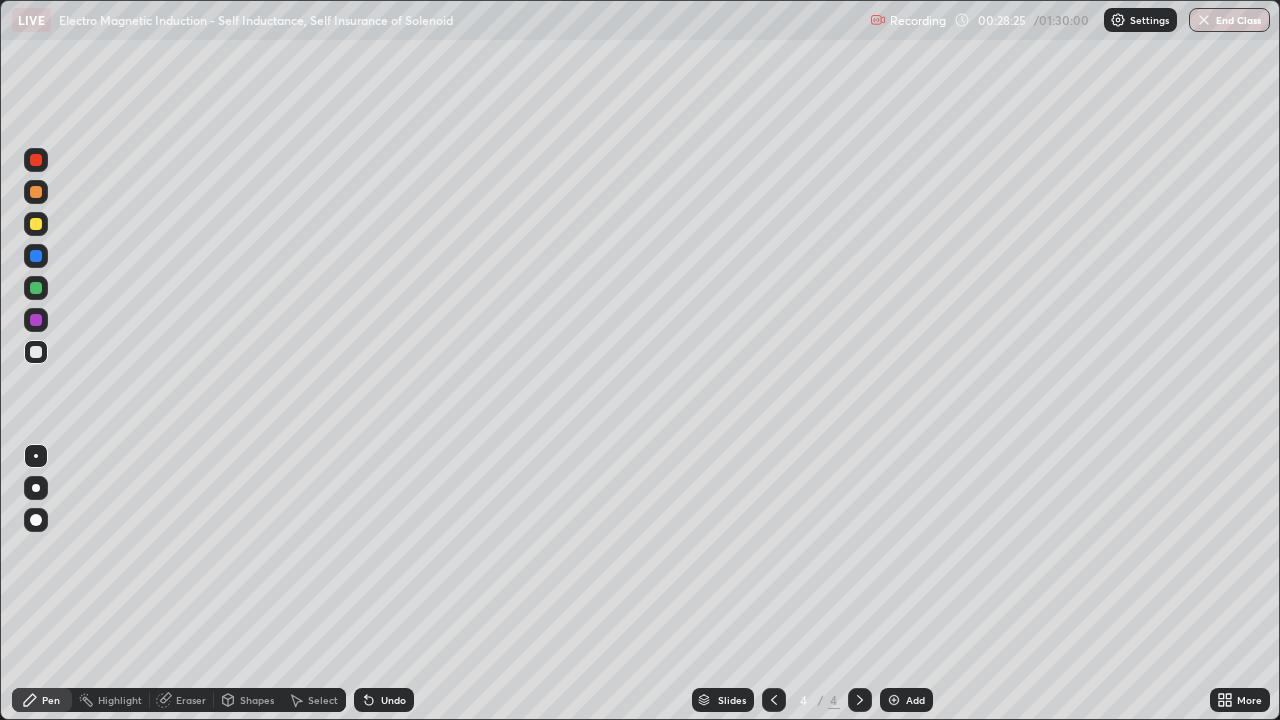 click on "Select" at bounding box center (323, 700) 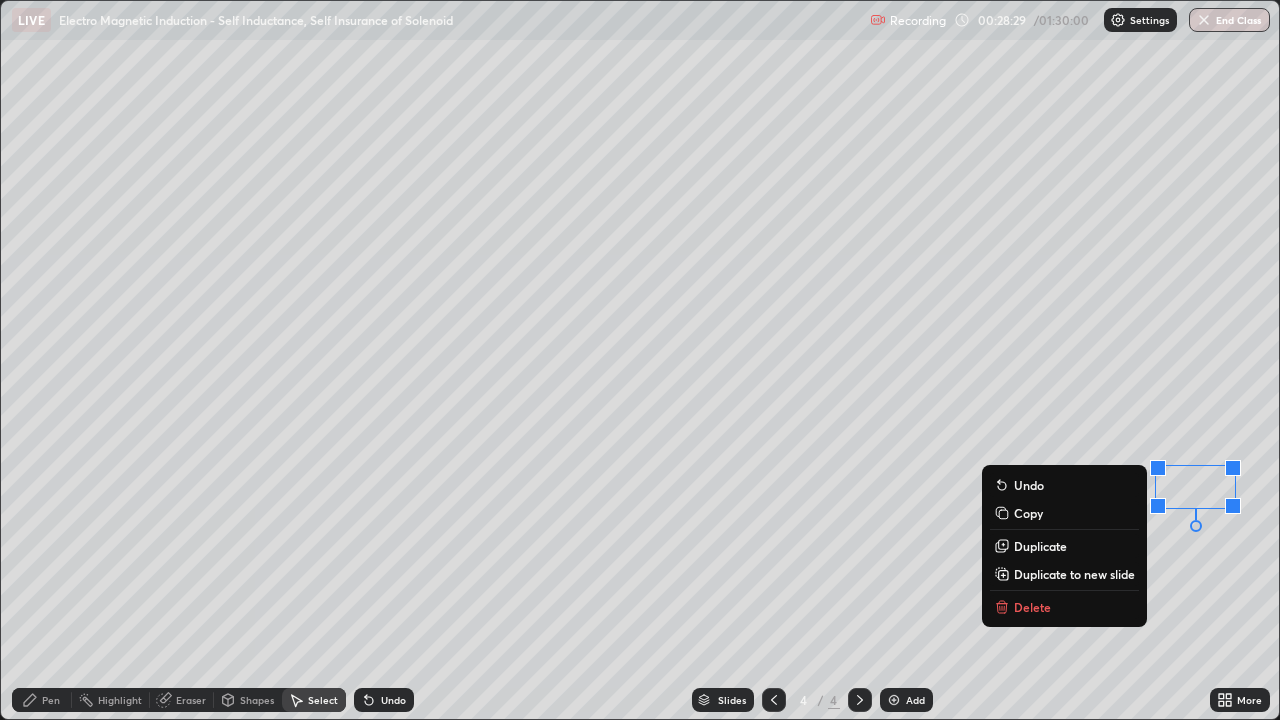 click on "Delete" at bounding box center [1032, 607] 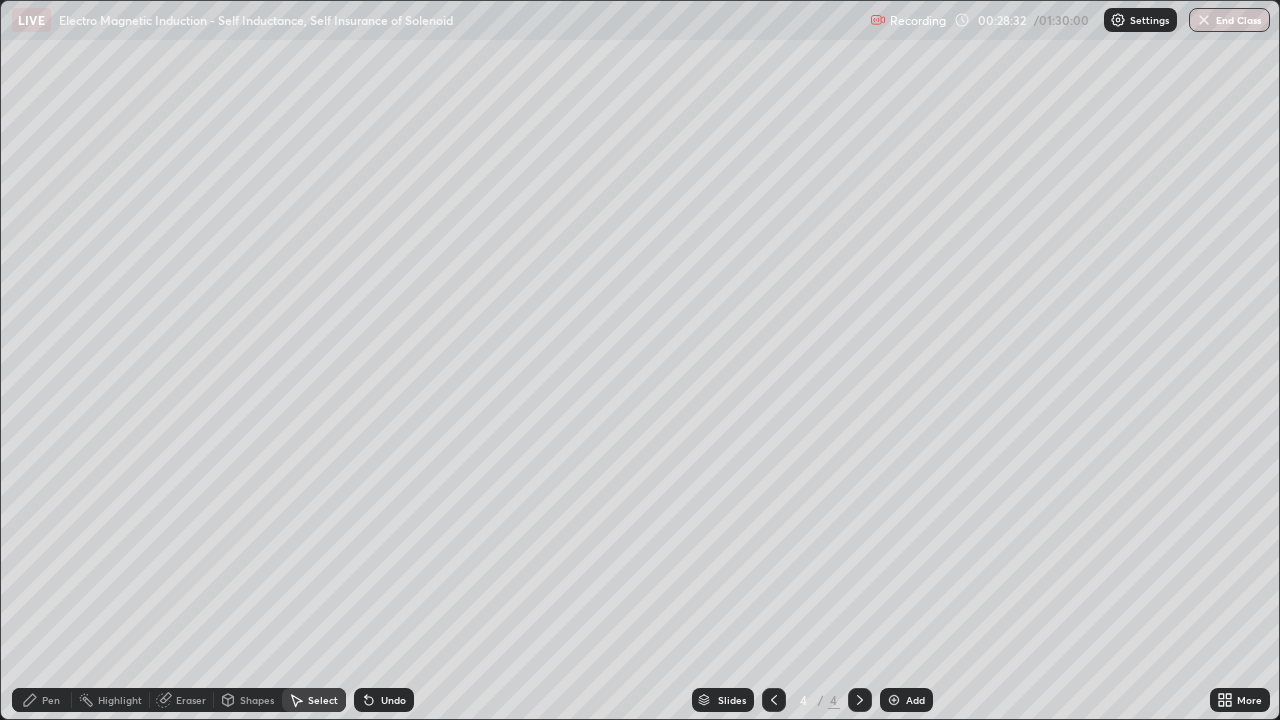 click on "Pen" at bounding box center (42, 700) 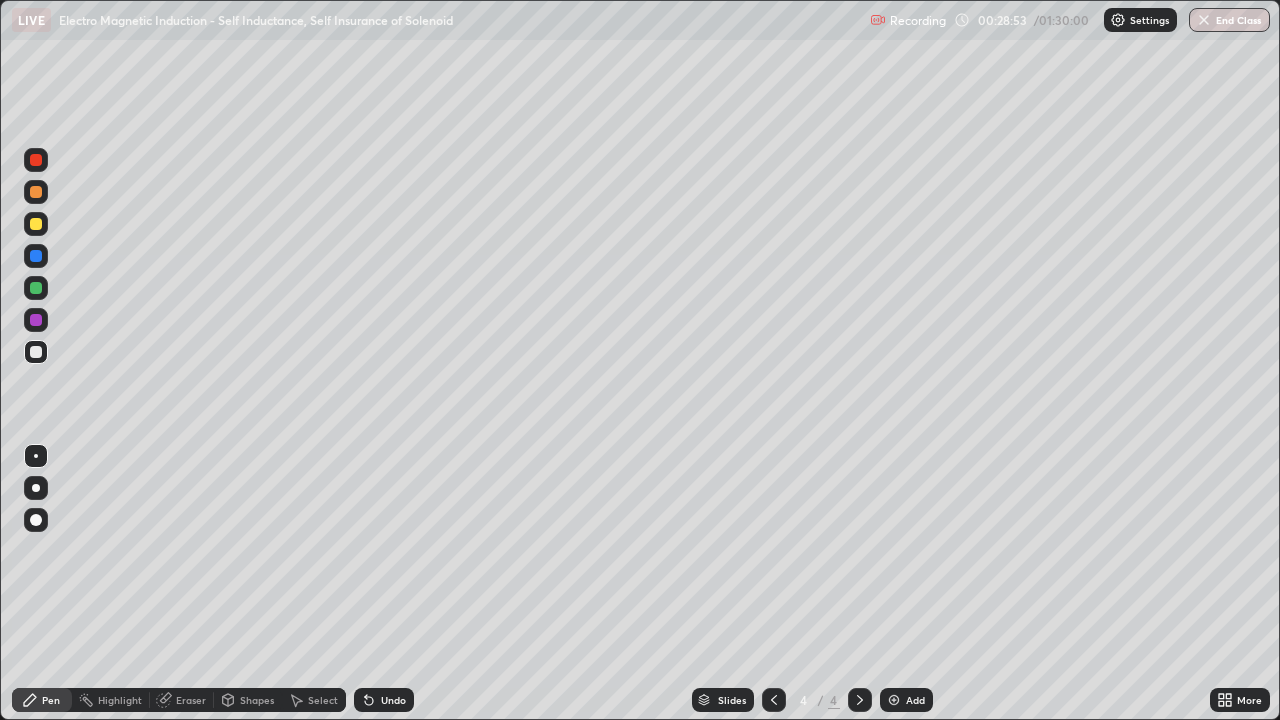 click at bounding box center [36, 192] 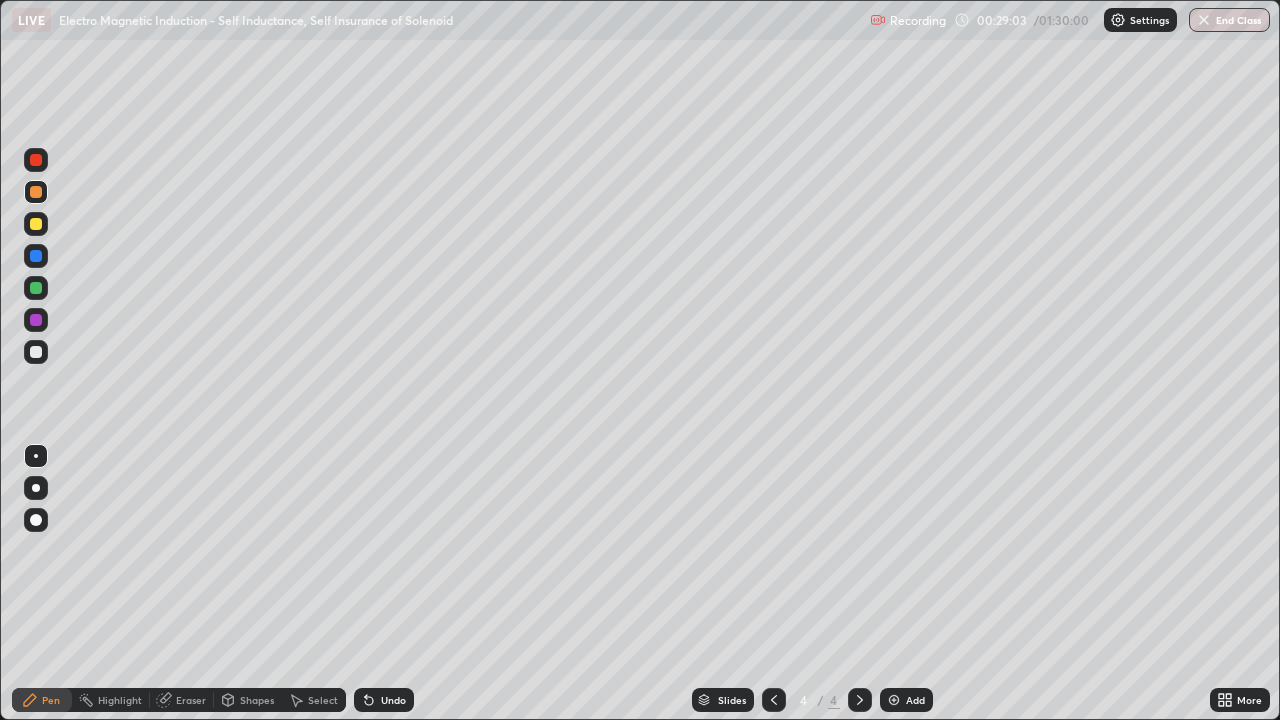 click at bounding box center [36, 352] 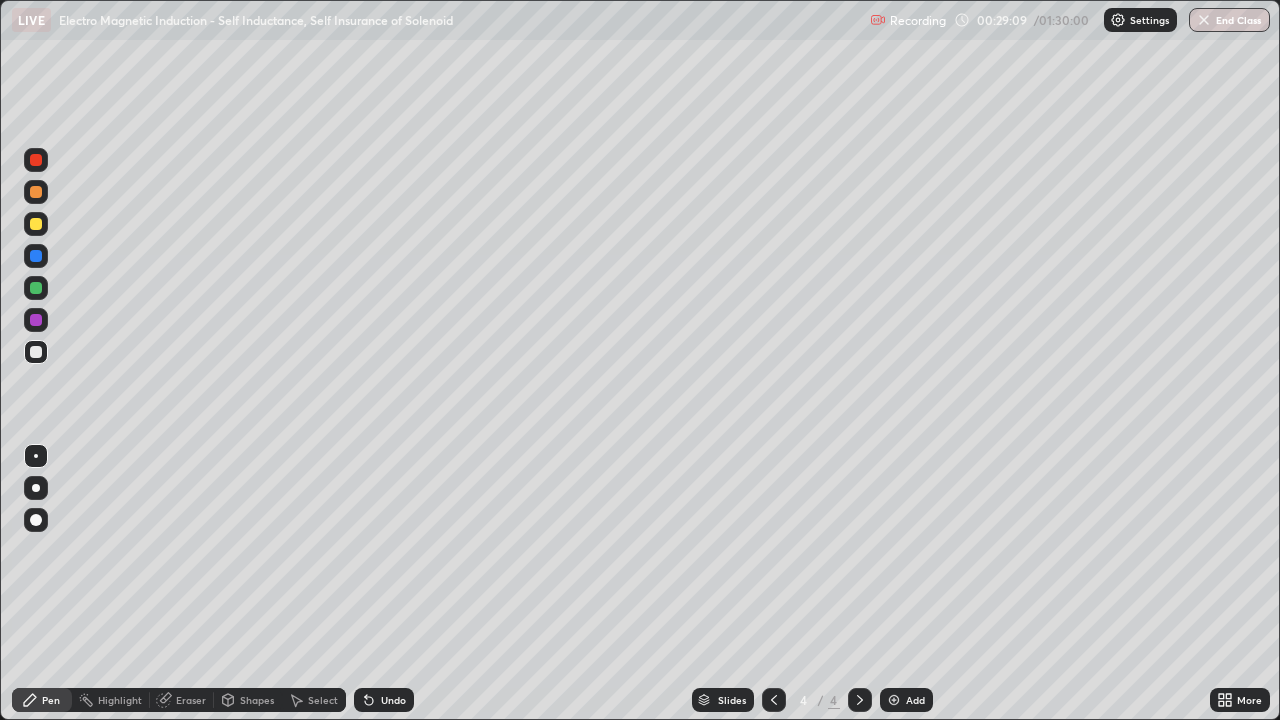 click on "Undo" at bounding box center [393, 700] 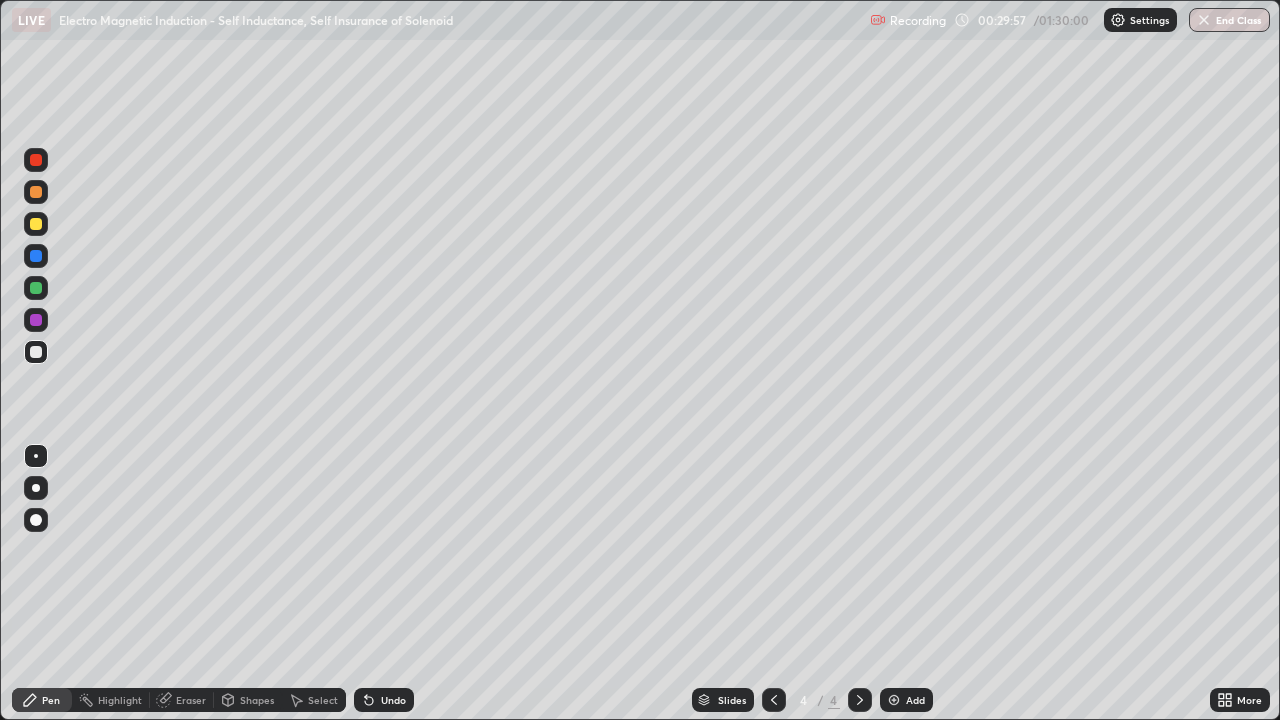 click at bounding box center [894, 700] 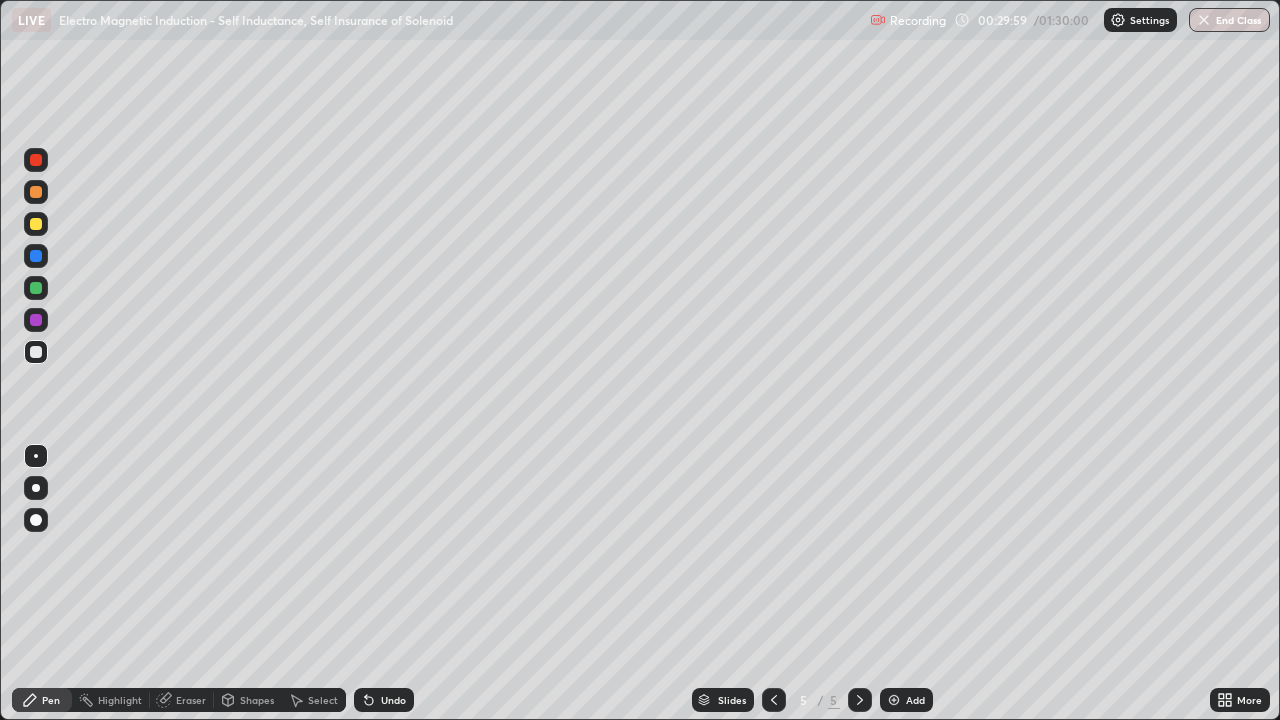 click at bounding box center (36, 192) 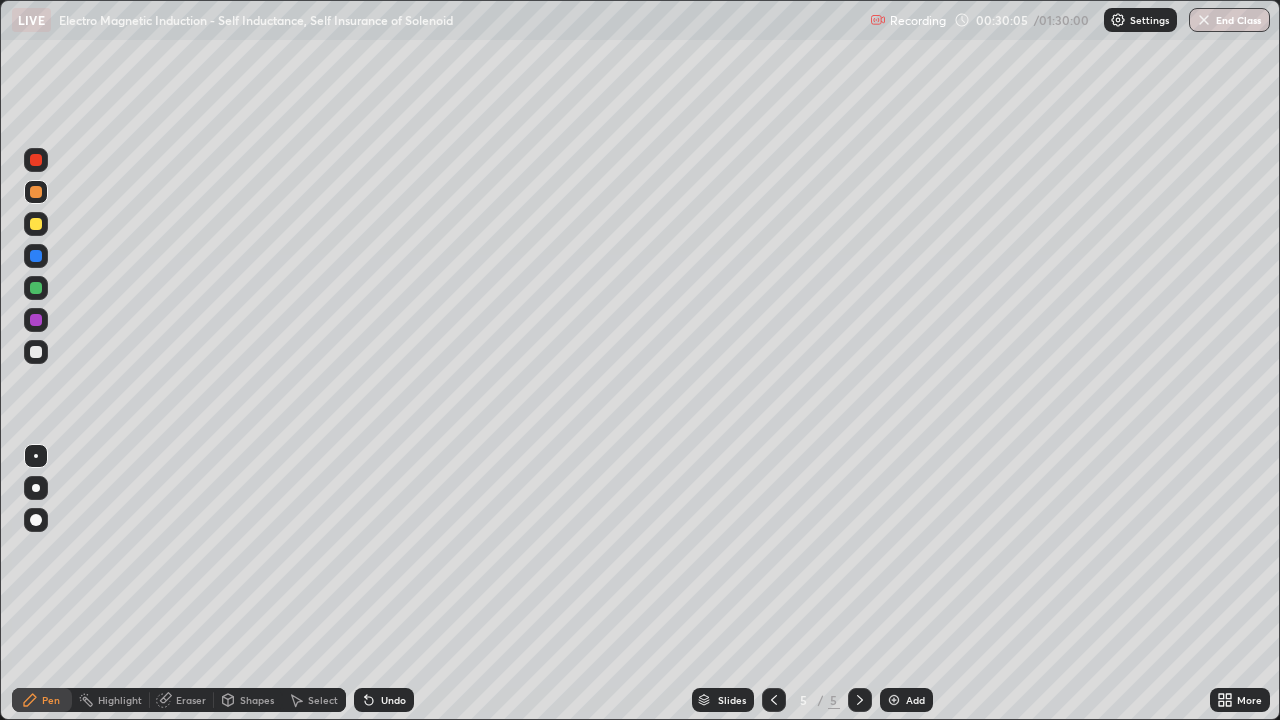 click at bounding box center (36, 352) 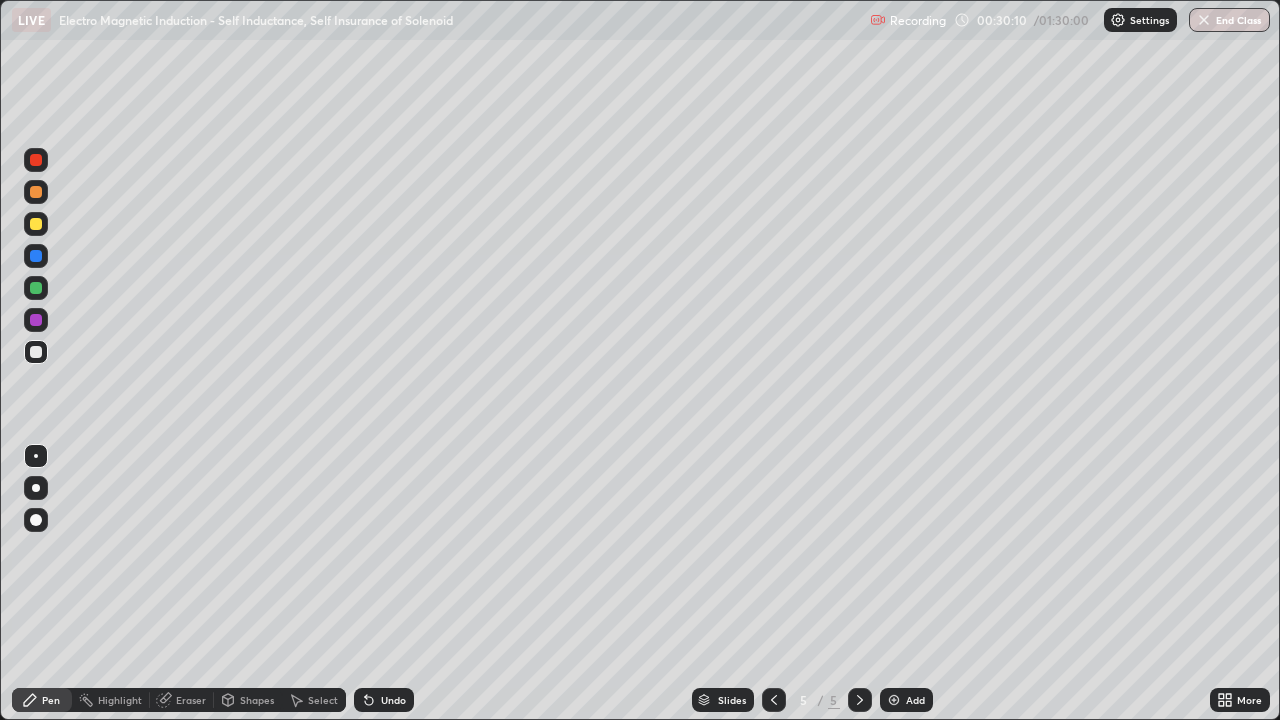 click on "Undo" at bounding box center (384, 700) 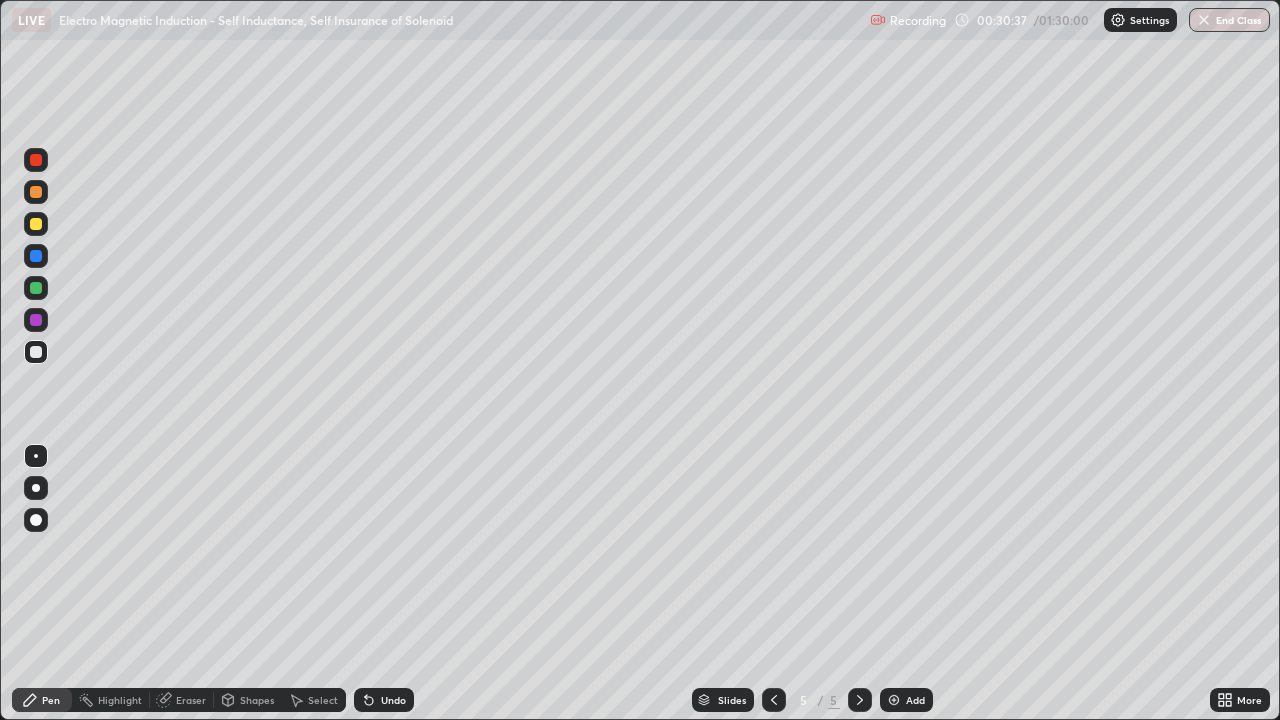 click at bounding box center [36, 192] 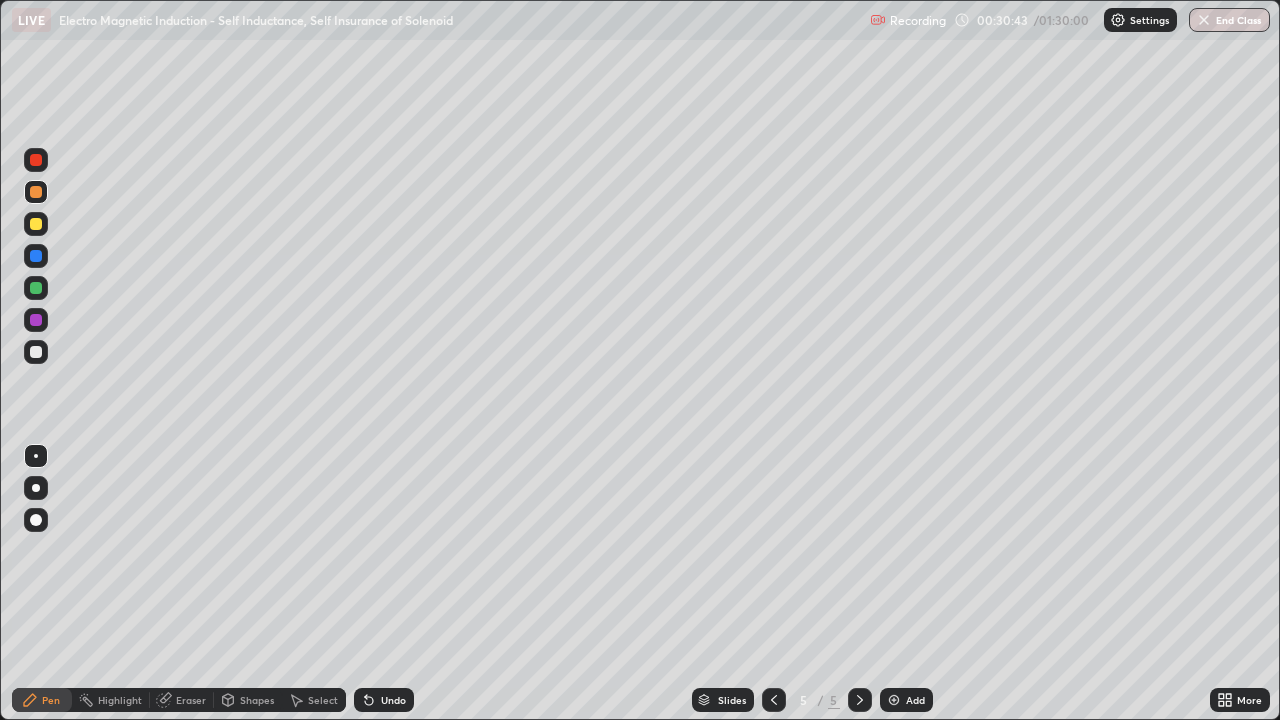 click at bounding box center [36, 224] 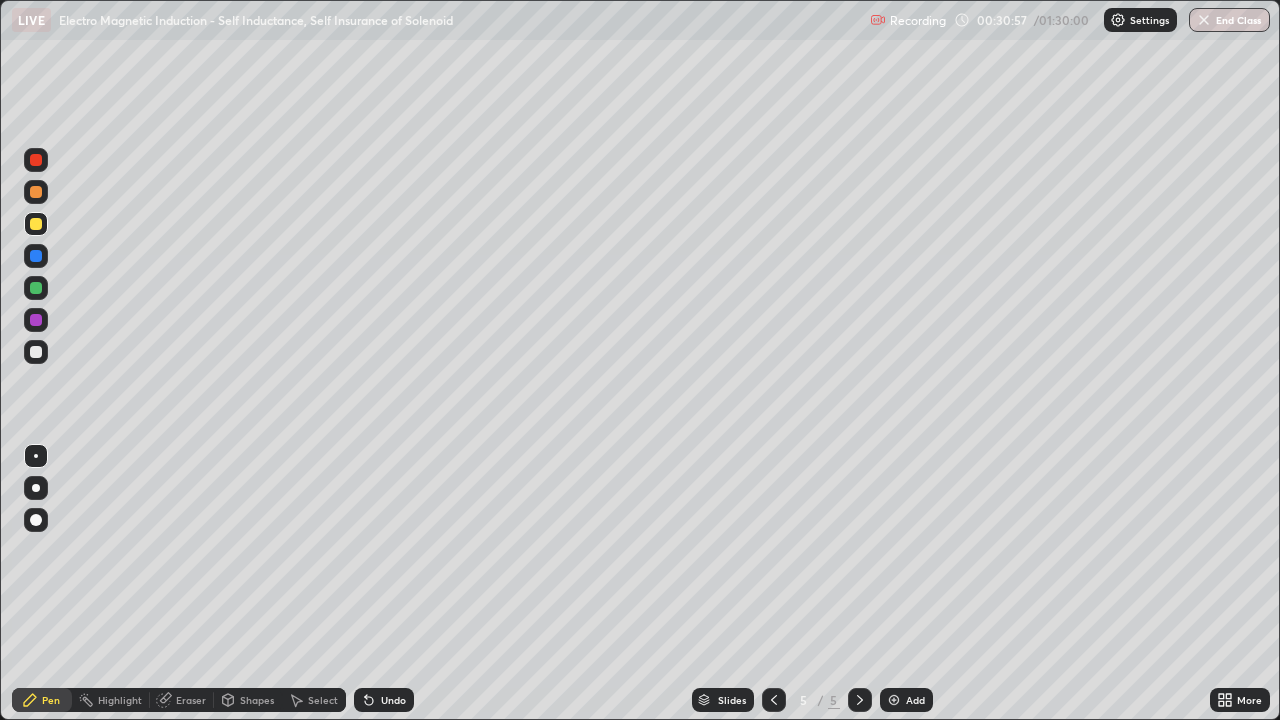 click on "Undo" at bounding box center (393, 700) 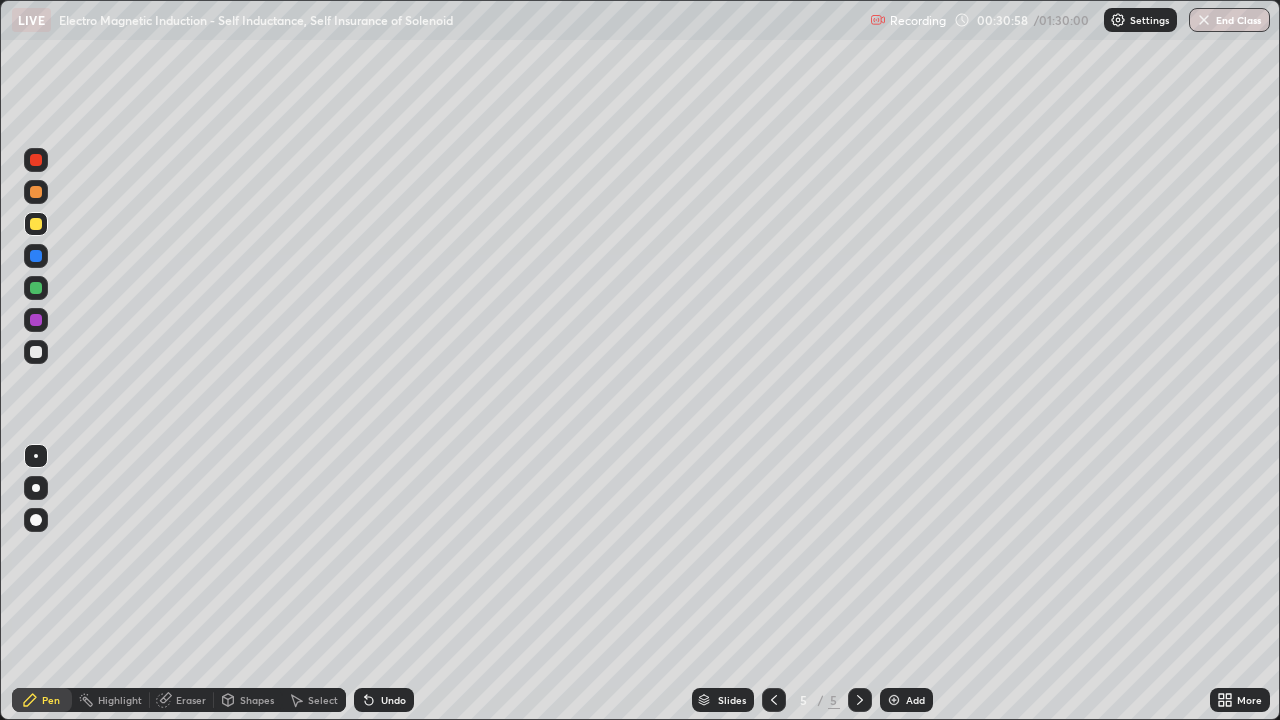 click on "Undo" at bounding box center (384, 700) 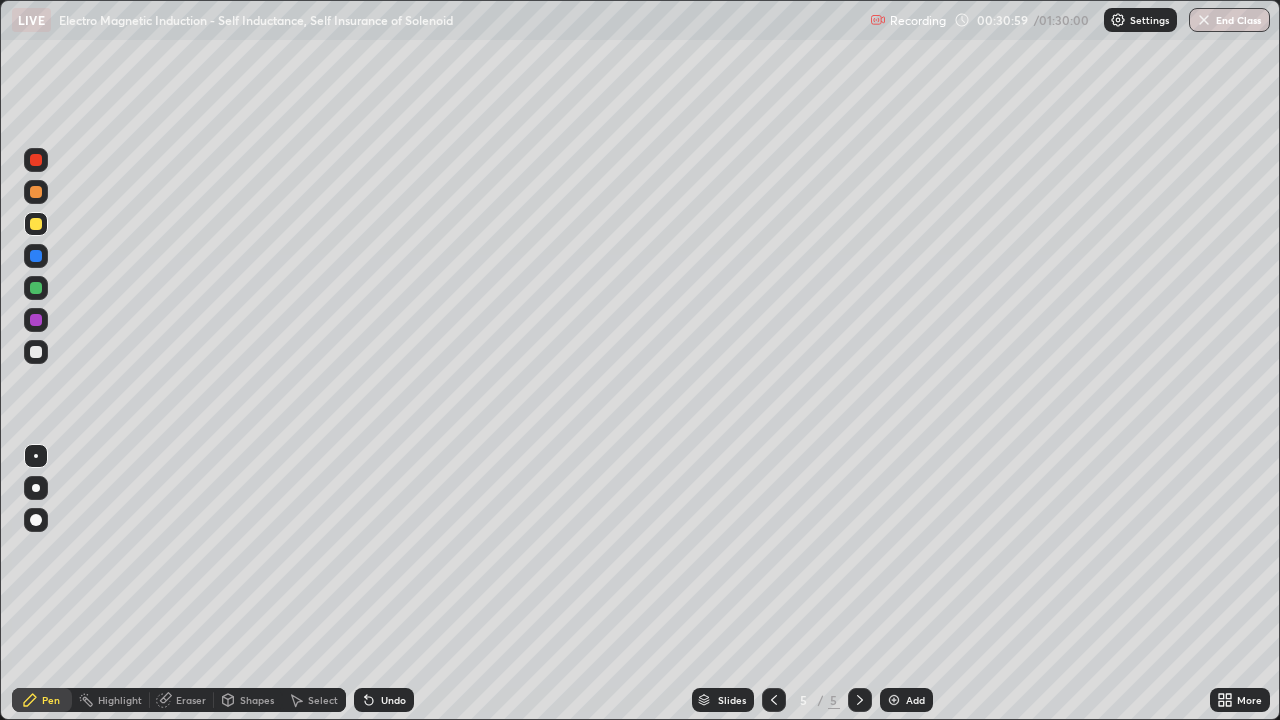 click on "Undo" at bounding box center [384, 700] 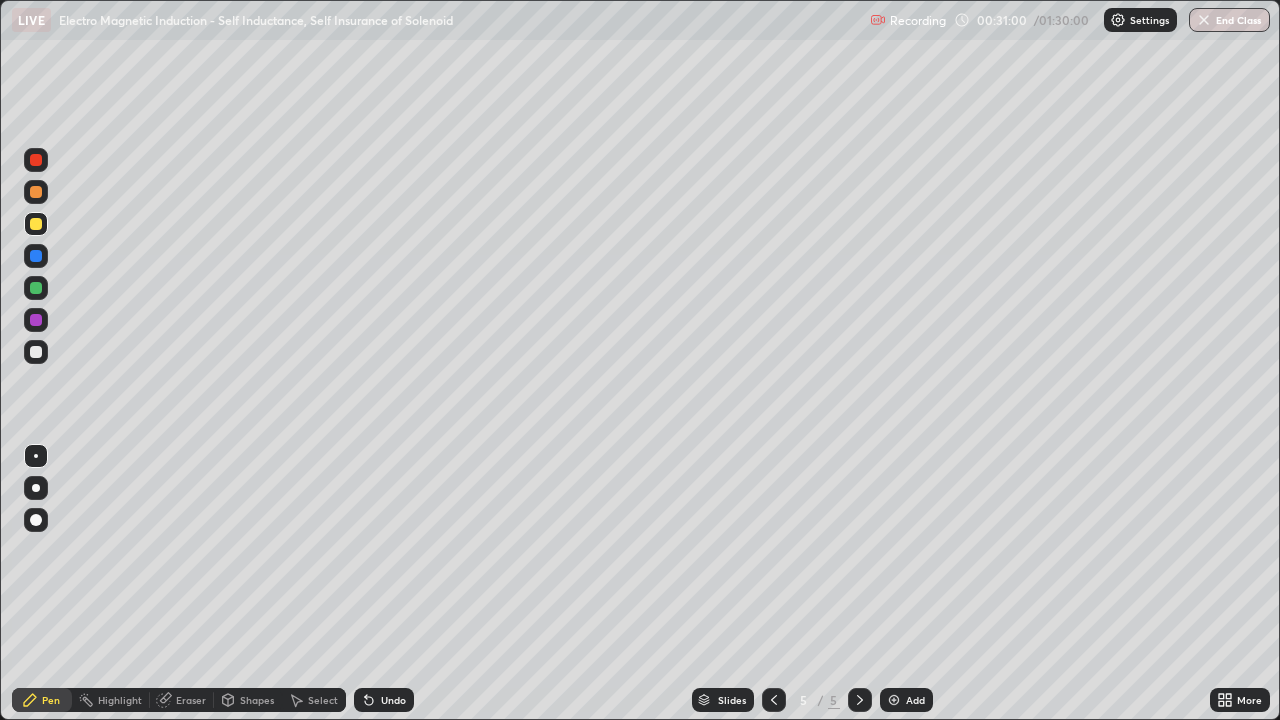click on "Select" at bounding box center (323, 700) 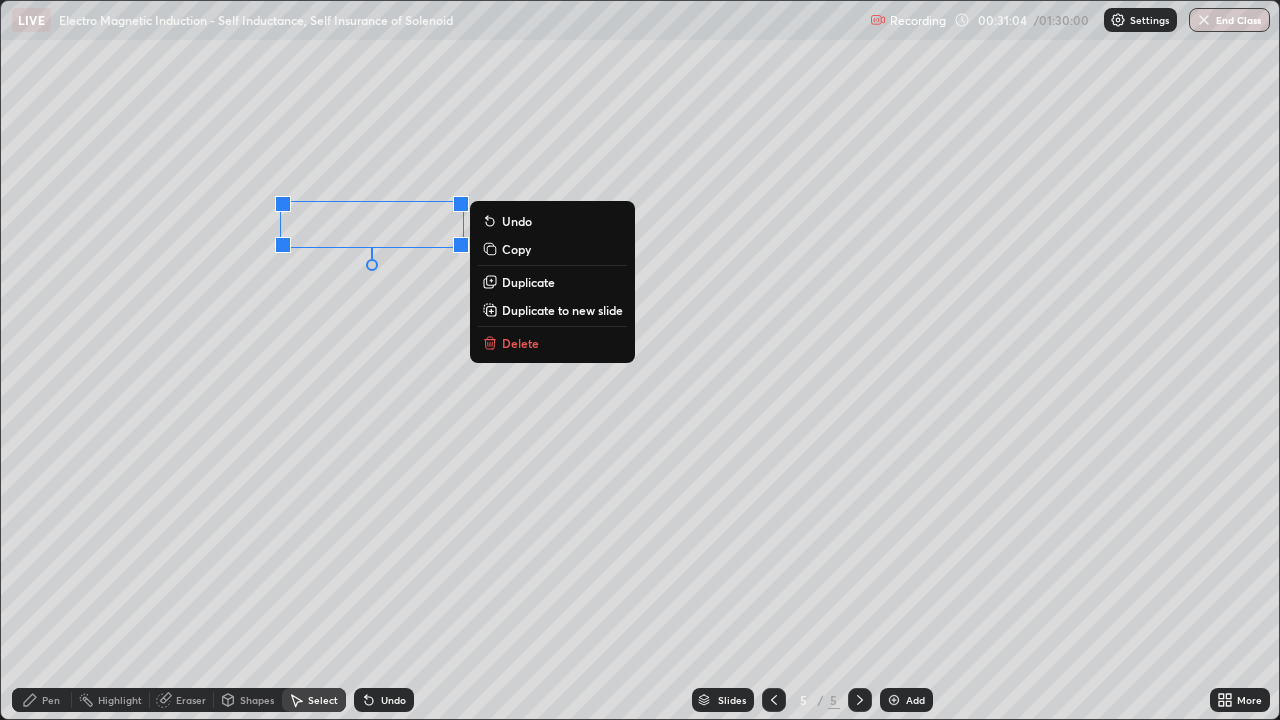 click on "Pen" at bounding box center [42, 700] 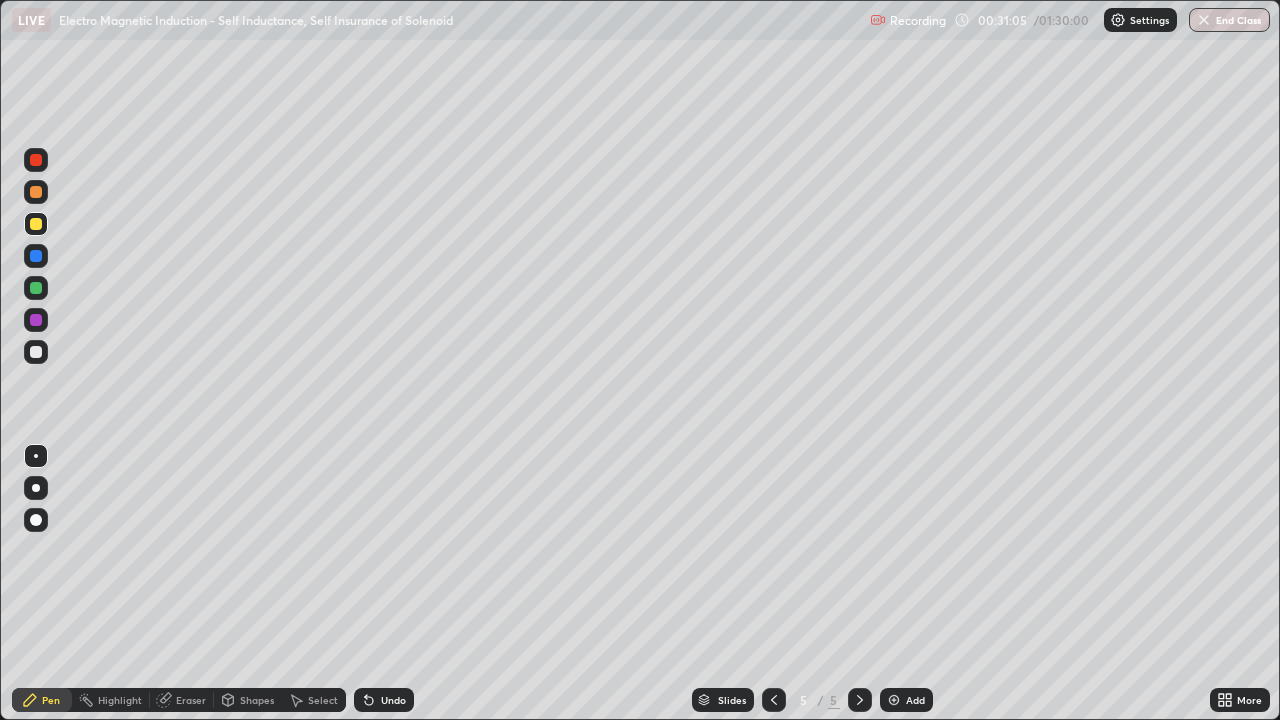 click at bounding box center (36, 352) 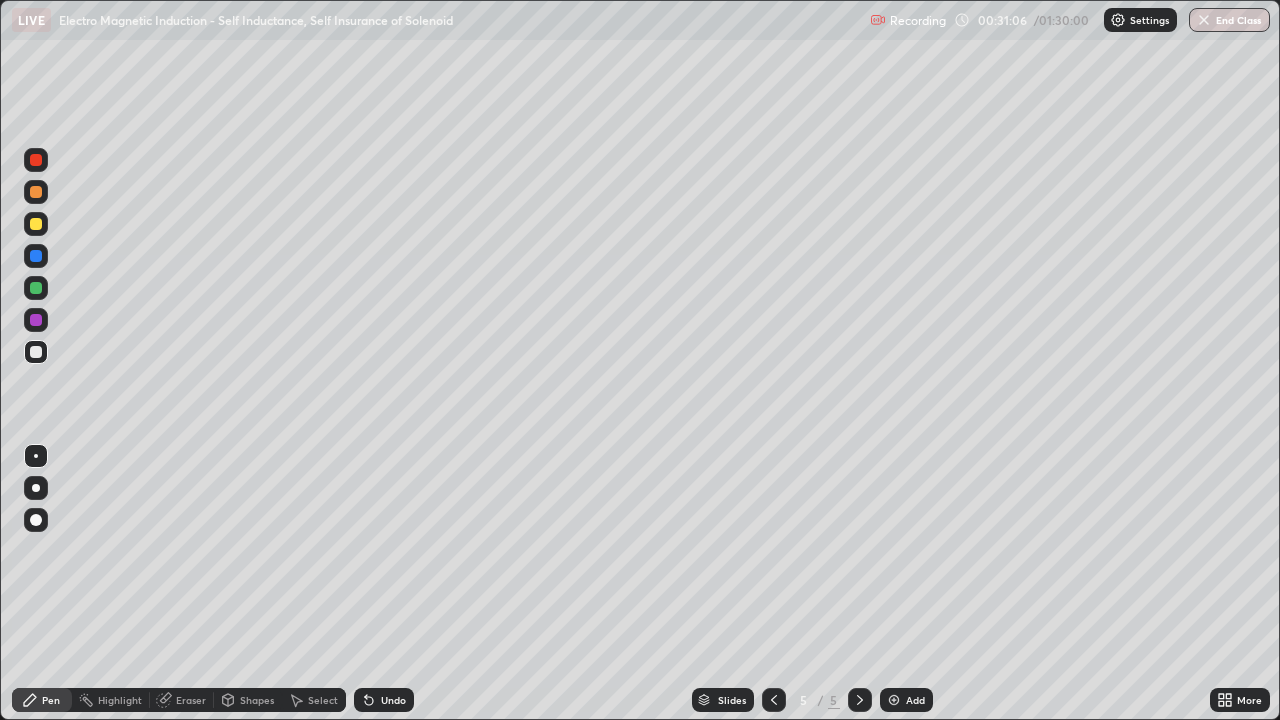click at bounding box center (36, 224) 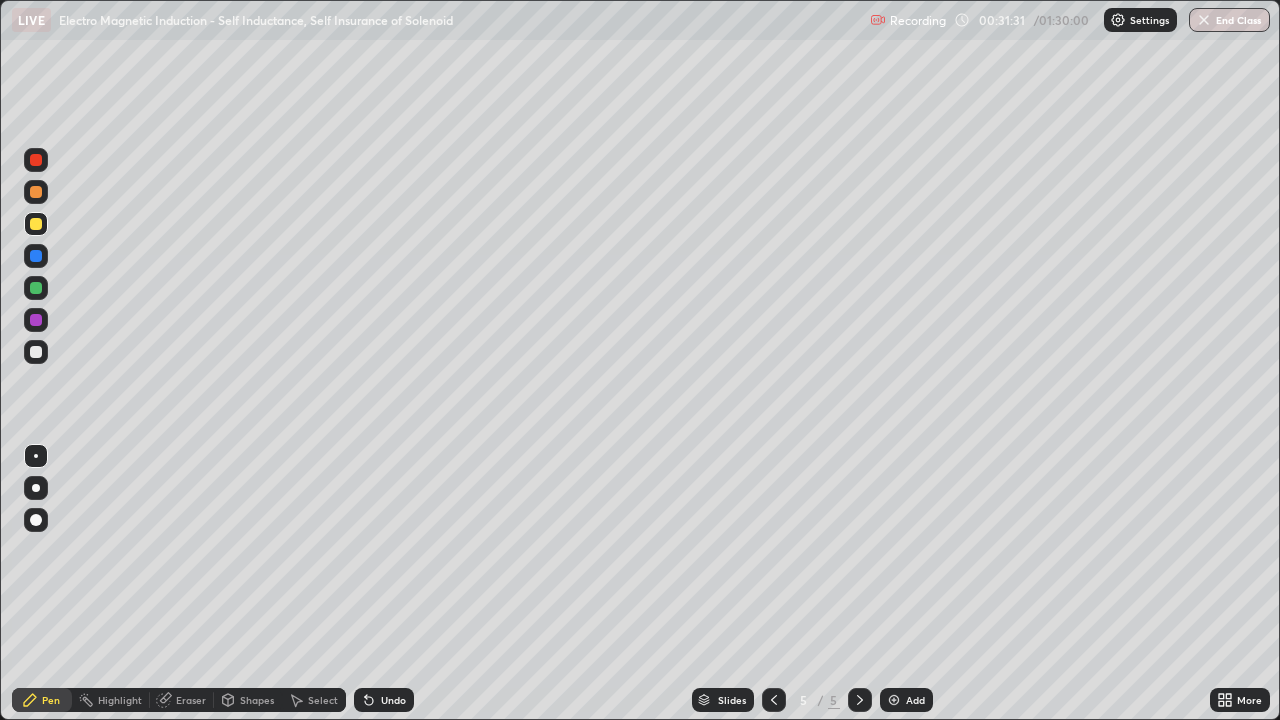click on "Select" at bounding box center [323, 700] 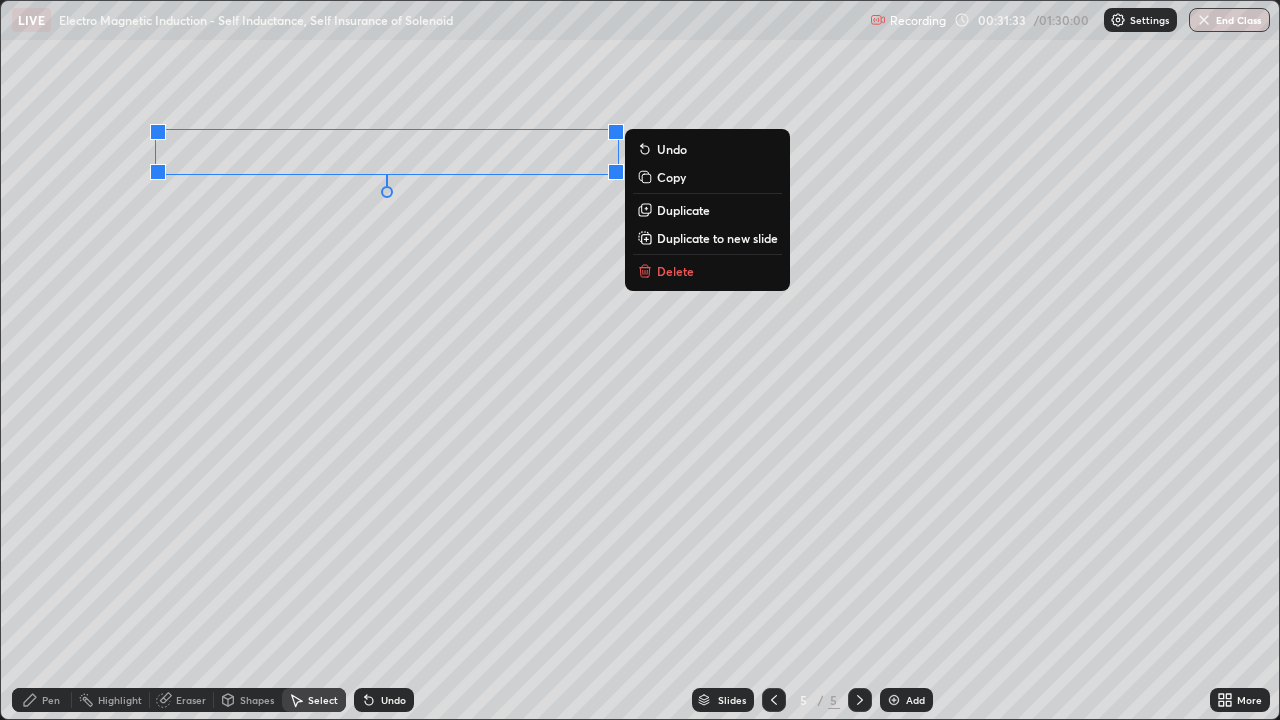 click on "Delete" at bounding box center (707, 271) 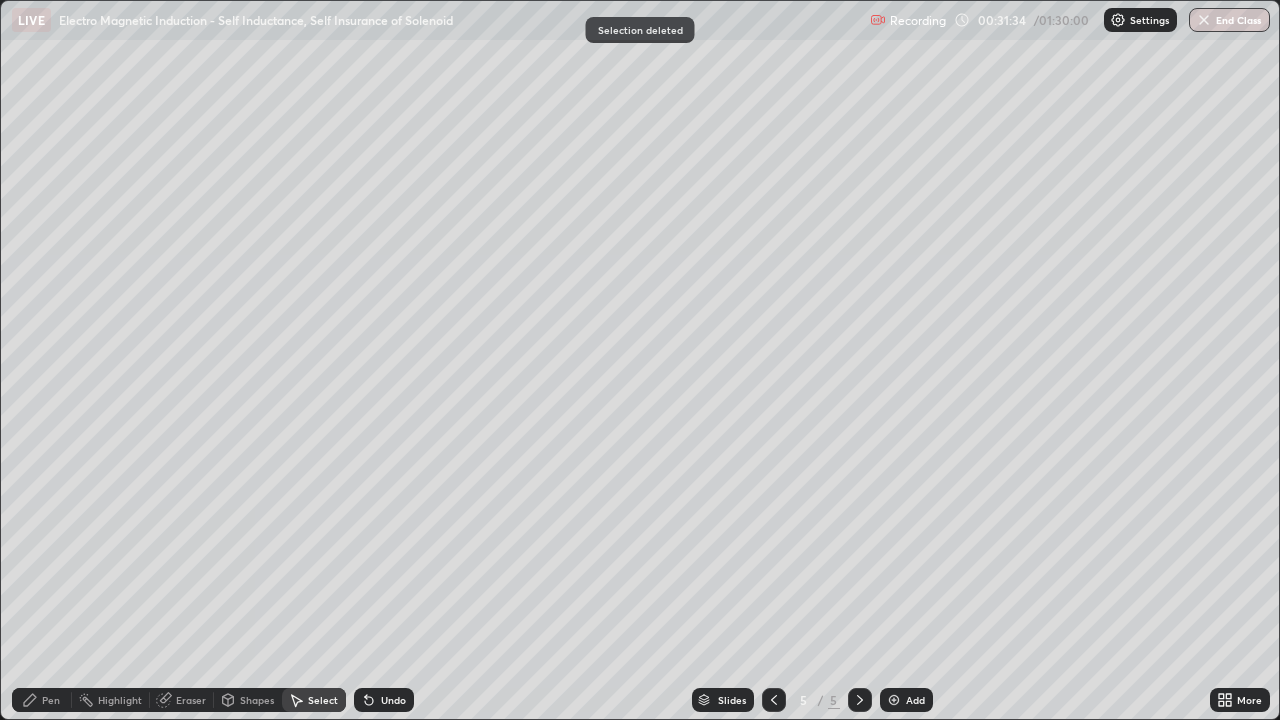 click on "Pen" at bounding box center [42, 700] 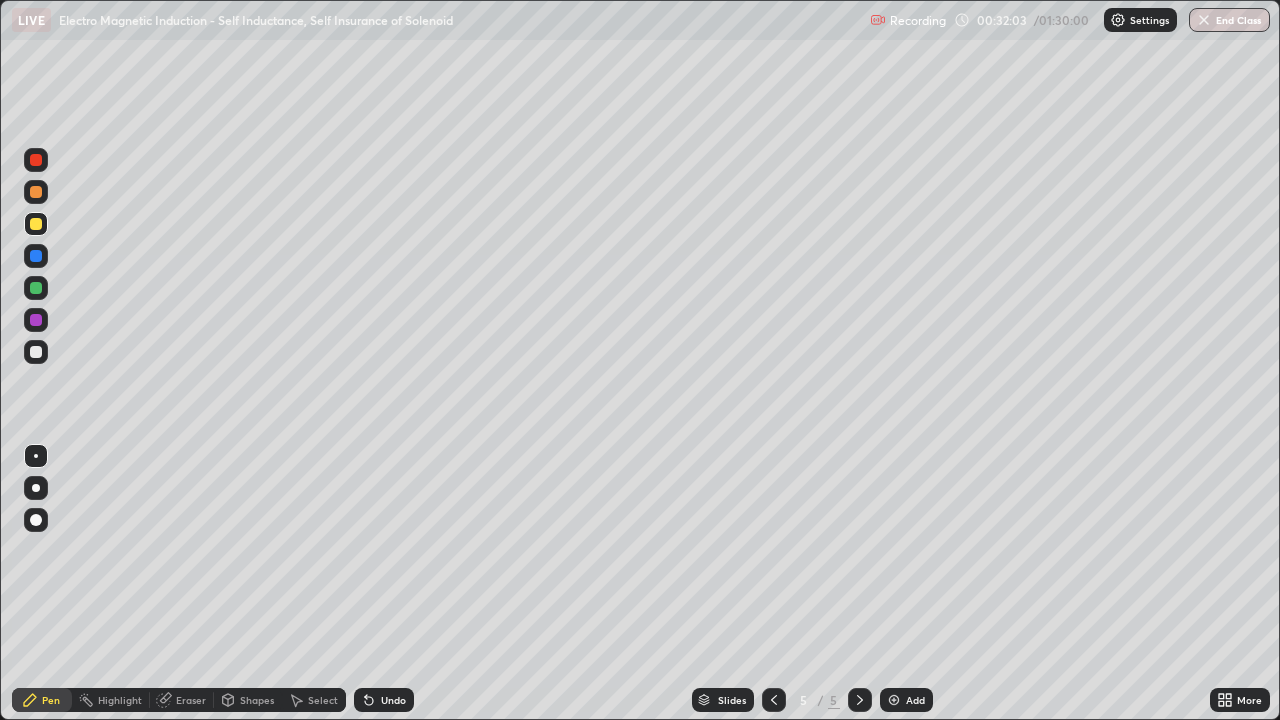 click at bounding box center [36, 352] 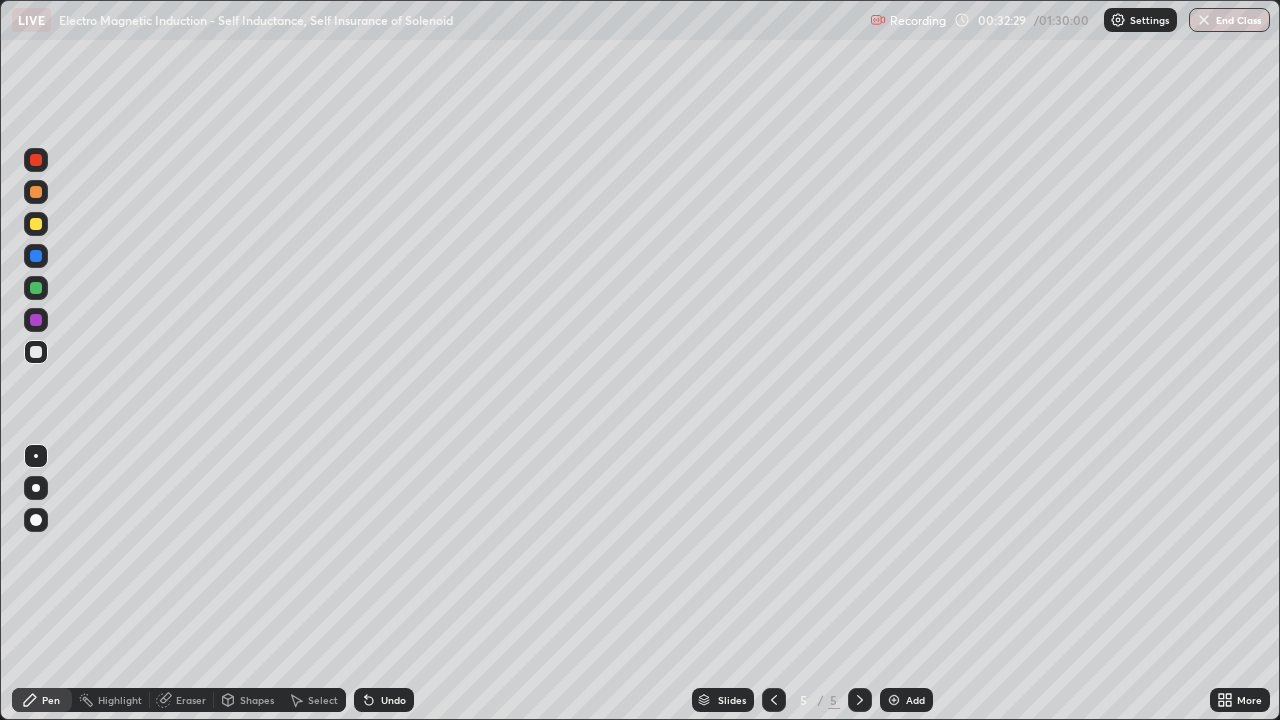 click at bounding box center (36, 288) 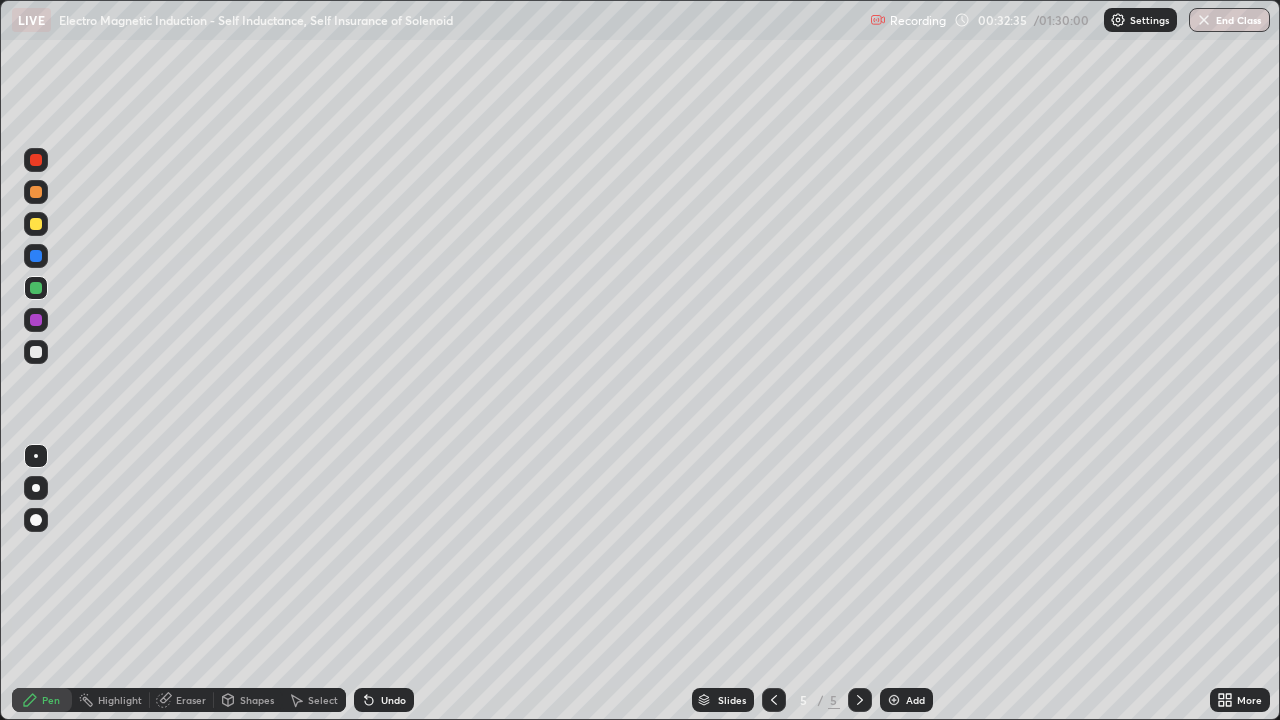 click at bounding box center [36, 352] 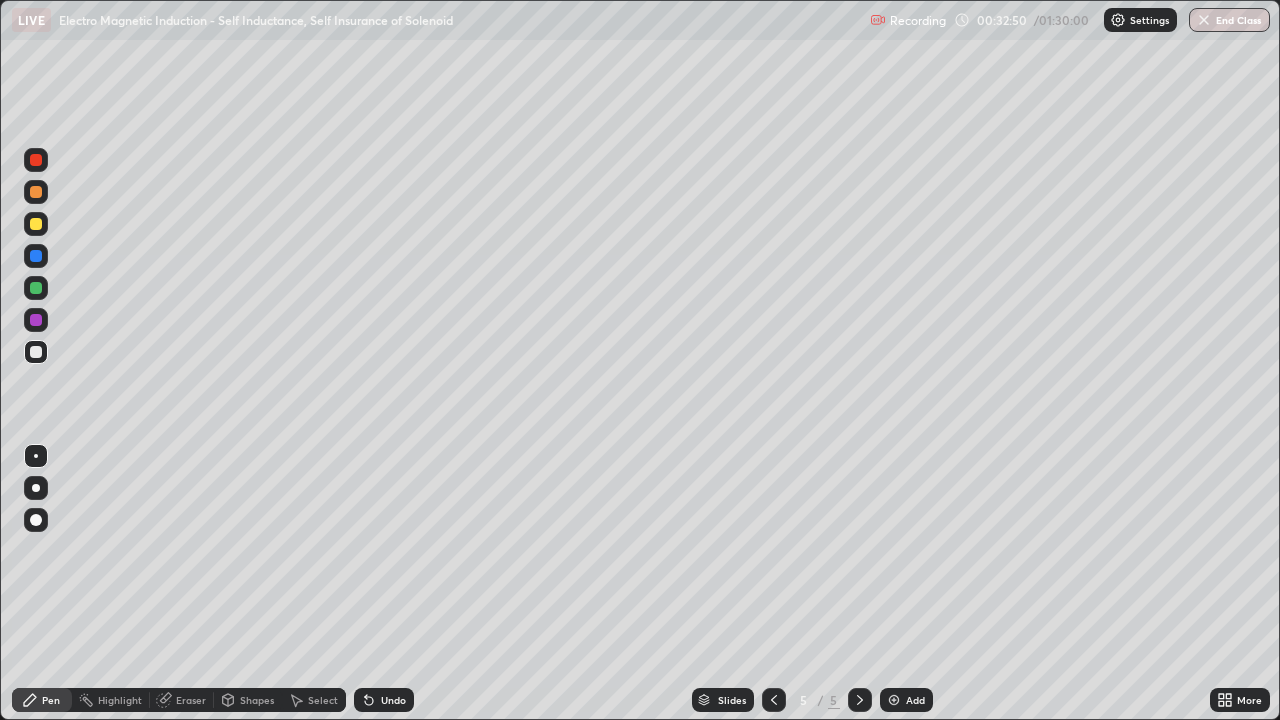 click at bounding box center (36, 288) 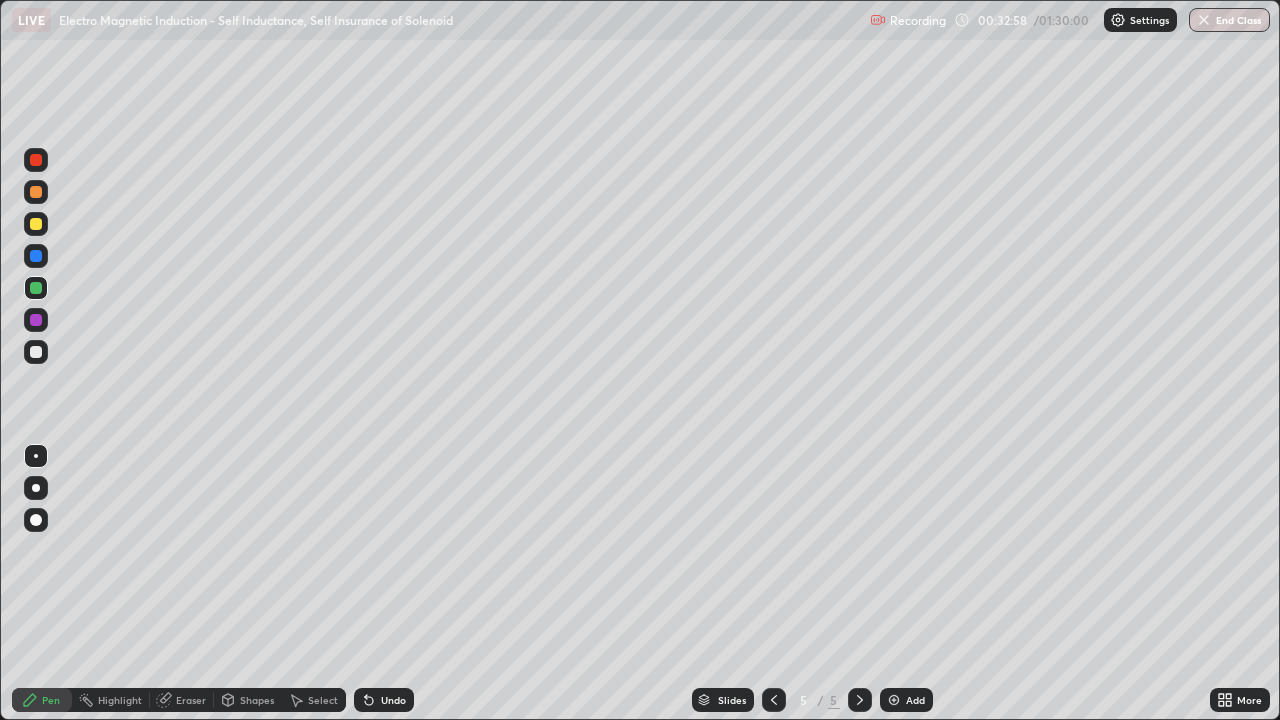 click at bounding box center (36, 224) 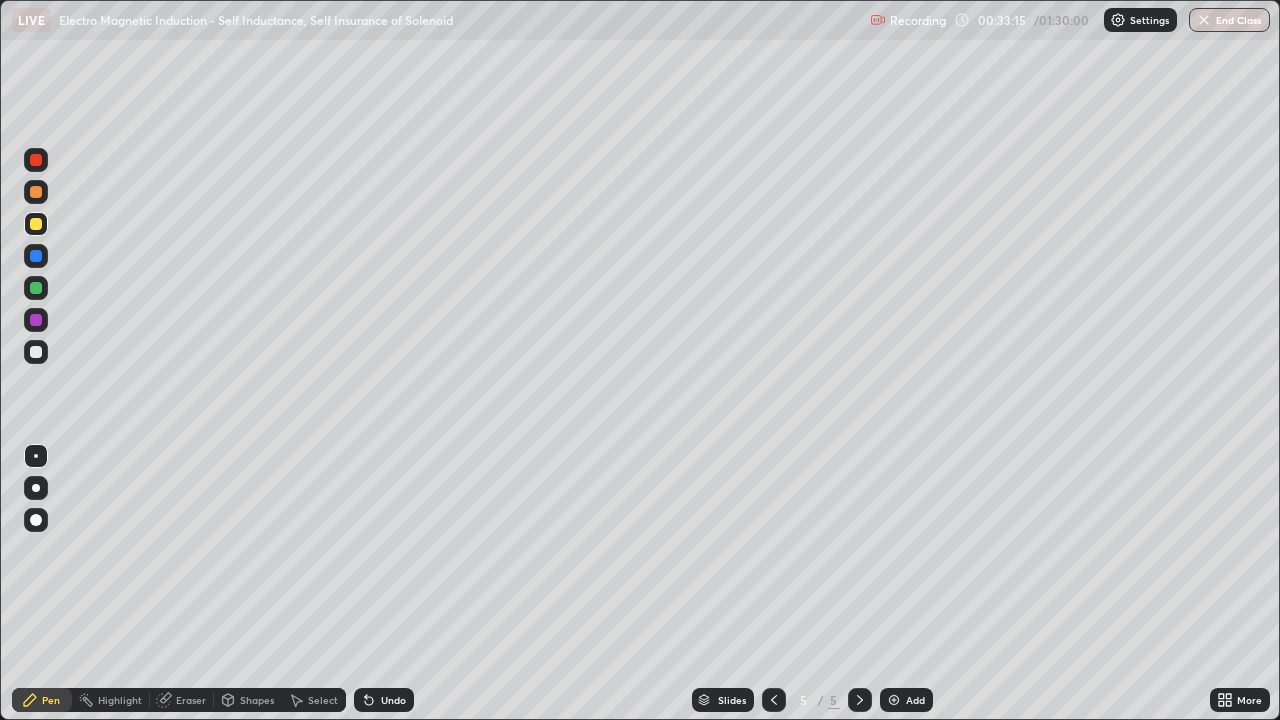 click on "Select" at bounding box center [323, 700] 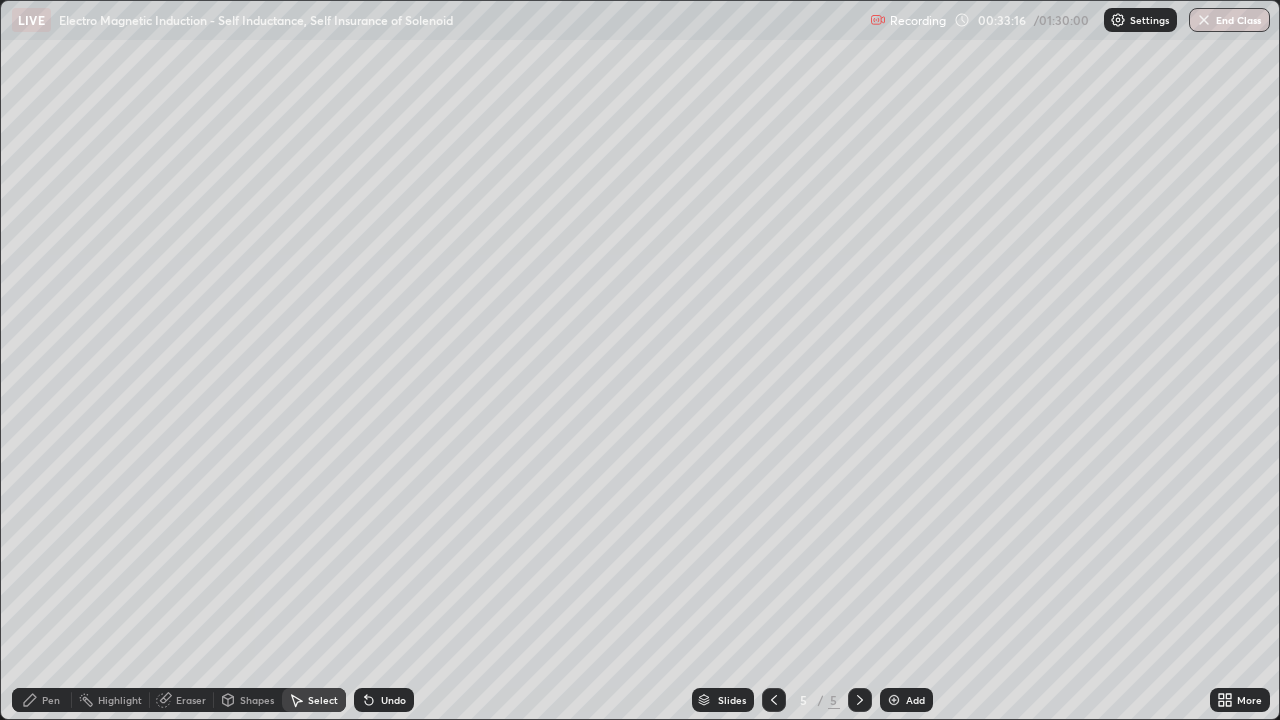 click on "Pen" at bounding box center (51, 700) 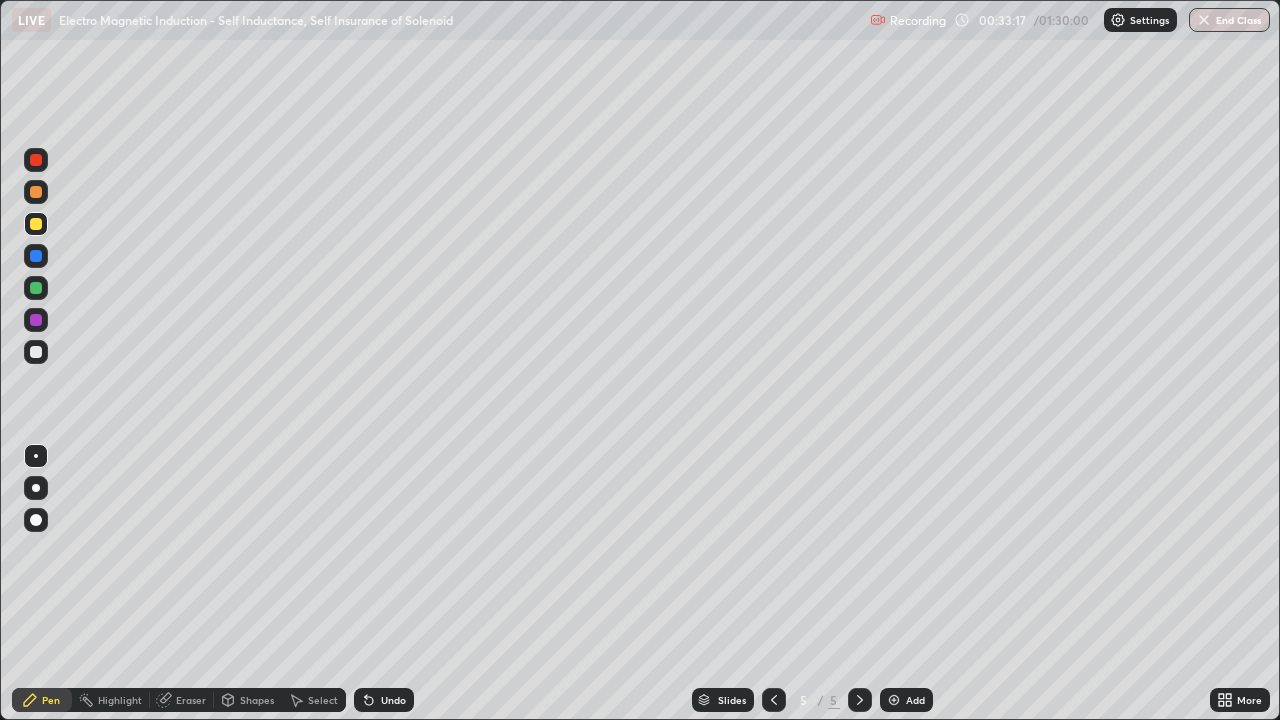 click at bounding box center [36, 192] 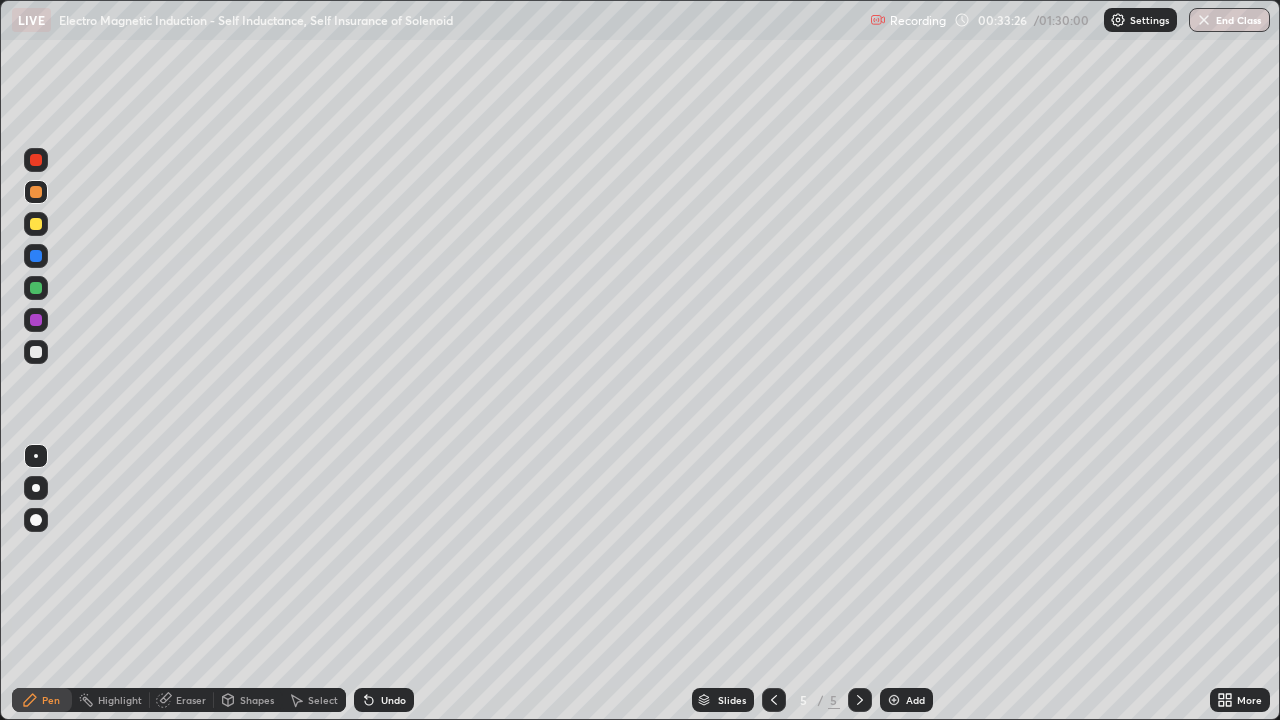 click at bounding box center [36, 288] 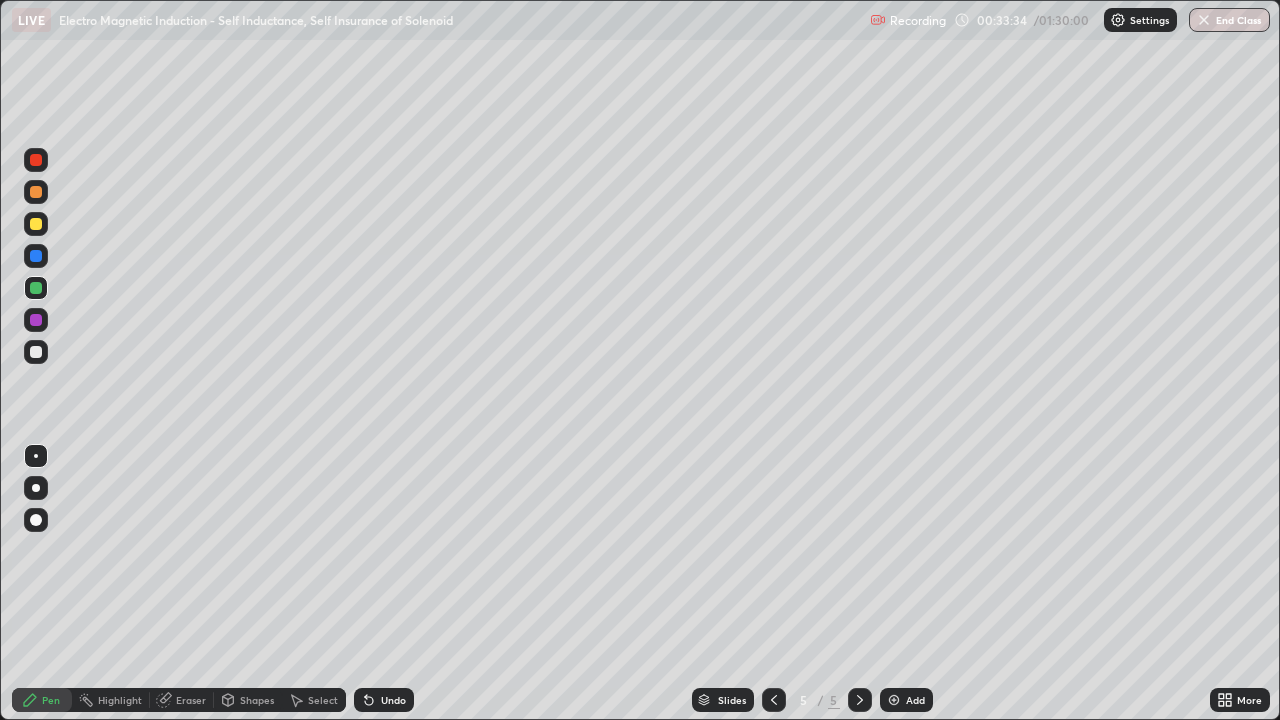 click at bounding box center [36, 224] 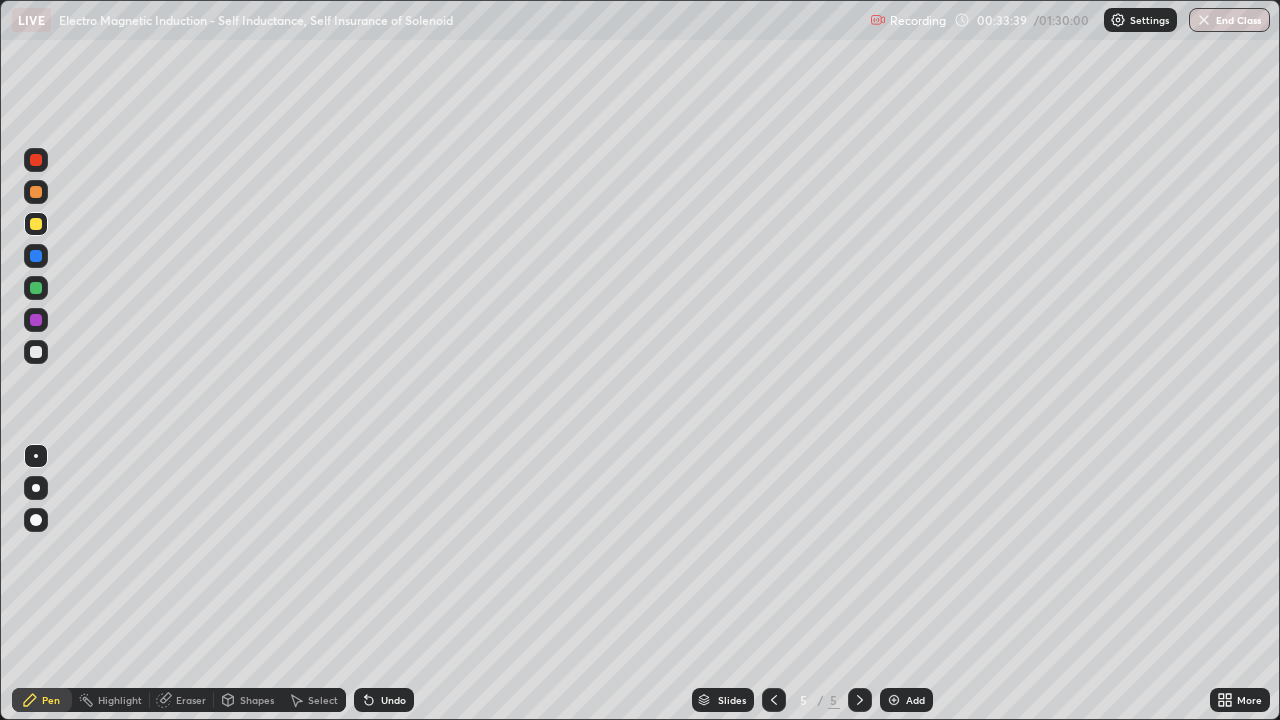 click at bounding box center (36, 352) 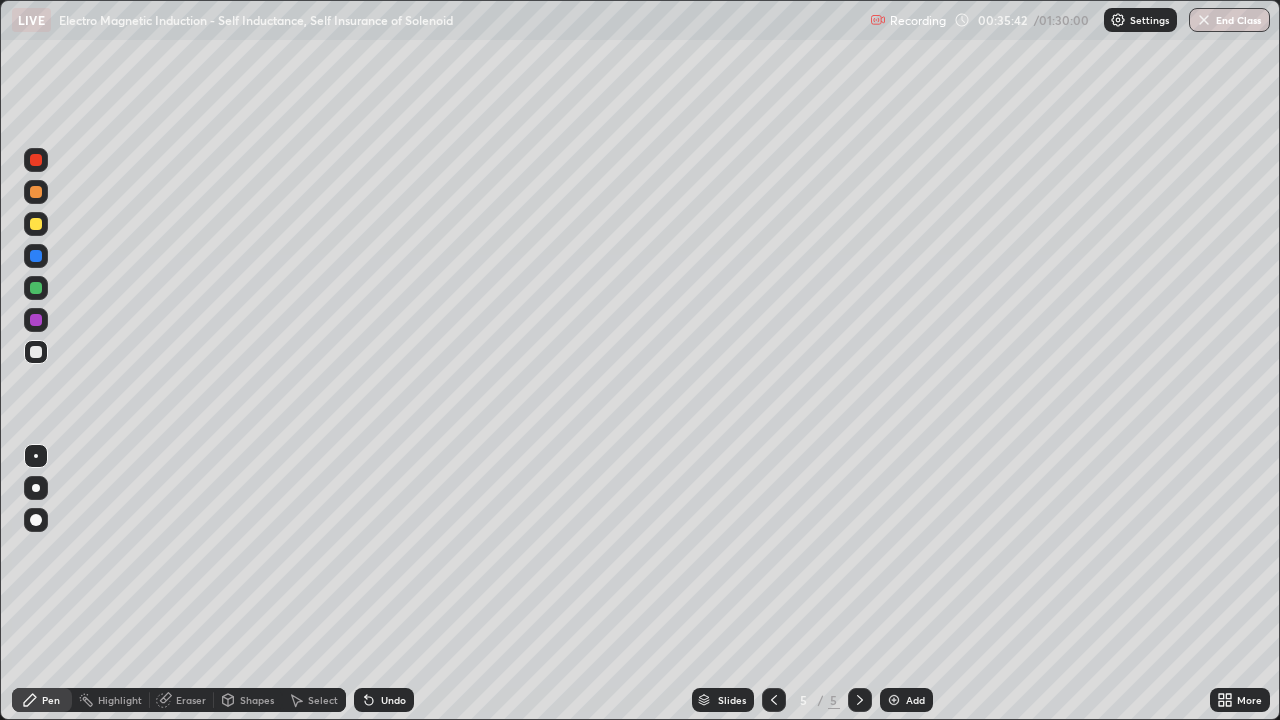 click at bounding box center [36, 288] 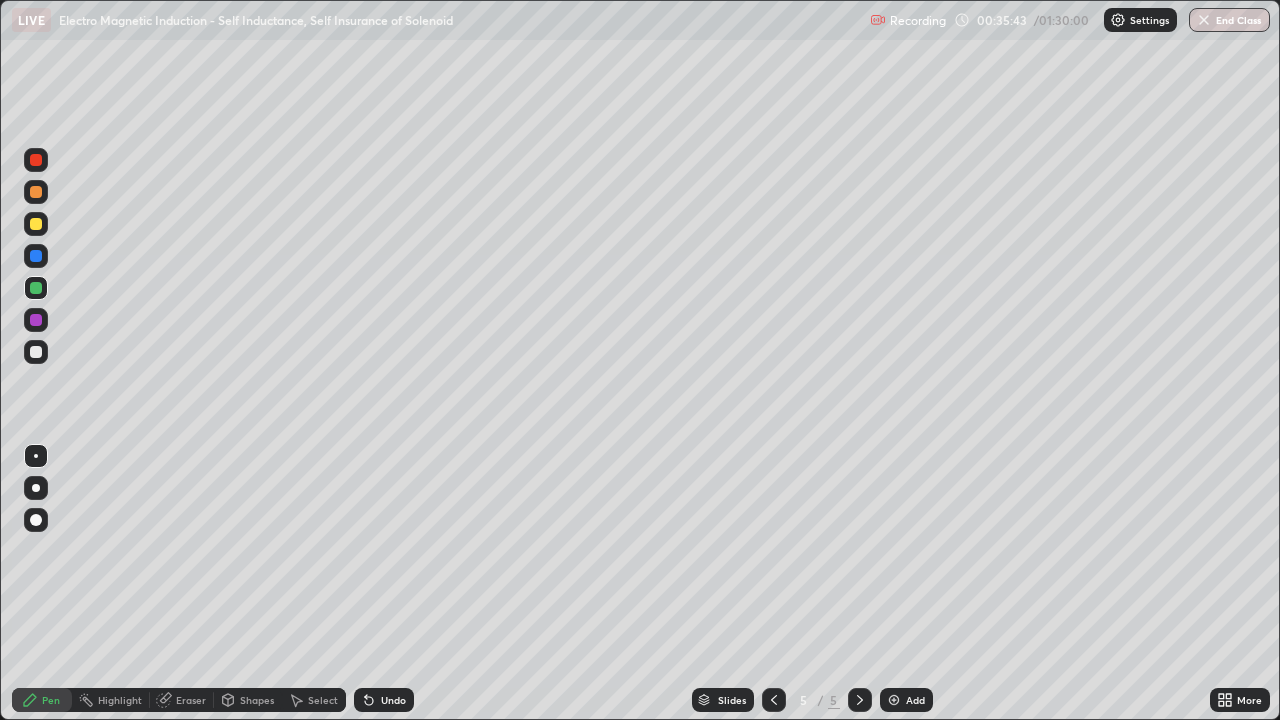 click at bounding box center [36, 352] 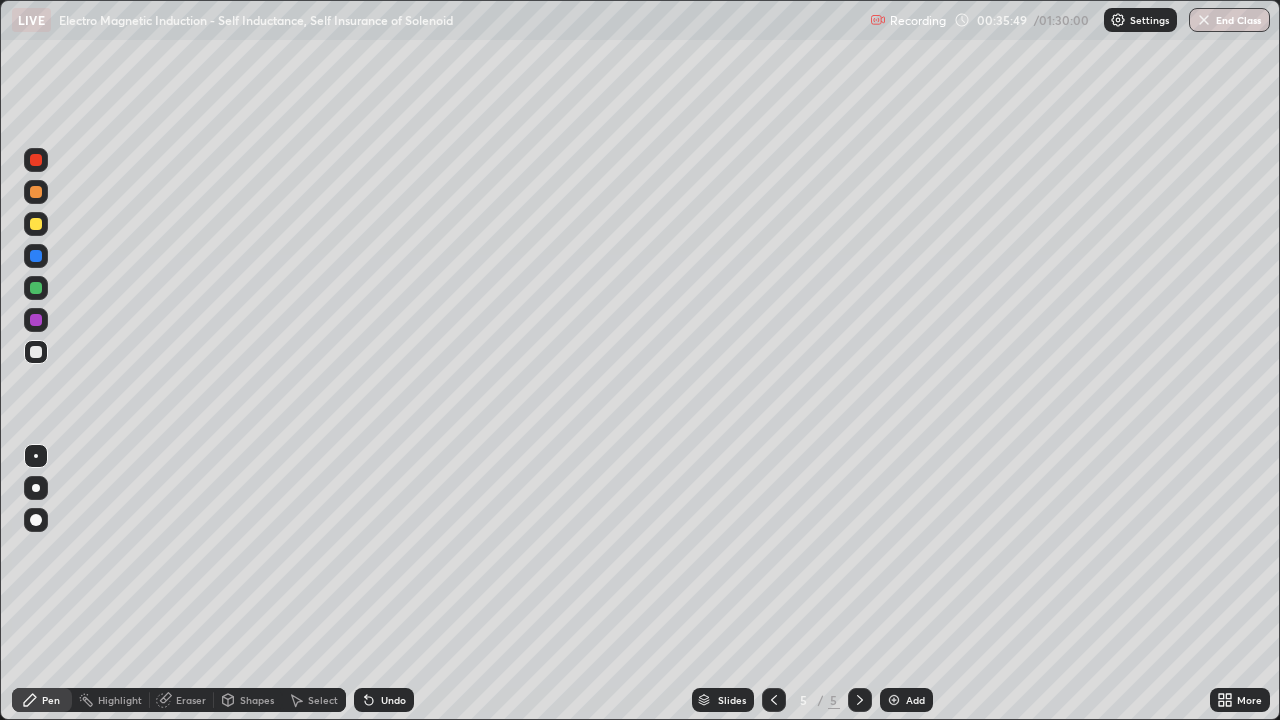 click at bounding box center (36, 288) 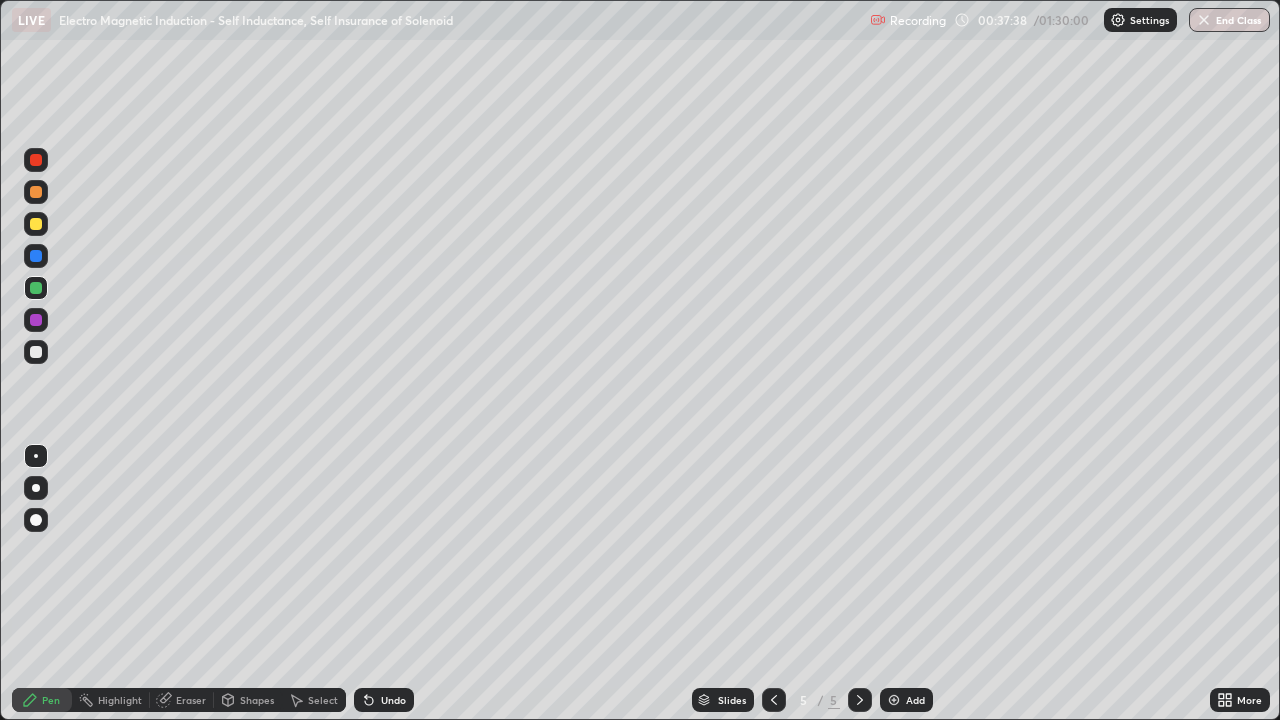 click on "Shapes" at bounding box center [257, 700] 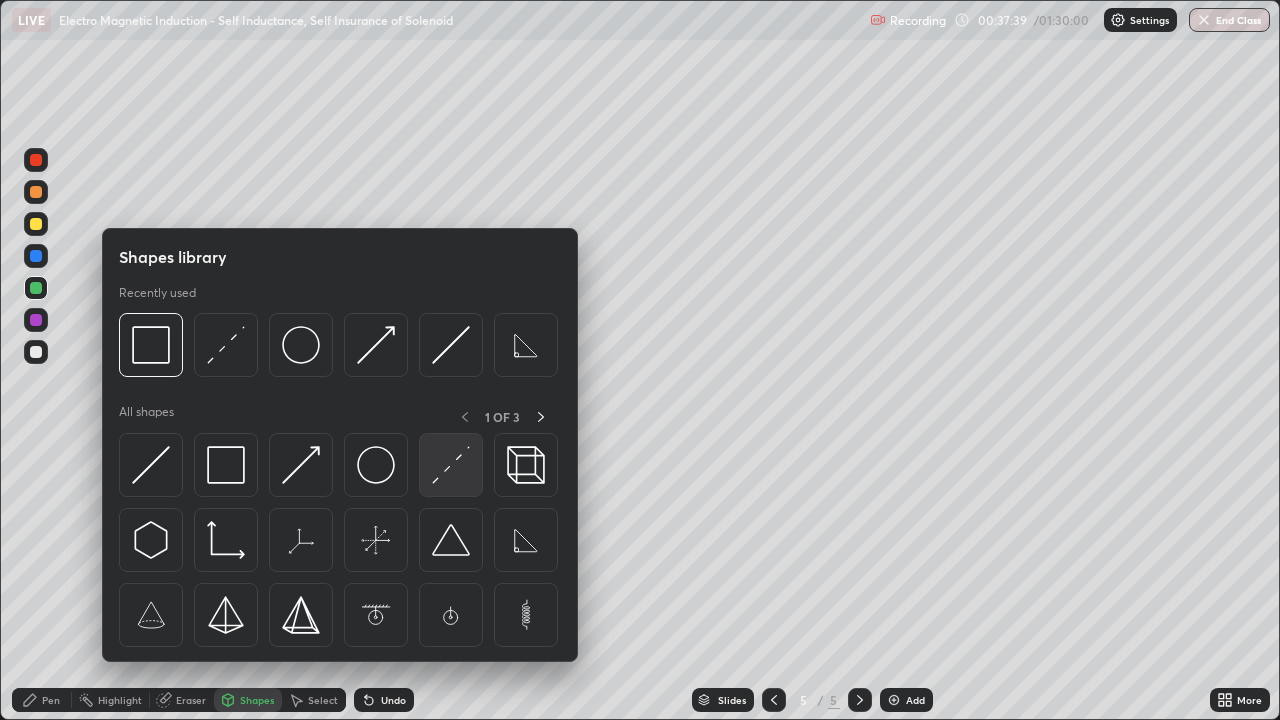 click at bounding box center [451, 465] 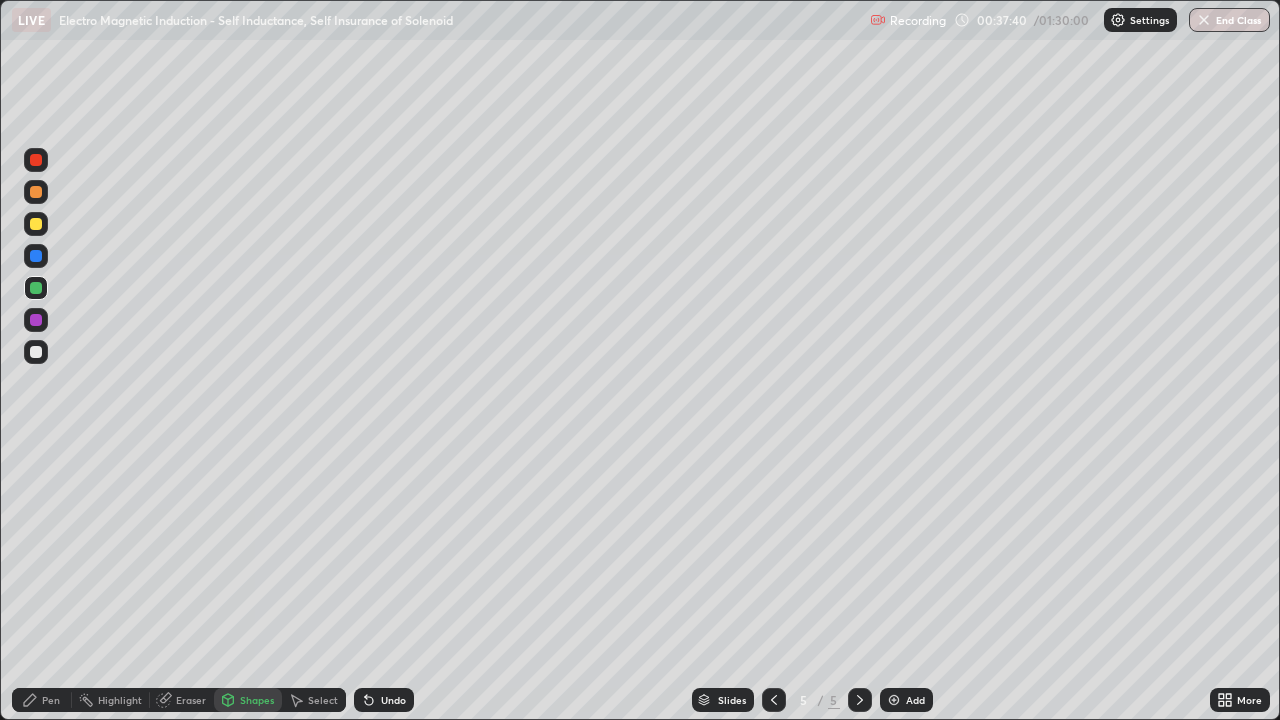 click at bounding box center [36, 192] 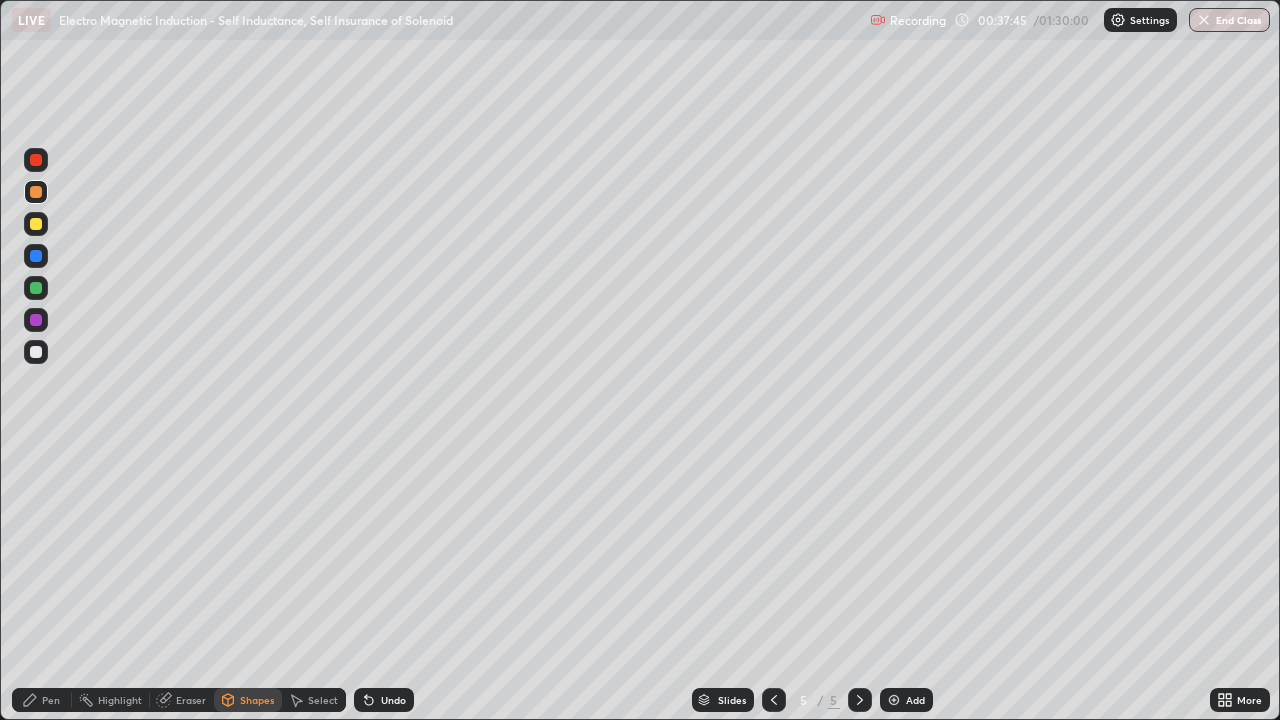 click on "Pen" at bounding box center [51, 700] 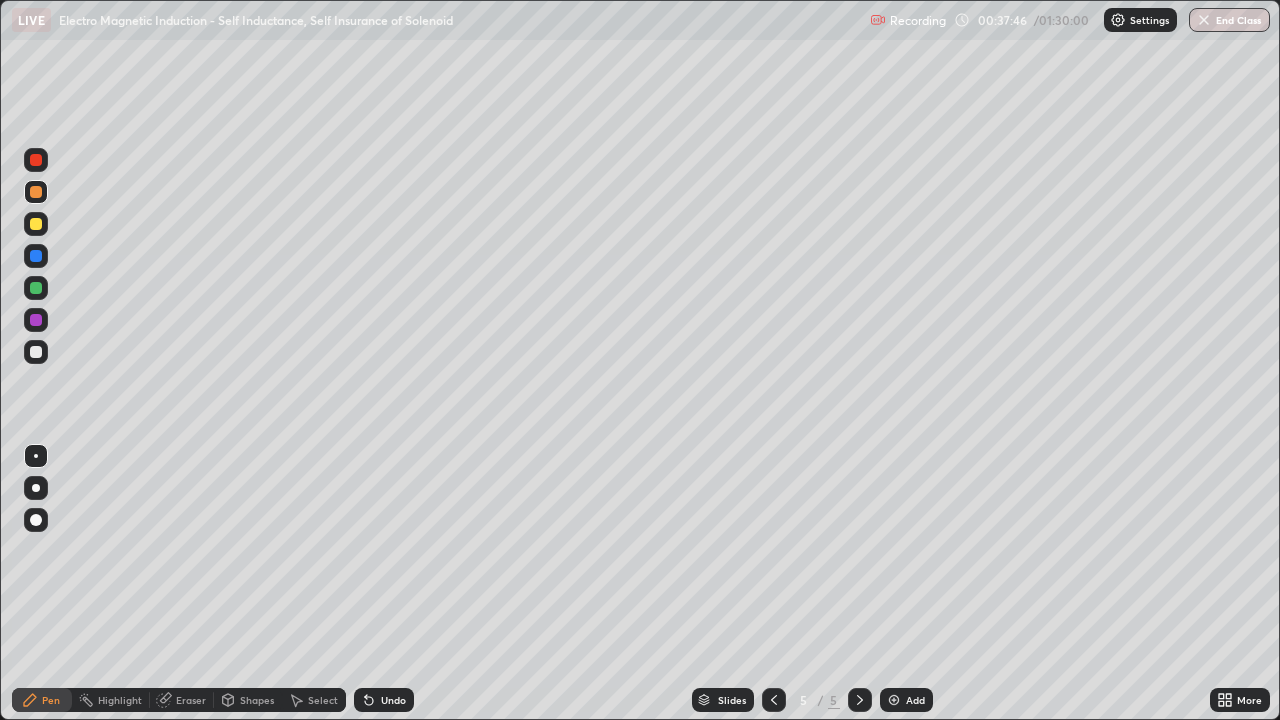 click at bounding box center (36, 352) 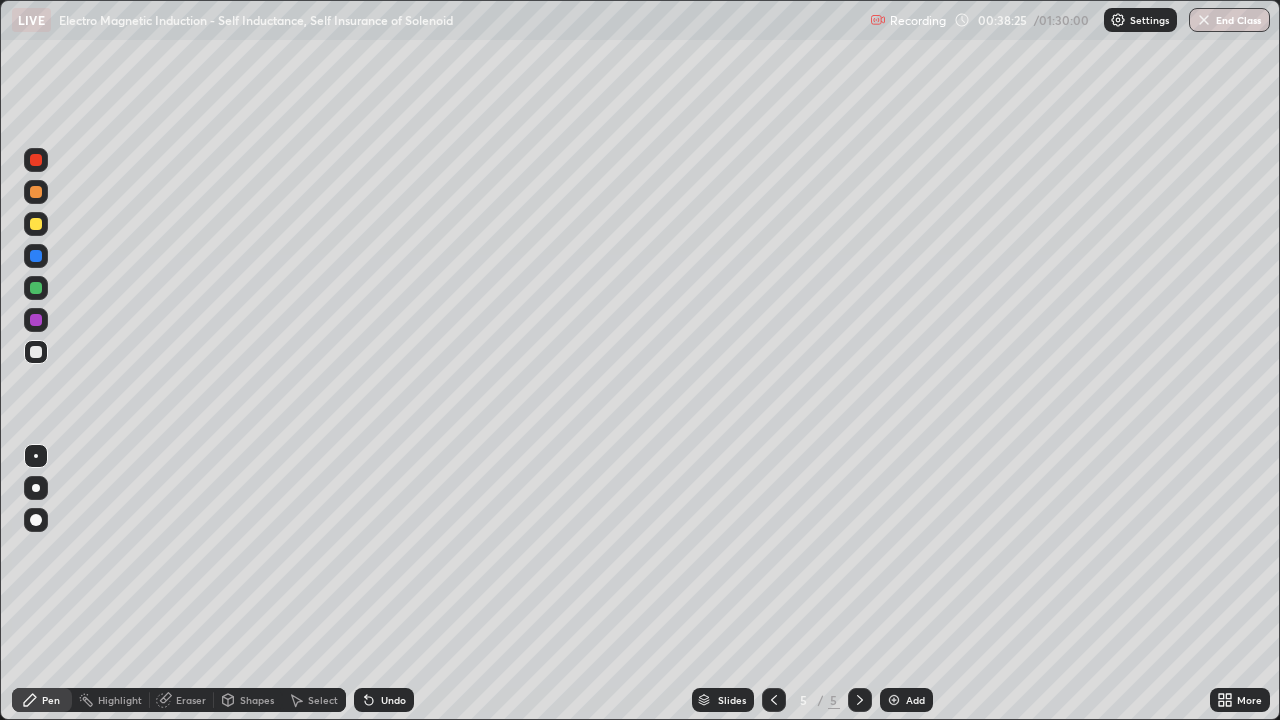 click at bounding box center [36, 288] 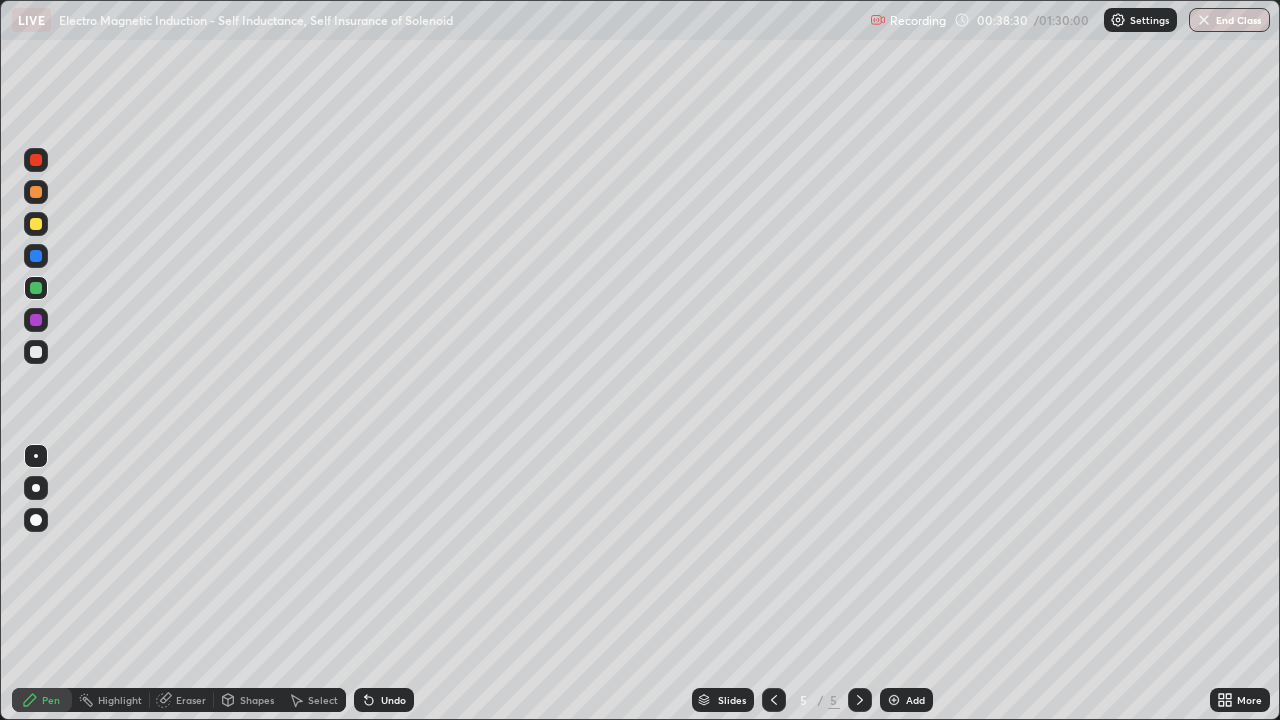 click at bounding box center (36, 352) 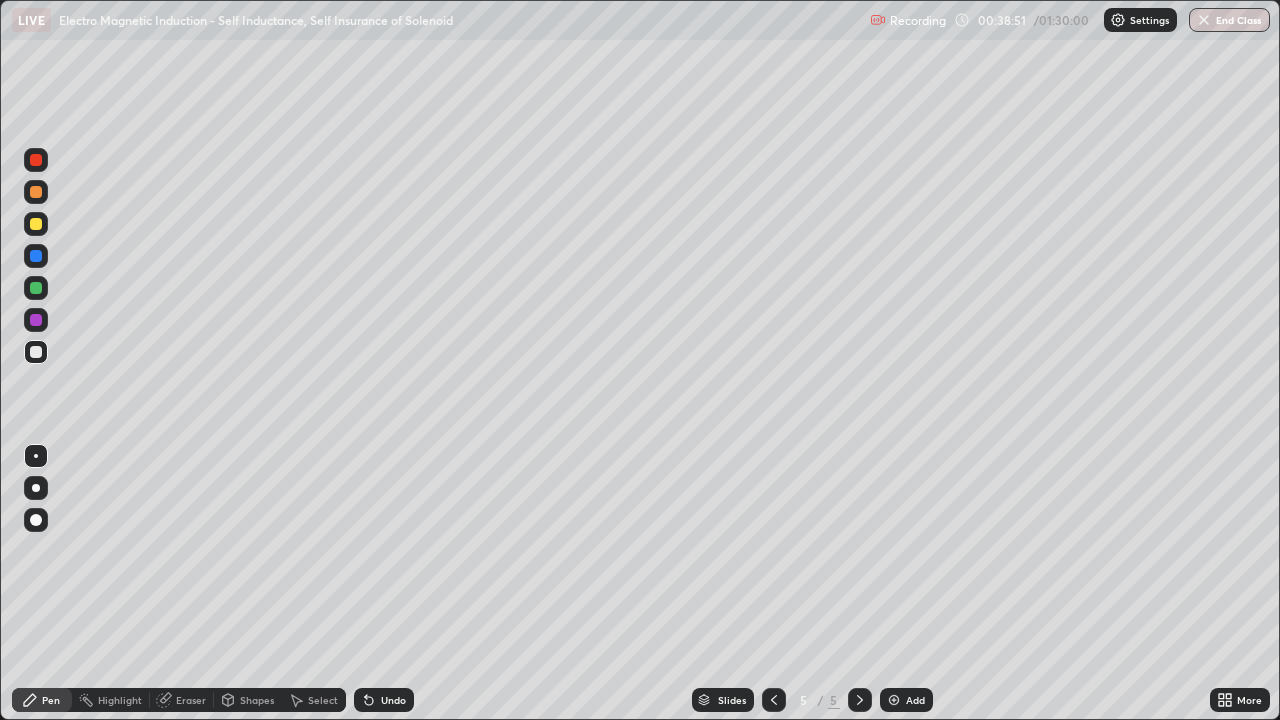 click on "Undo" at bounding box center [393, 700] 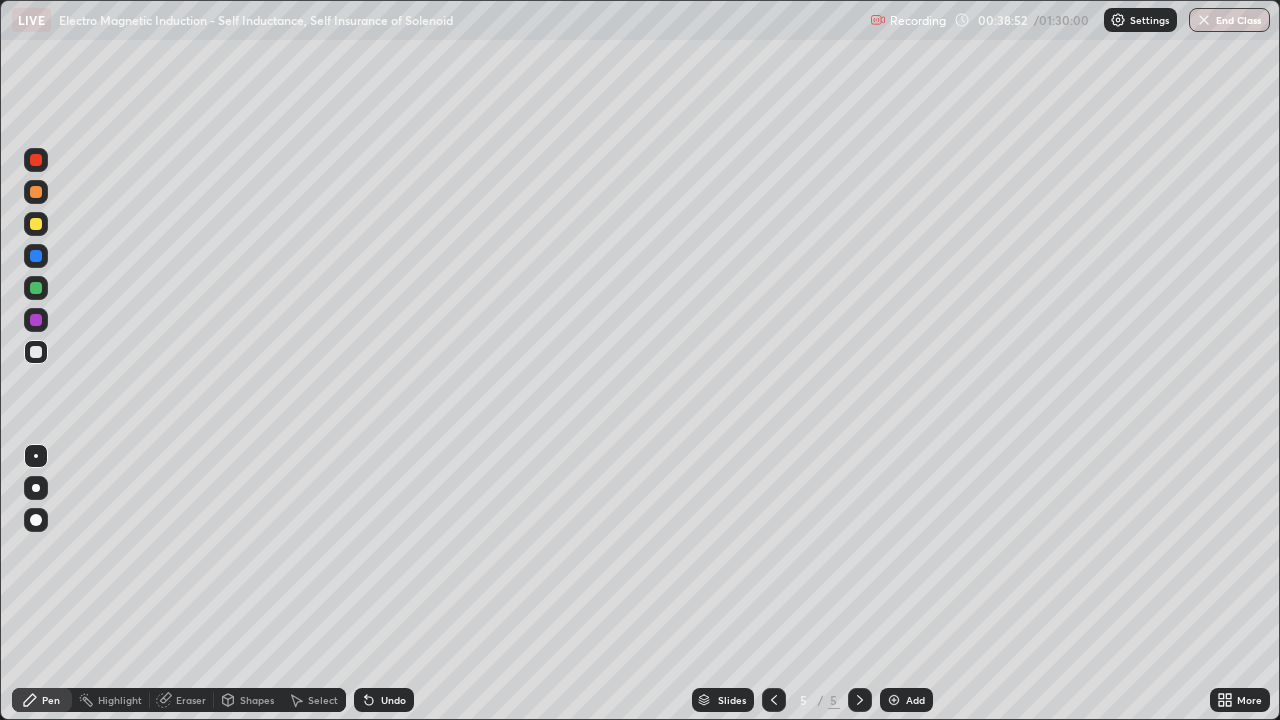 click on "Undo" at bounding box center (384, 700) 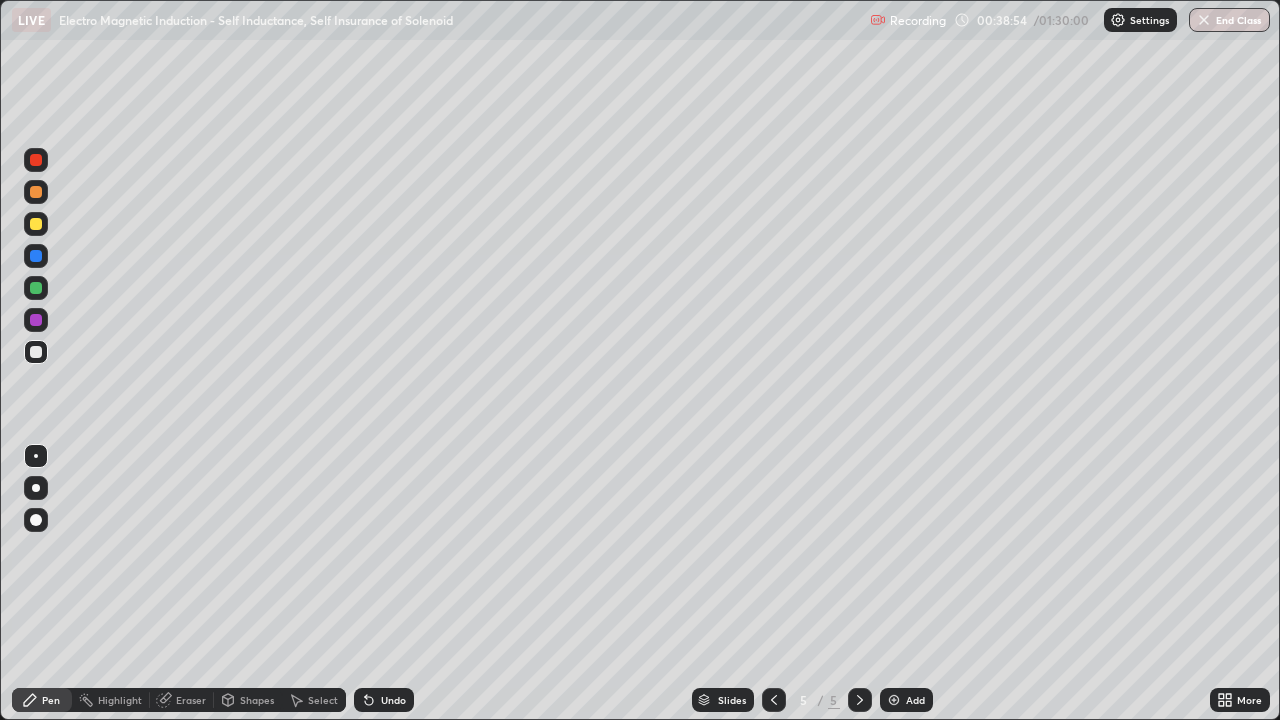click on "Undo" at bounding box center (384, 700) 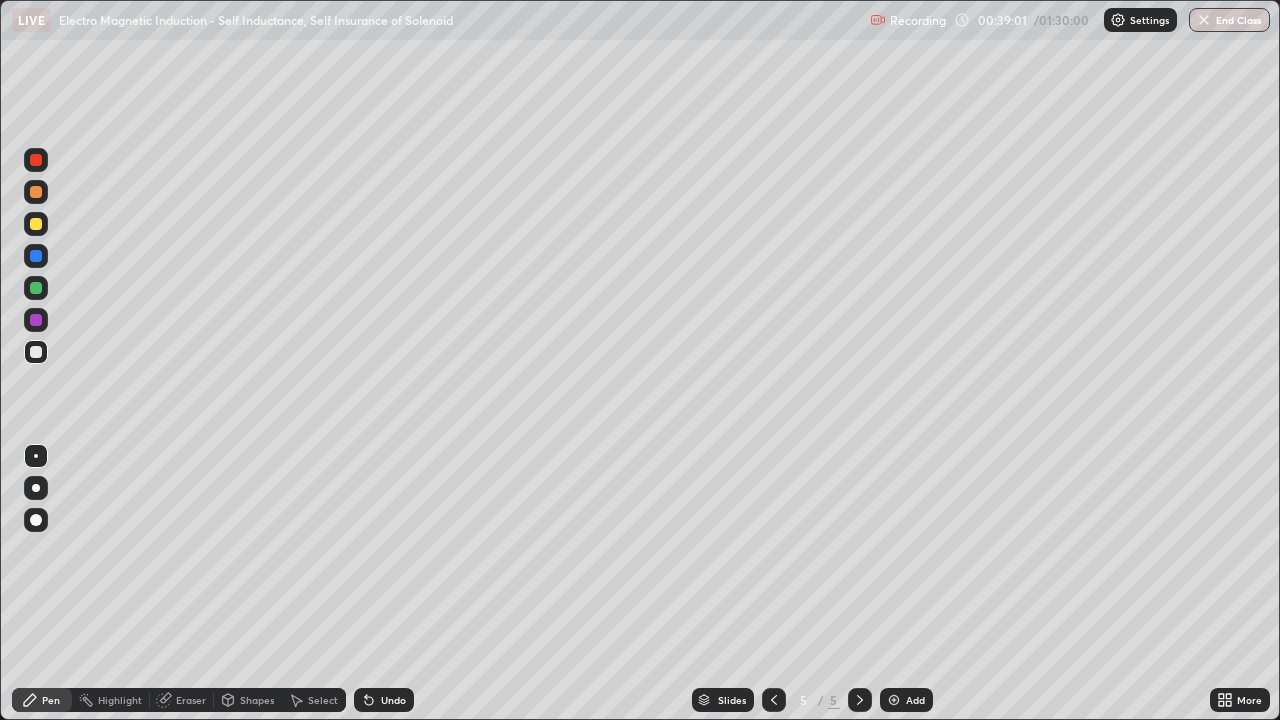 click at bounding box center (36, 224) 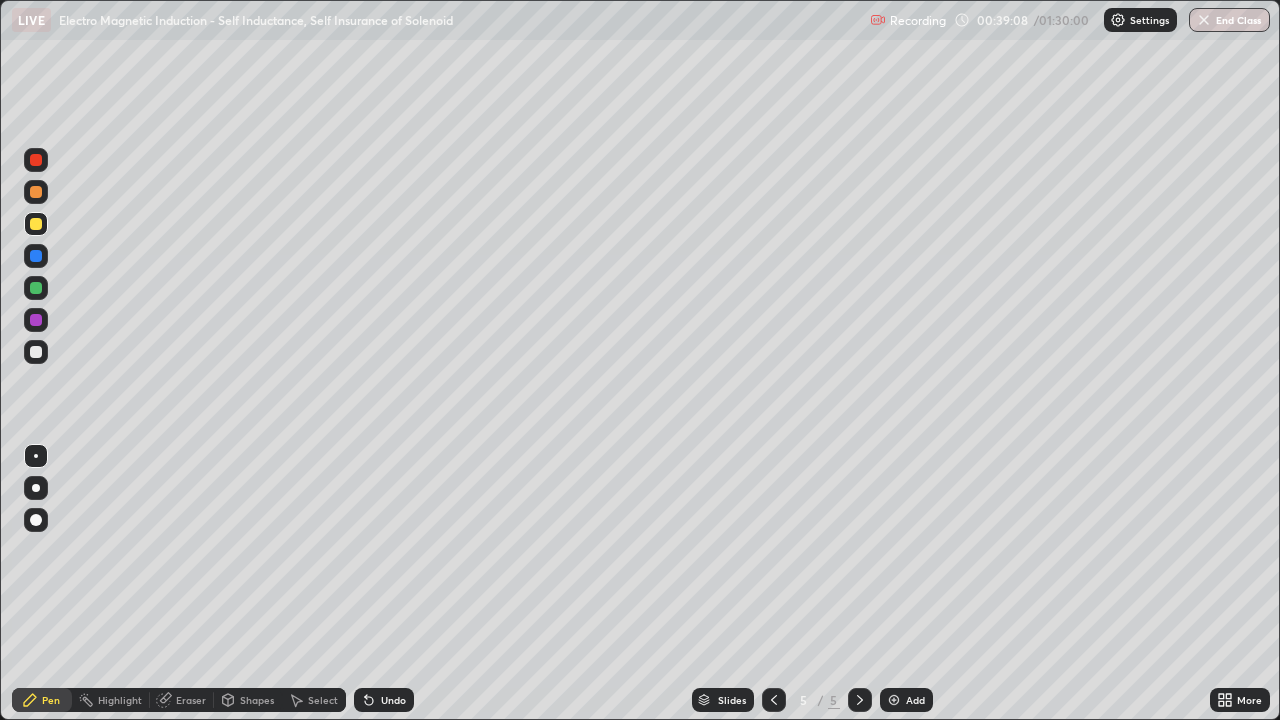 click at bounding box center (36, 352) 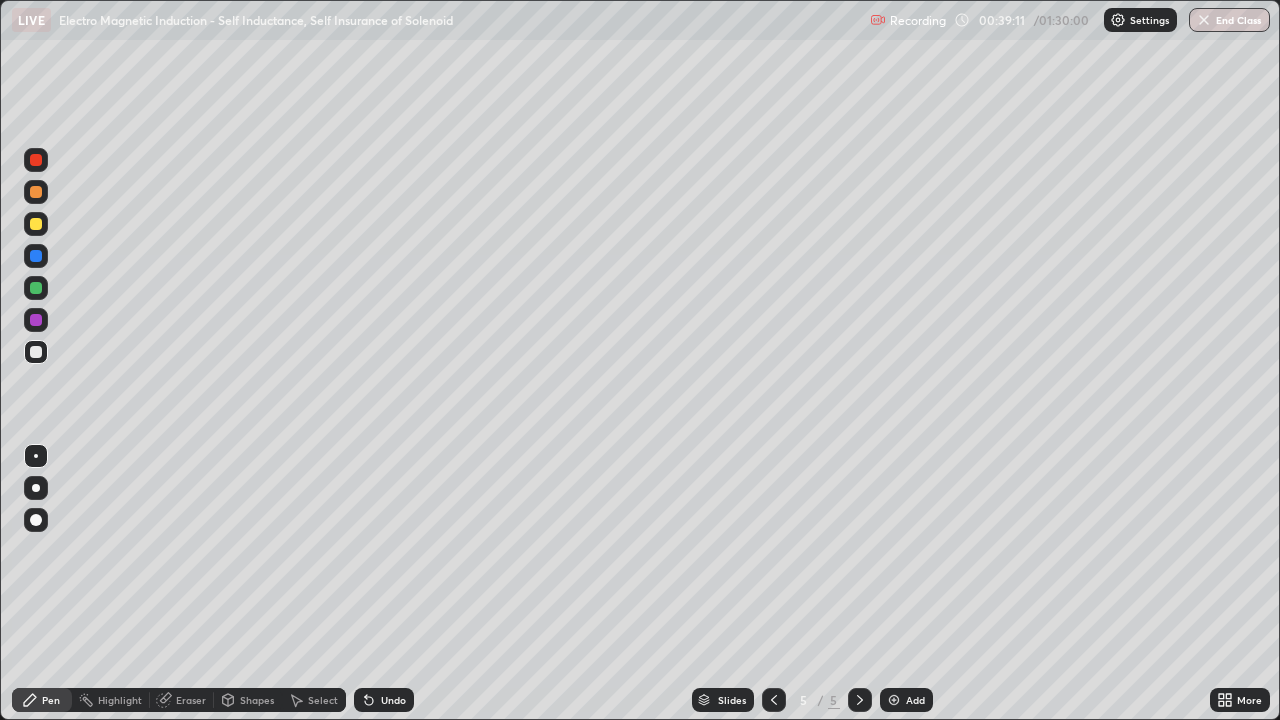 click at bounding box center [36, 288] 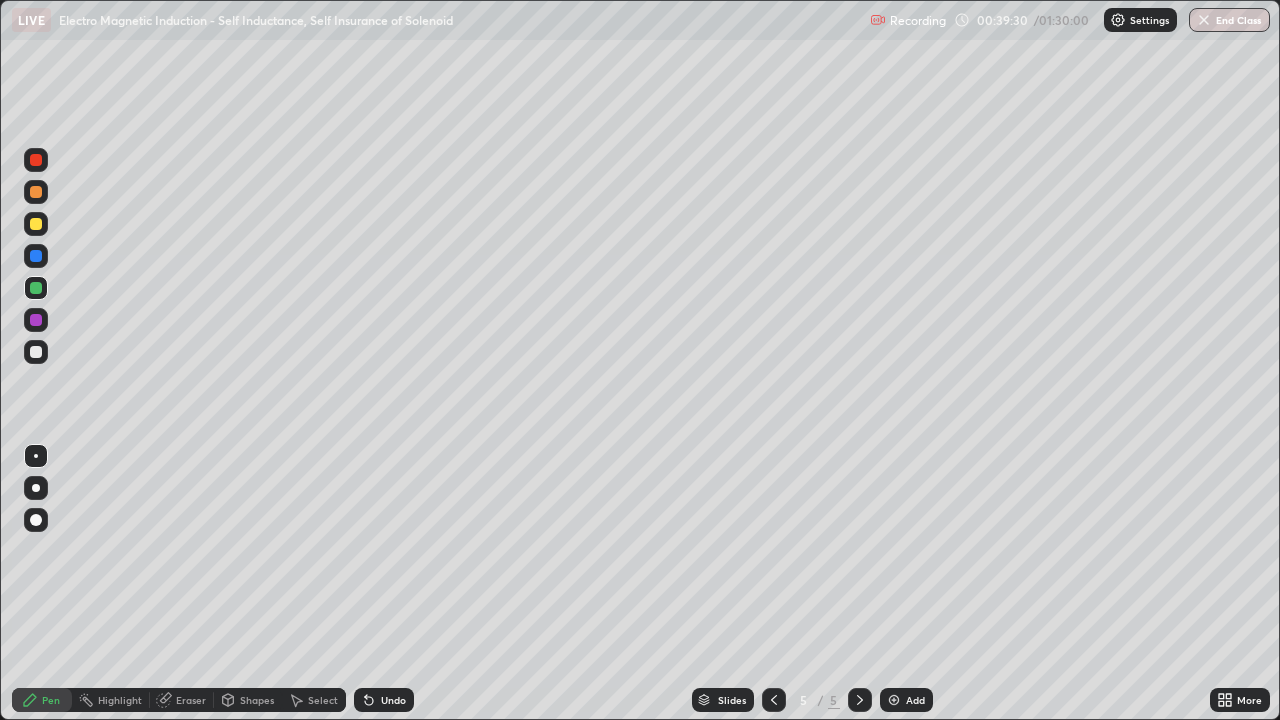 click at bounding box center (36, 352) 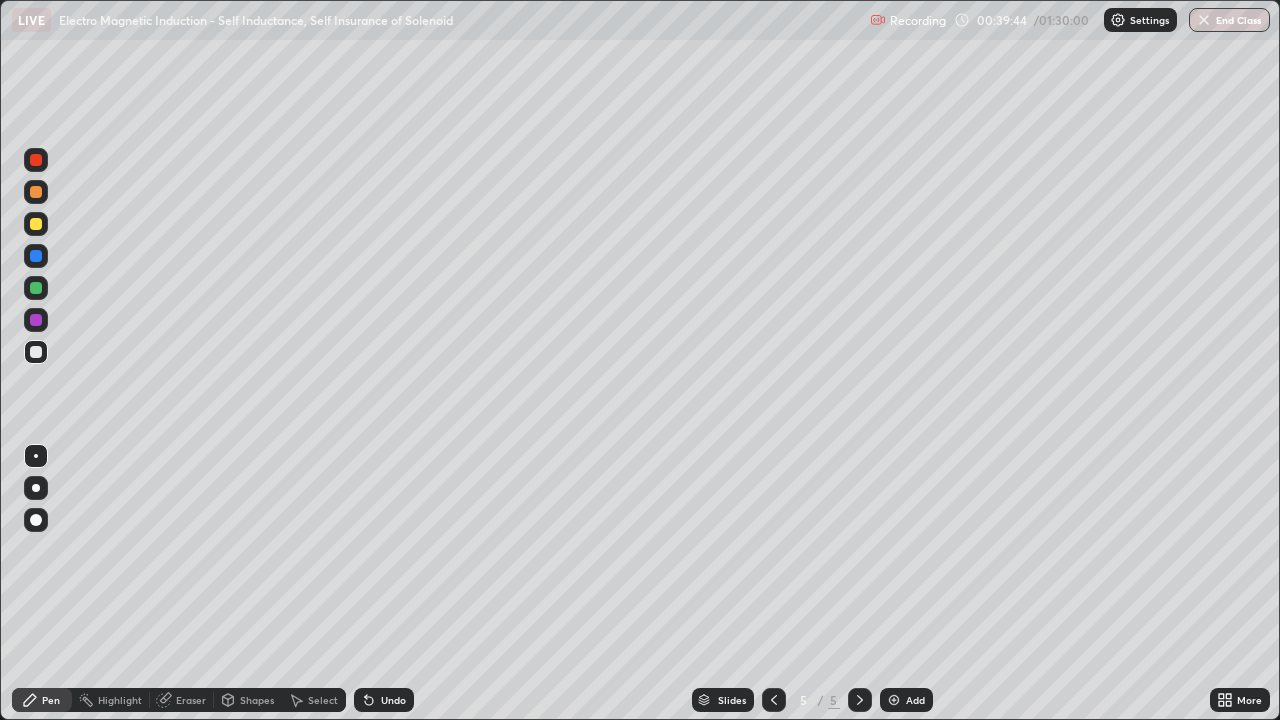 click on "Undo" at bounding box center [393, 700] 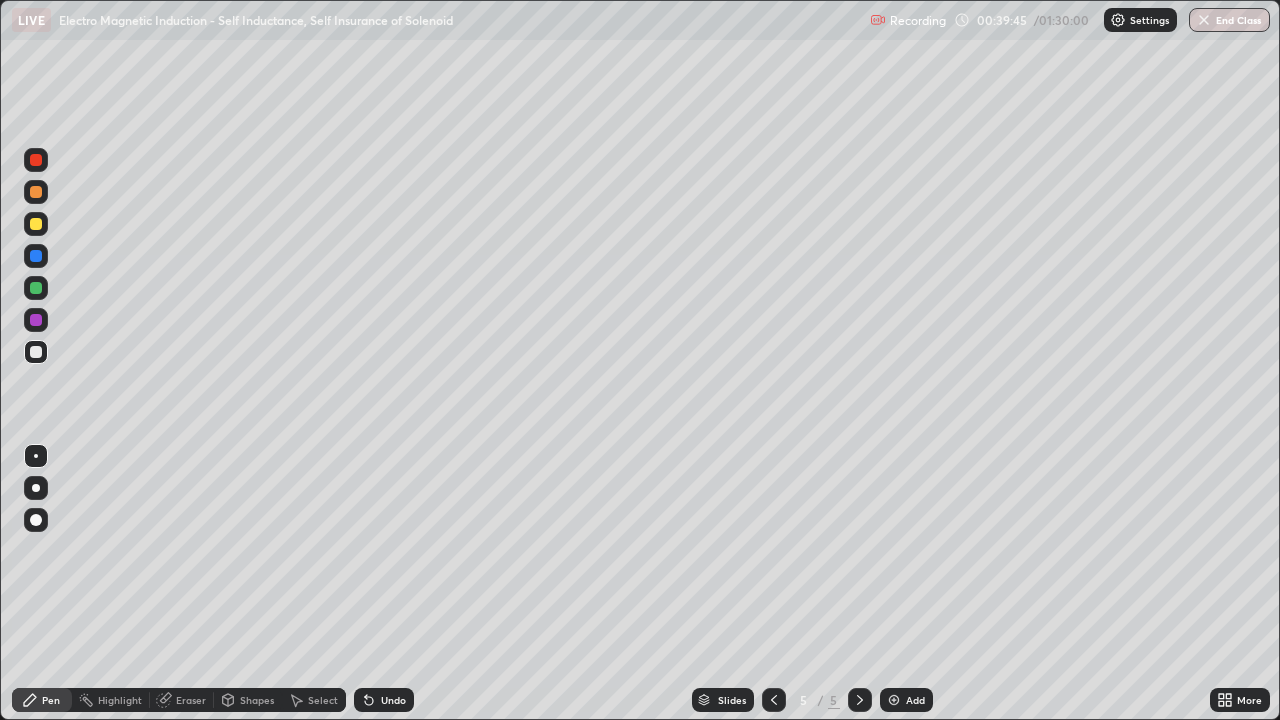 click on "Undo" at bounding box center [393, 700] 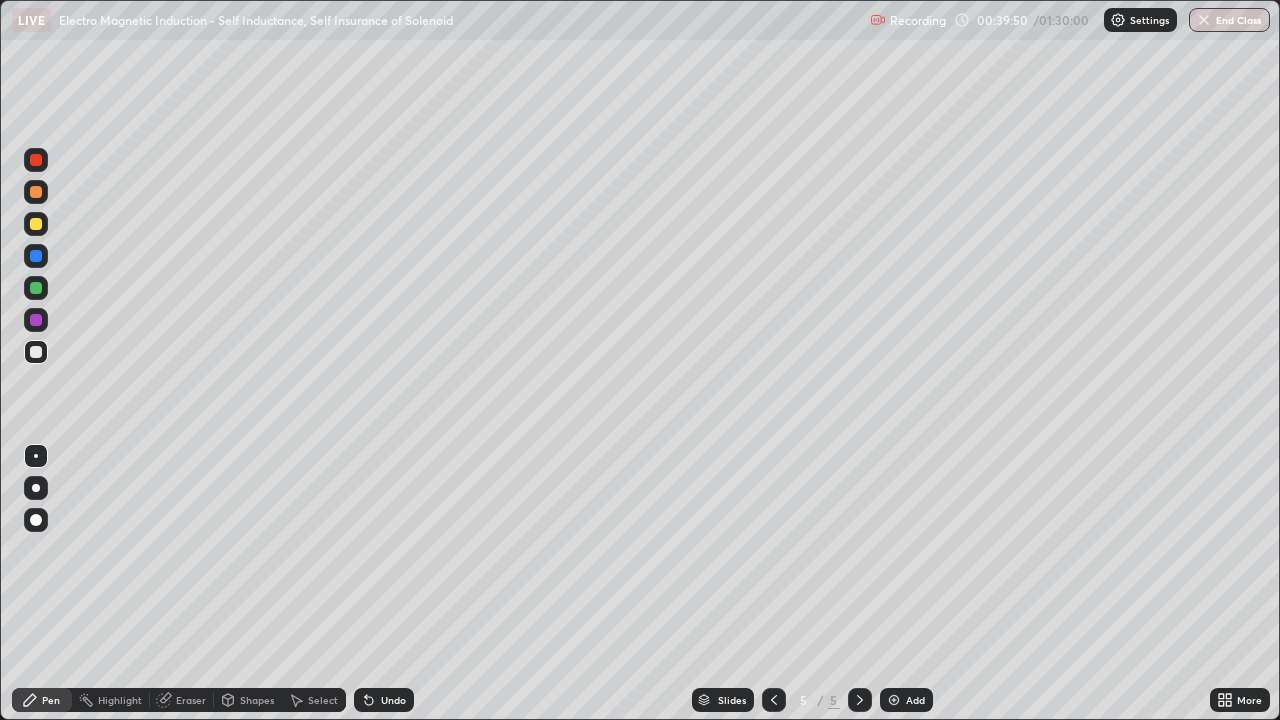click on "Undo" at bounding box center [393, 700] 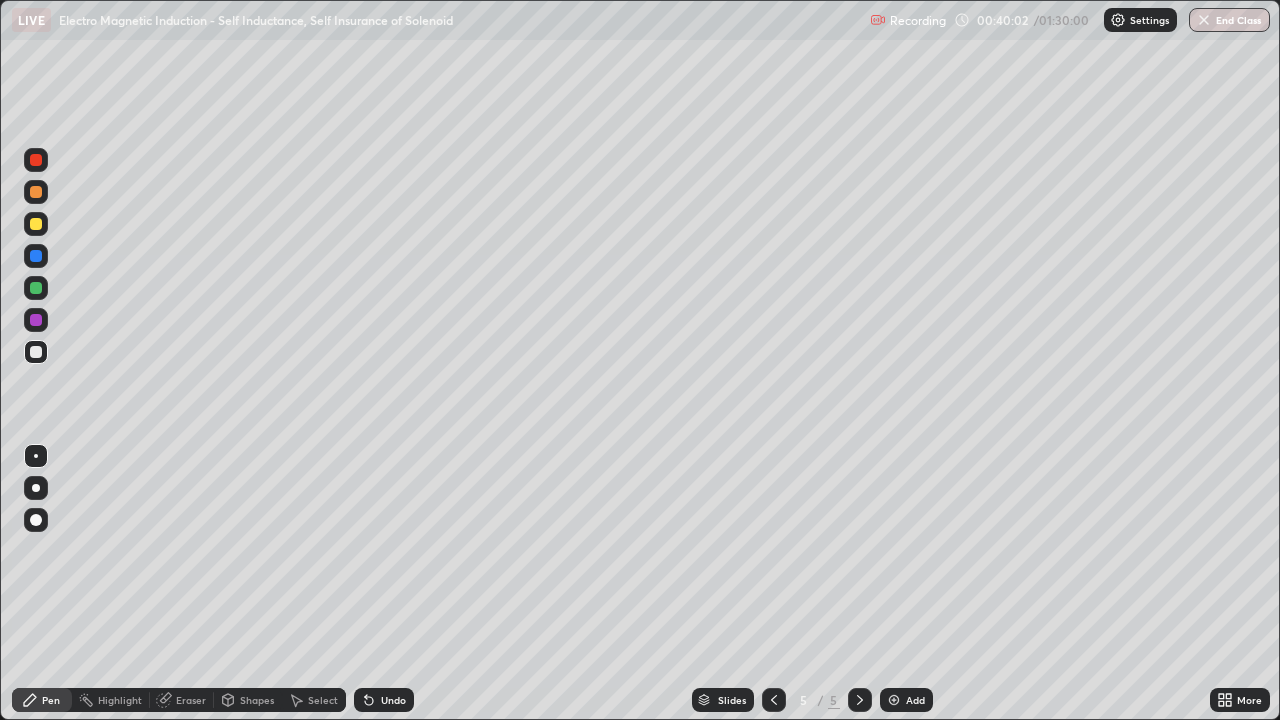 click on "Select" at bounding box center [323, 700] 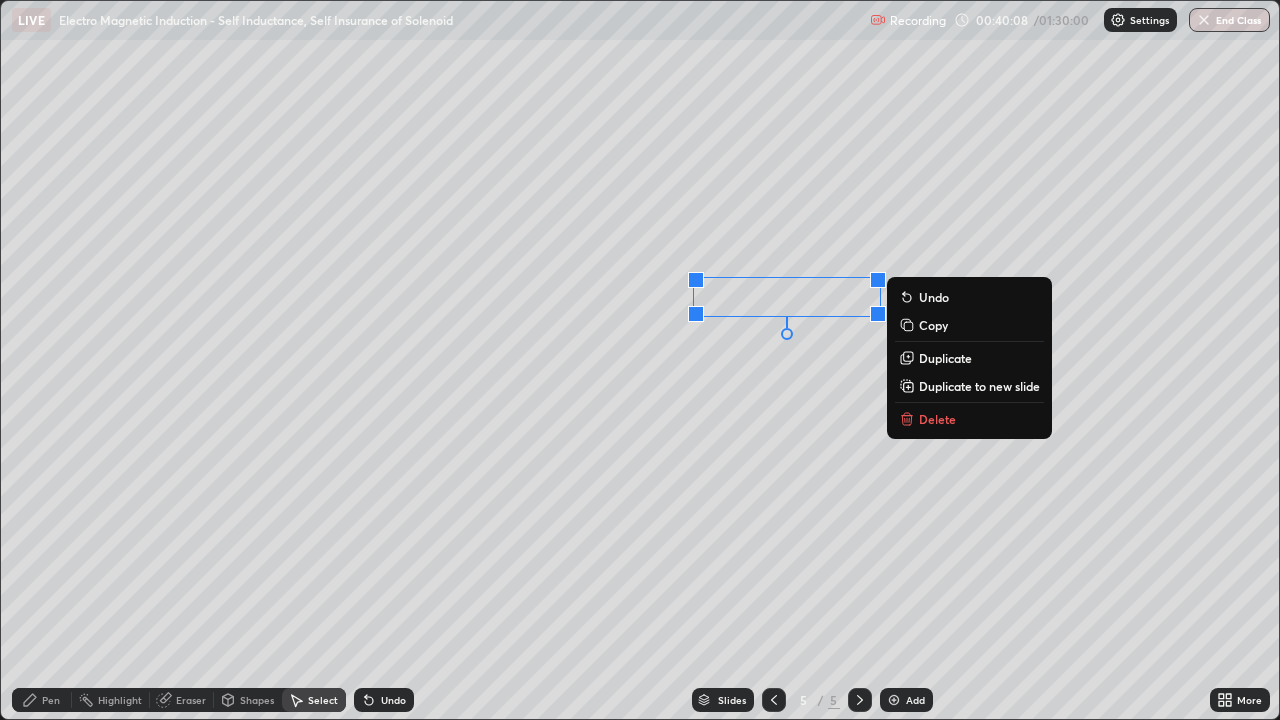 click on "Pen" at bounding box center [51, 700] 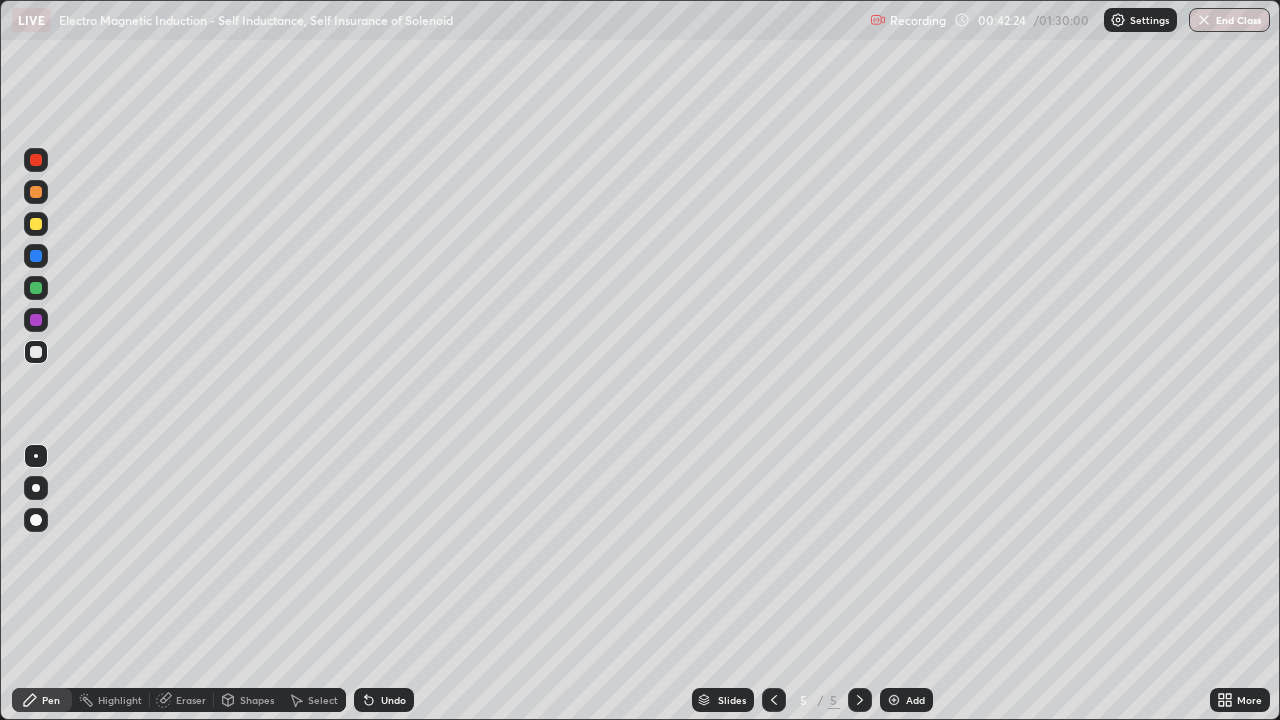 click on "Select" at bounding box center (323, 700) 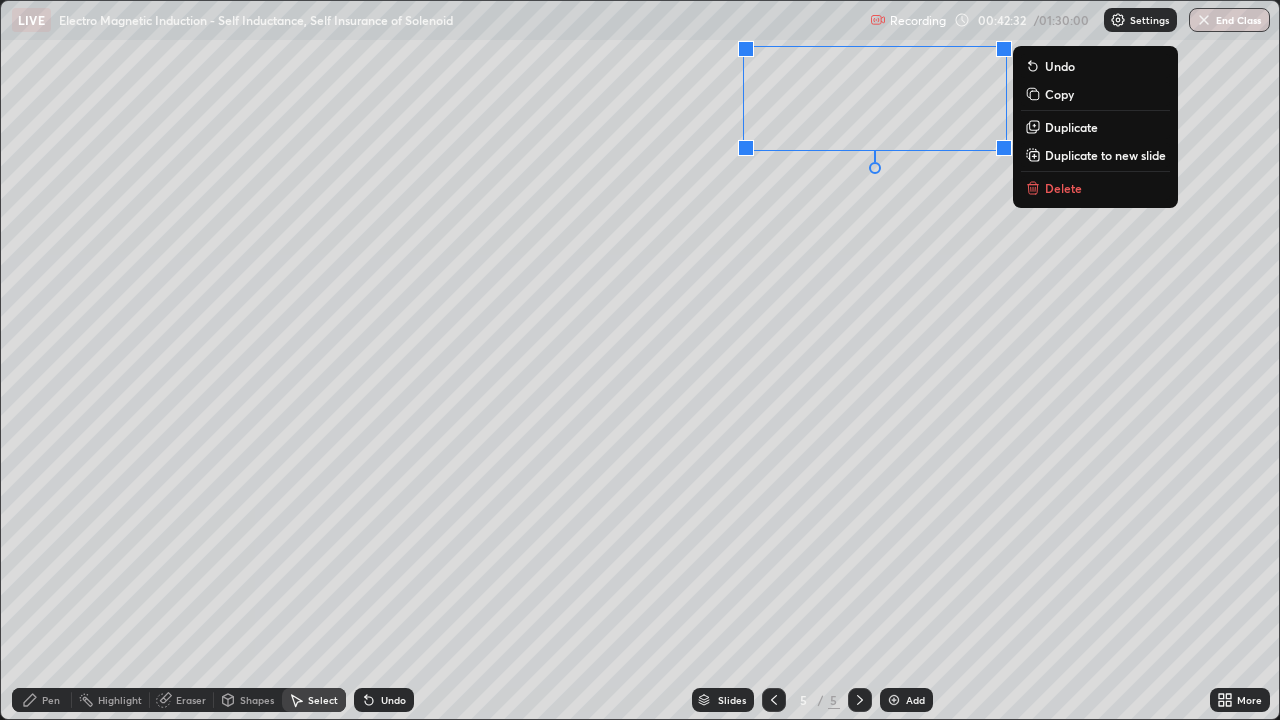 click on "0 ° Undo Copy Duplicate Duplicate to new slide Delete" at bounding box center [640, 360] 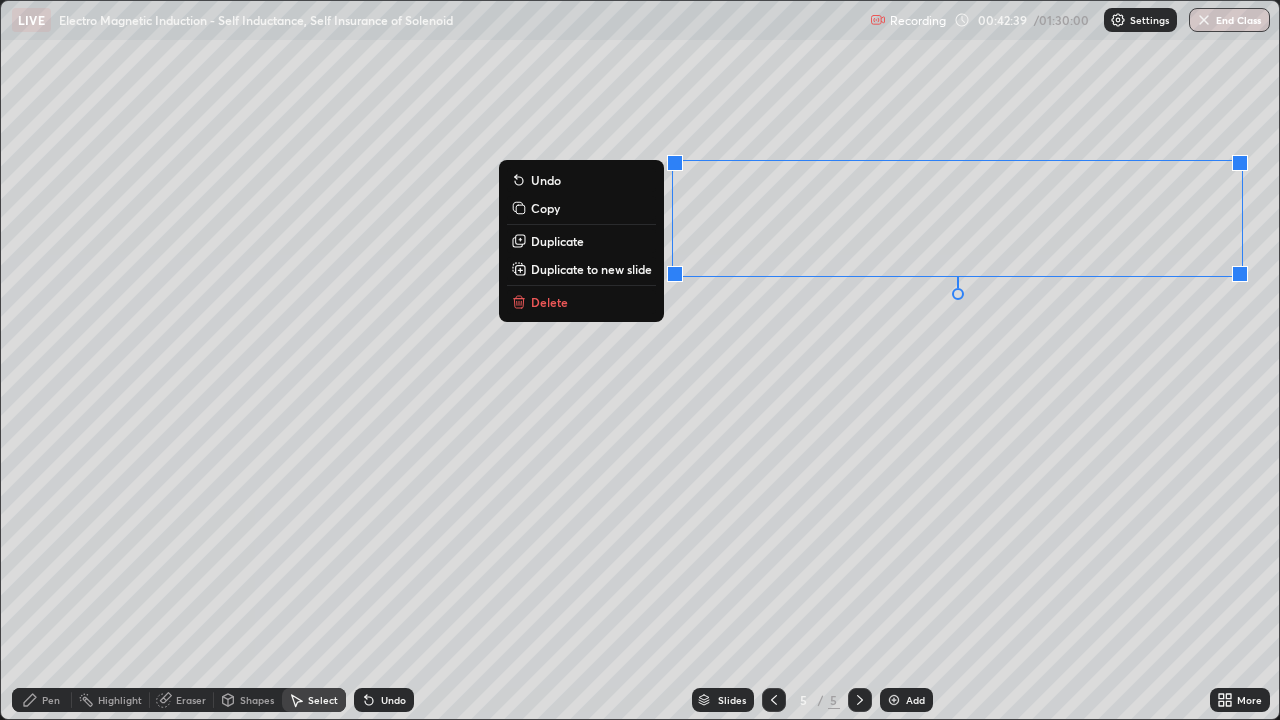 click on "0 ° Undo Copy Duplicate Duplicate to new slide Delete" at bounding box center (640, 360) 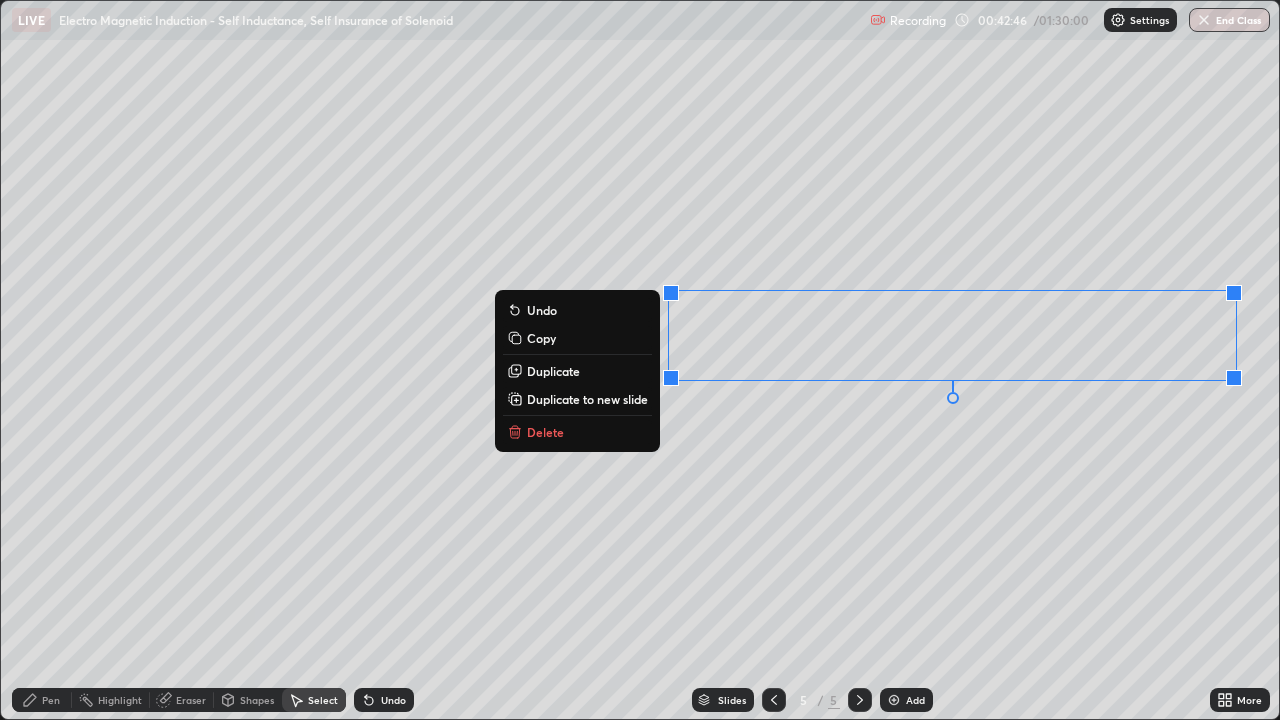 click on "Pen" at bounding box center [51, 700] 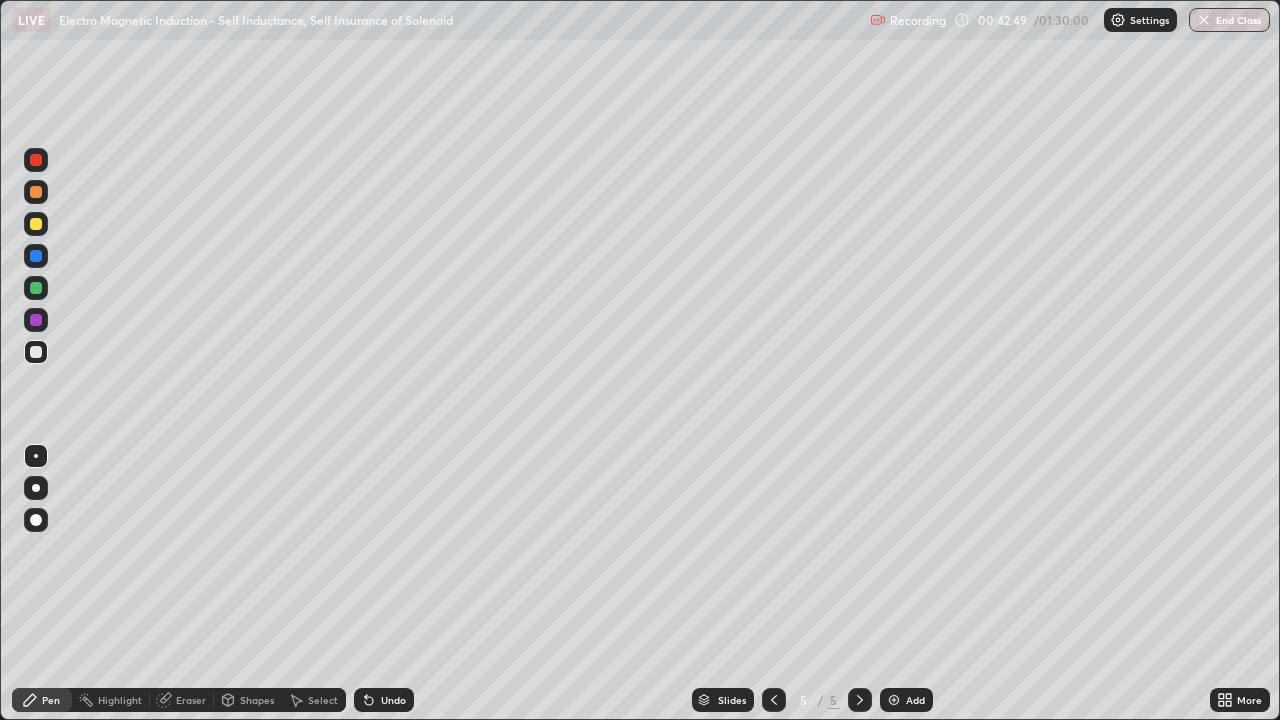 click at bounding box center [36, 288] 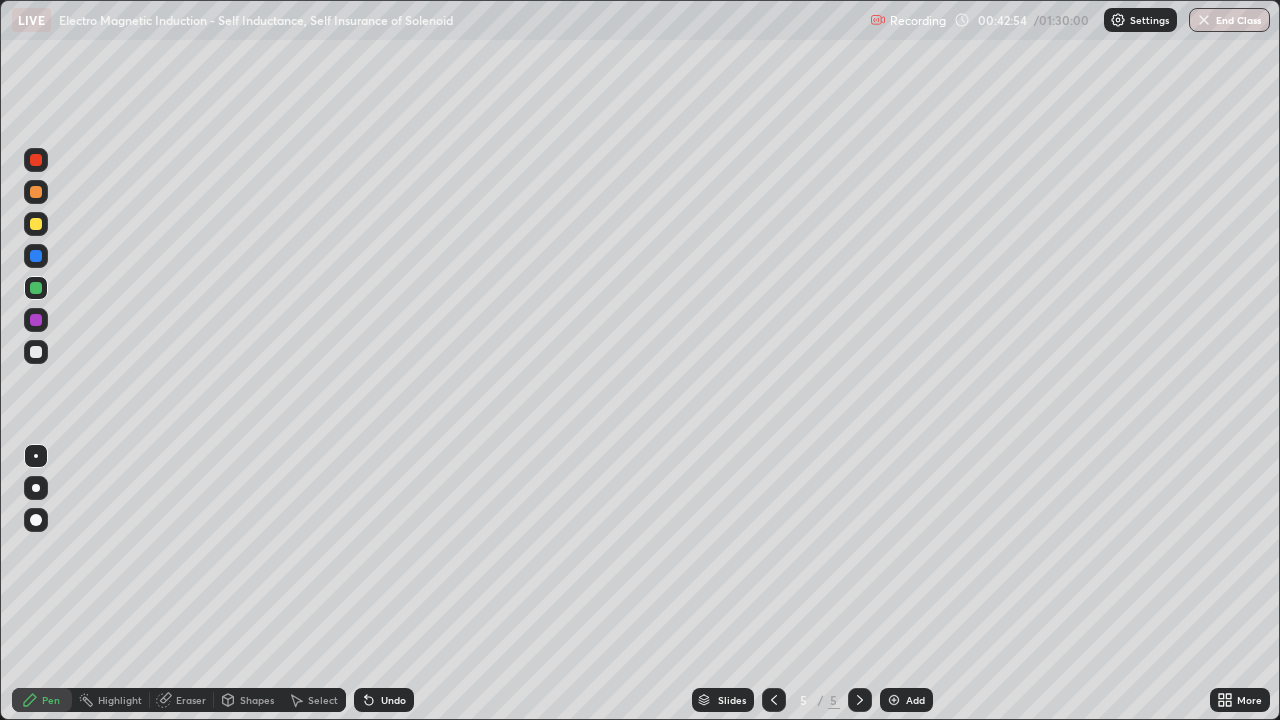 click at bounding box center [36, 352] 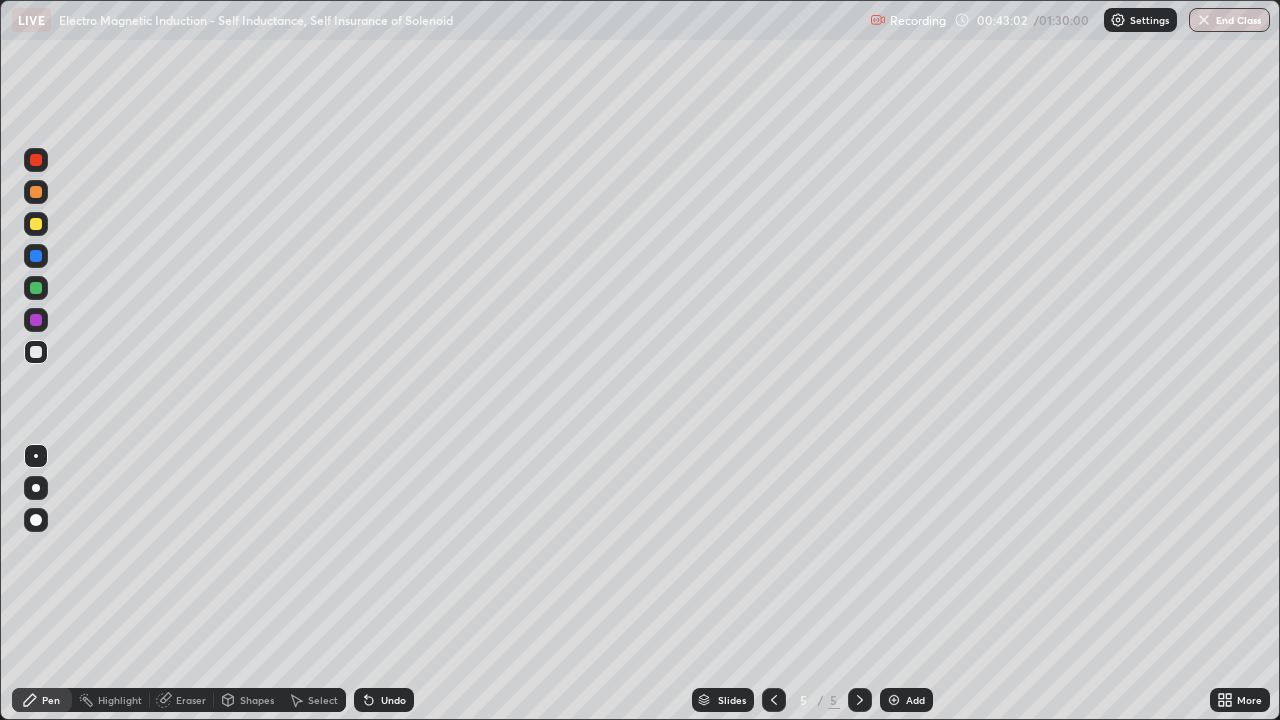 click on "Select" at bounding box center [323, 700] 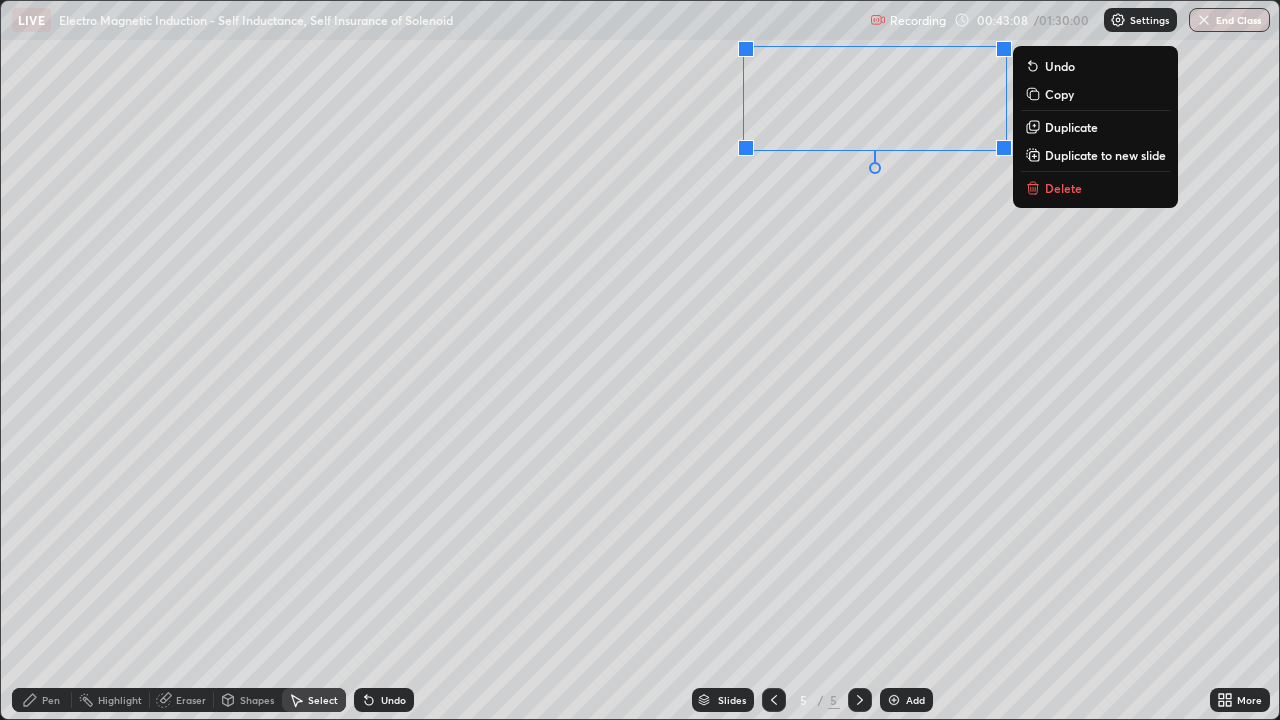 click on "Duplicate" at bounding box center [1071, 127] 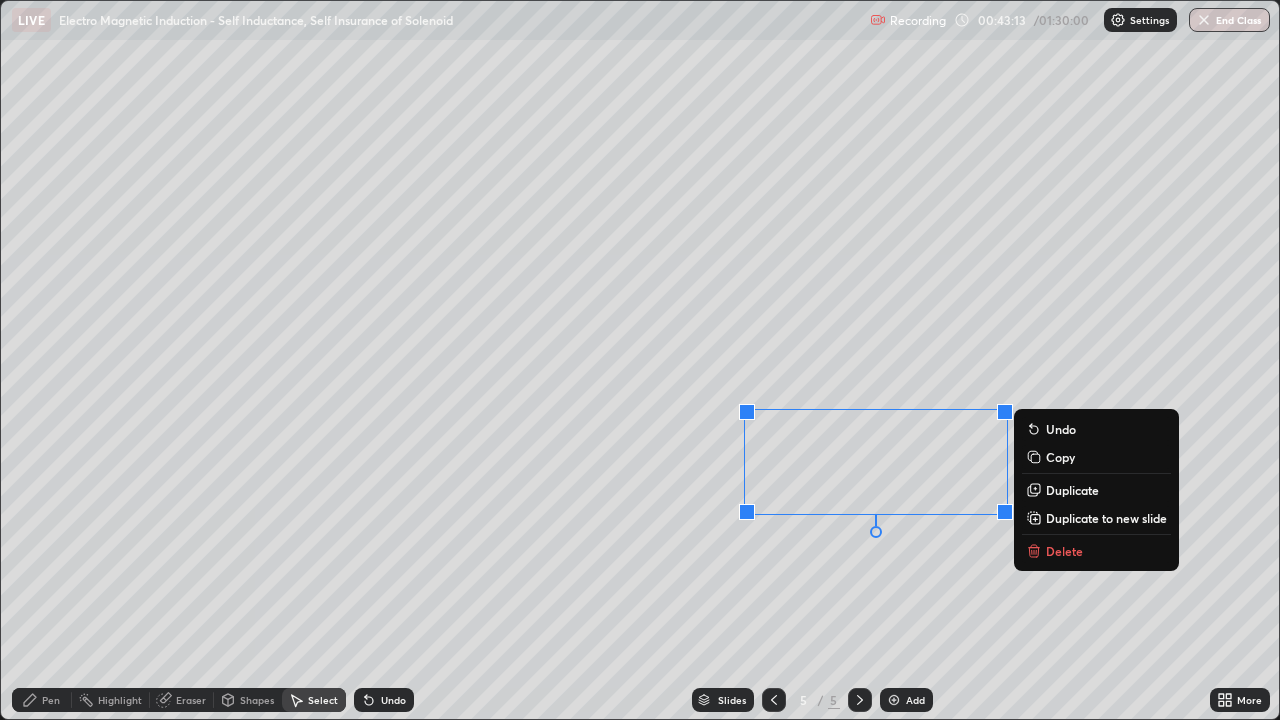 click on "Pen" at bounding box center [51, 700] 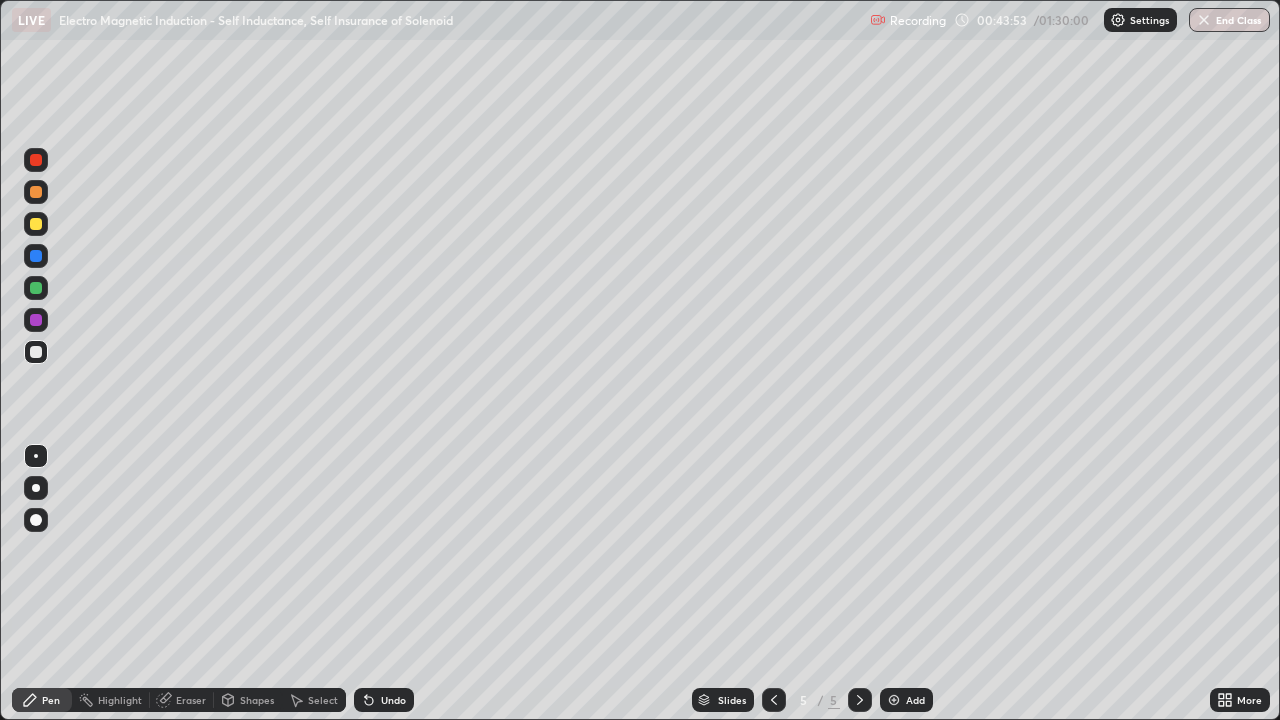 click at bounding box center (36, 224) 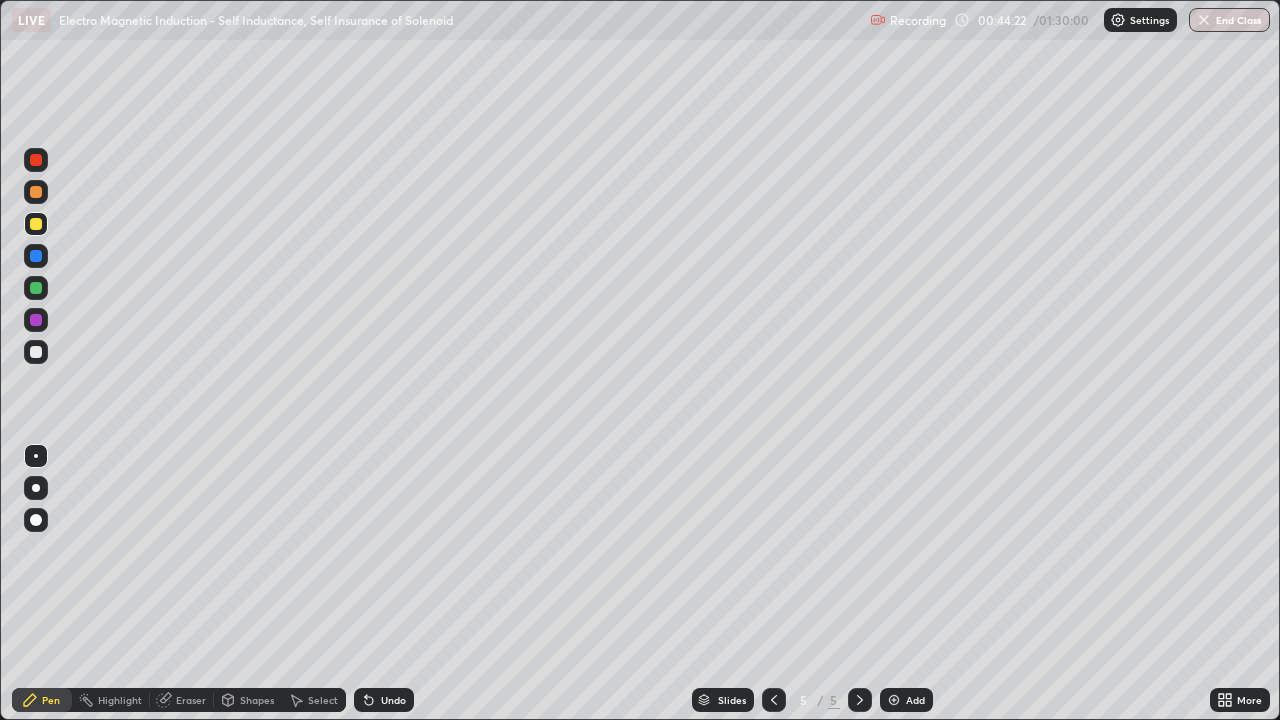 click on "Eraser" at bounding box center [191, 700] 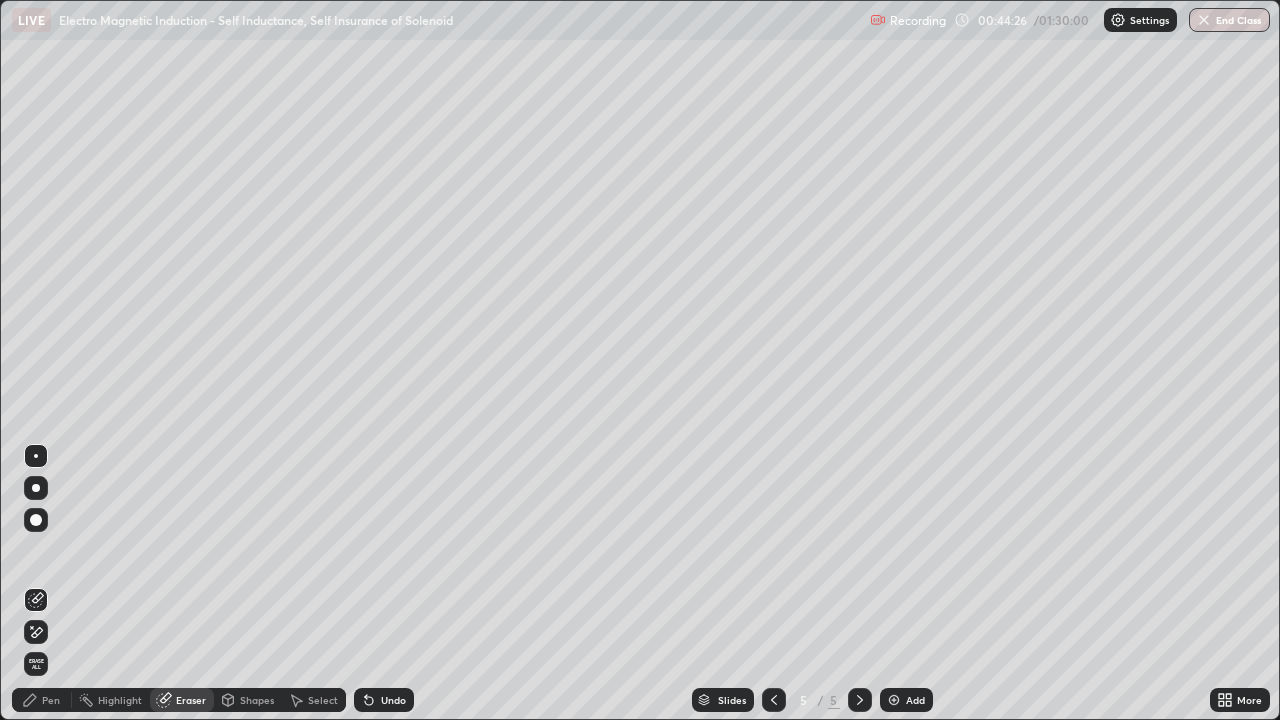 click on "Pen" at bounding box center (42, 700) 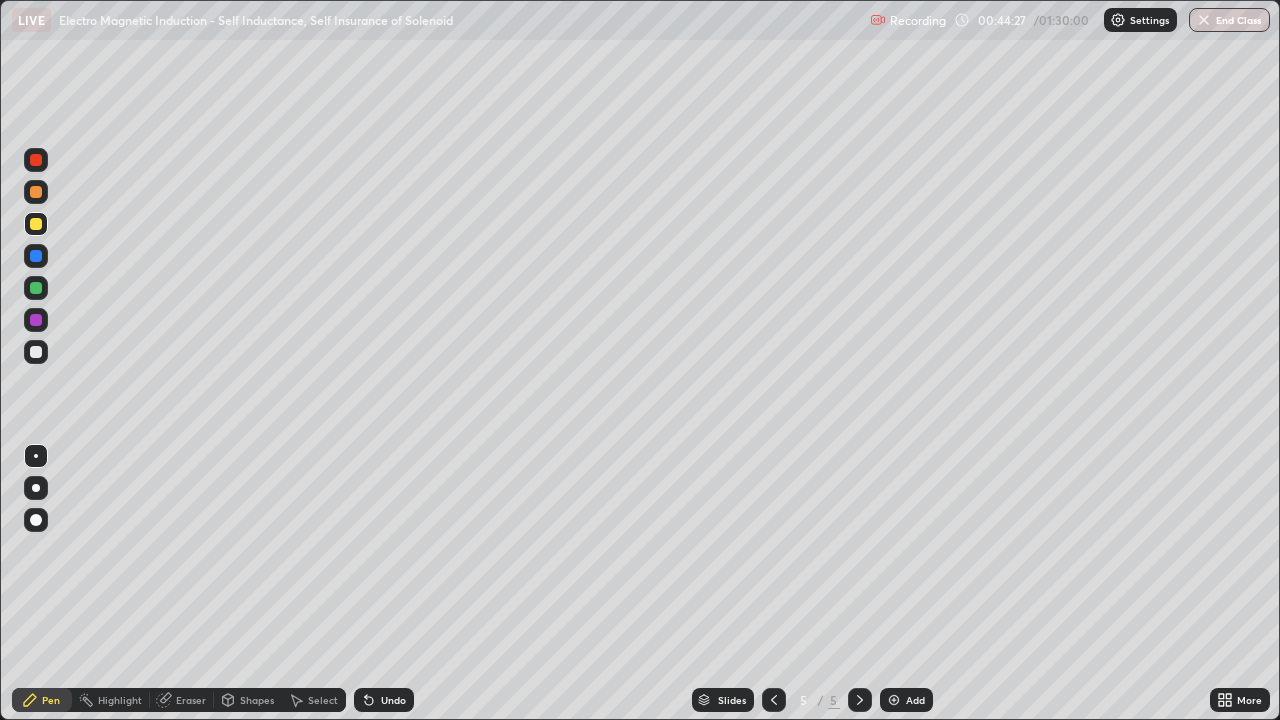 click at bounding box center [36, 288] 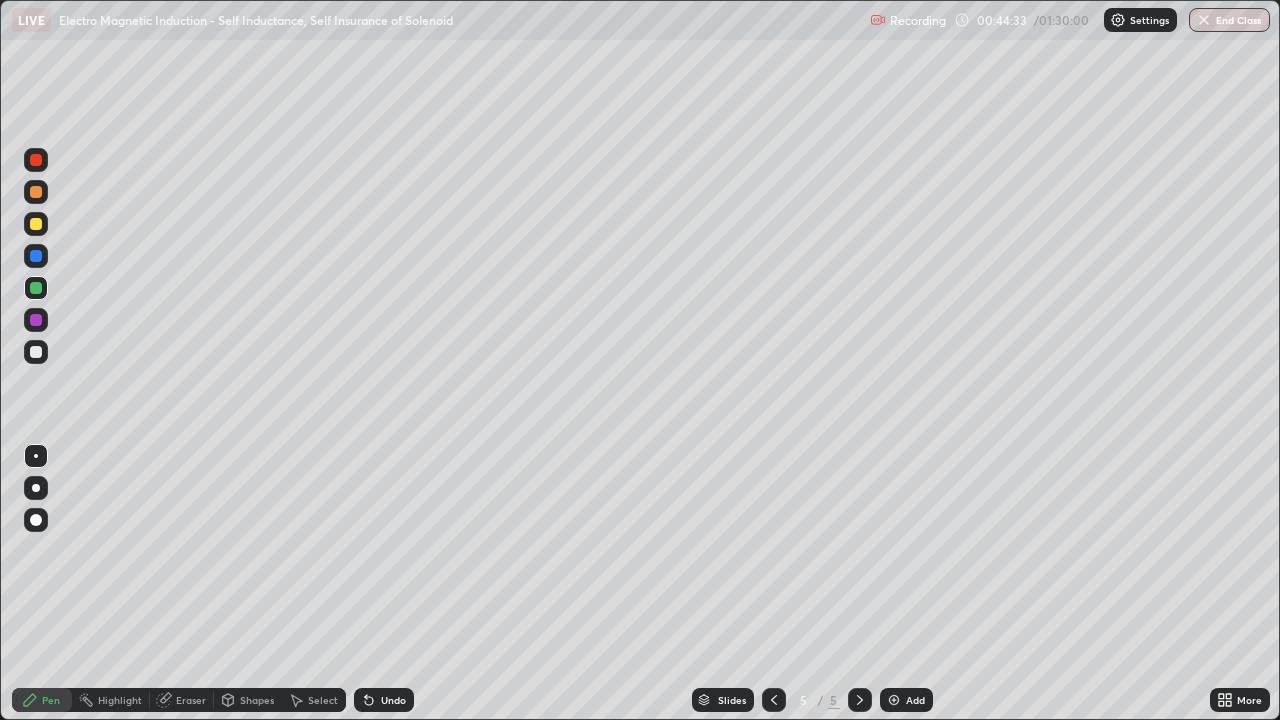 click at bounding box center (36, 352) 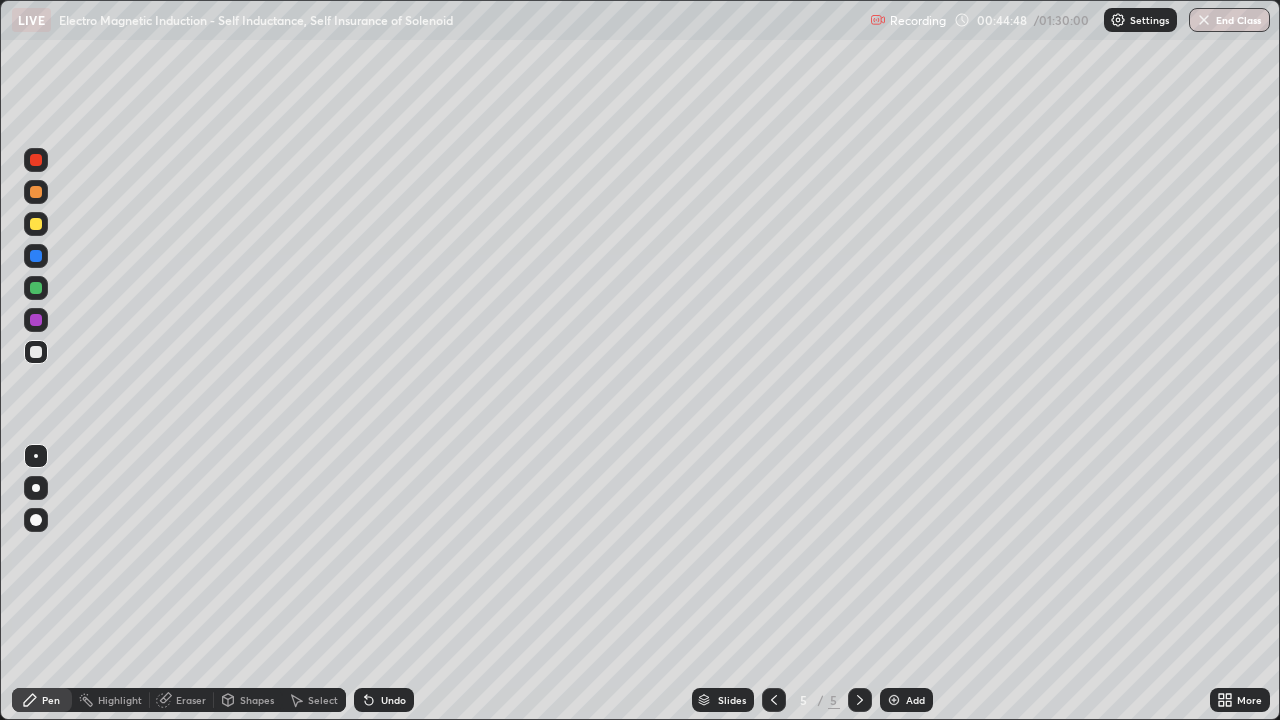 click at bounding box center (36, 224) 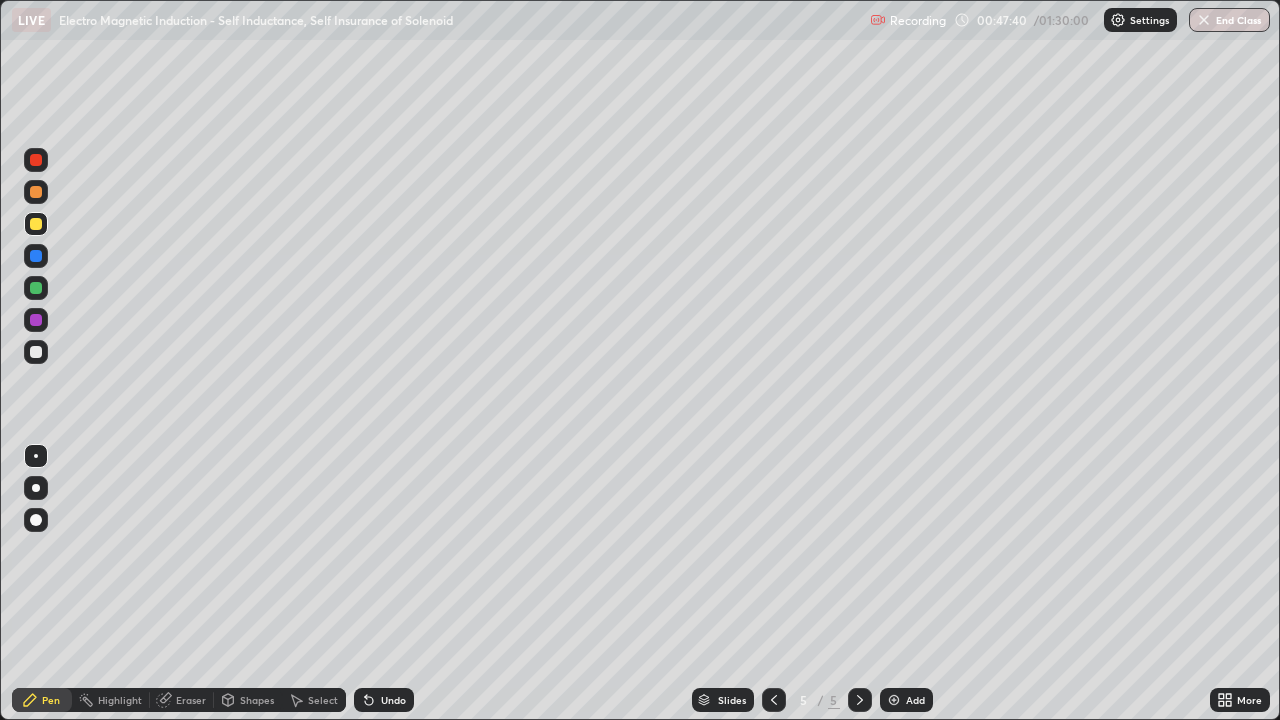 click on "Select" at bounding box center [323, 700] 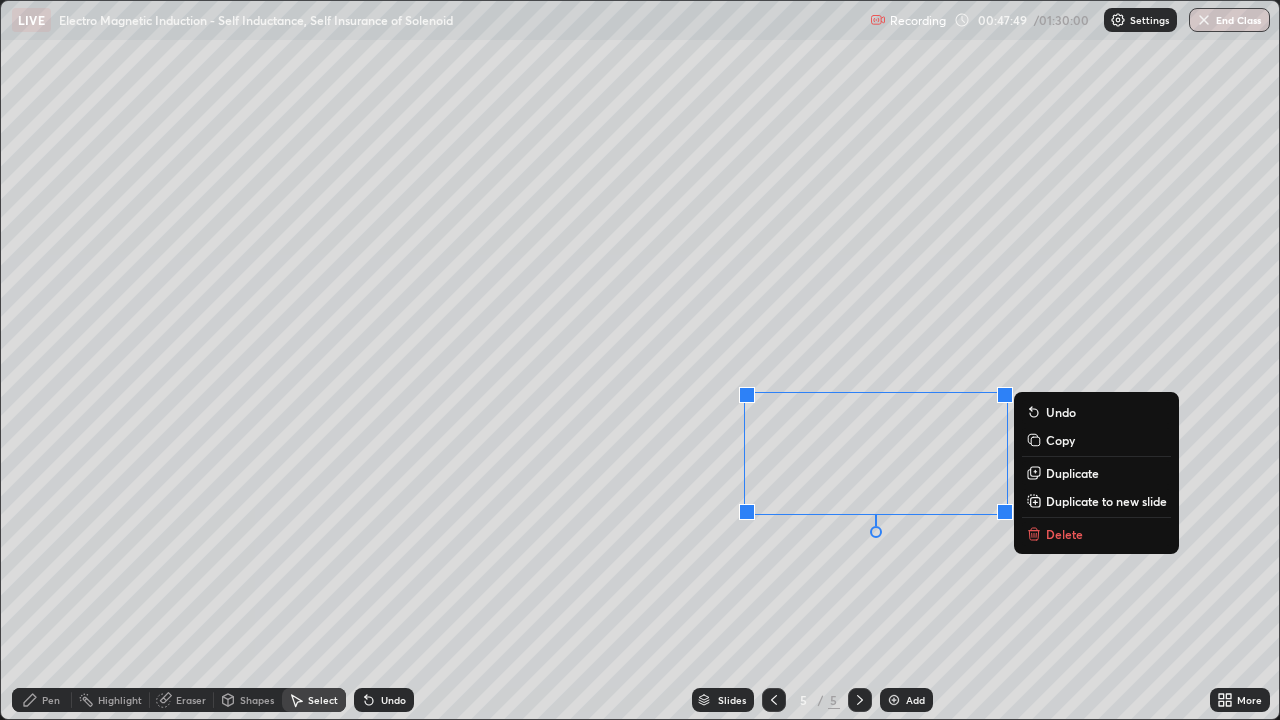 click on "Duplicate to new slide" at bounding box center [1106, 501] 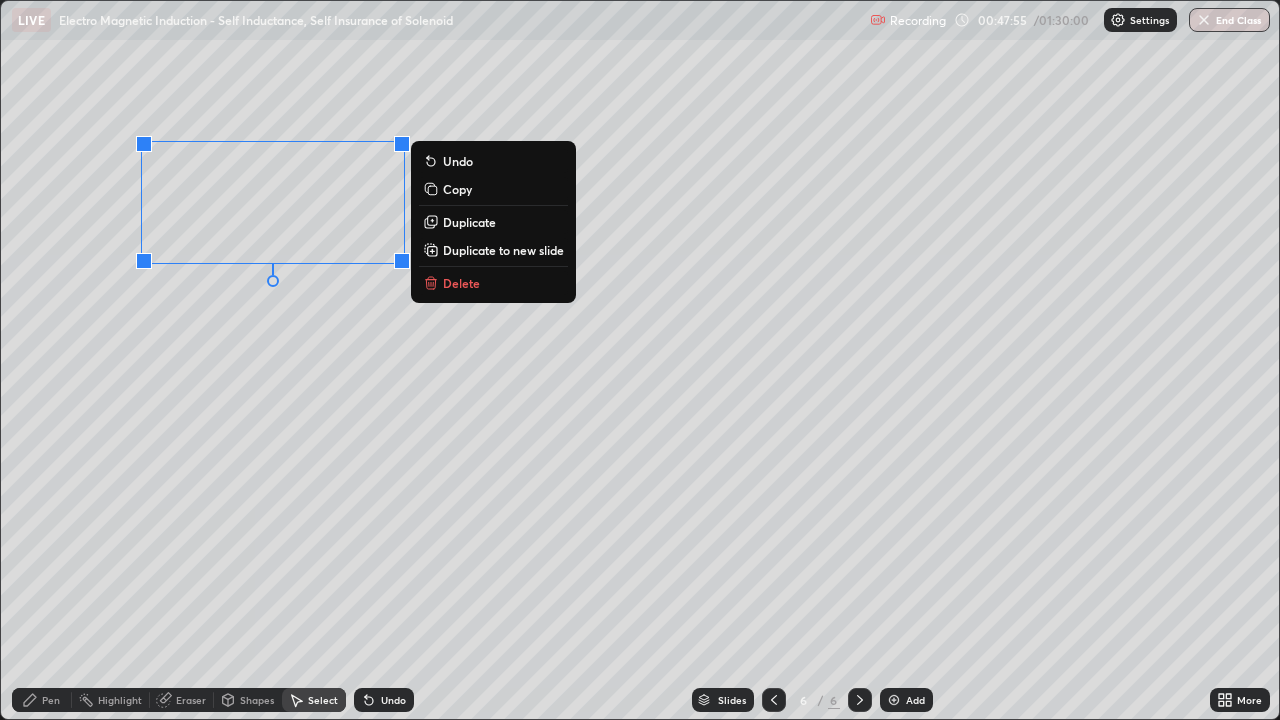 click on "Pen" at bounding box center [51, 700] 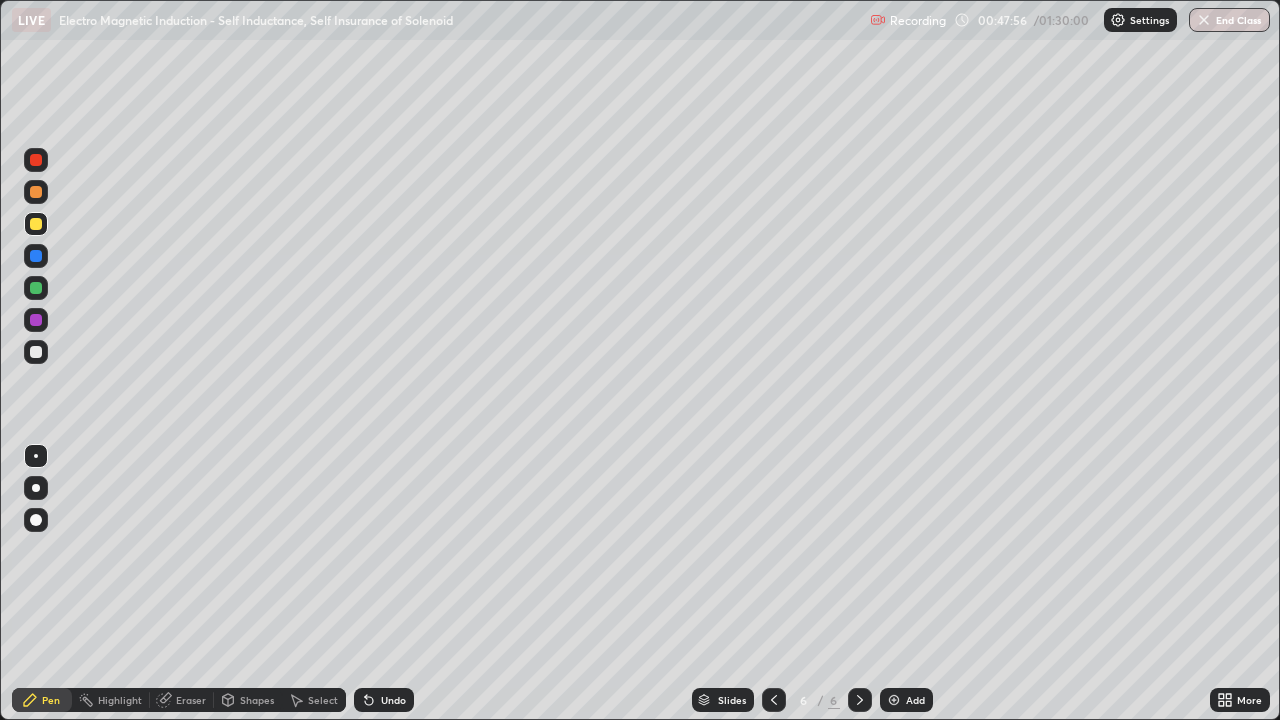 click at bounding box center (36, 352) 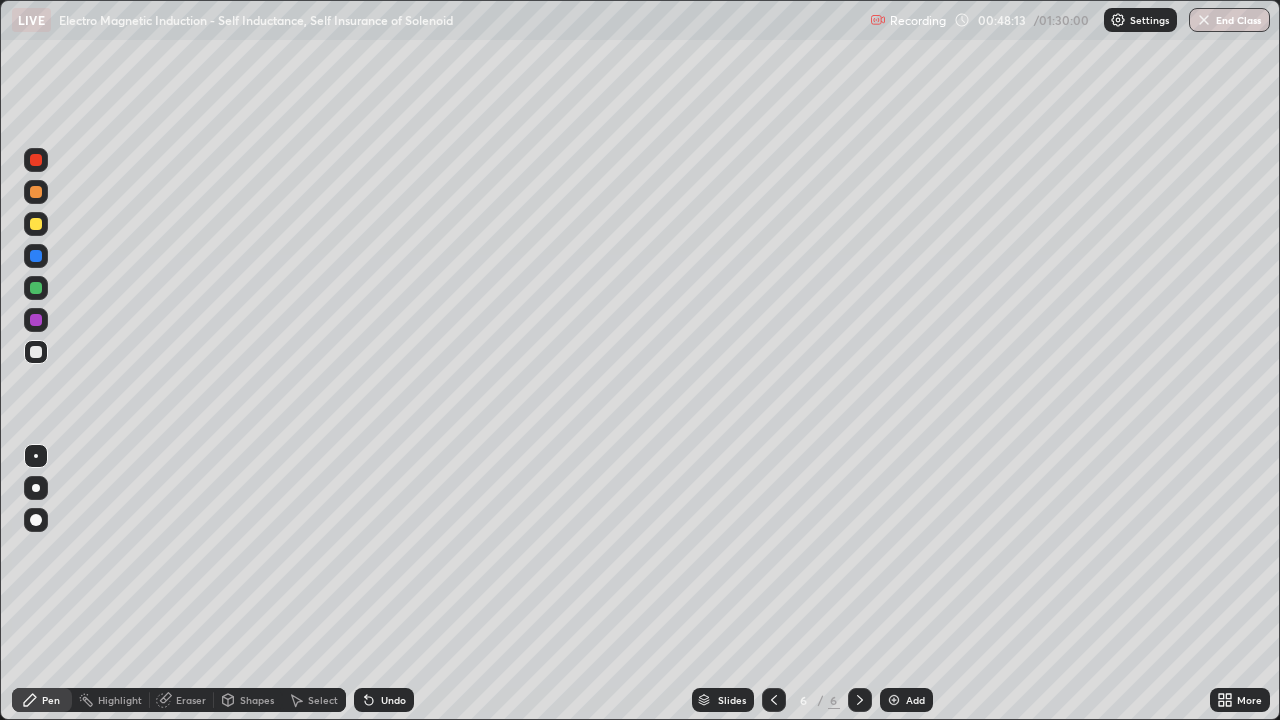 click on "Eraser" at bounding box center [191, 700] 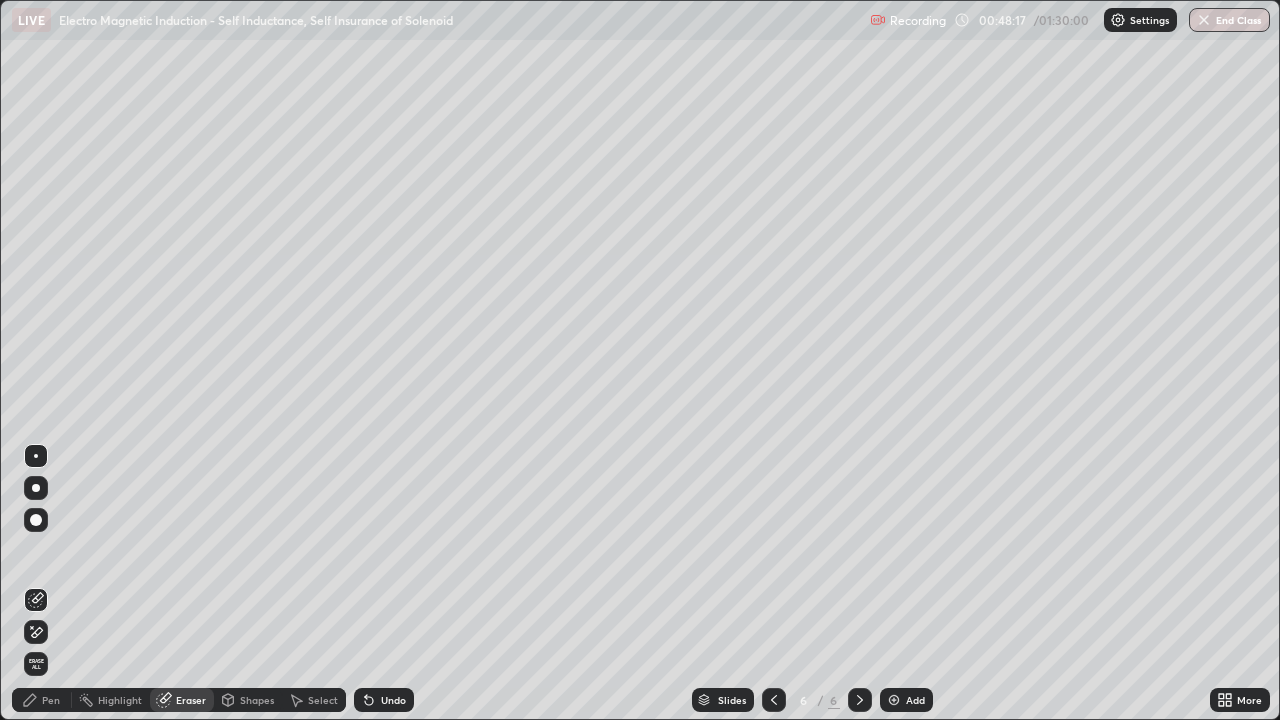 click on "Pen" at bounding box center [51, 700] 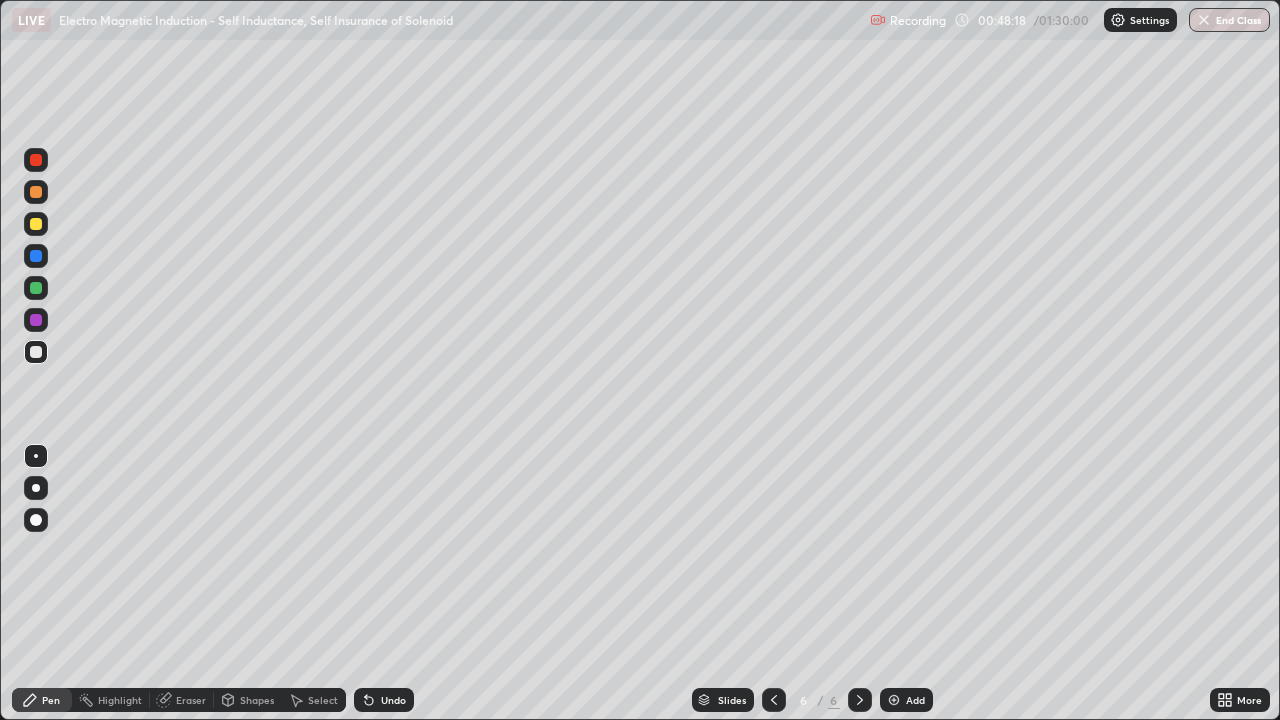 click at bounding box center (36, 224) 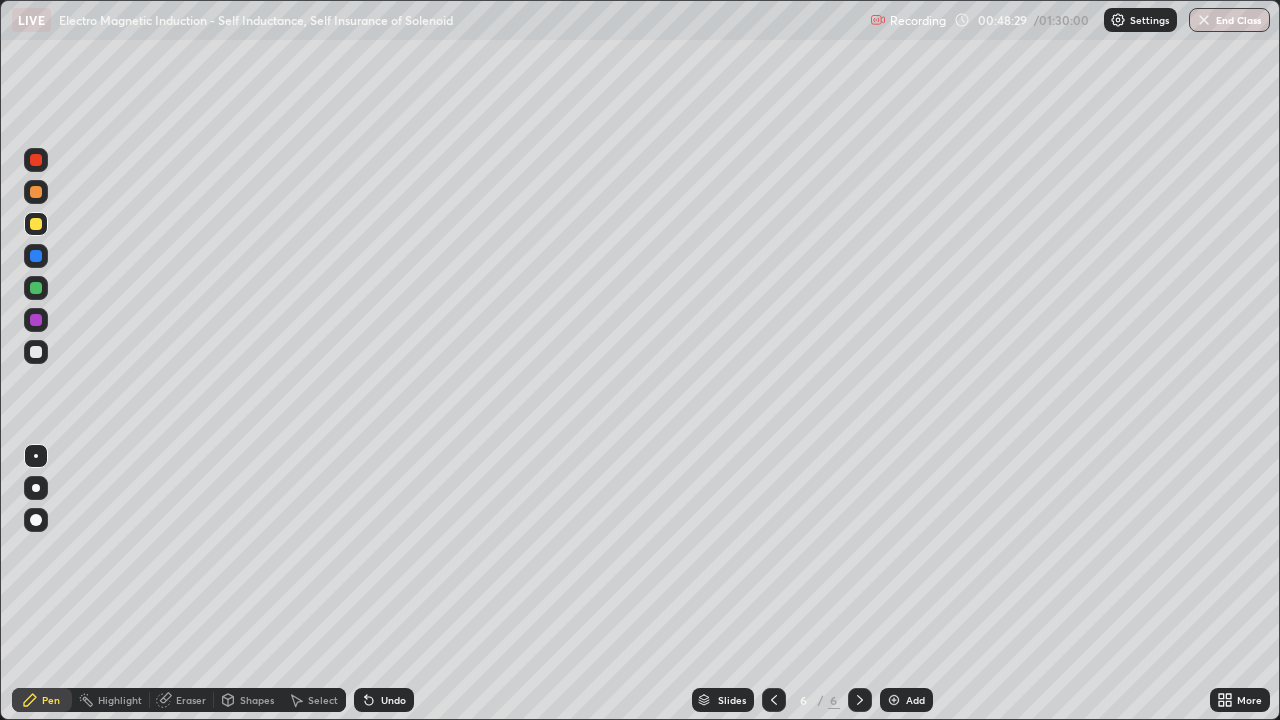 click at bounding box center [36, 352] 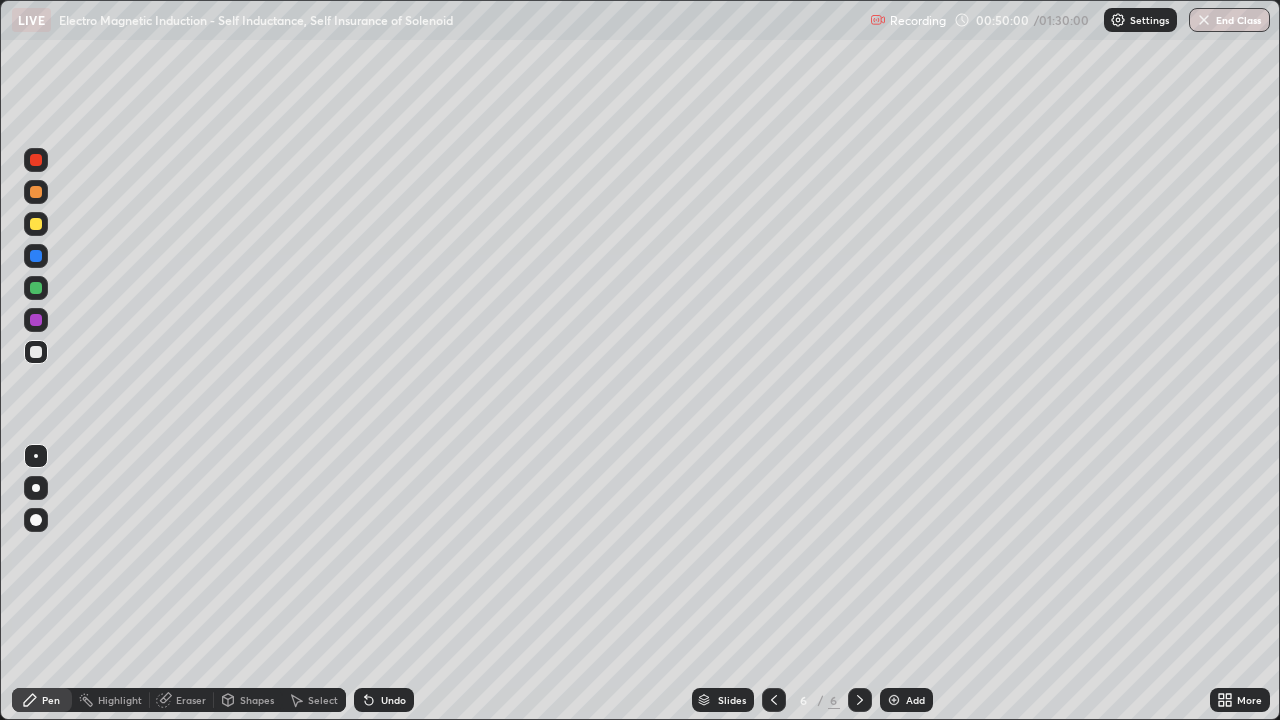 click at bounding box center [36, 288] 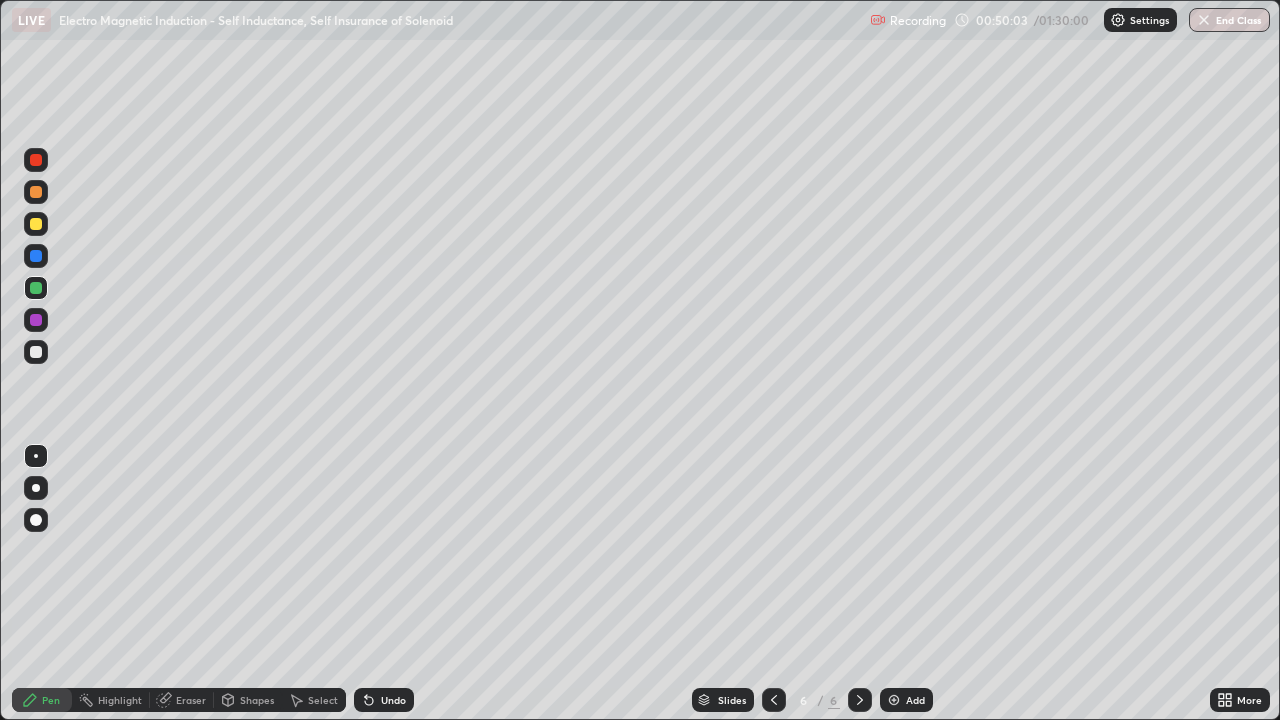 click at bounding box center [36, 224] 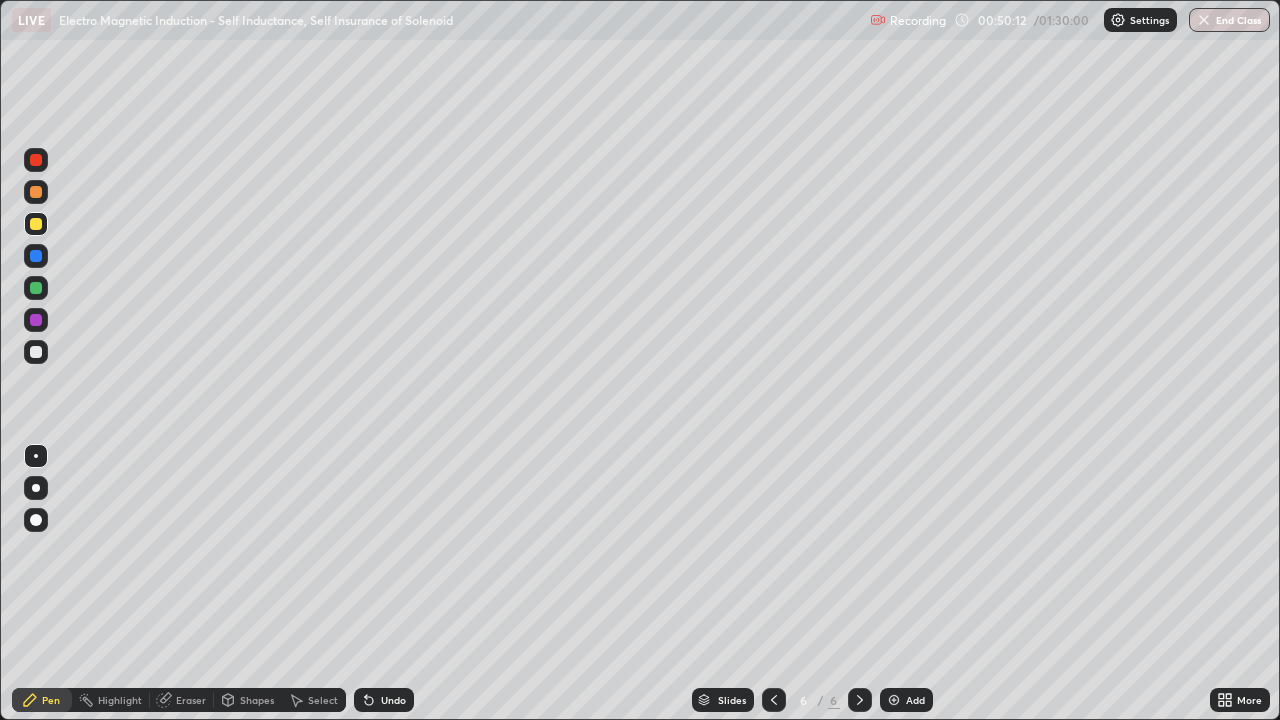 click on "Select" at bounding box center [323, 700] 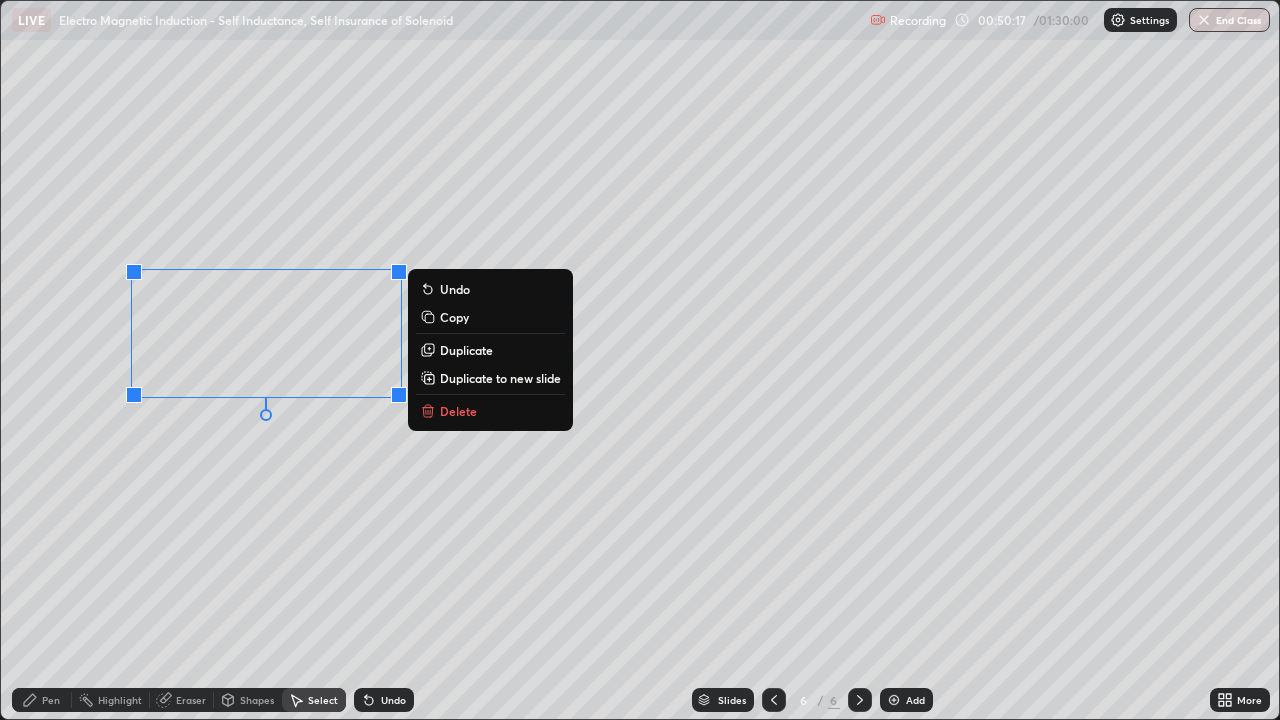 click on "Pen" at bounding box center [51, 700] 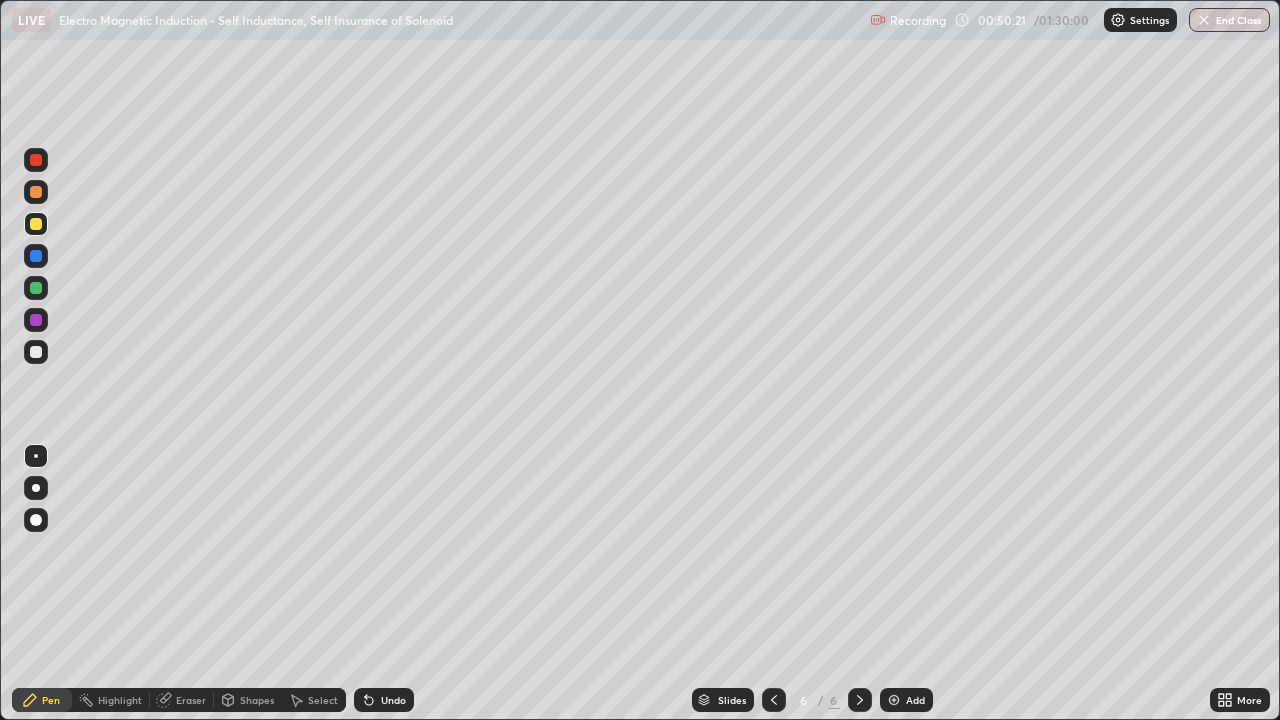 click at bounding box center [36, 192] 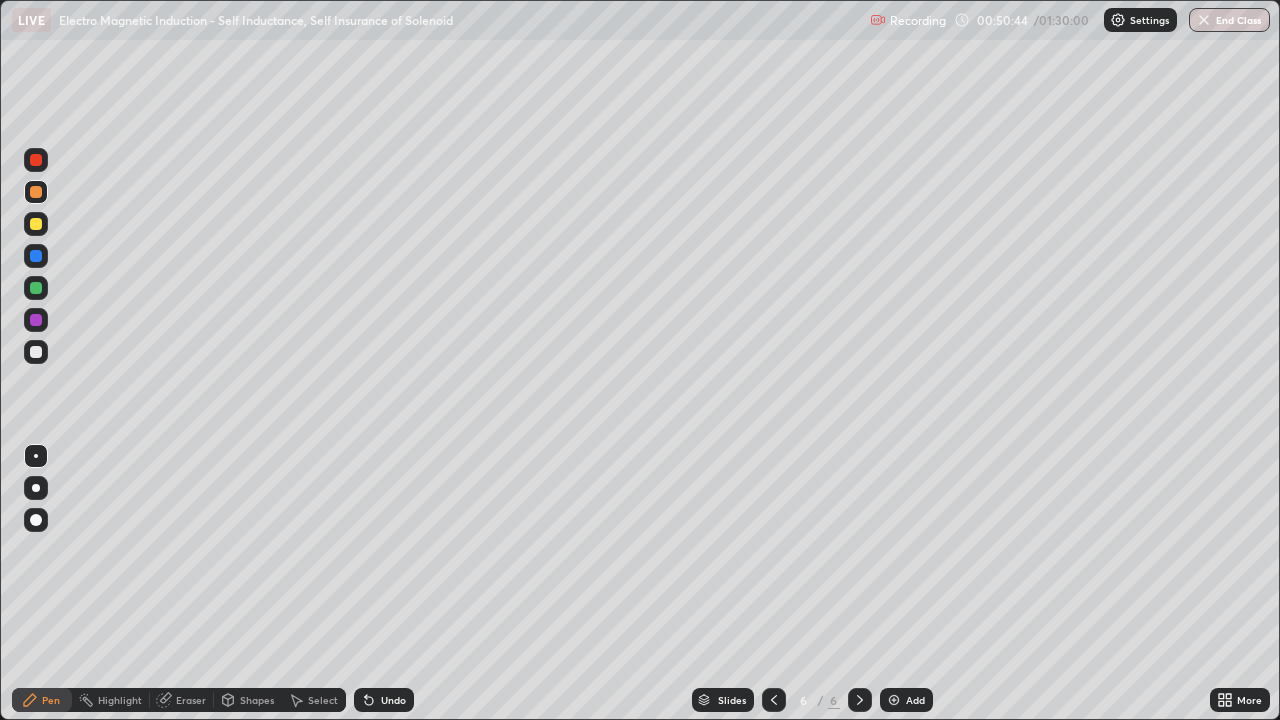 click on "Shapes" at bounding box center [257, 700] 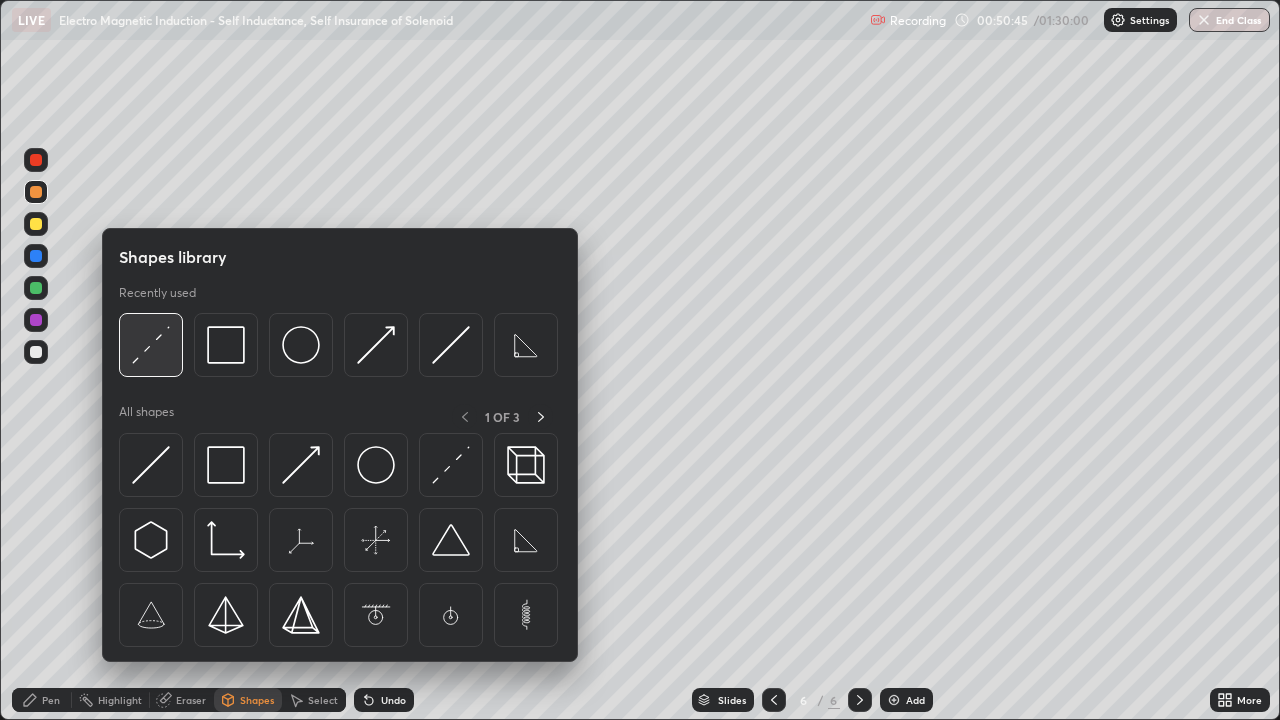 click at bounding box center [151, 345] 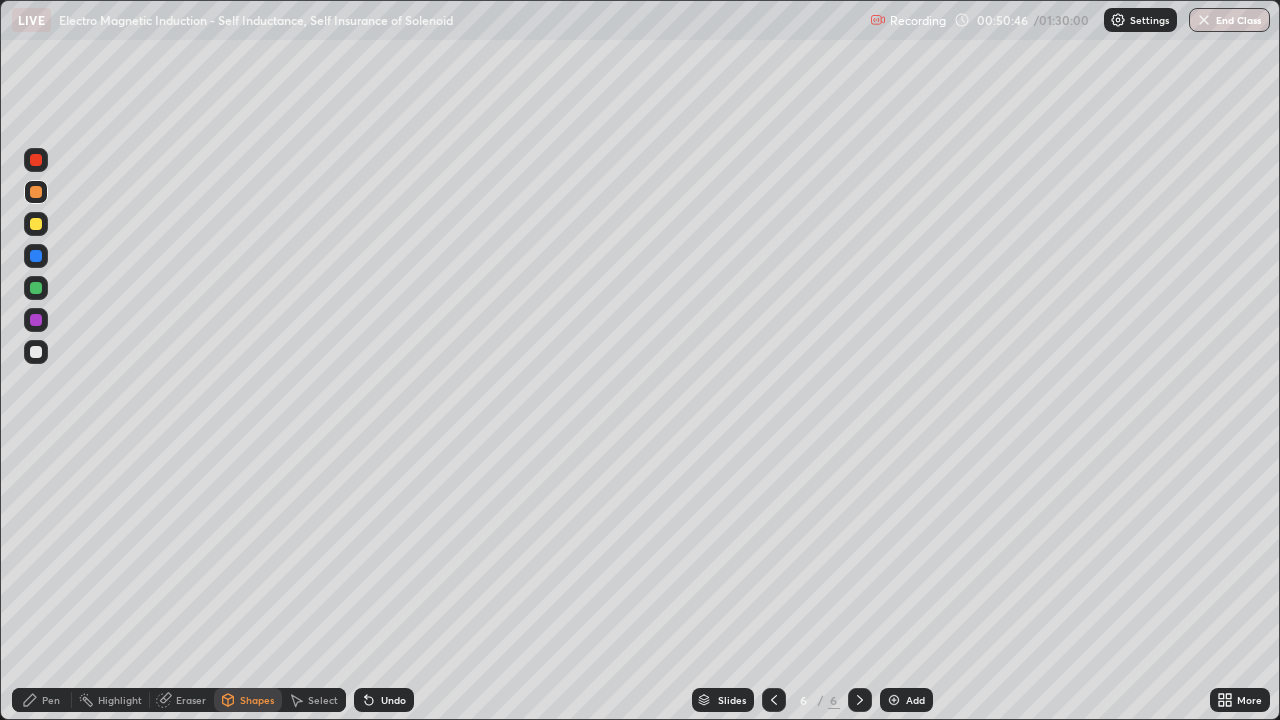 click at bounding box center [36, 288] 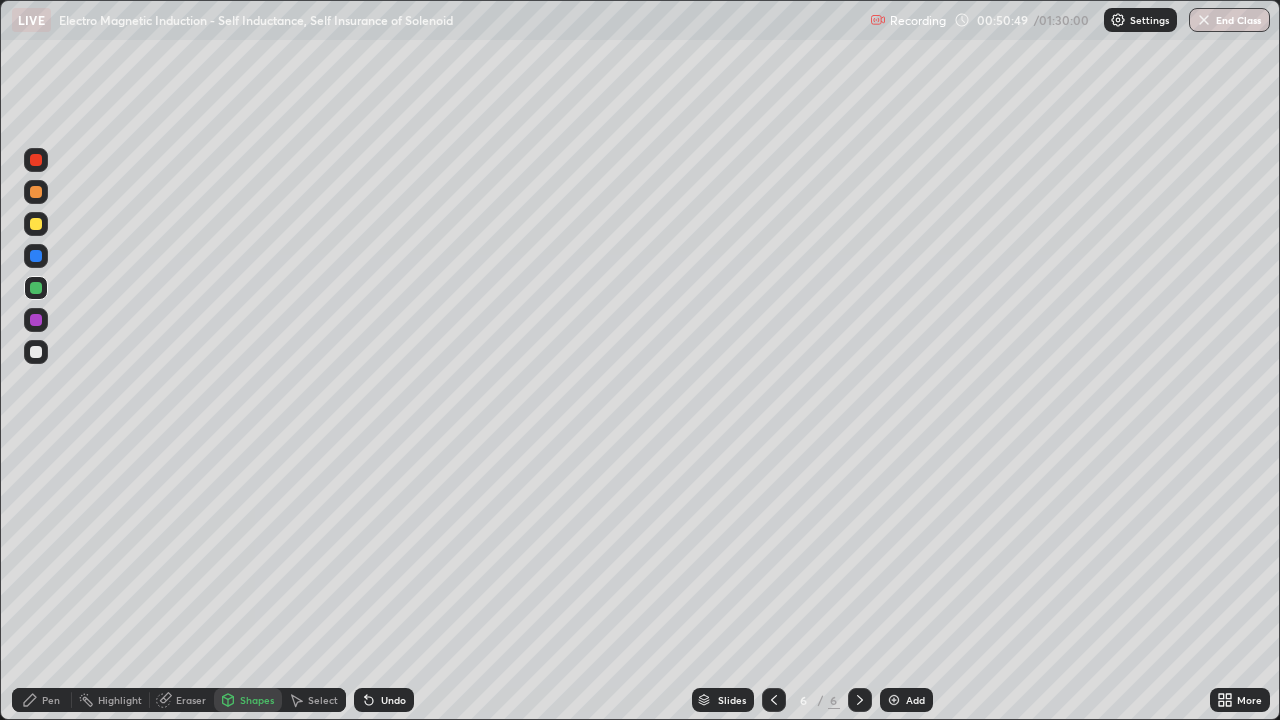 click on "Pen" at bounding box center [51, 700] 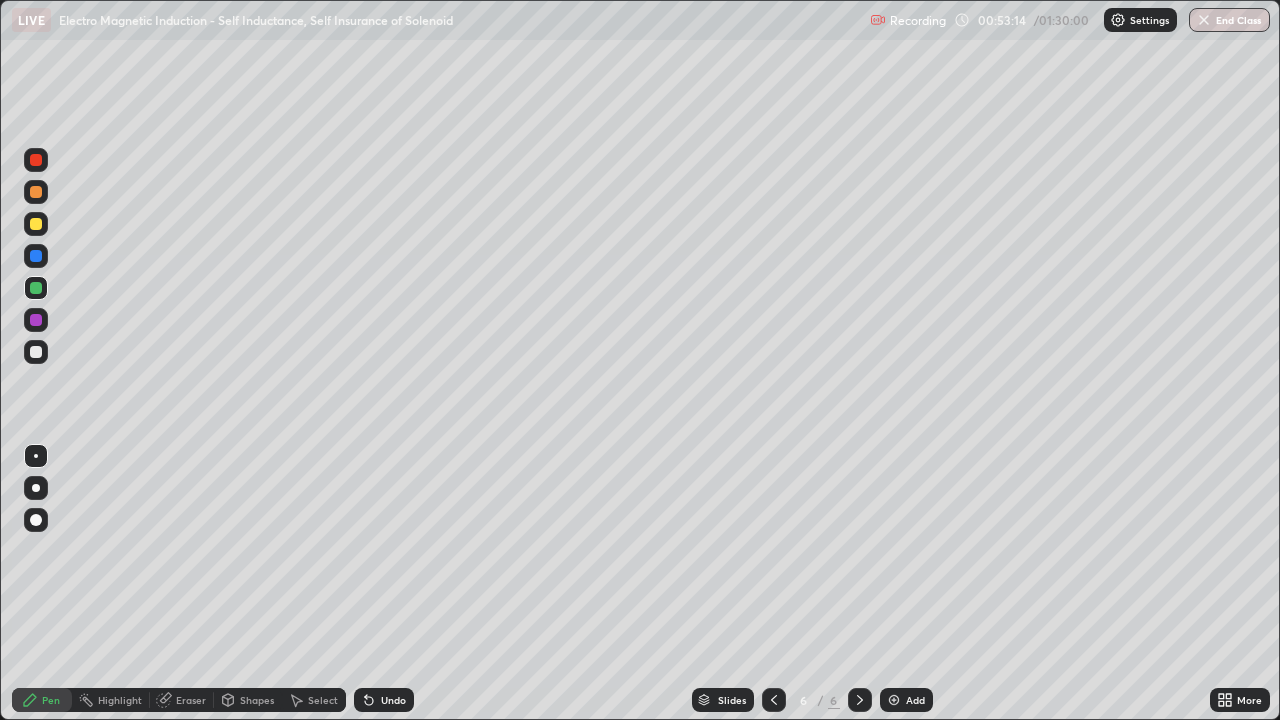 click at bounding box center [36, 224] 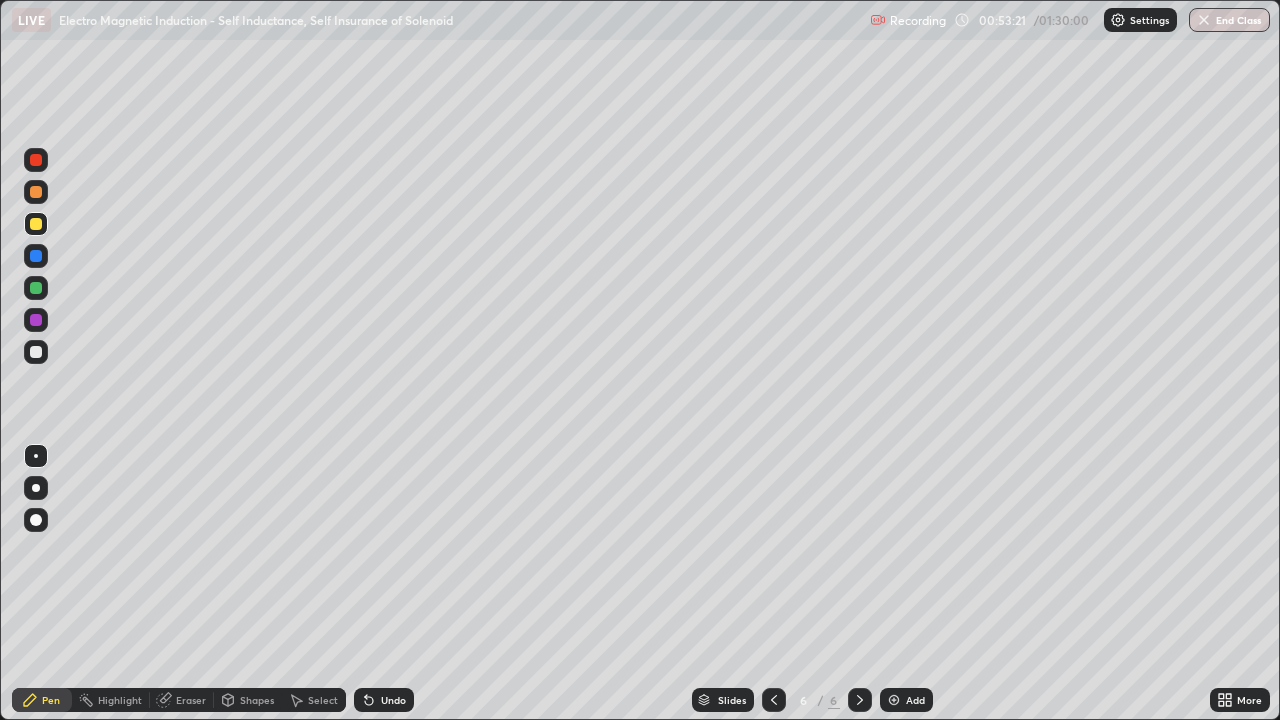 click on "Undo" at bounding box center (393, 700) 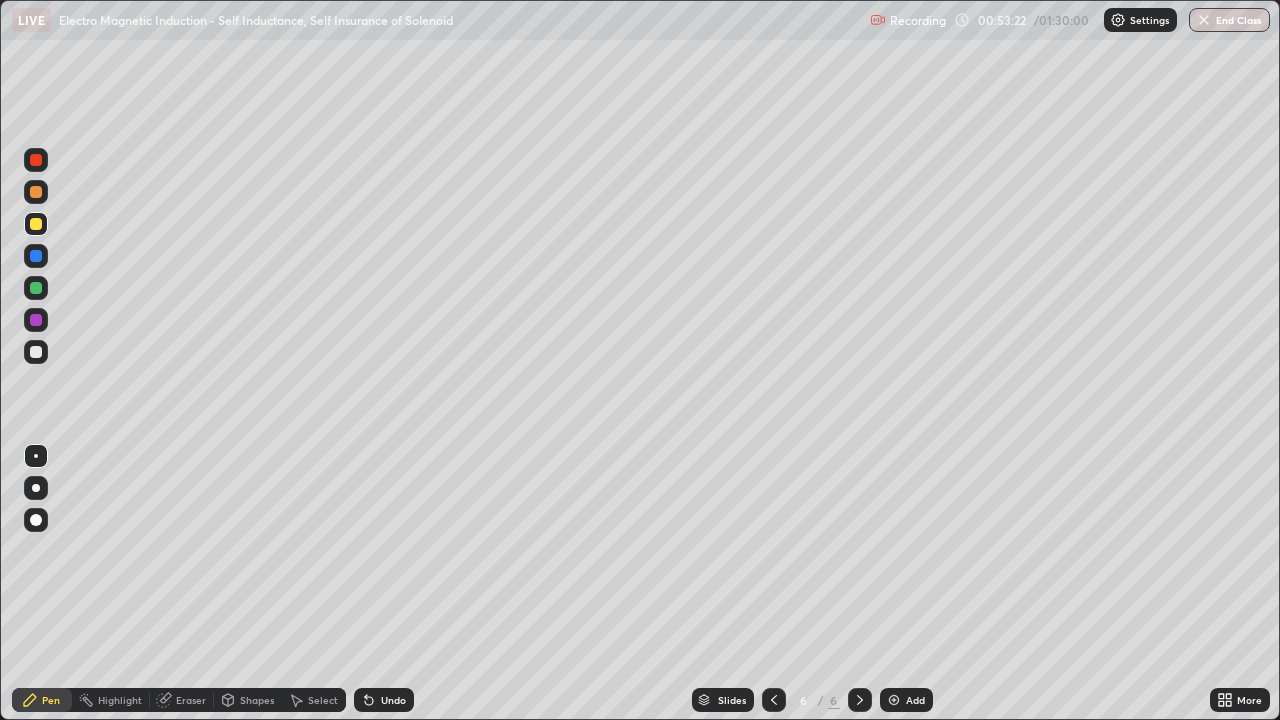 click on "Undo" at bounding box center [384, 700] 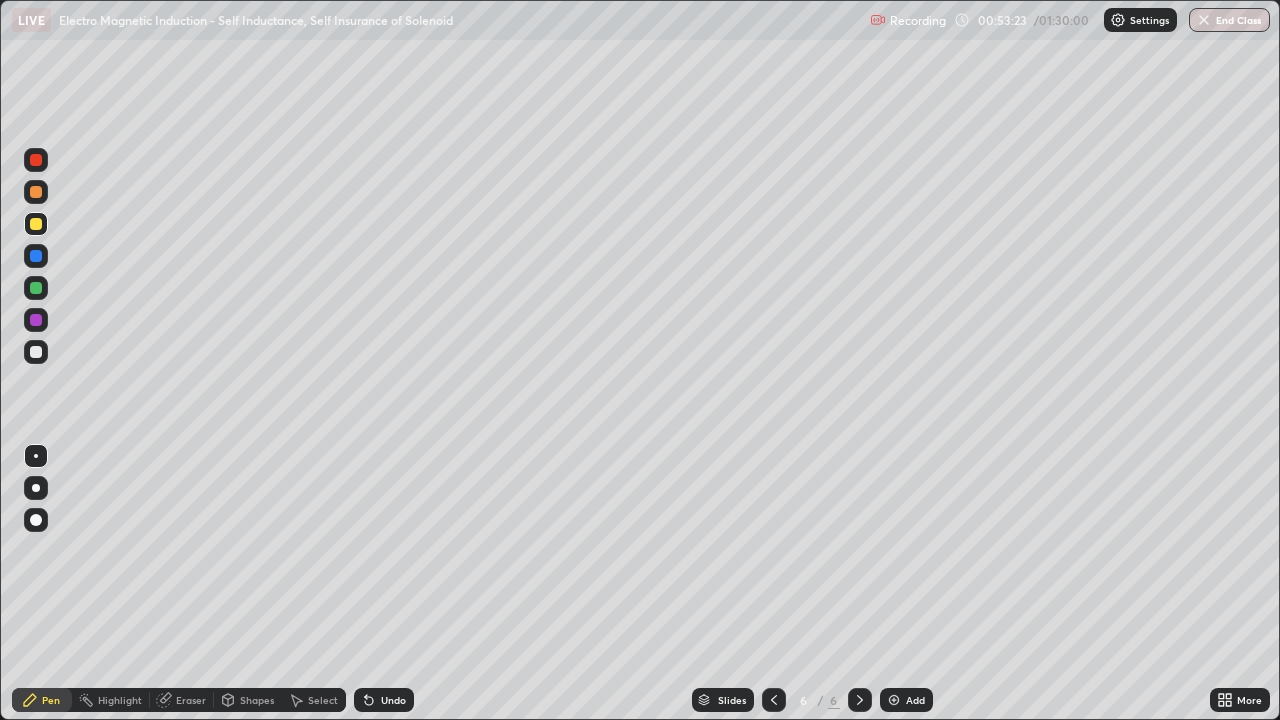 click 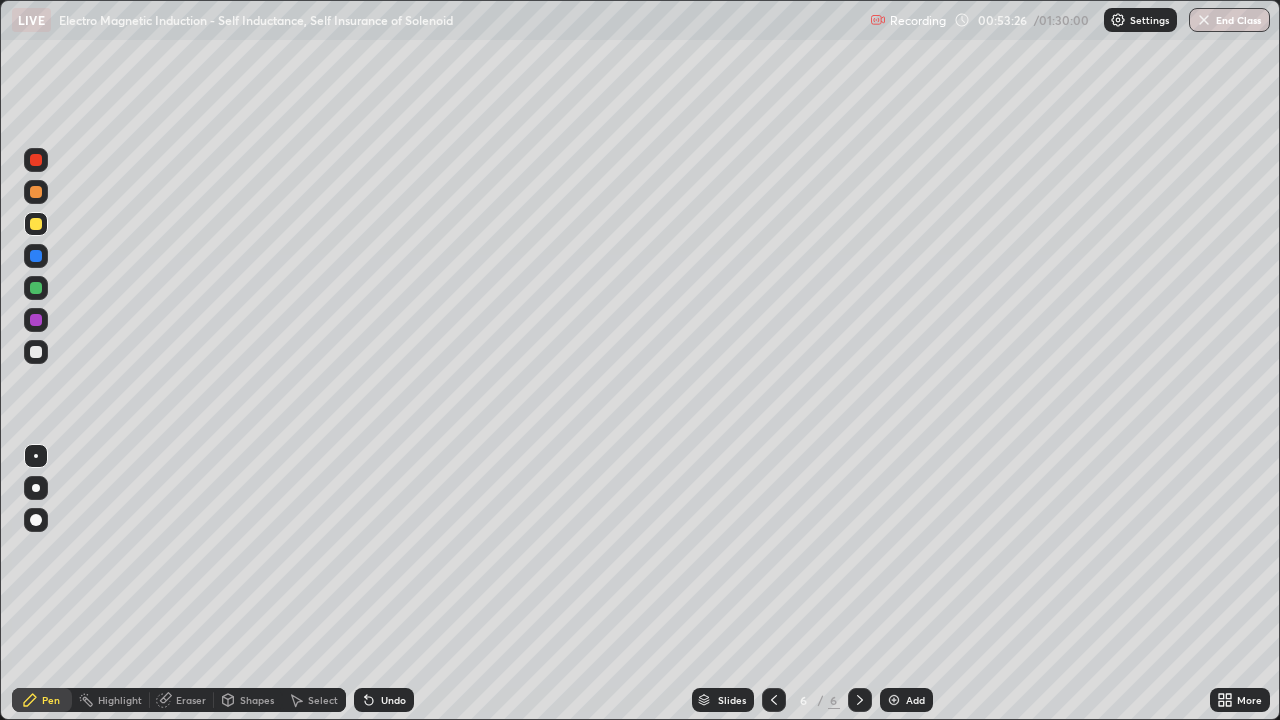 click at bounding box center [36, 288] 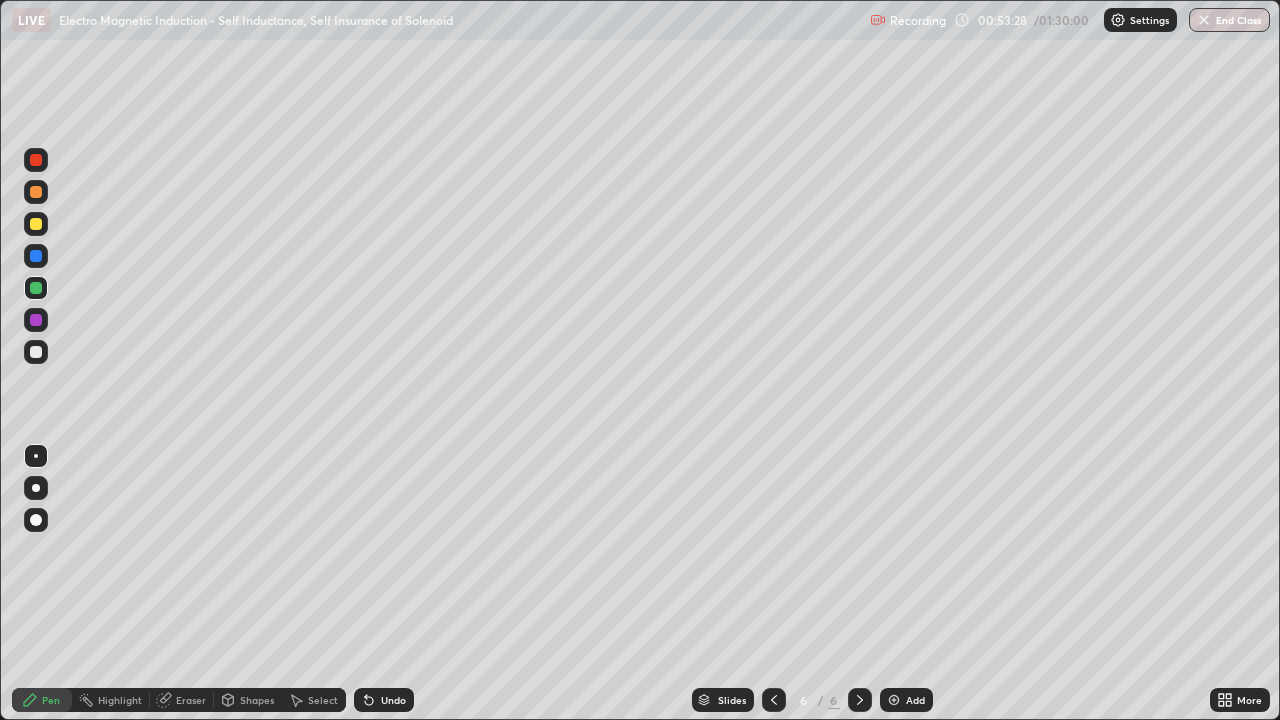 click at bounding box center [36, 224] 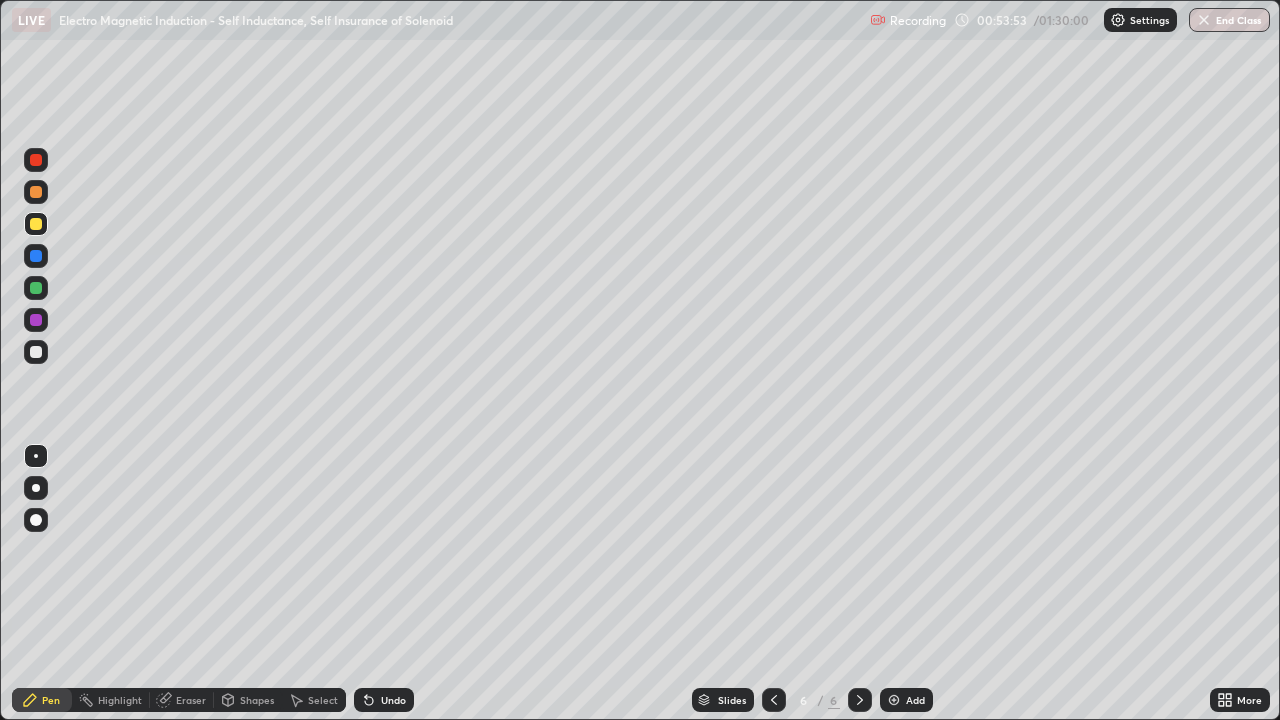 click at bounding box center (36, 352) 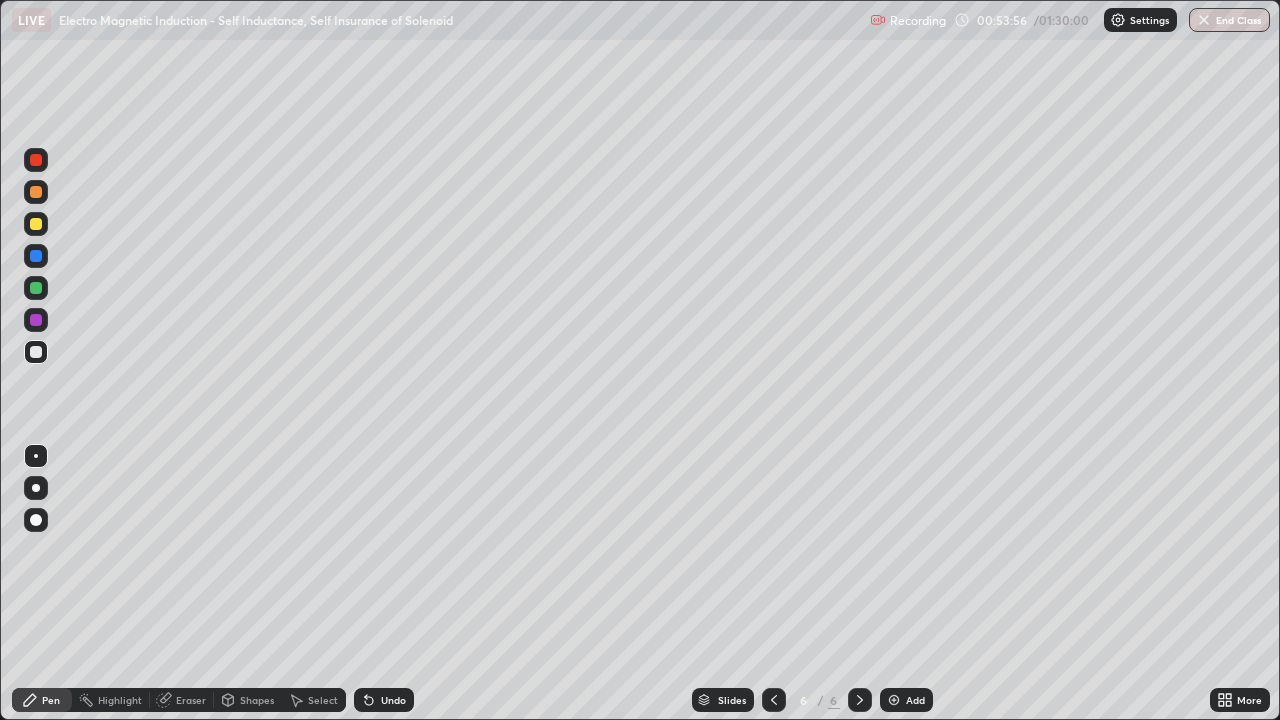 click at bounding box center (36, 224) 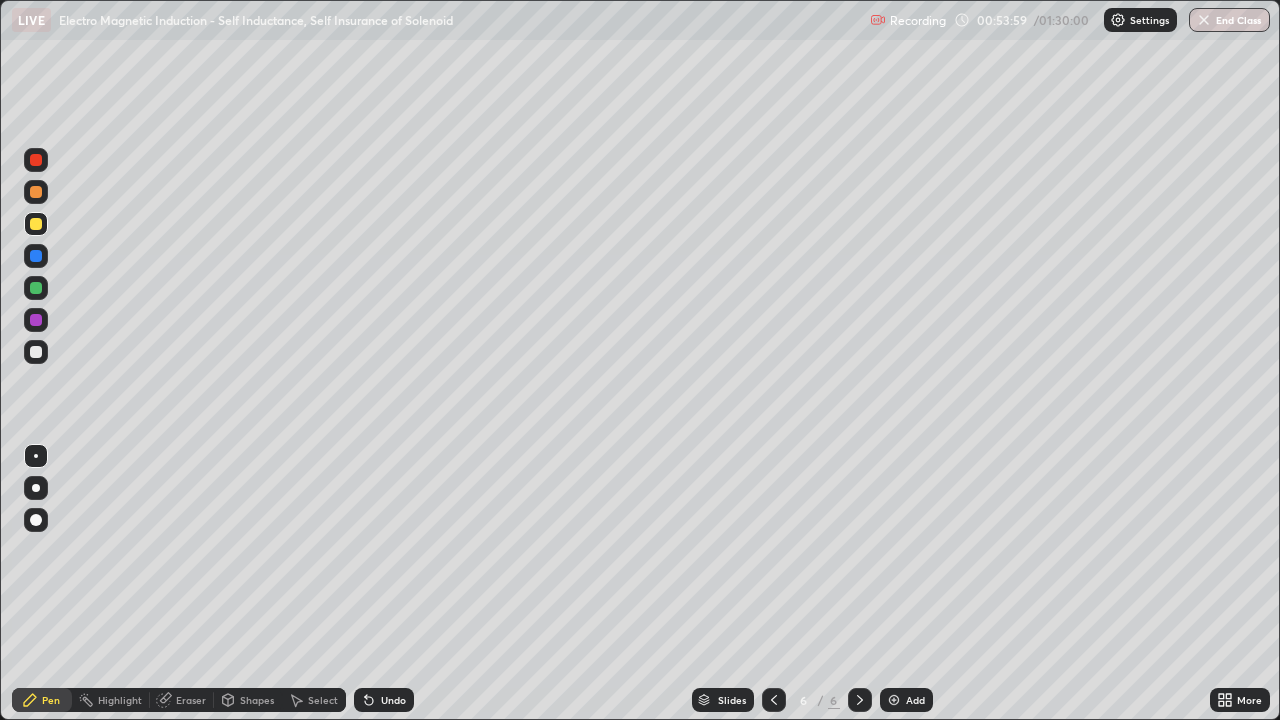 click at bounding box center (36, 352) 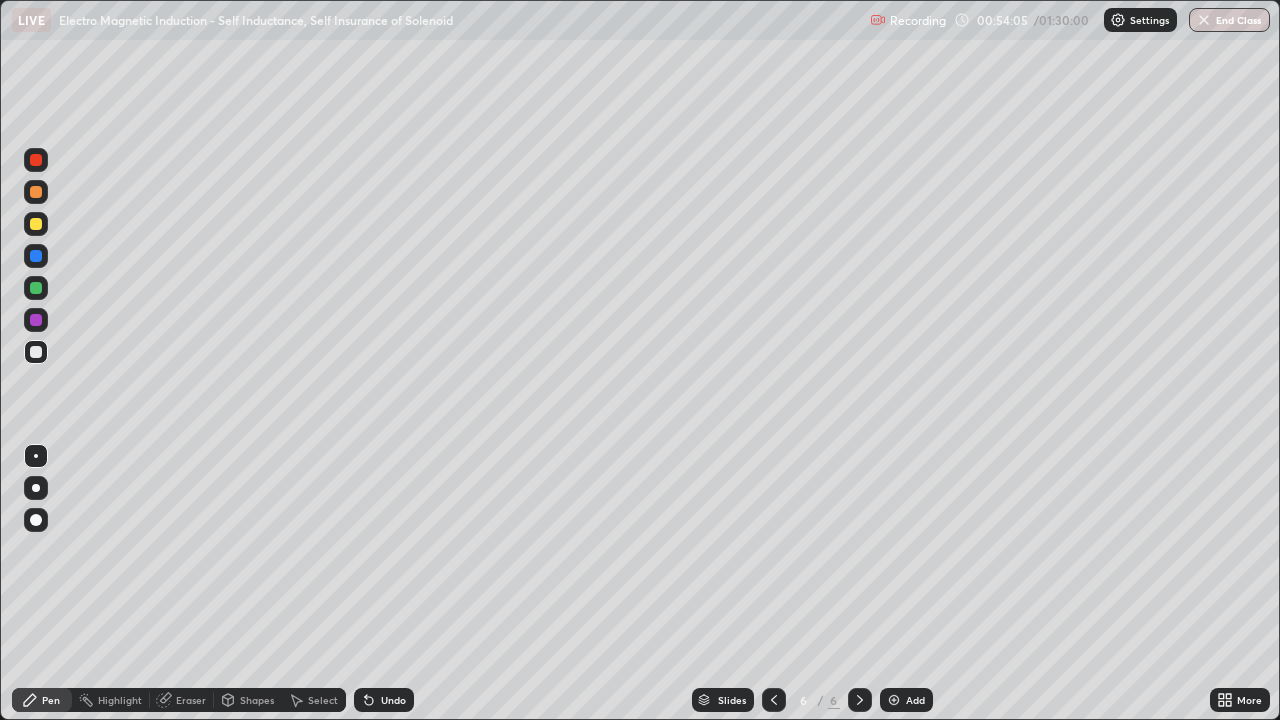 click on "Shapes" at bounding box center (257, 700) 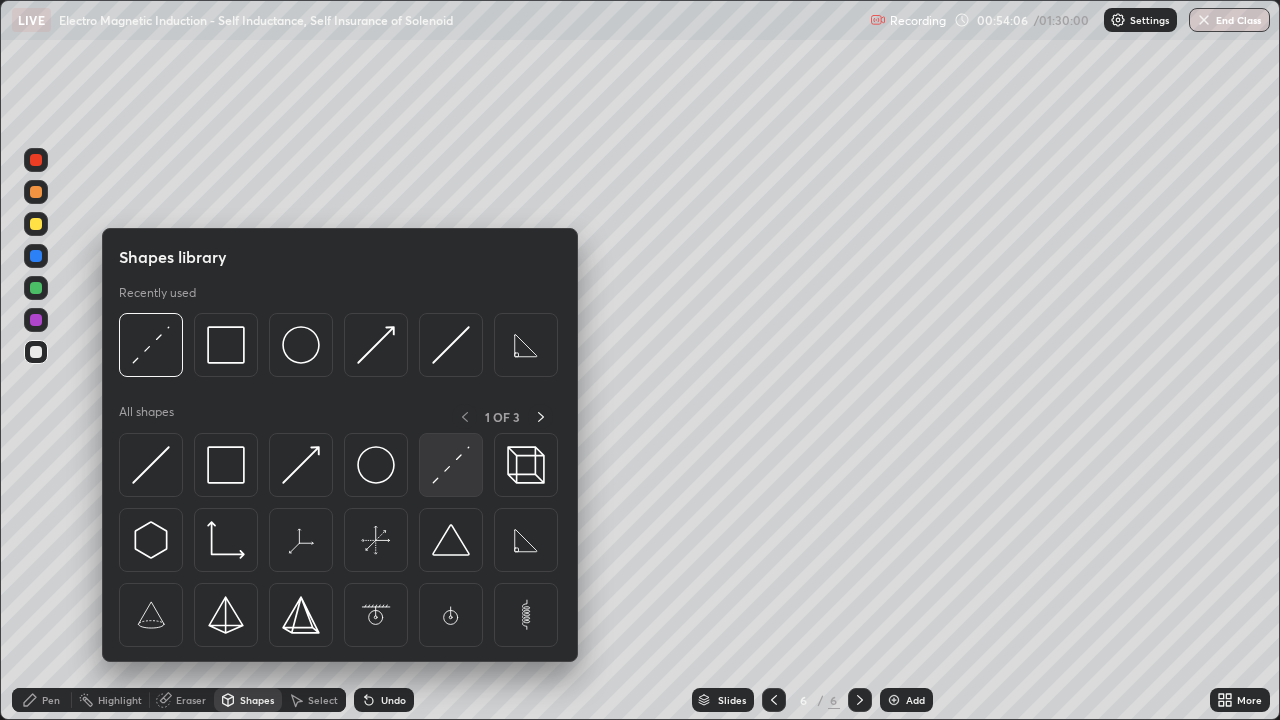 click at bounding box center (451, 465) 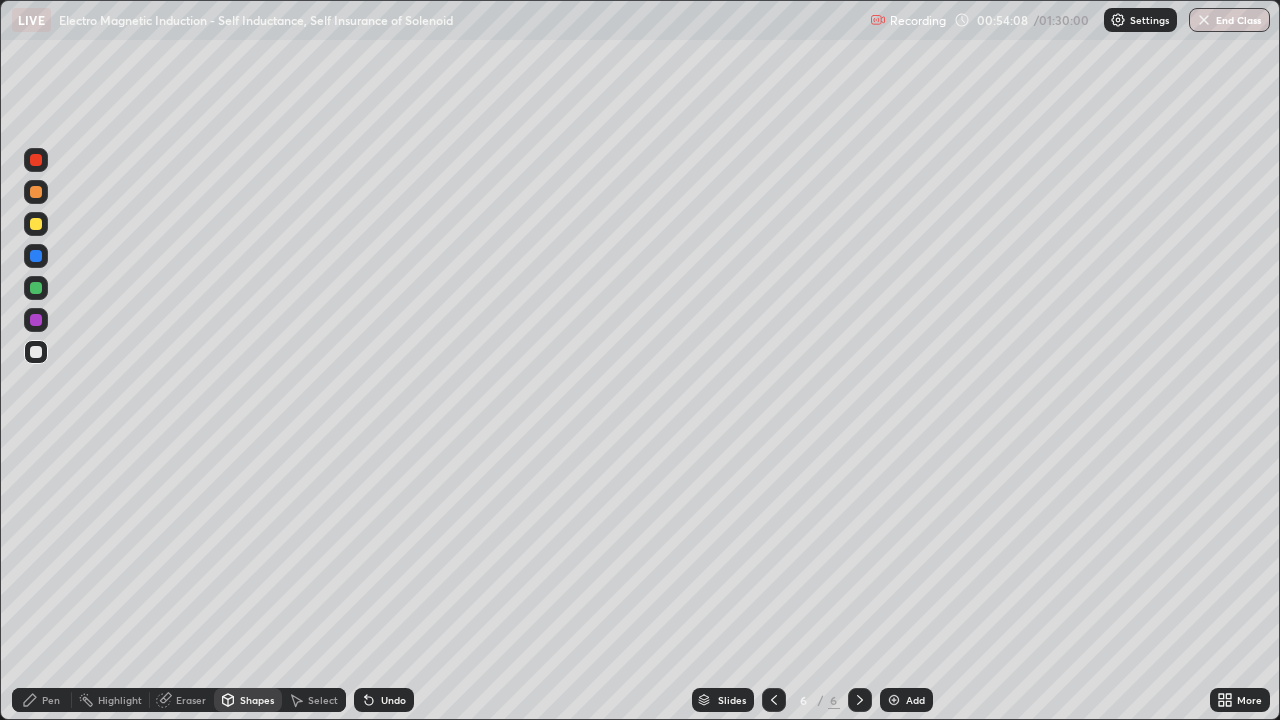 click at bounding box center (36, 192) 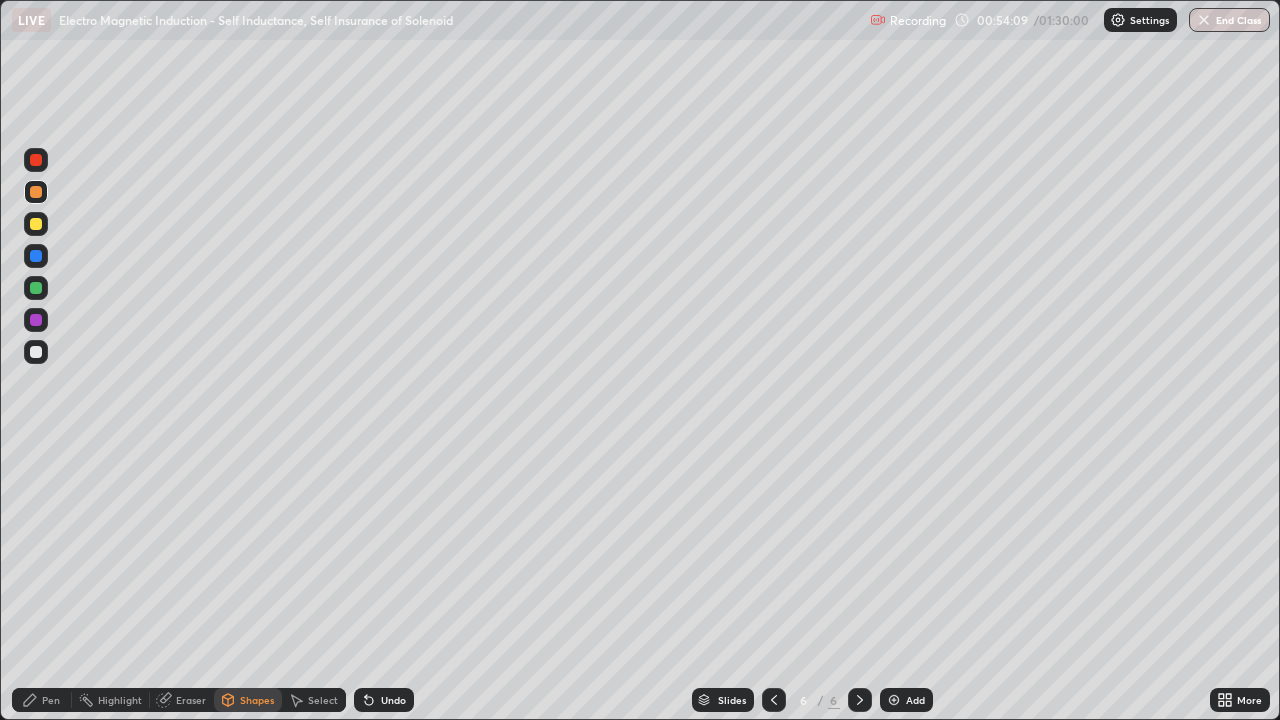 click on "Pen" at bounding box center (51, 700) 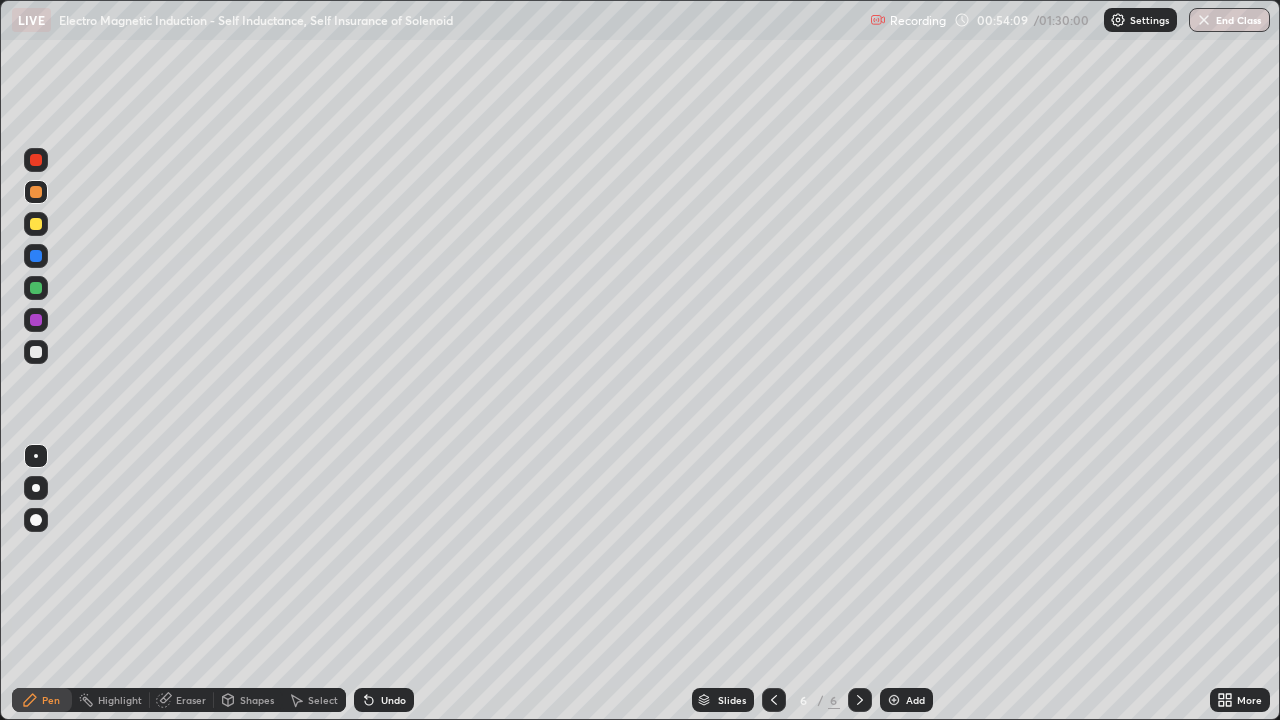 click at bounding box center (36, 520) 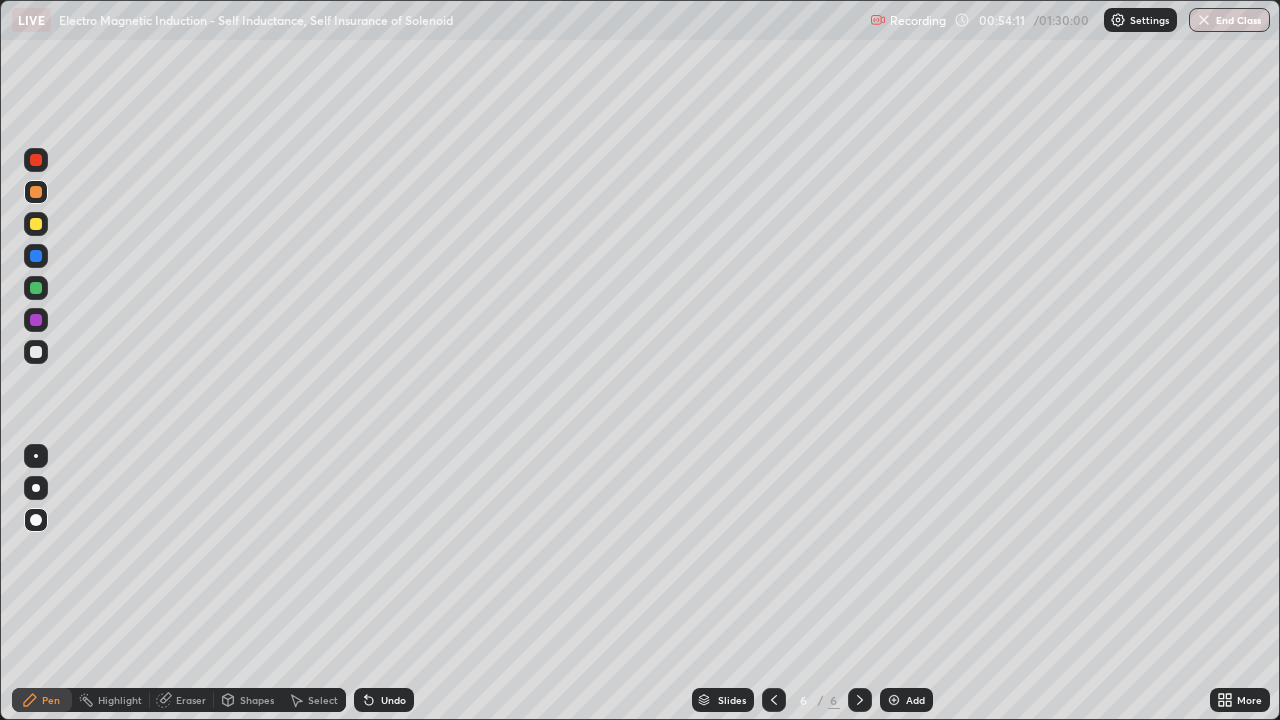 click on "Shapes" at bounding box center (257, 700) 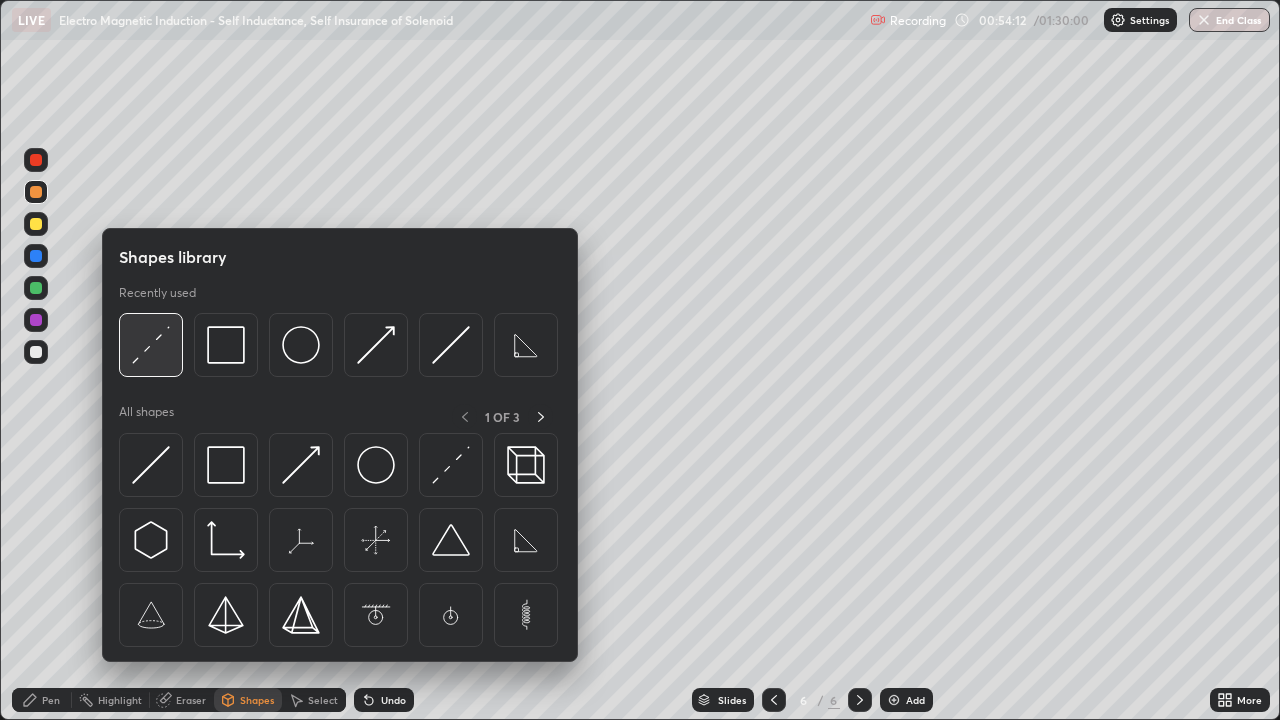 click at bounding box center (151, 345) 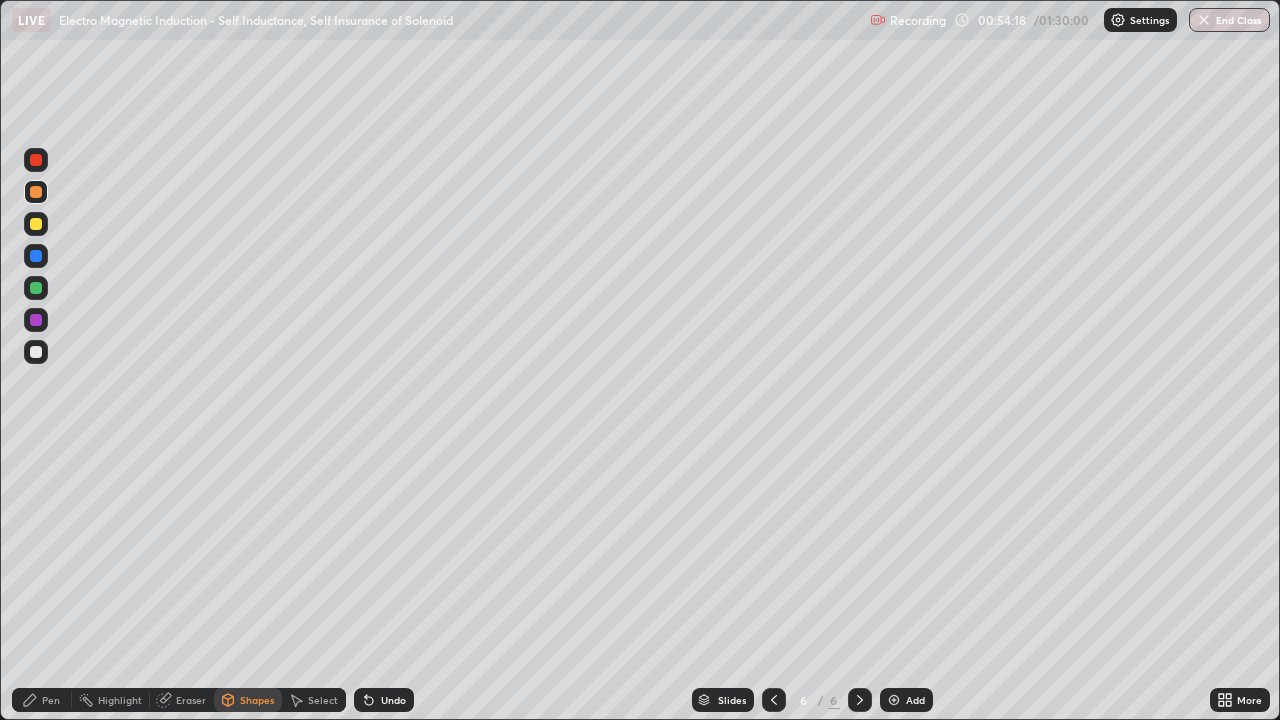 click on "Pen" at bounding box center [51, 700] 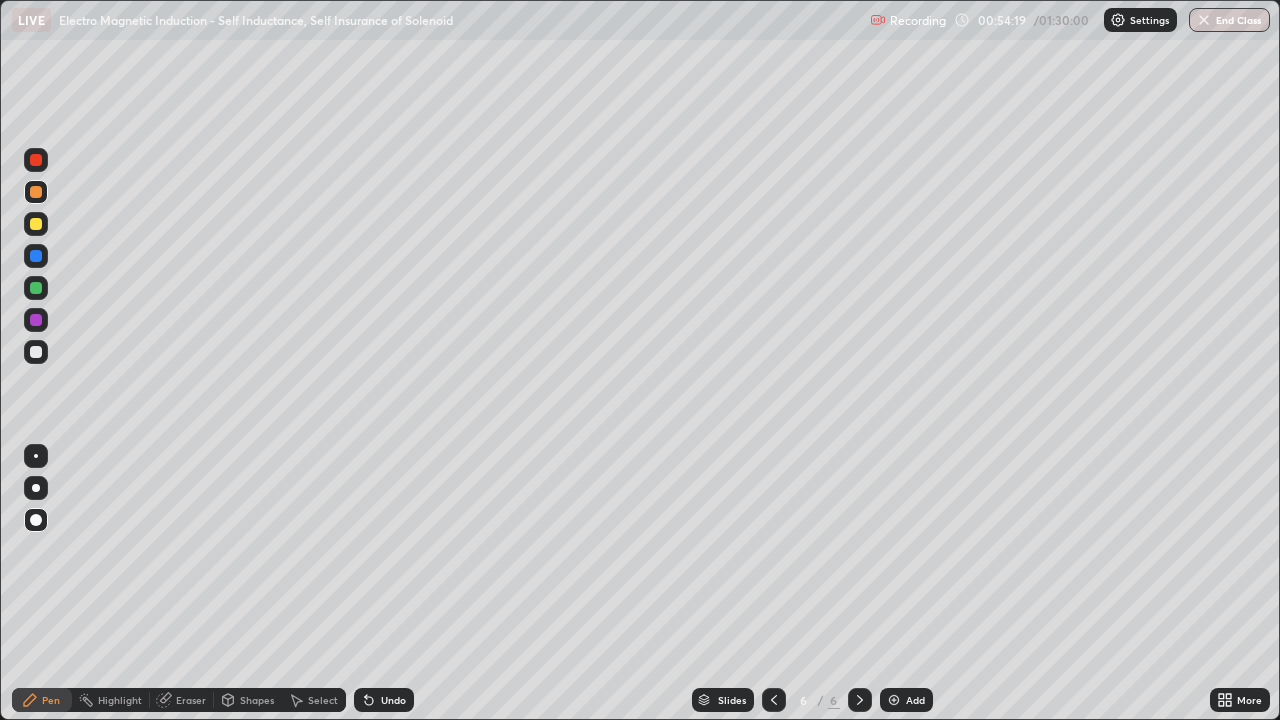 click at bounding box center (36, 456) 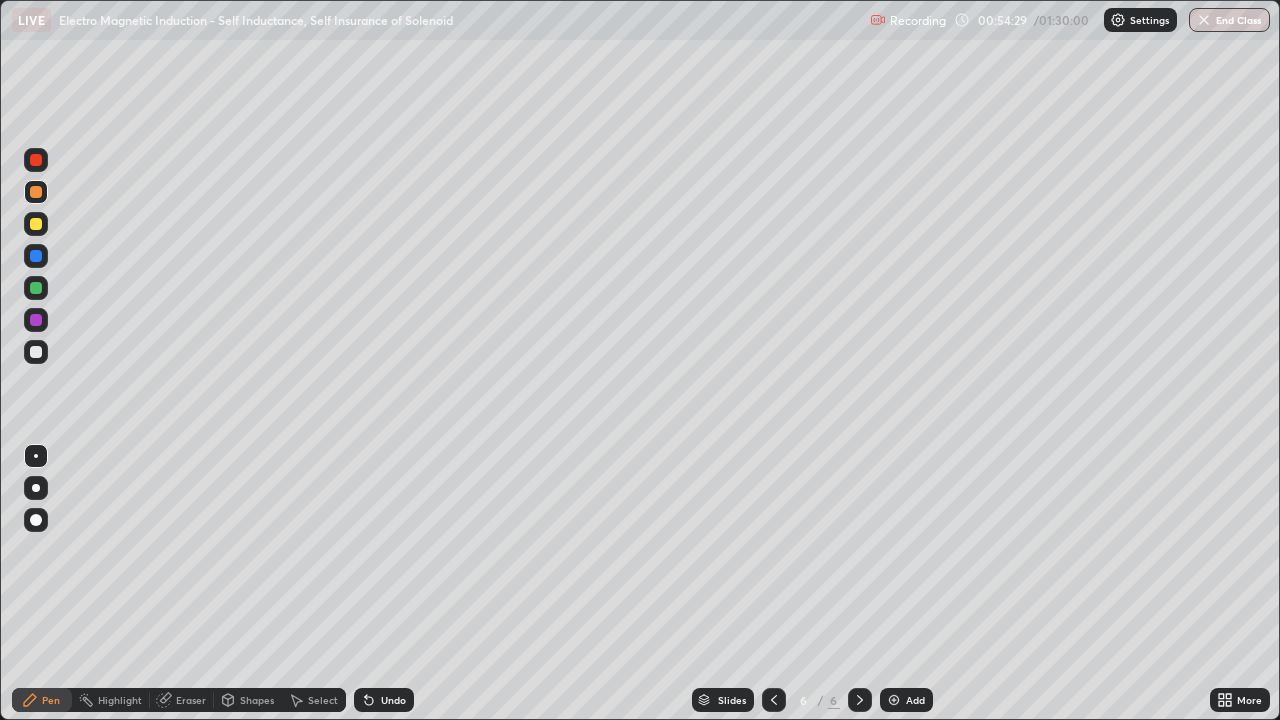 click on "Undo" at bounding box center [393, 700] 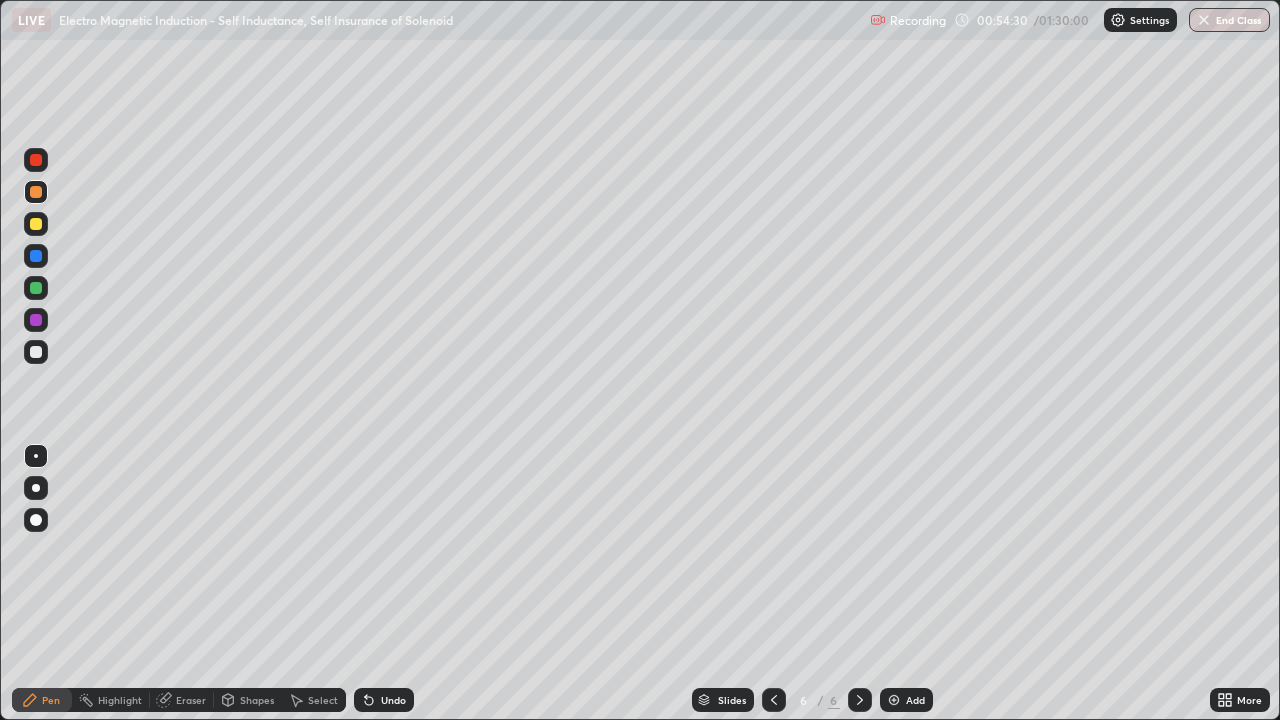 click on "Undo" at bounding box center (384, 700) 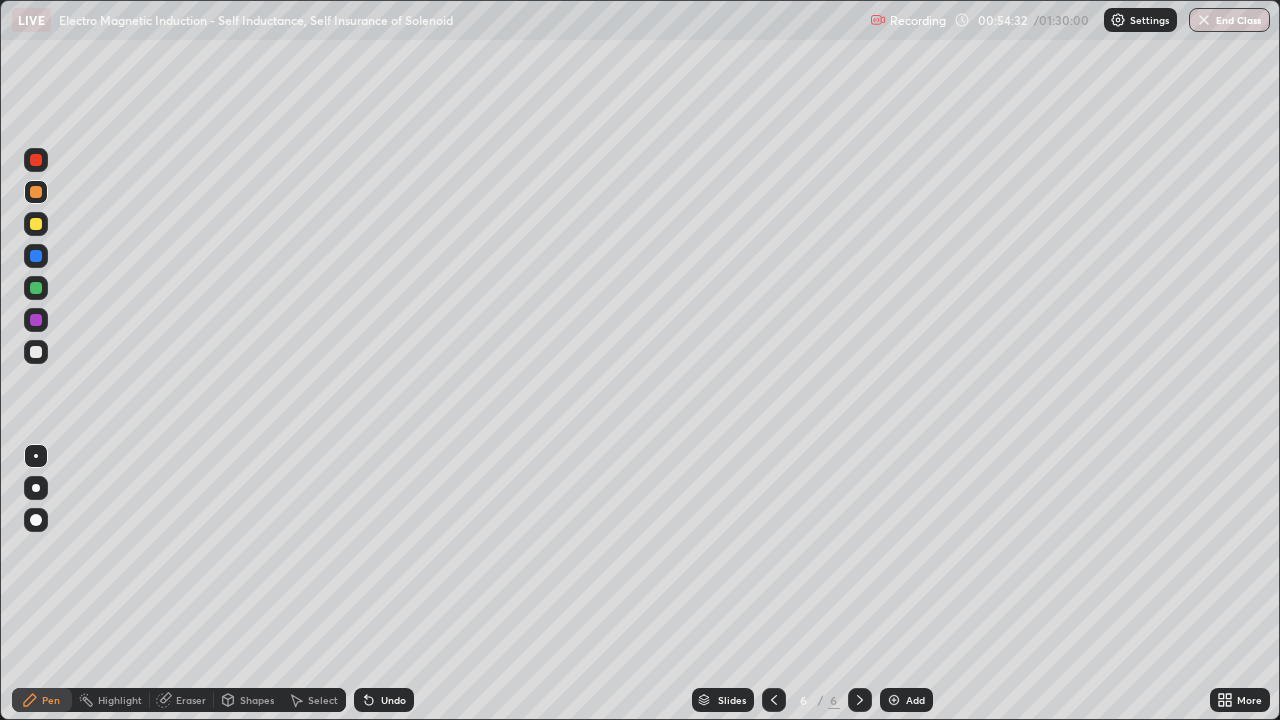 click at bounding box center (36, 352) 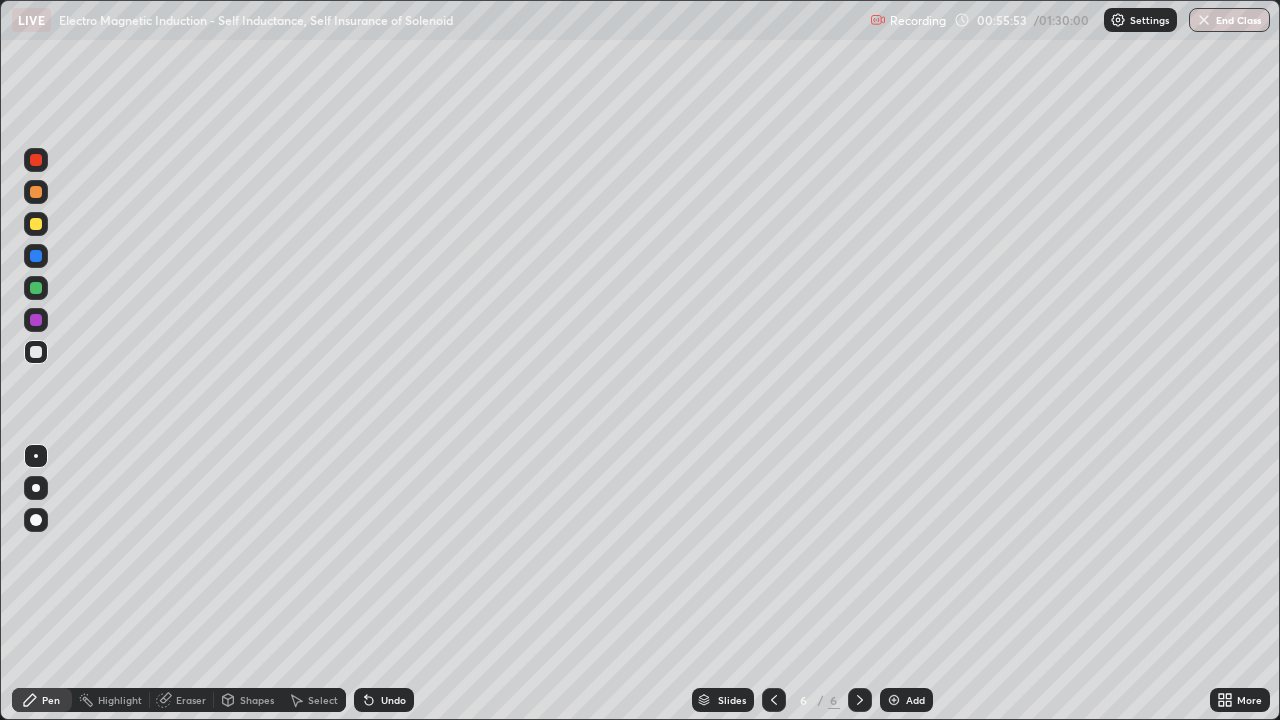 click at bounding box center (36, 288) 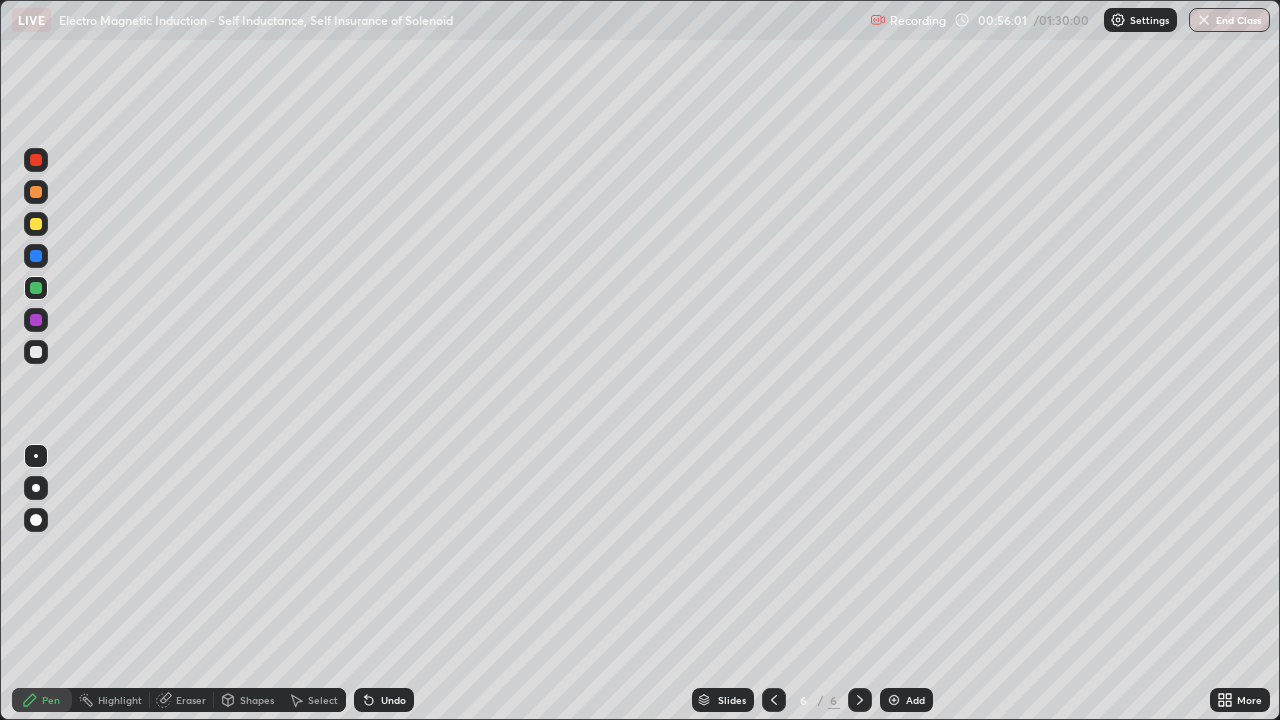 click at bounding box center (36, 352) 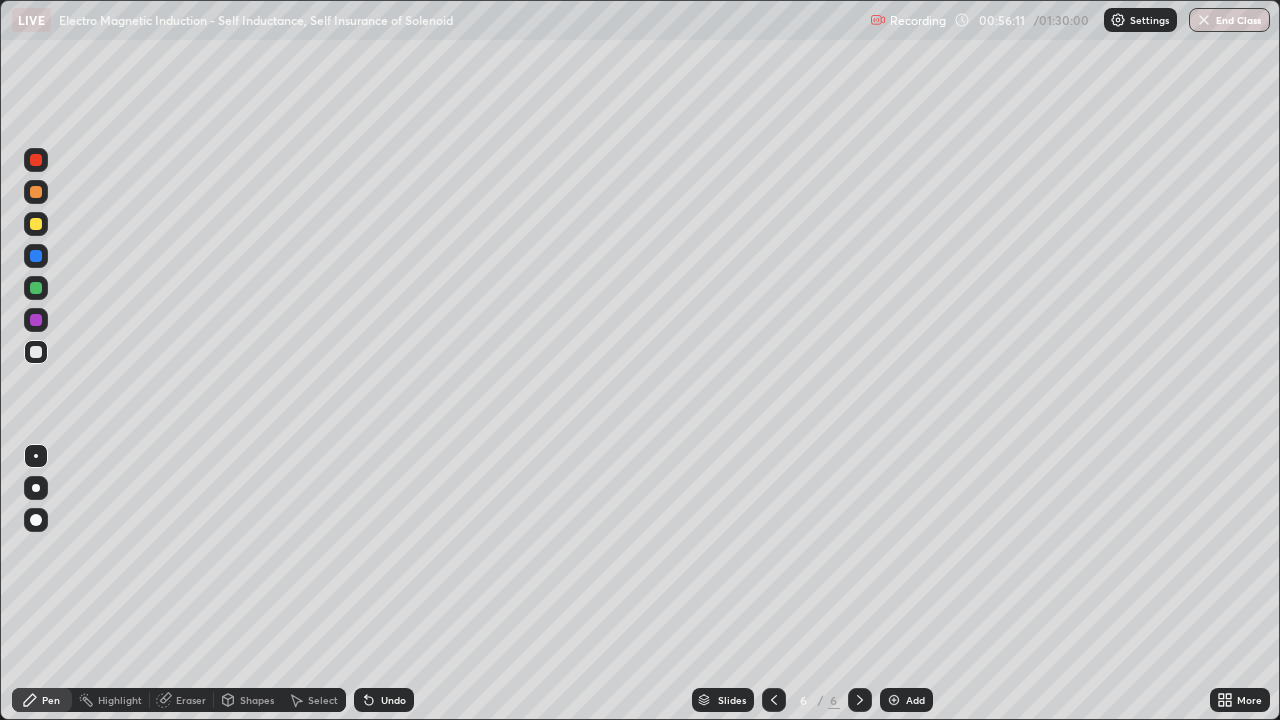 click at bounding box center [36, 288] 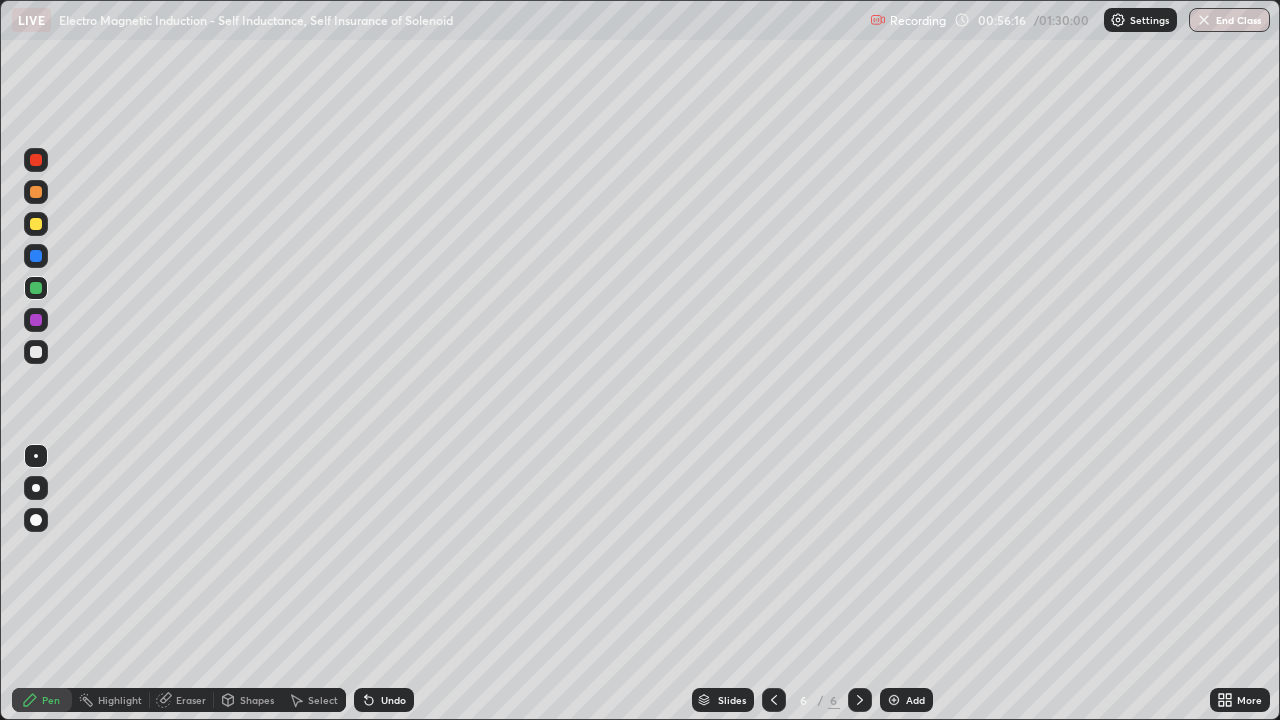 click at bounding box center (36, 352) 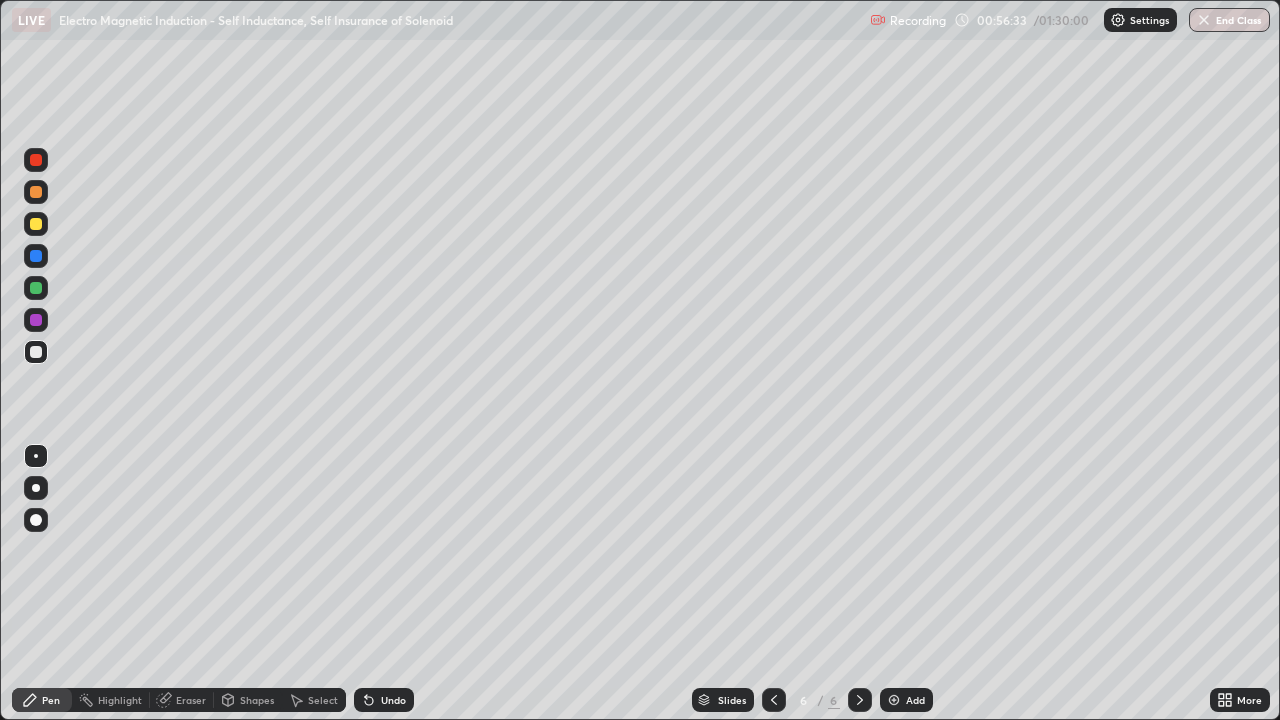 click at bounding box center (36, 224) 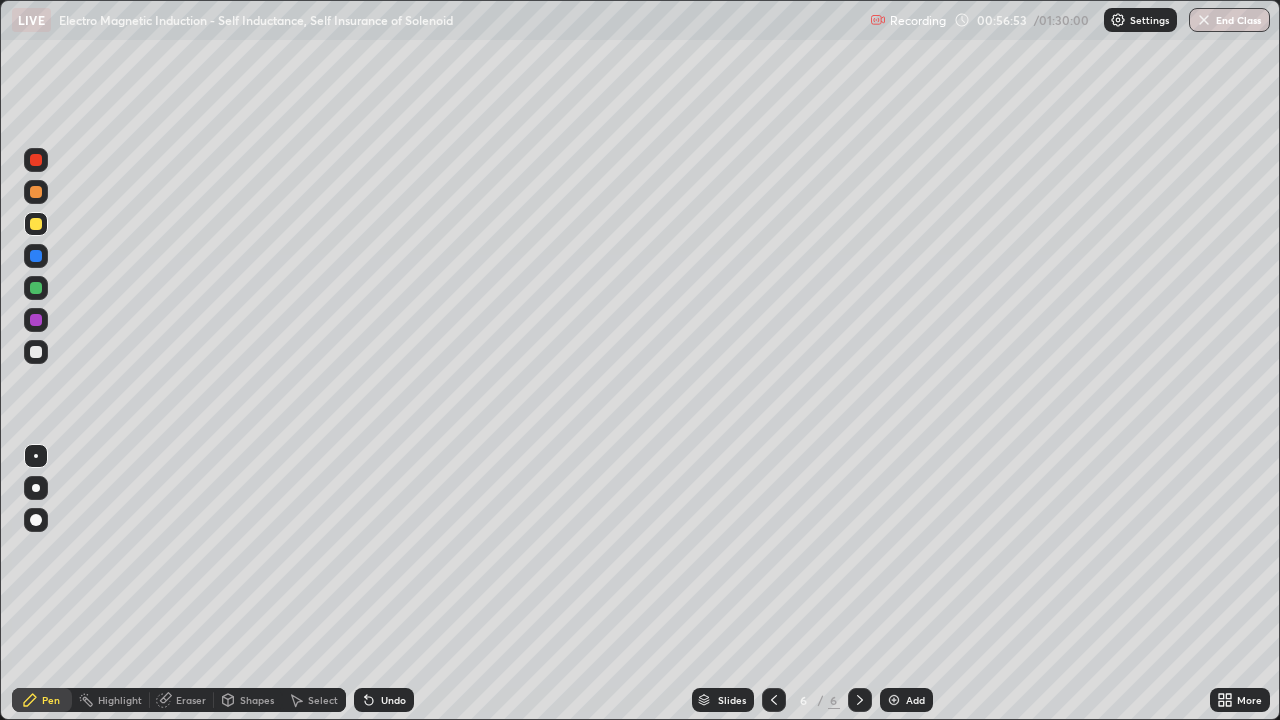 click at bounding box center (36, 352) 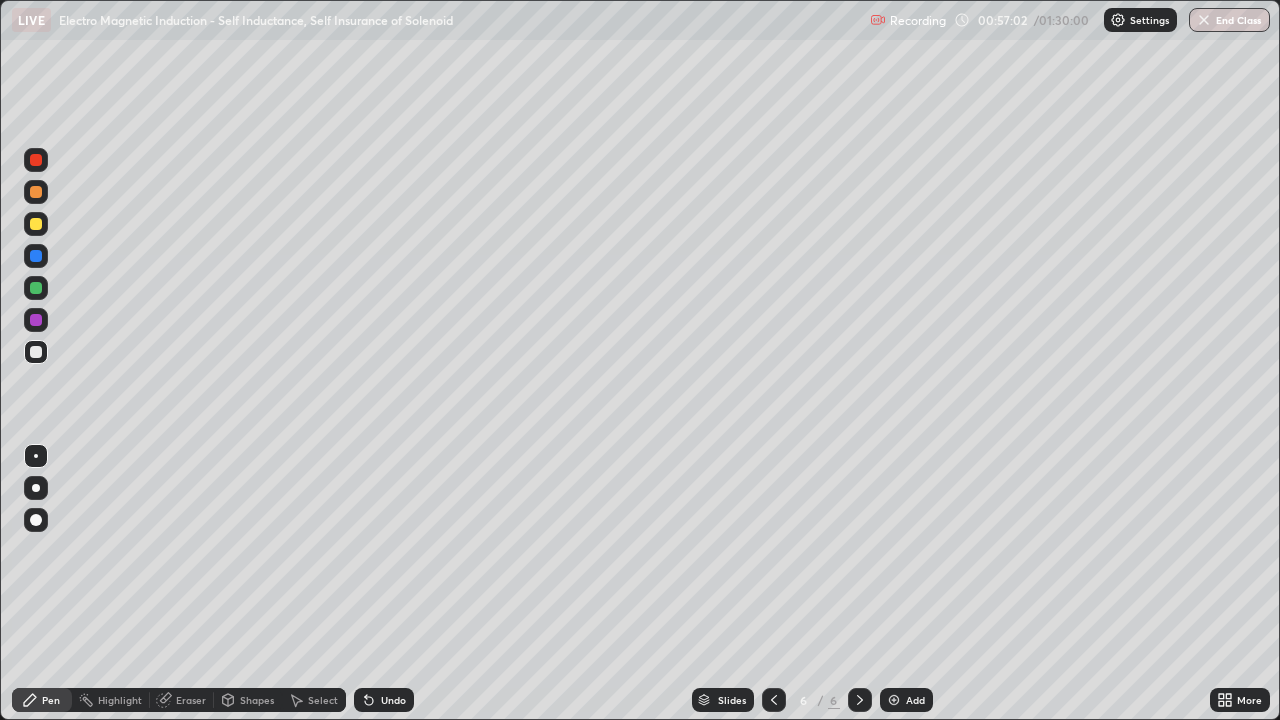click on "Shapes" at bounding box center (257, 700) 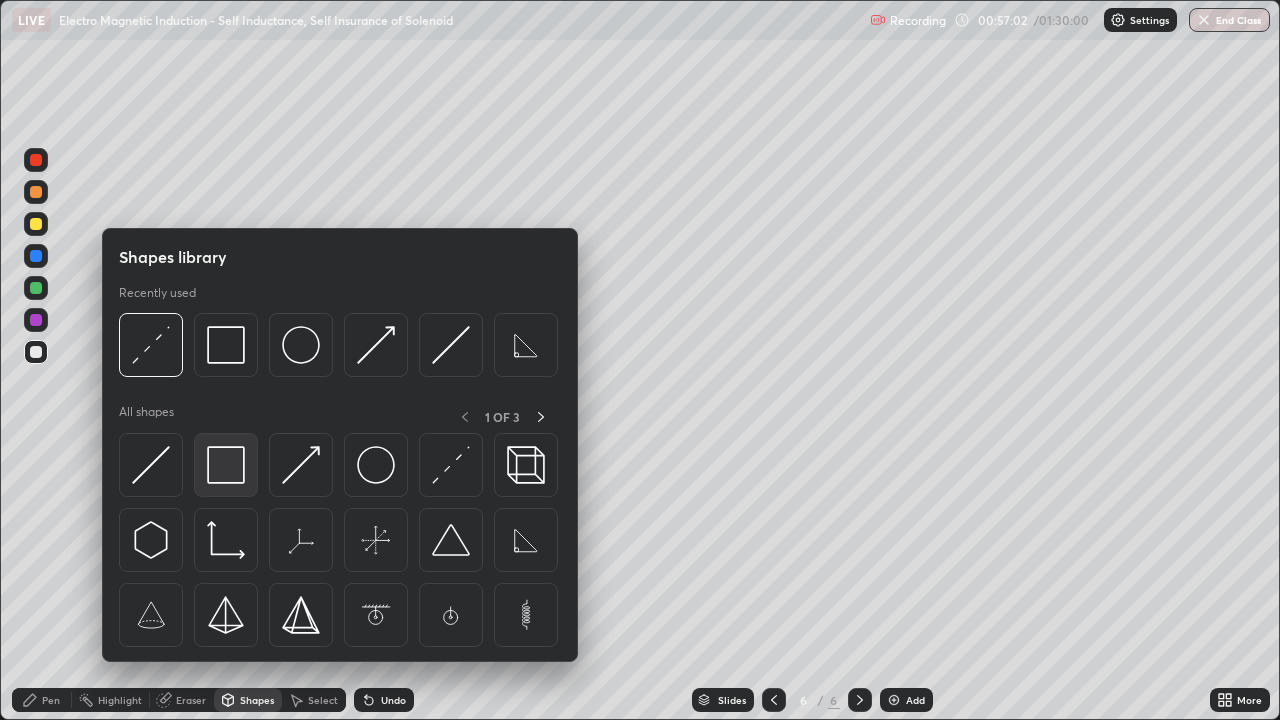 click at bounding box center [226, 465] 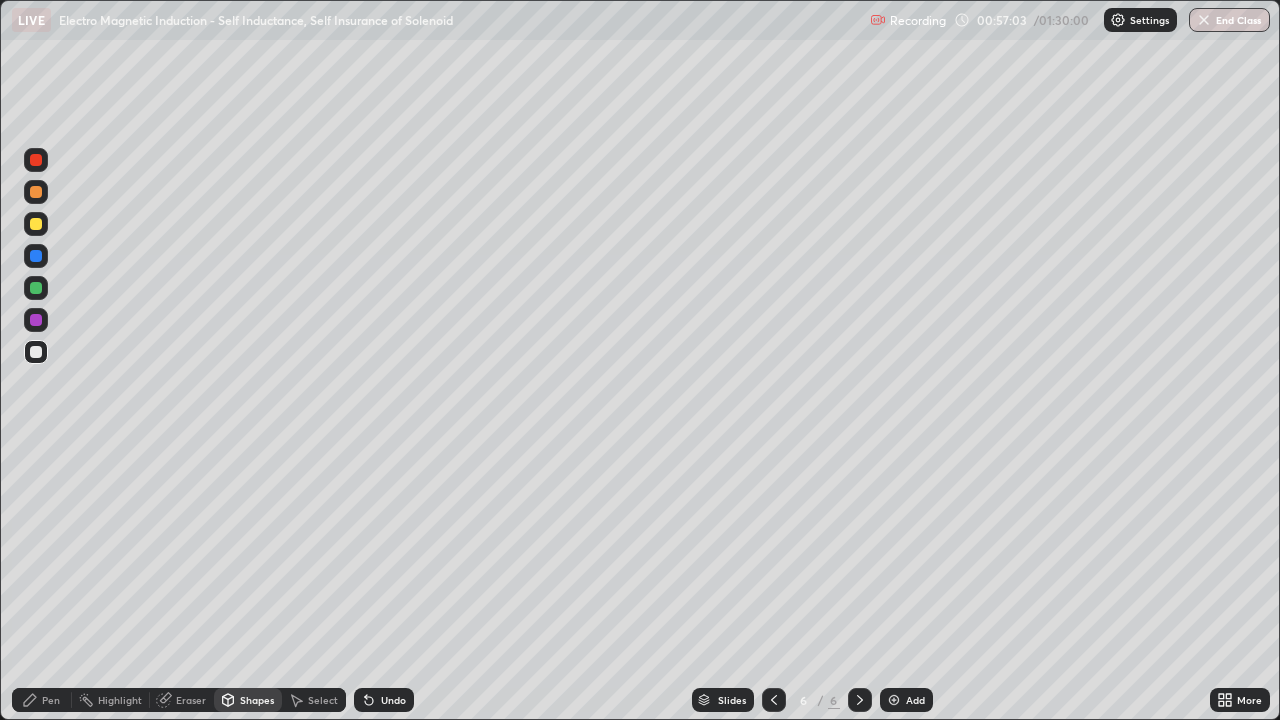 click at bounding box center [36, 256] 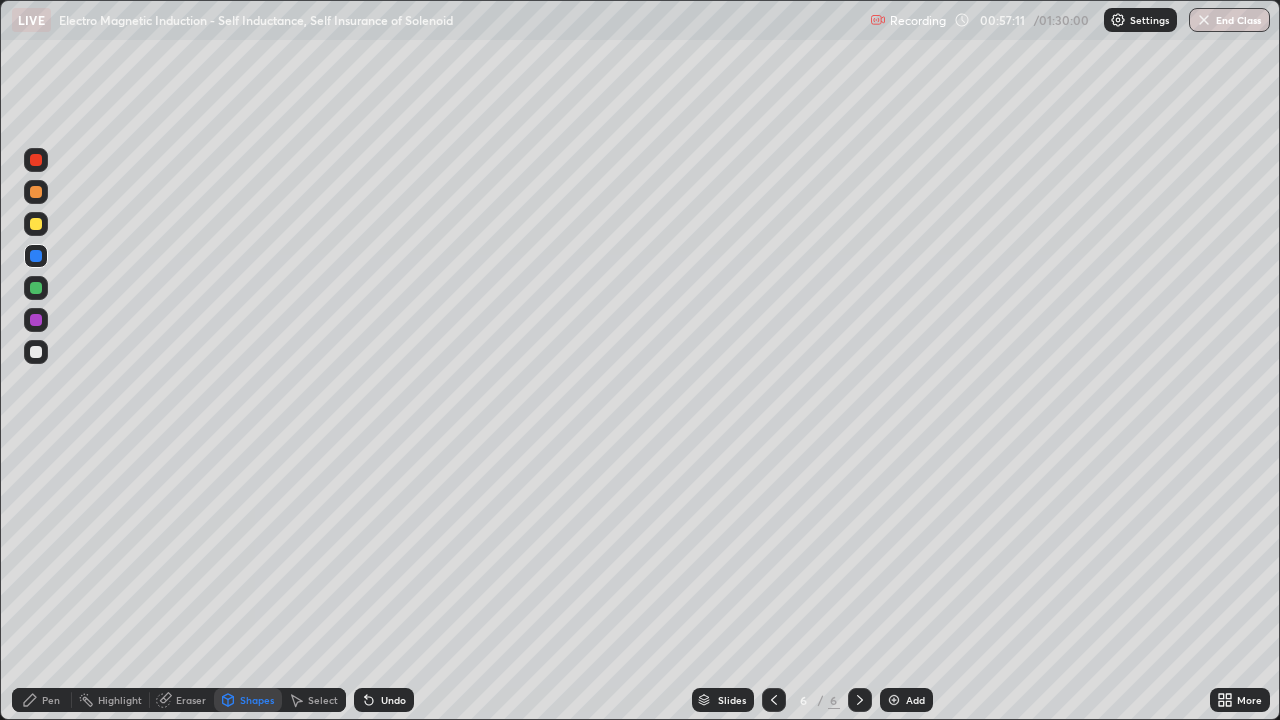click on "Pen" at bounding box center [51, 700] 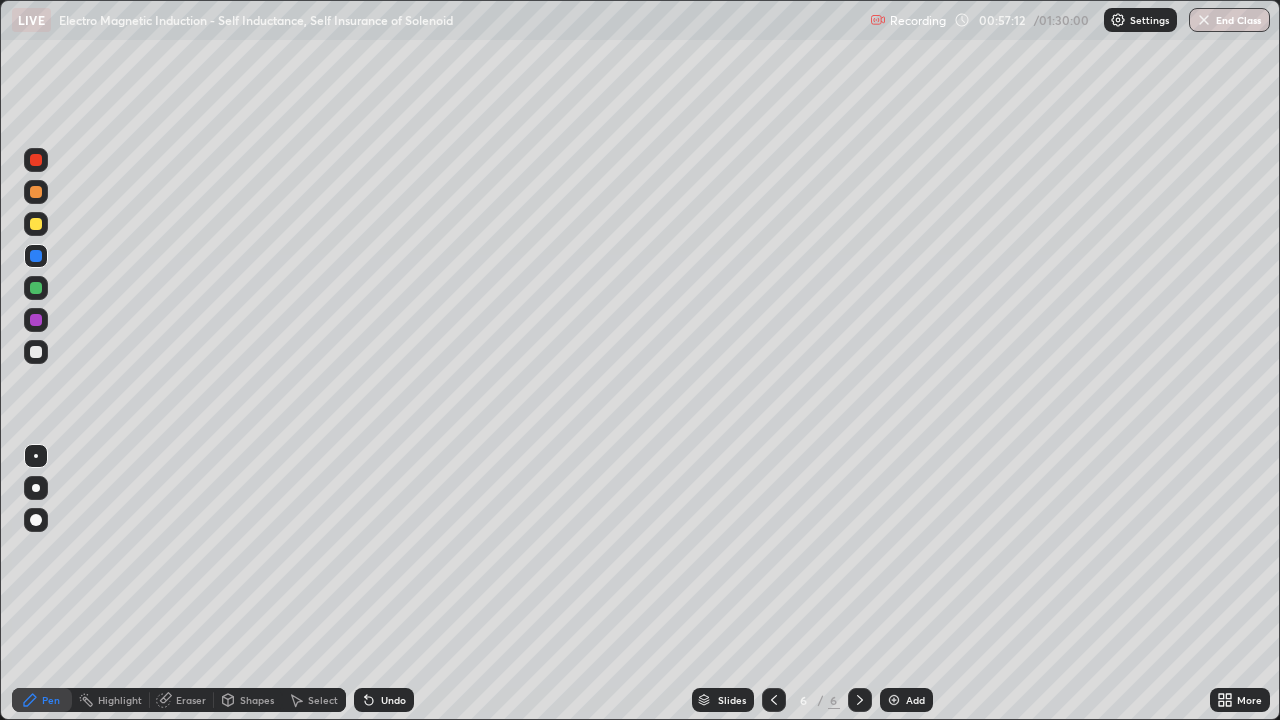click at bounding box center [36, 352] 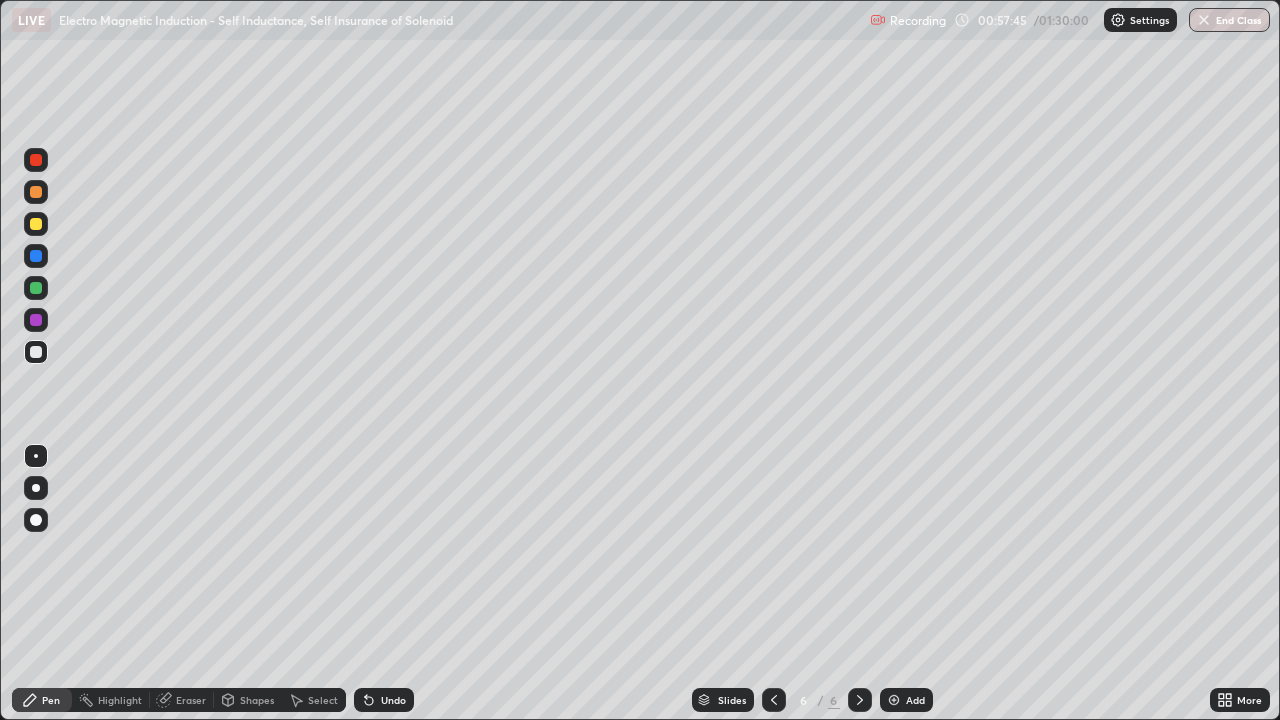 click on "Shapes" at bounding box center (257, 700) 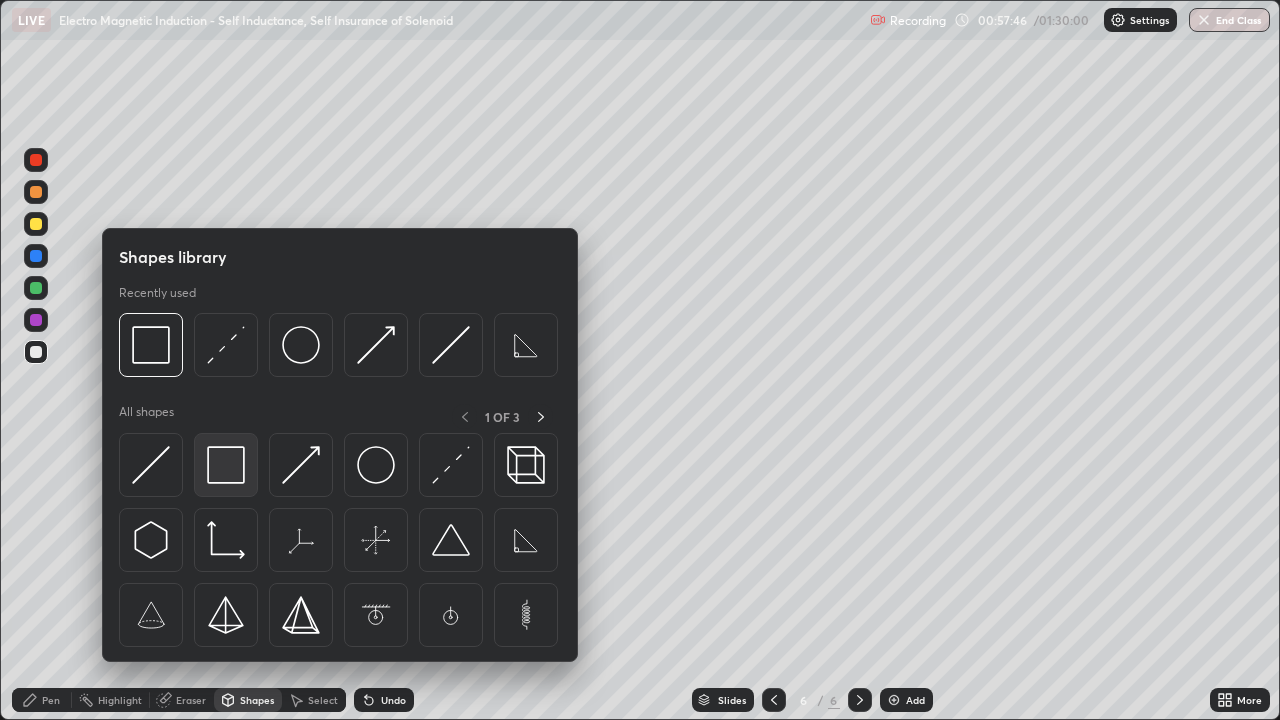 click at bounding box center [226, 465] 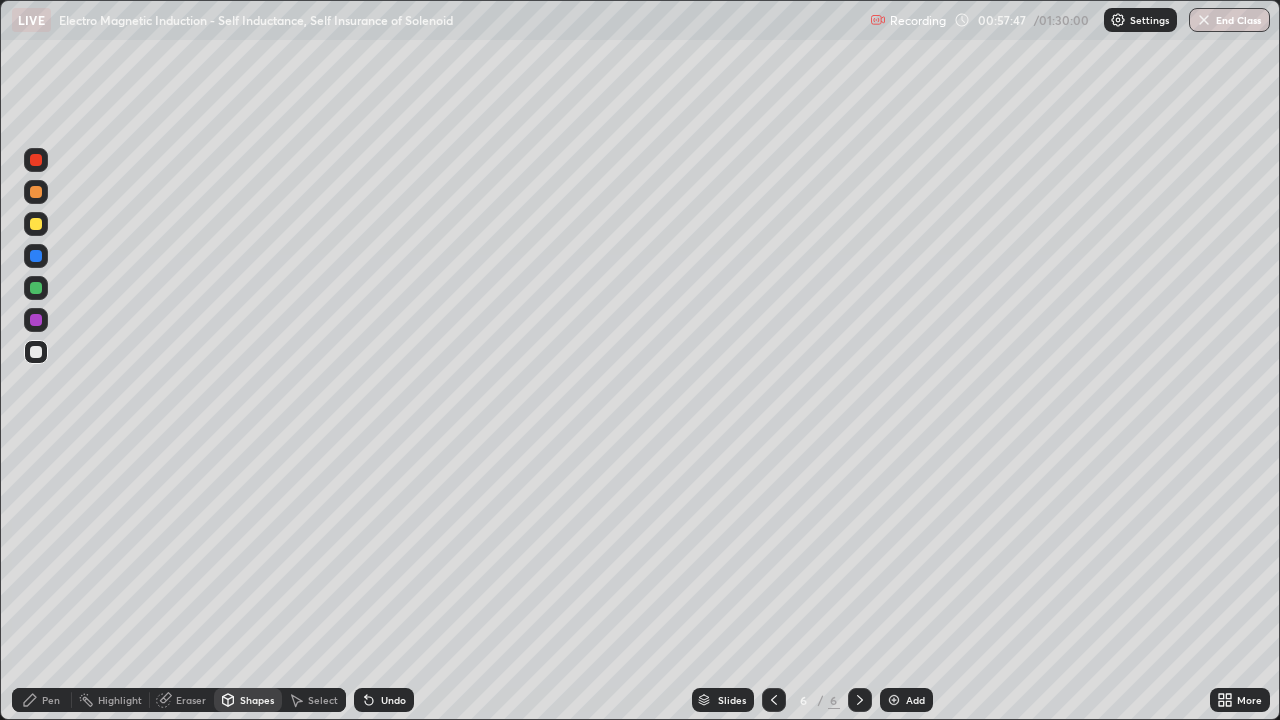 click at bounding box center (36, 224) 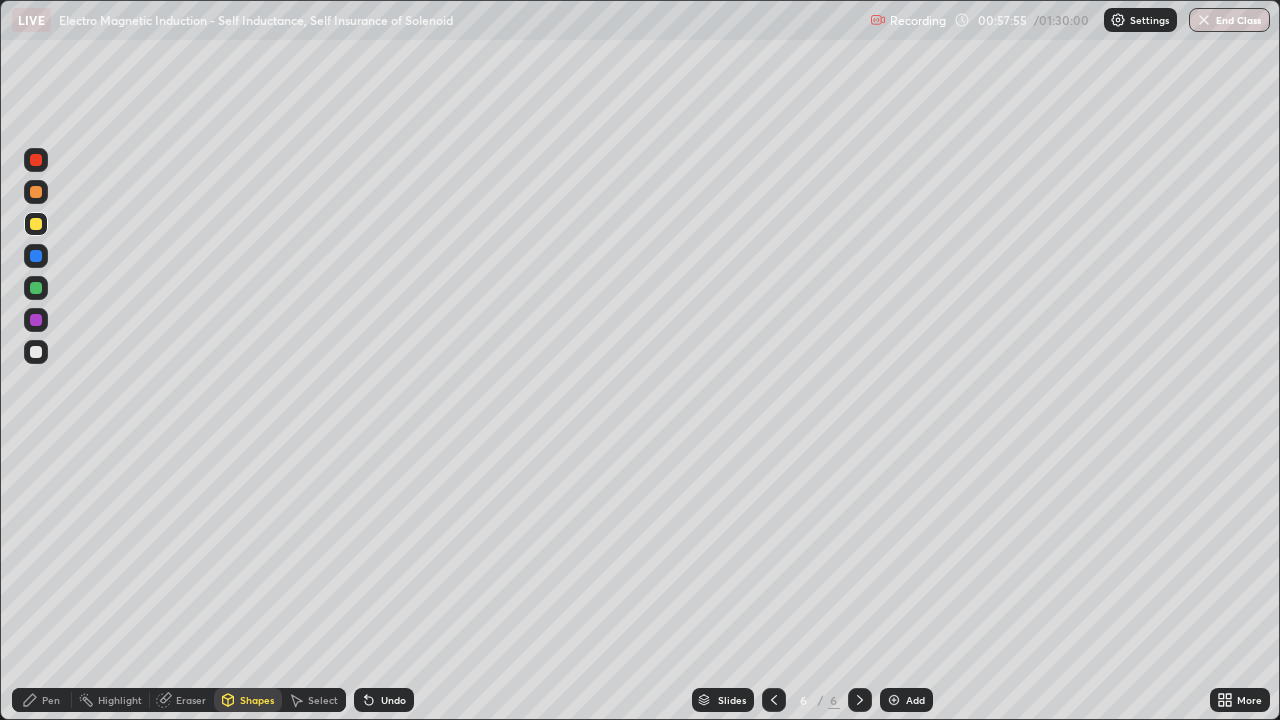 click on "Select" at bounding box center [323, 700] 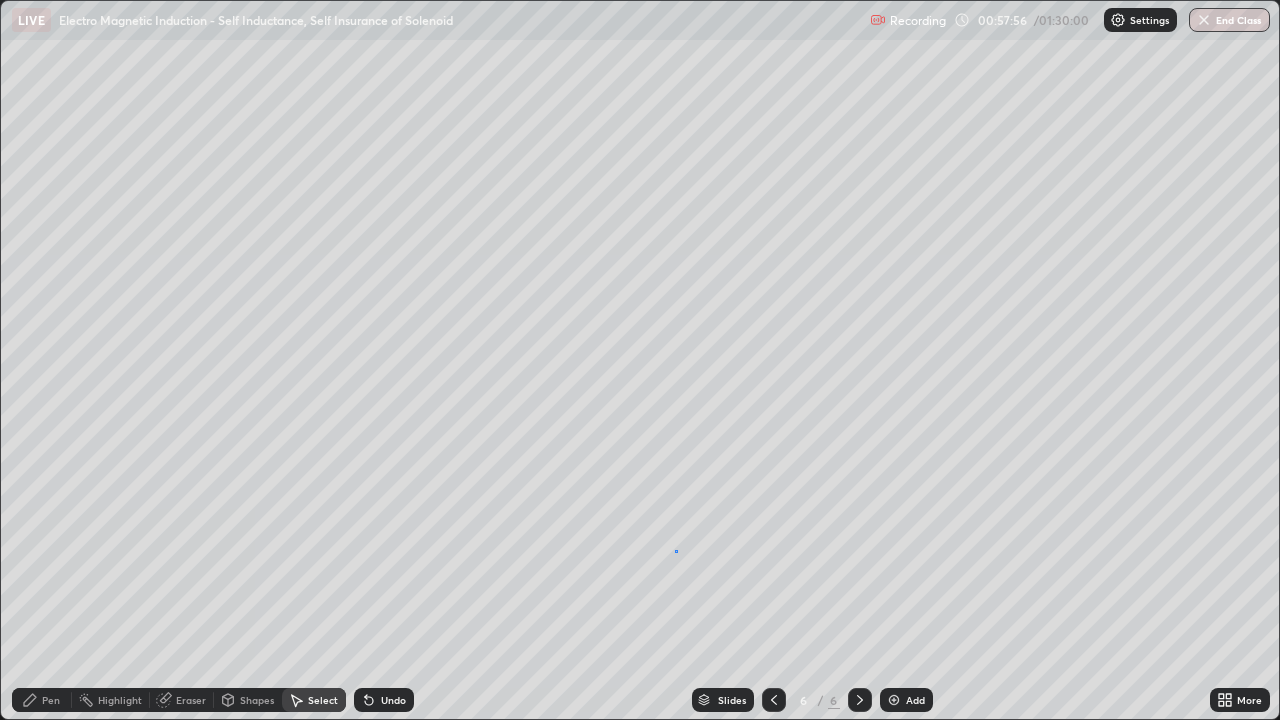 click on "0 ° Undo Copy Duplicate Duplicate to new slide Delete" at bounding box center (640, 360) 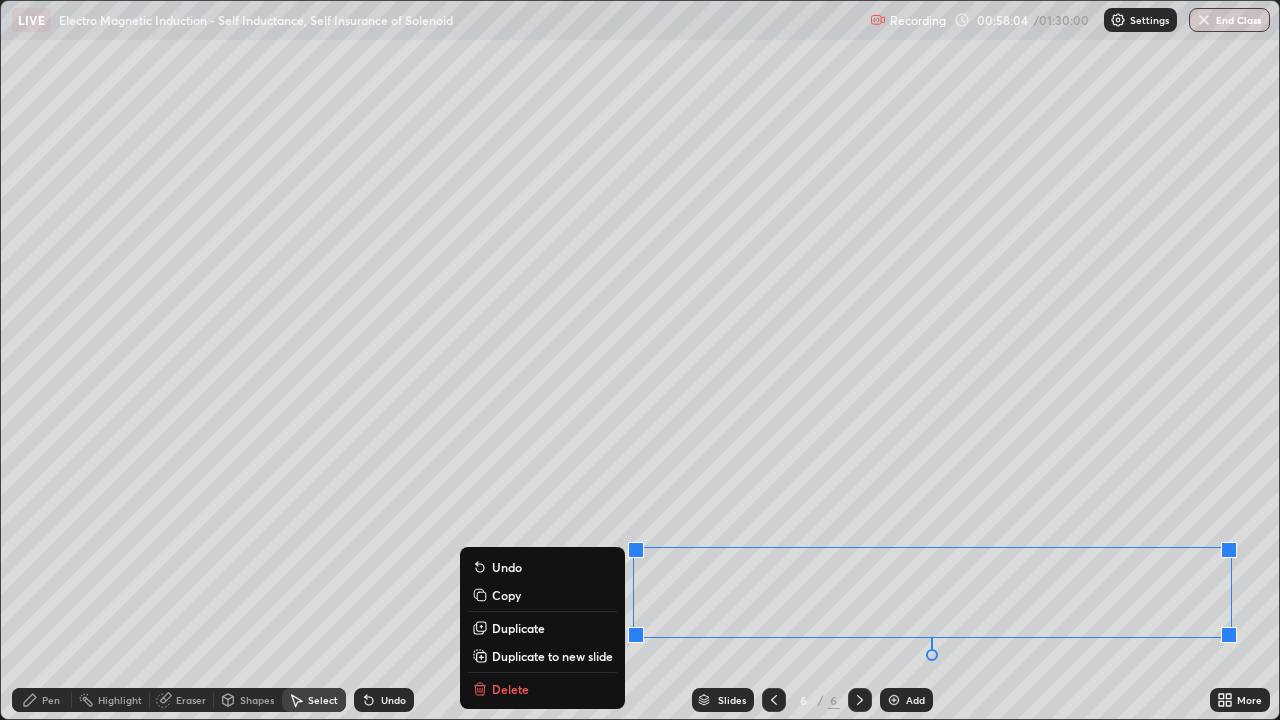 click on "Pen" at bounding box center (42, 700) 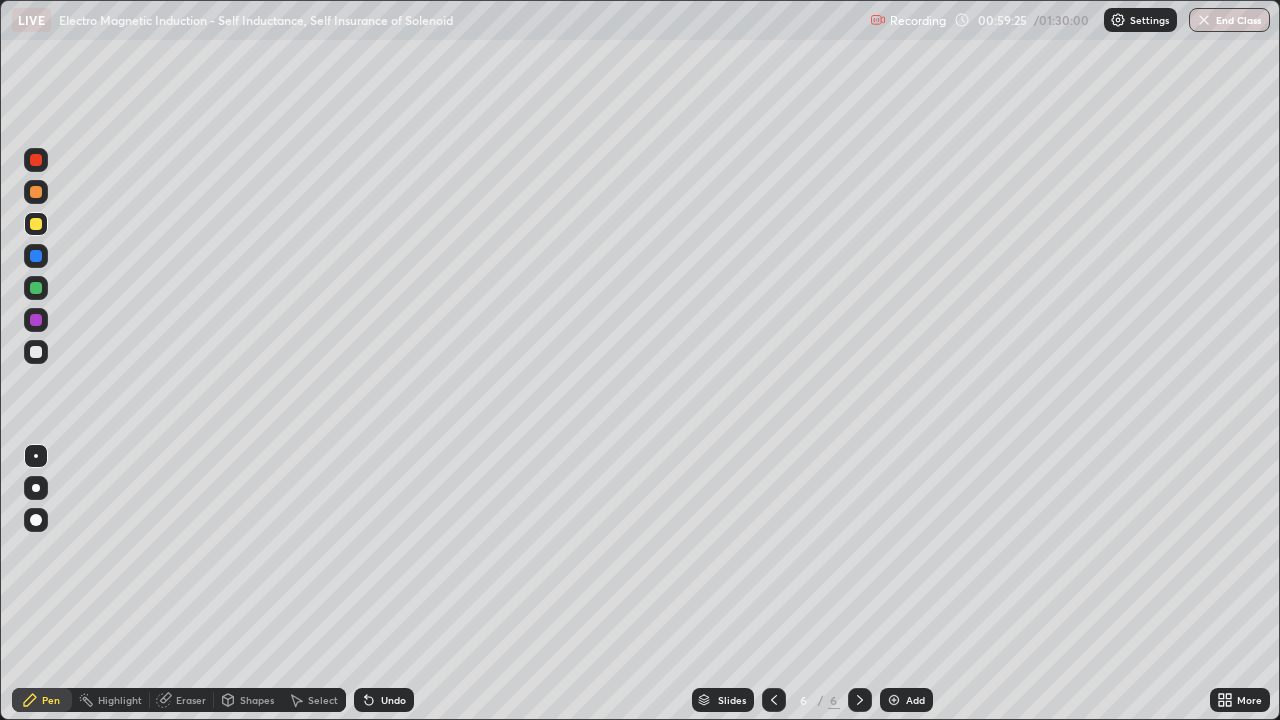 click 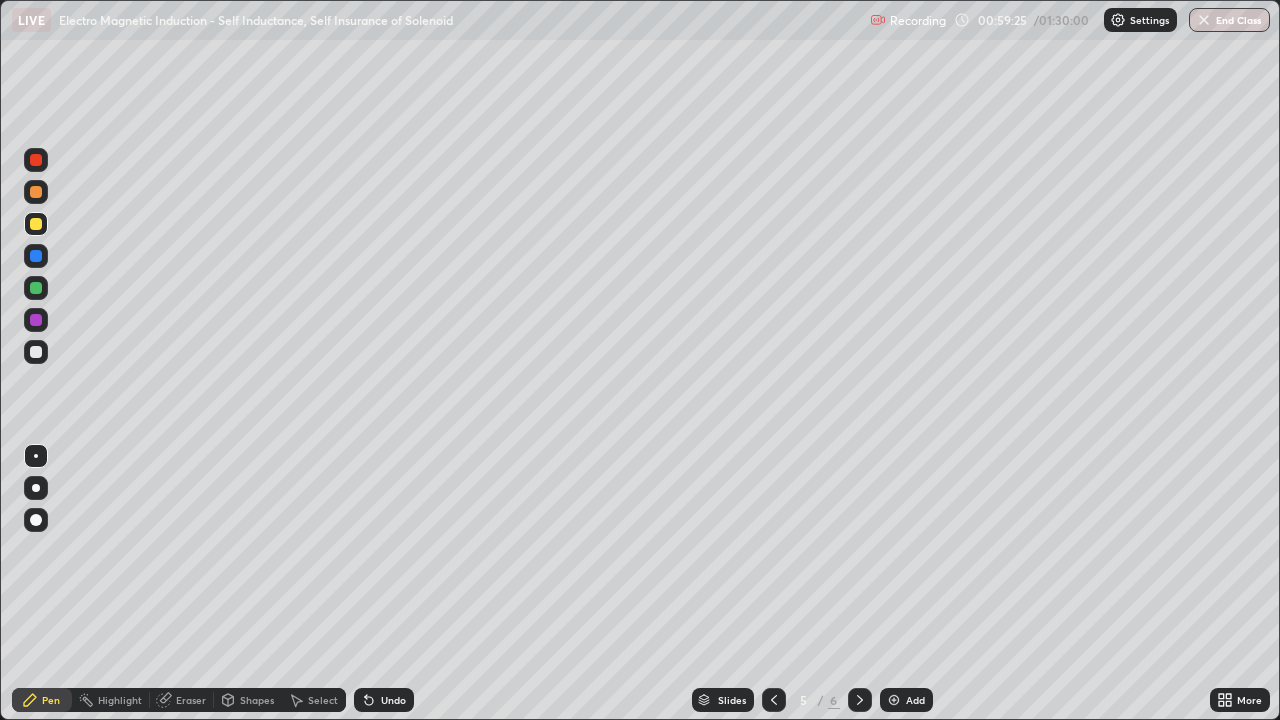click 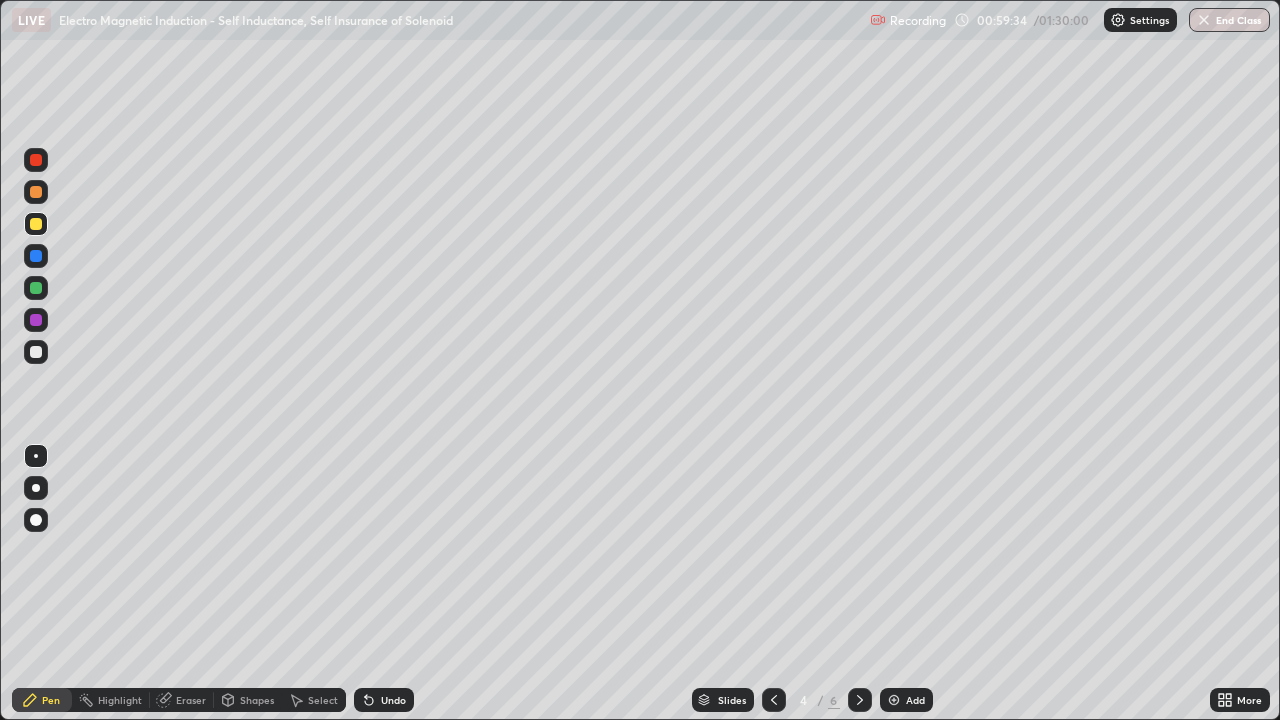 click 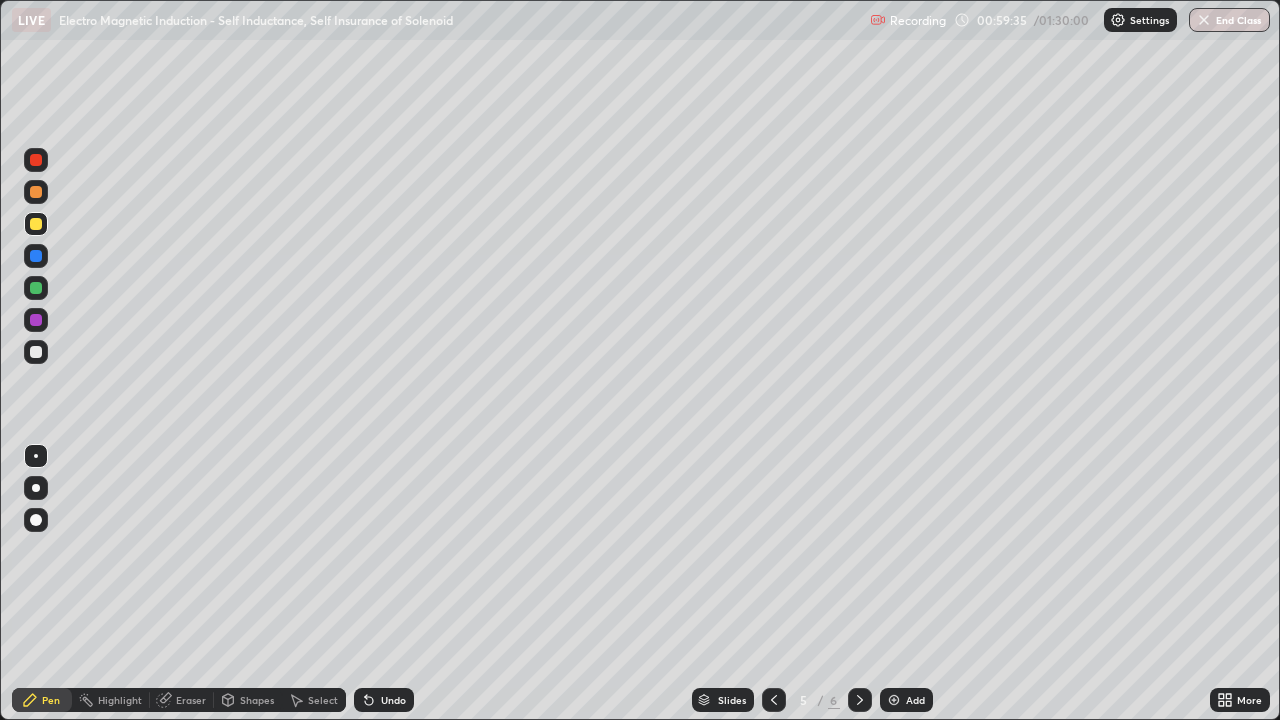 click 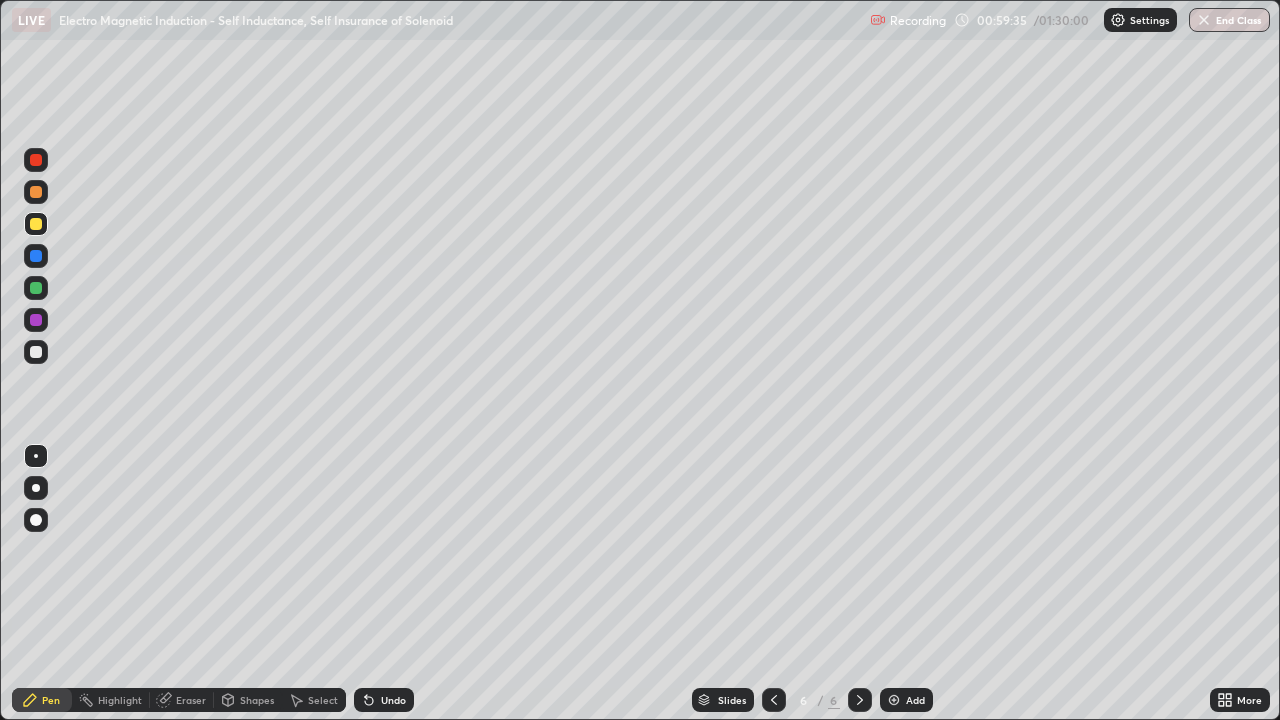 click 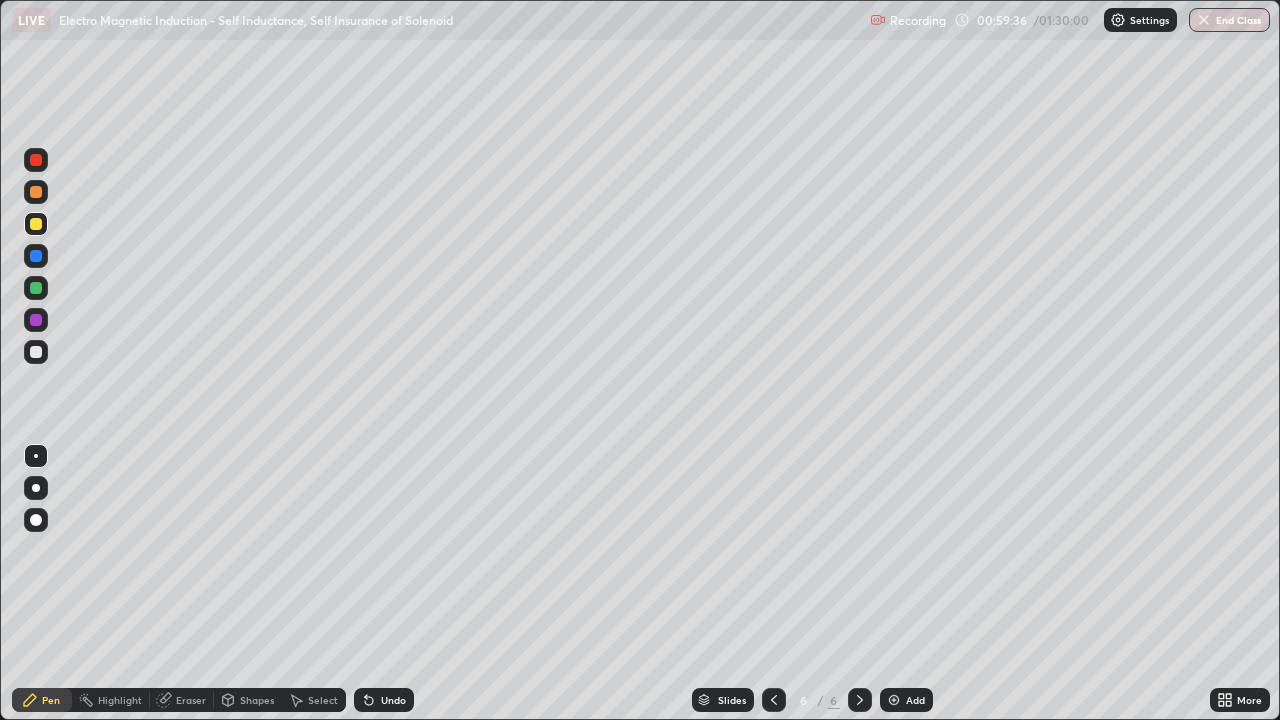 click at bounding box center [894, 700] 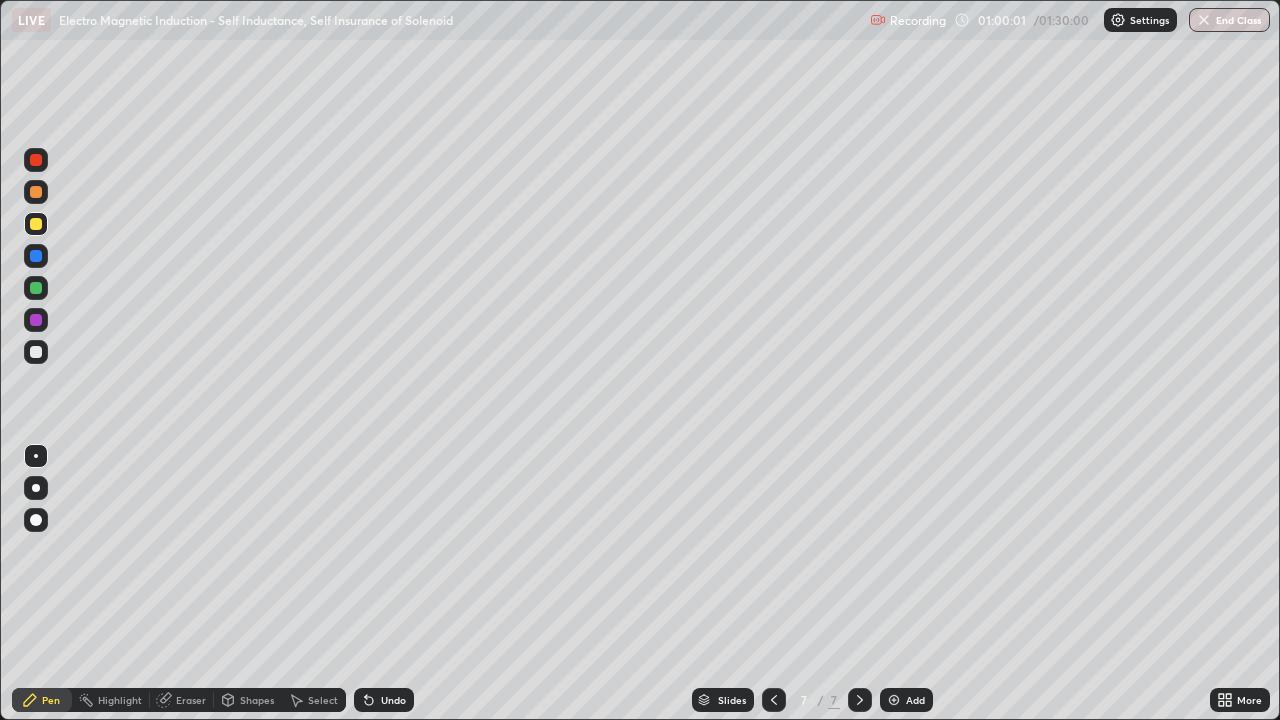 click on "Shapes" at bounding box center [257, 700] 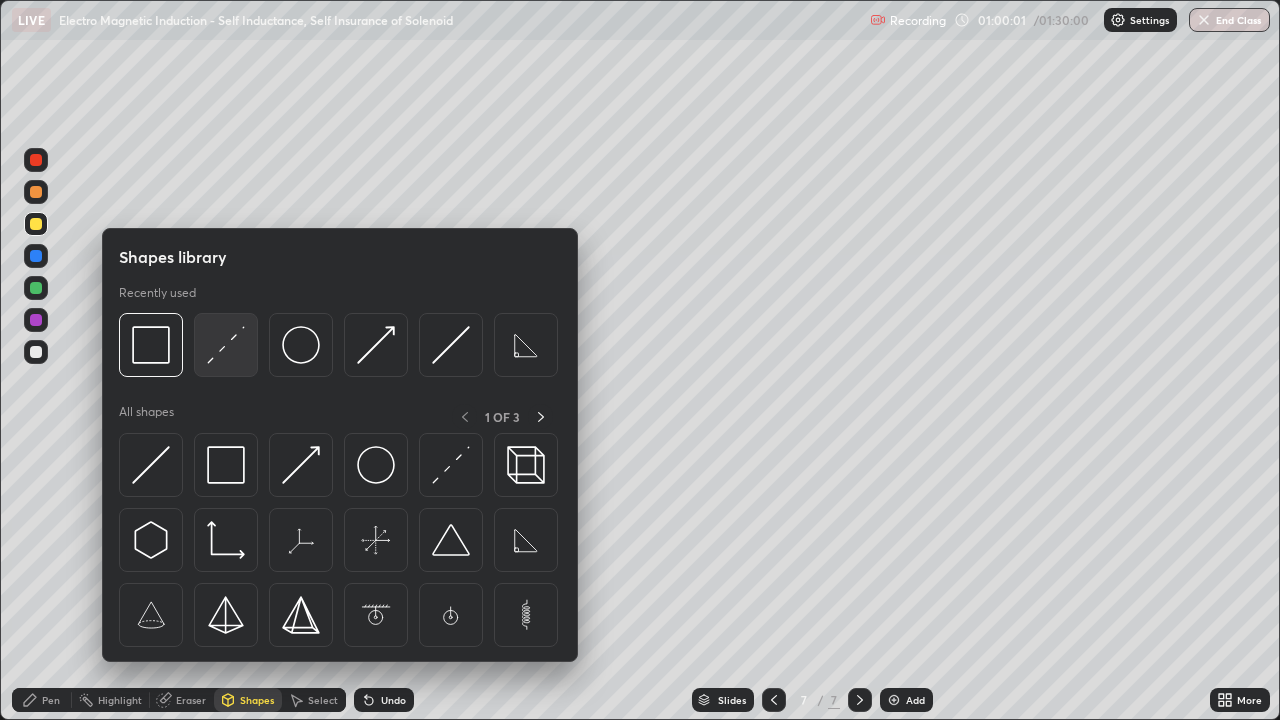 click at bounding box center [226, 345] 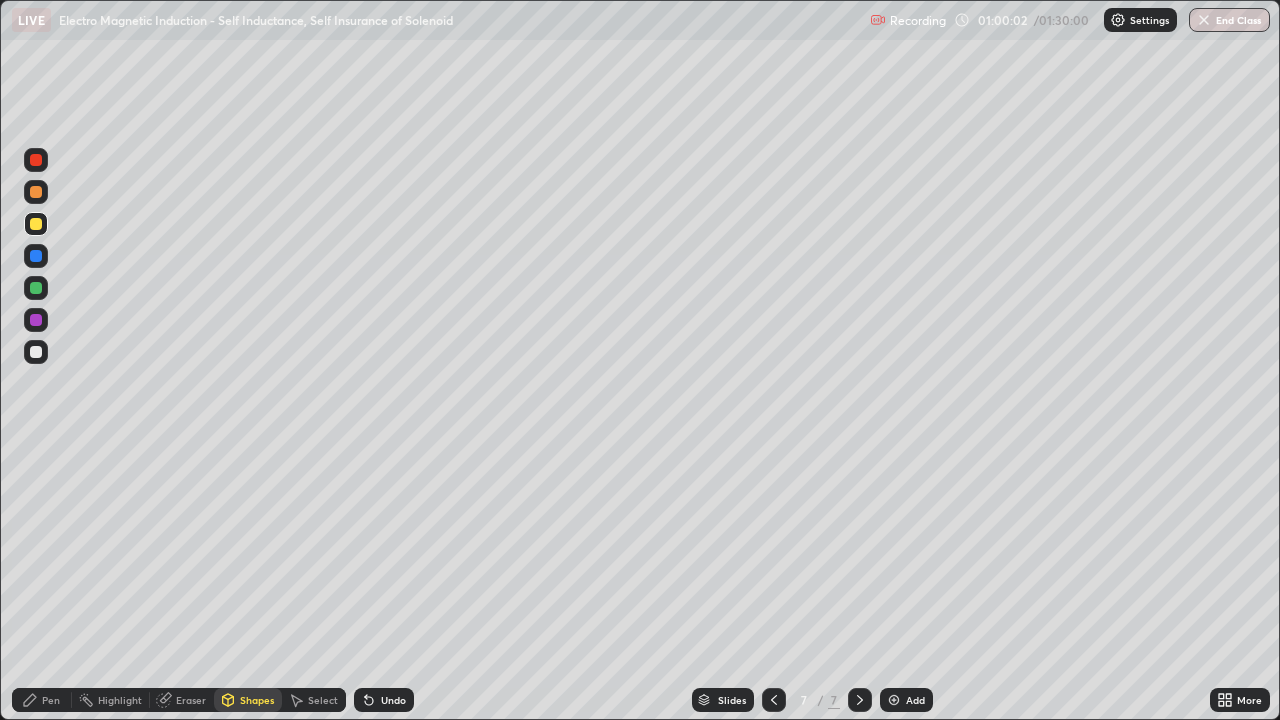 click at bounding box center [36, 256] 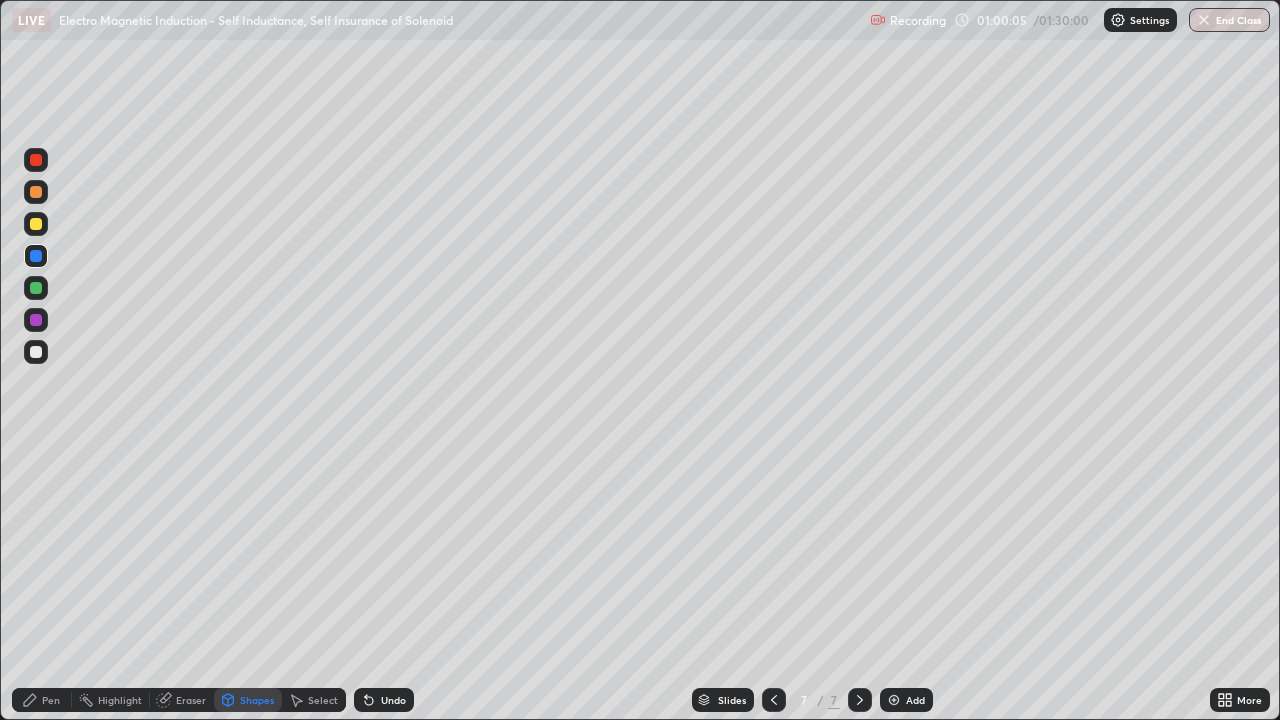click on "Pen" at bounding box center [42, 700] 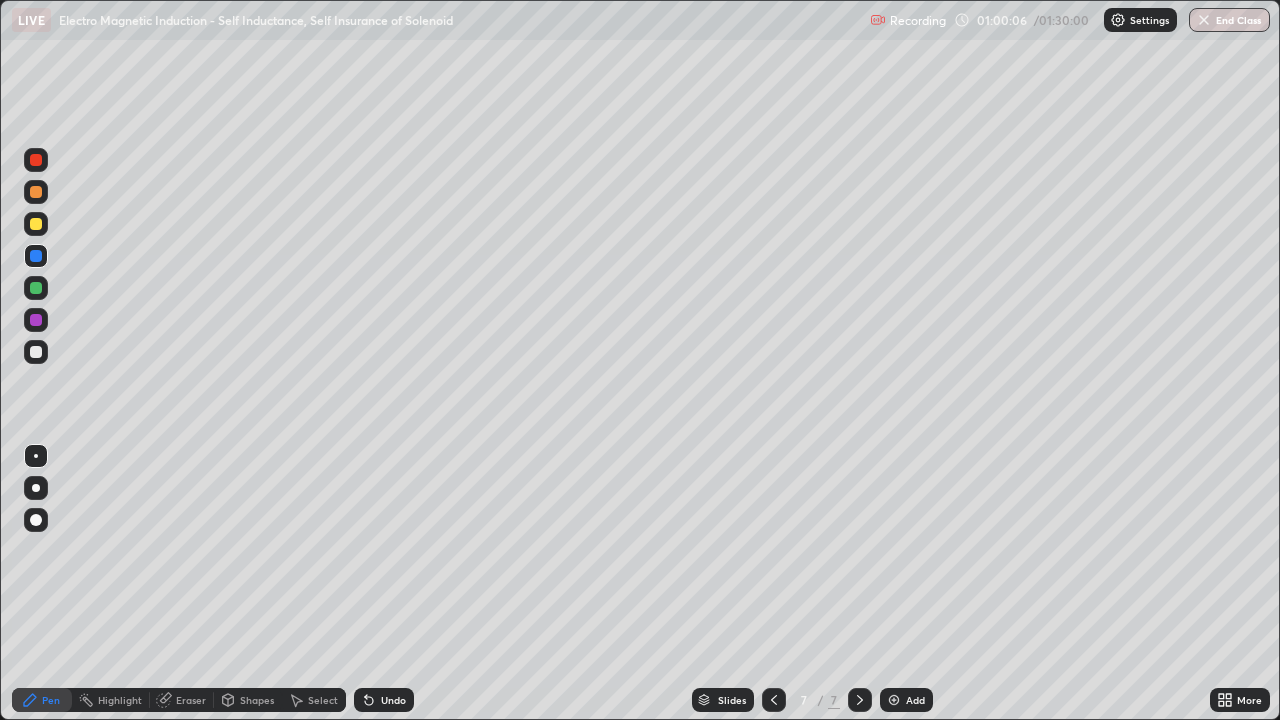 click at bounding box center [36, 224] 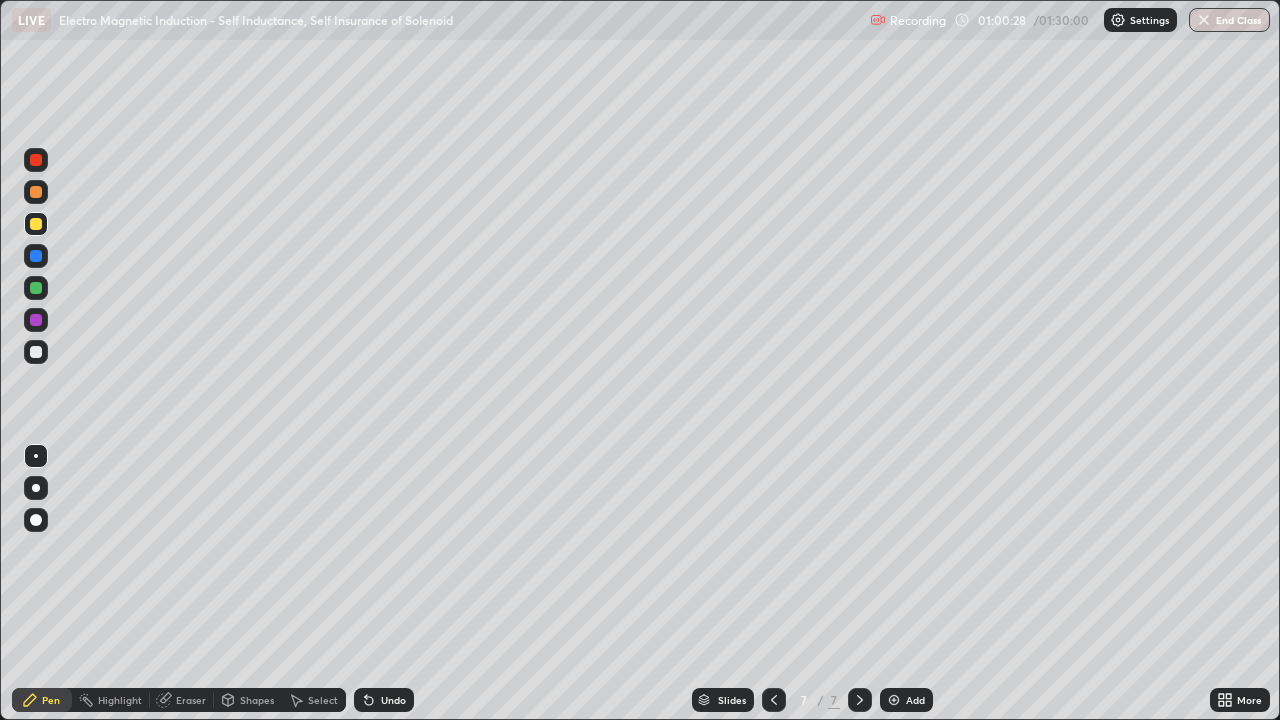 click at bounding box center (36, 352) 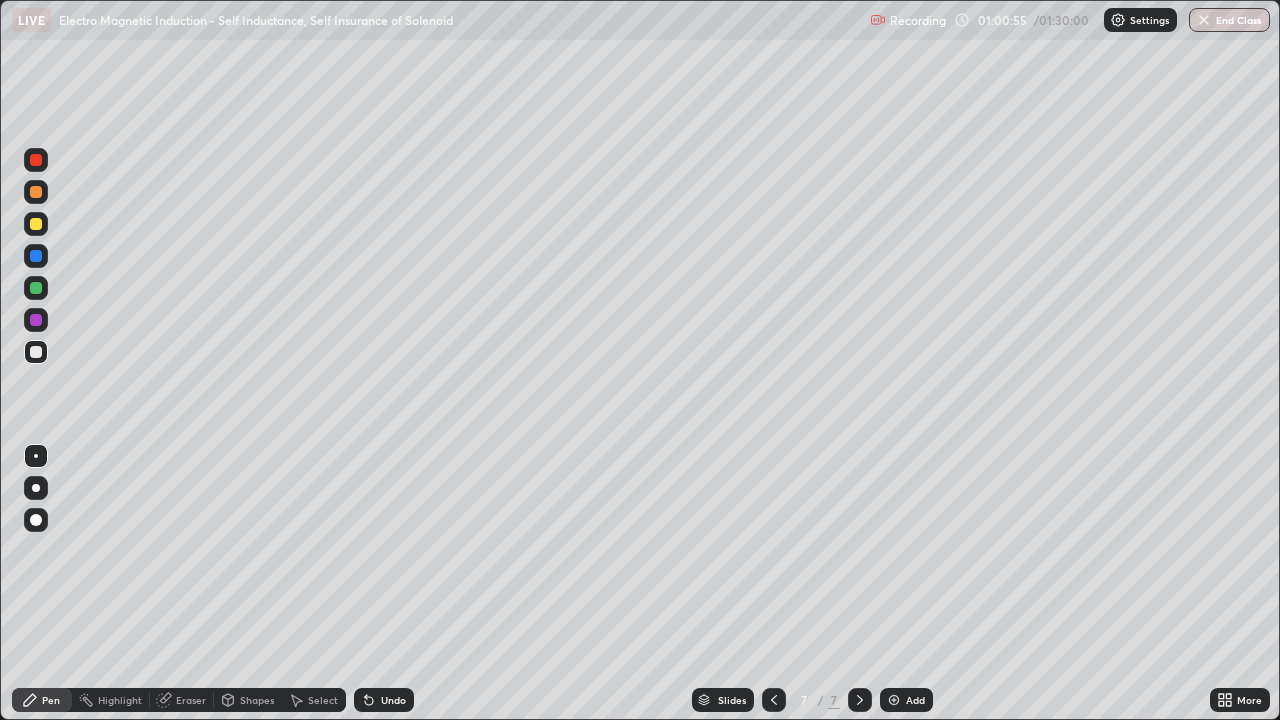click on "Select" at bounding box center [323, 700] 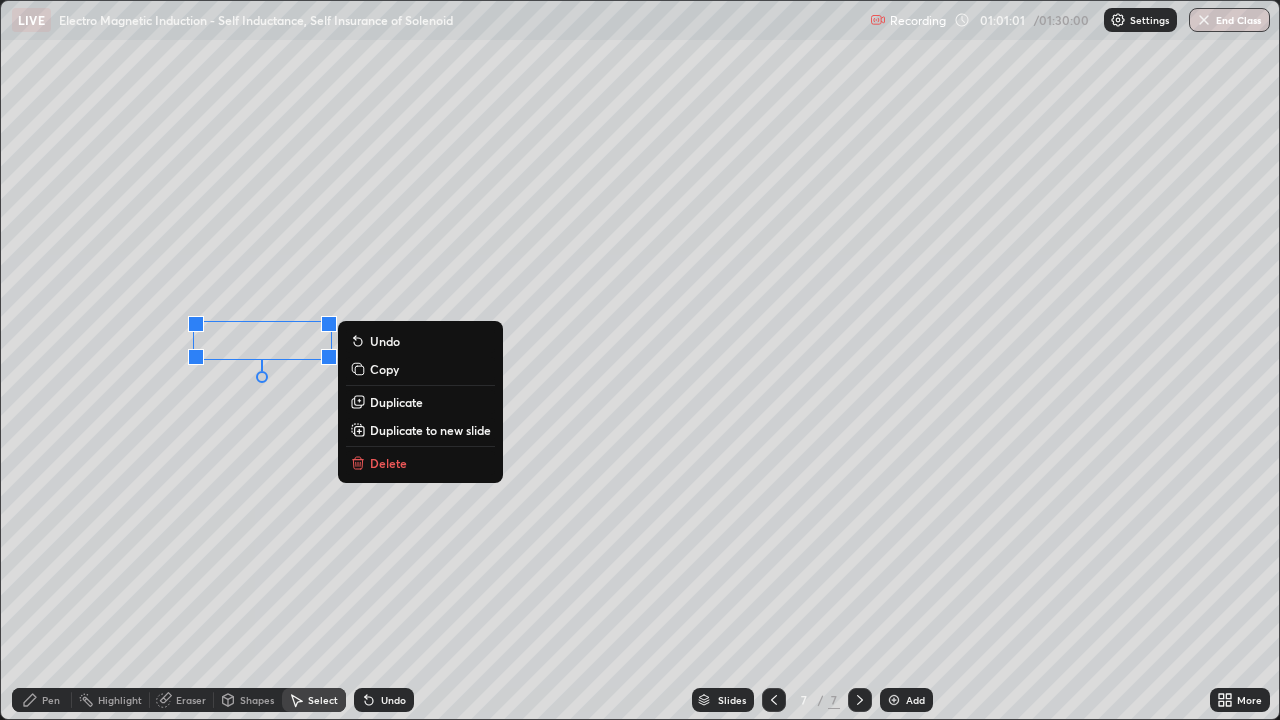 click on "Pen" at bounding box center (51, 700) 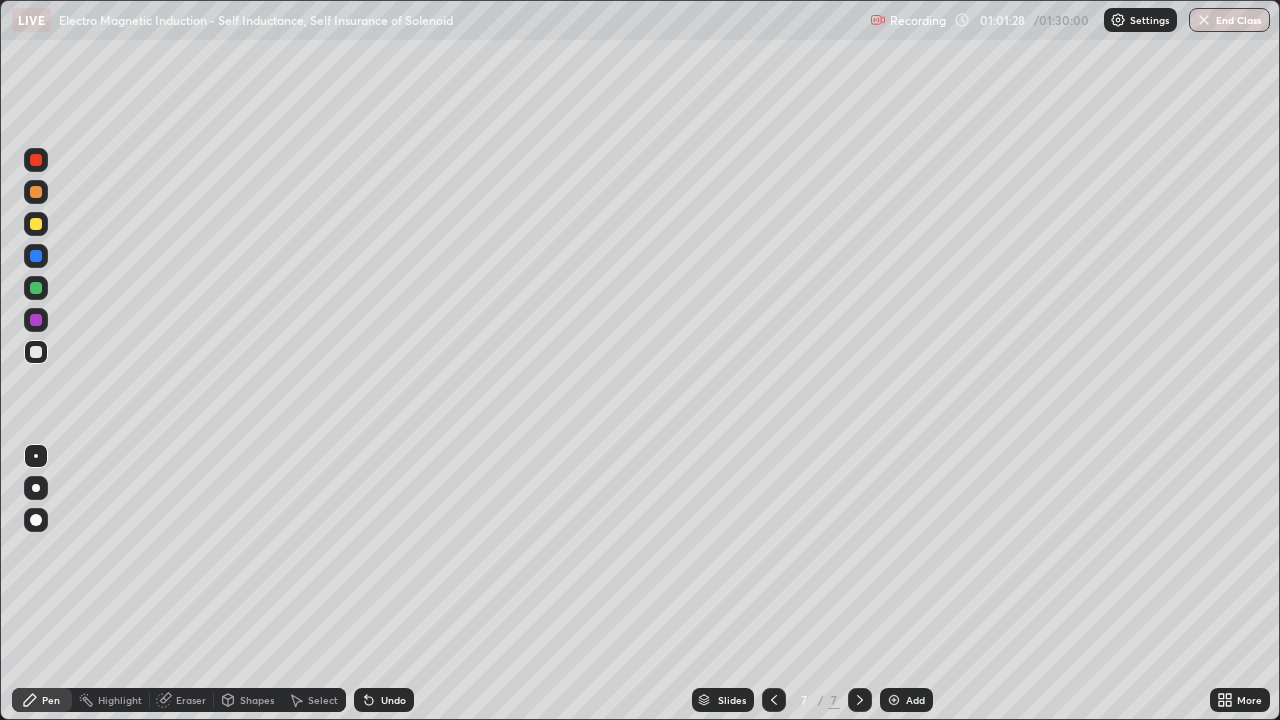 click at bounding box center [36, 320] 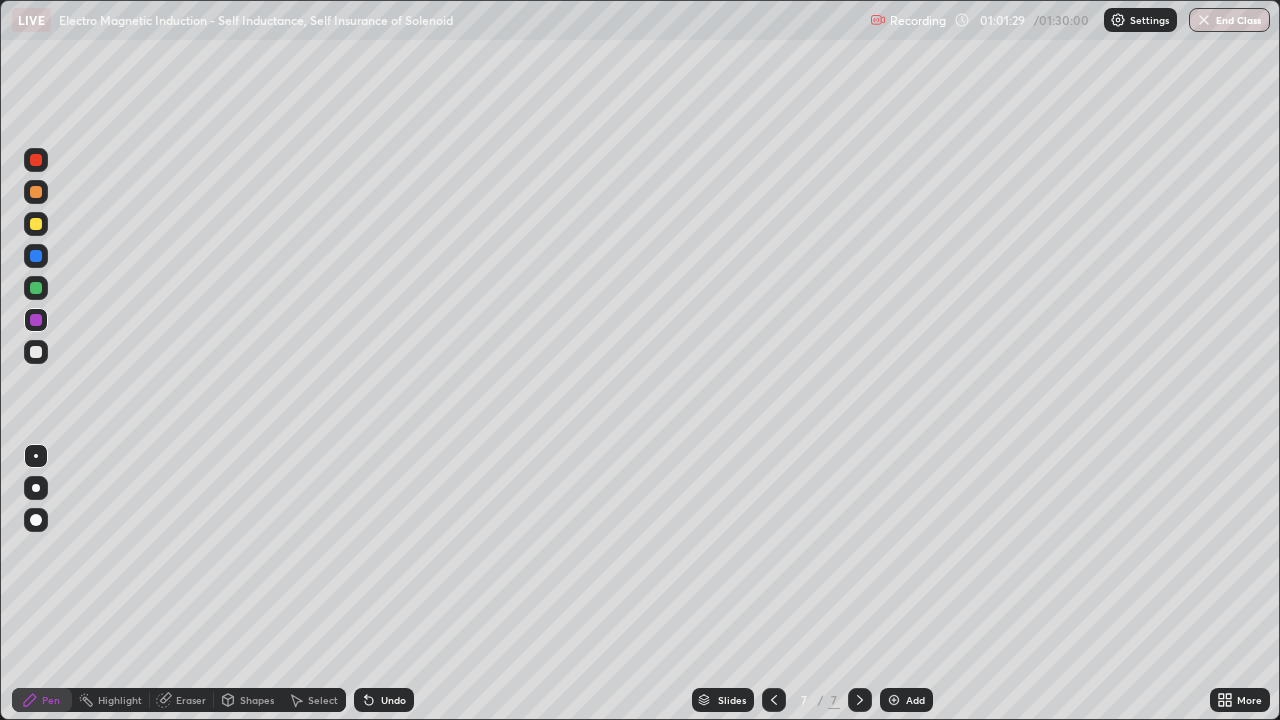 click on "Shapes" at bounding box center [257, 700] 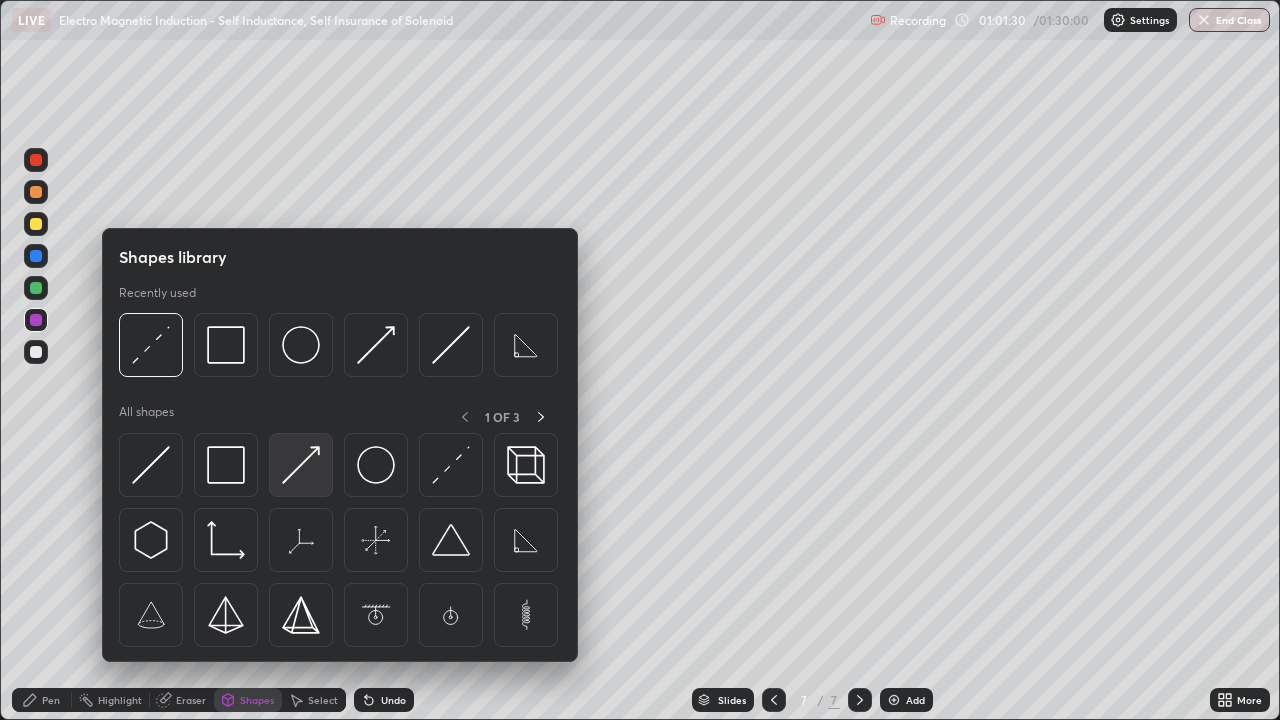 click at bounding box center [301, 465] 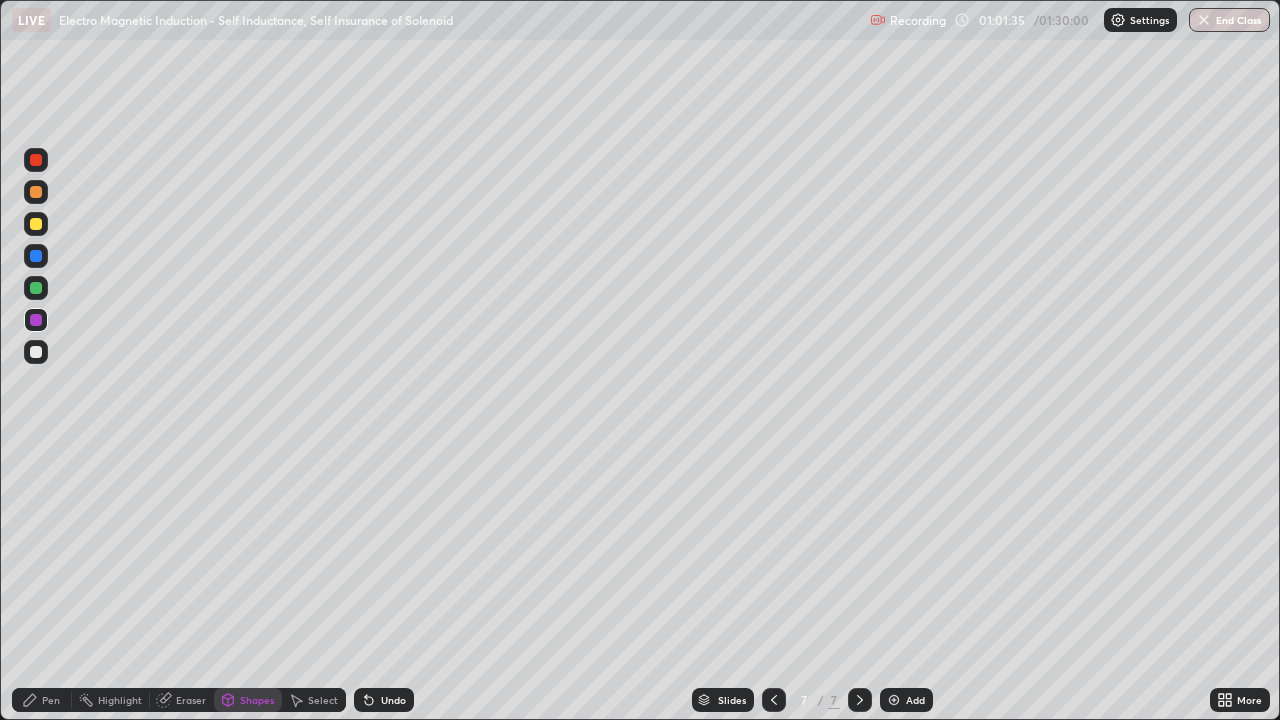 click on "Pen" at bounding box center (42, 700) 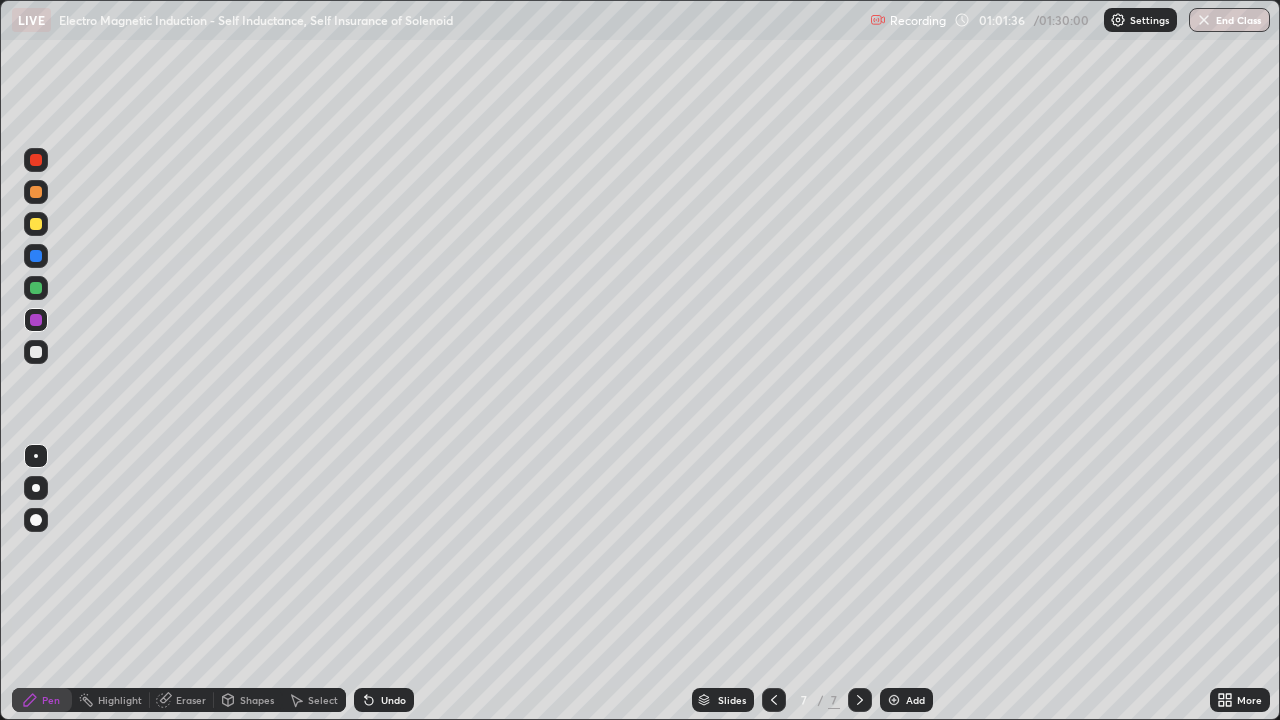 click at bounding box center (36, 352) 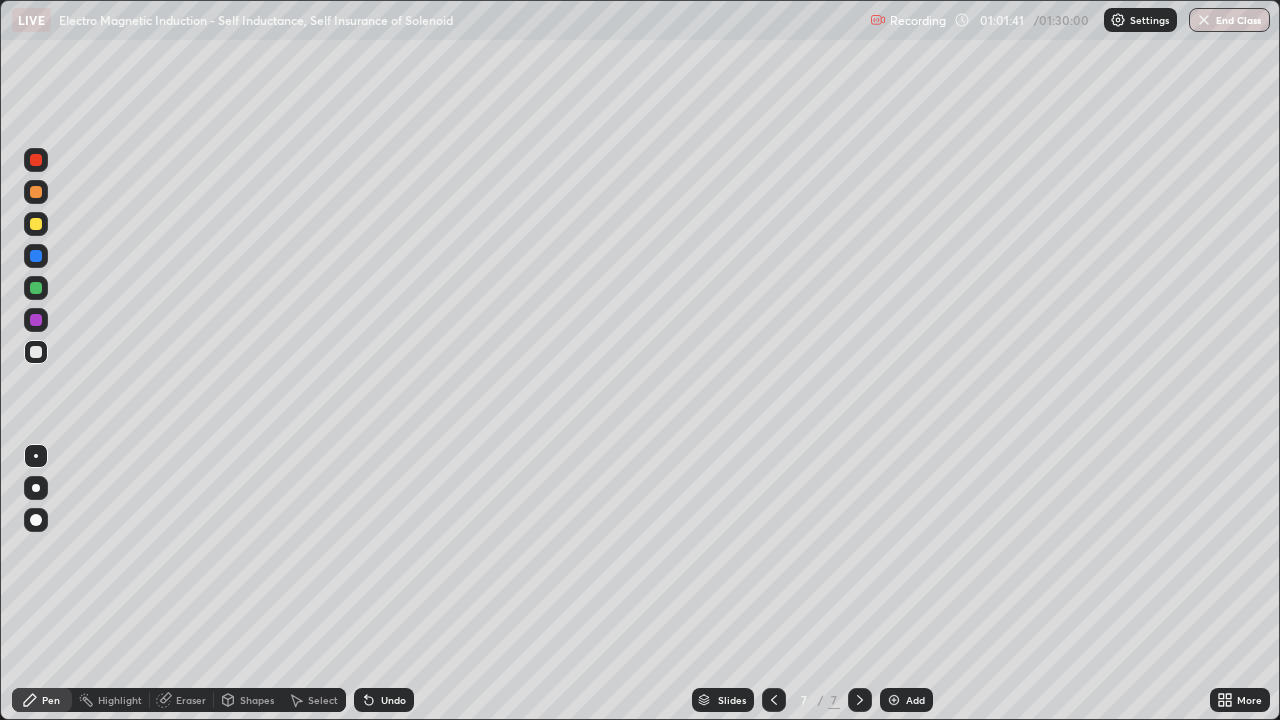 click on "Undo" at bounding box center (393, 700) 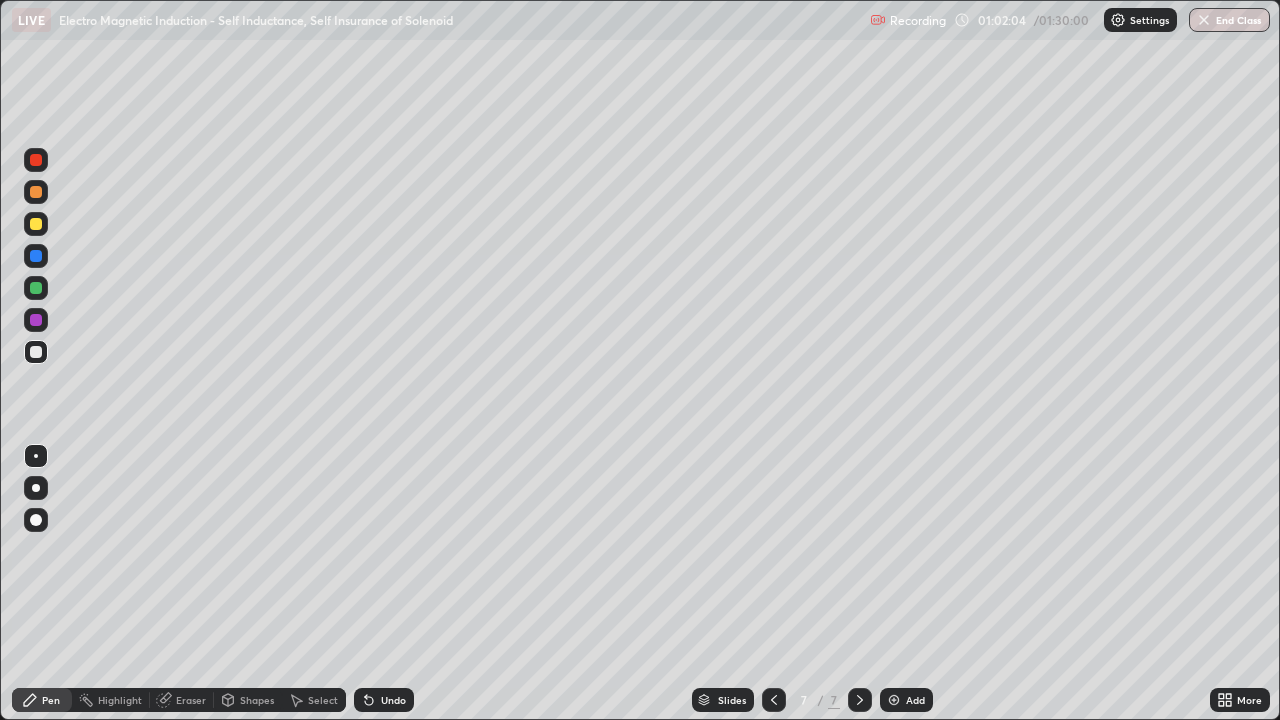 click at bounding box center [36, 288] 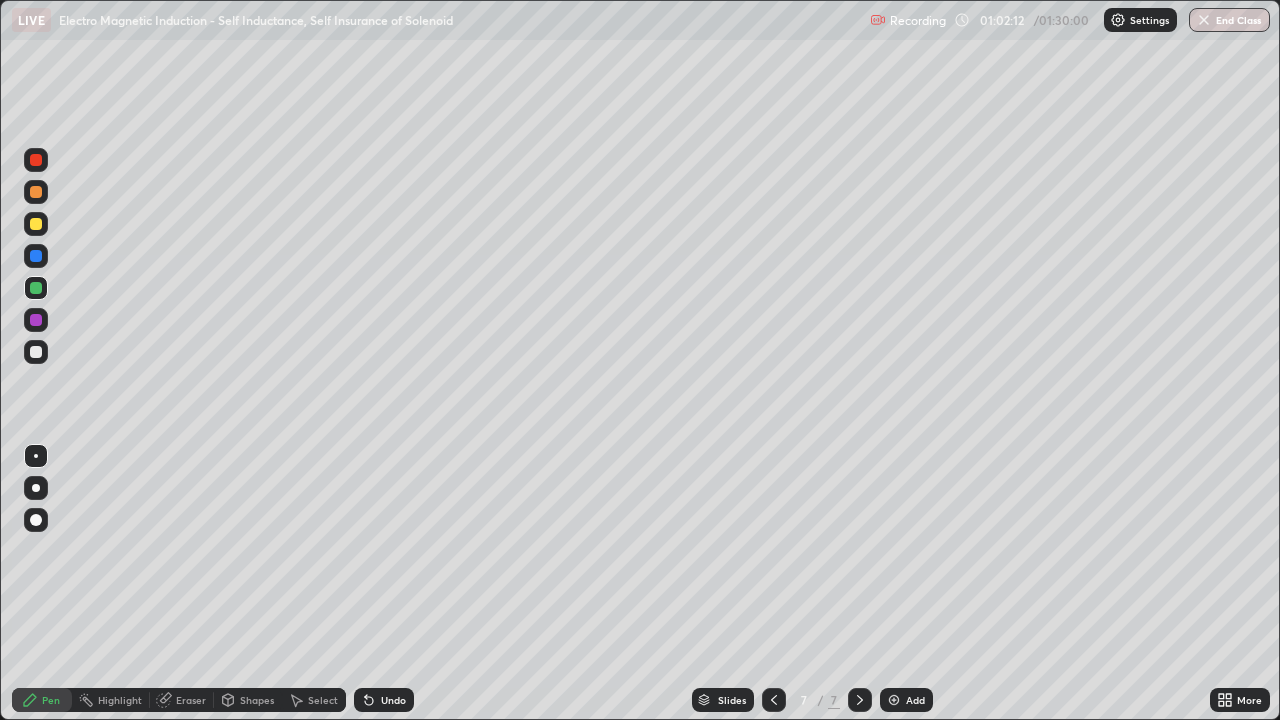 click at bounding box center (36, 352) 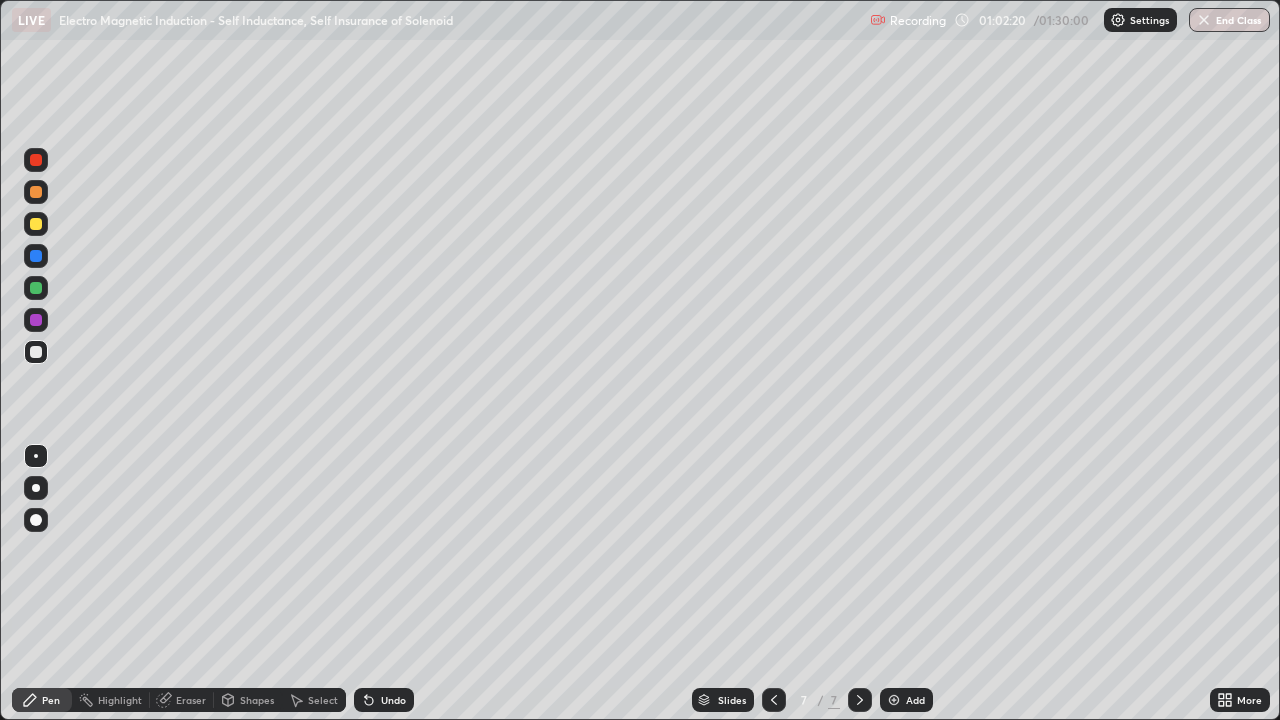 click at bounding box center [36, 256] 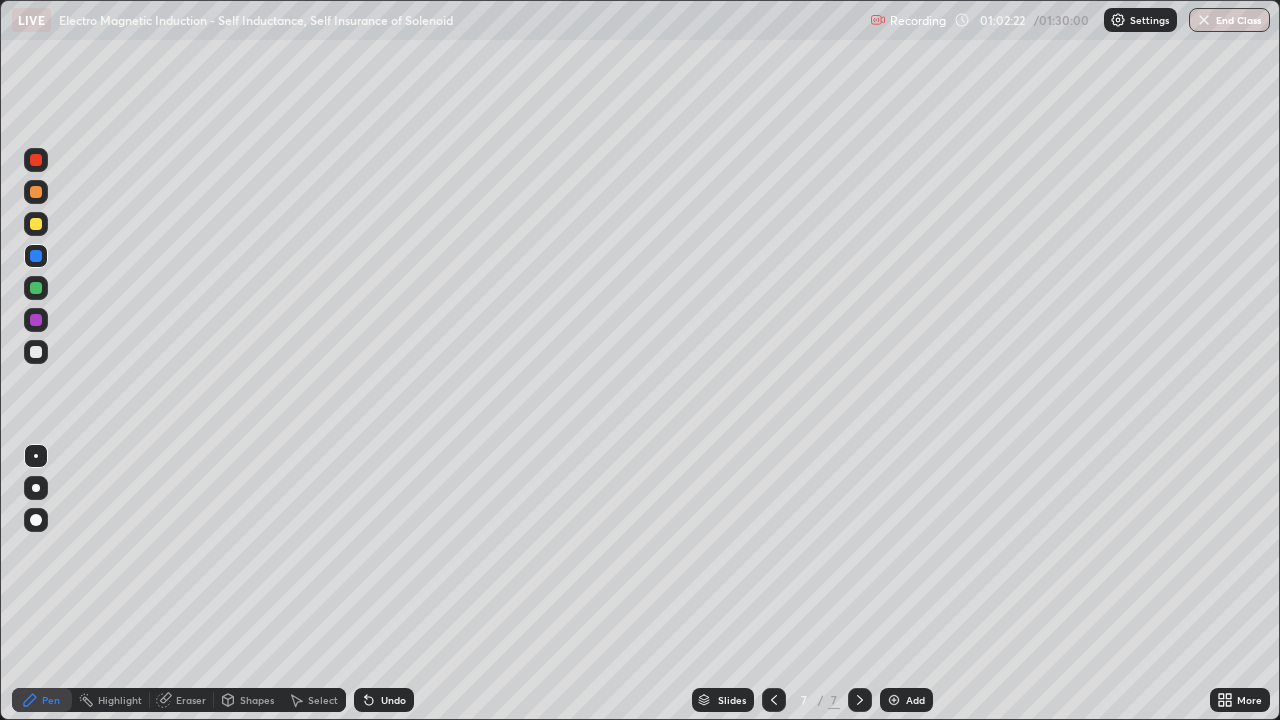 click at bounding box center (36, 352) 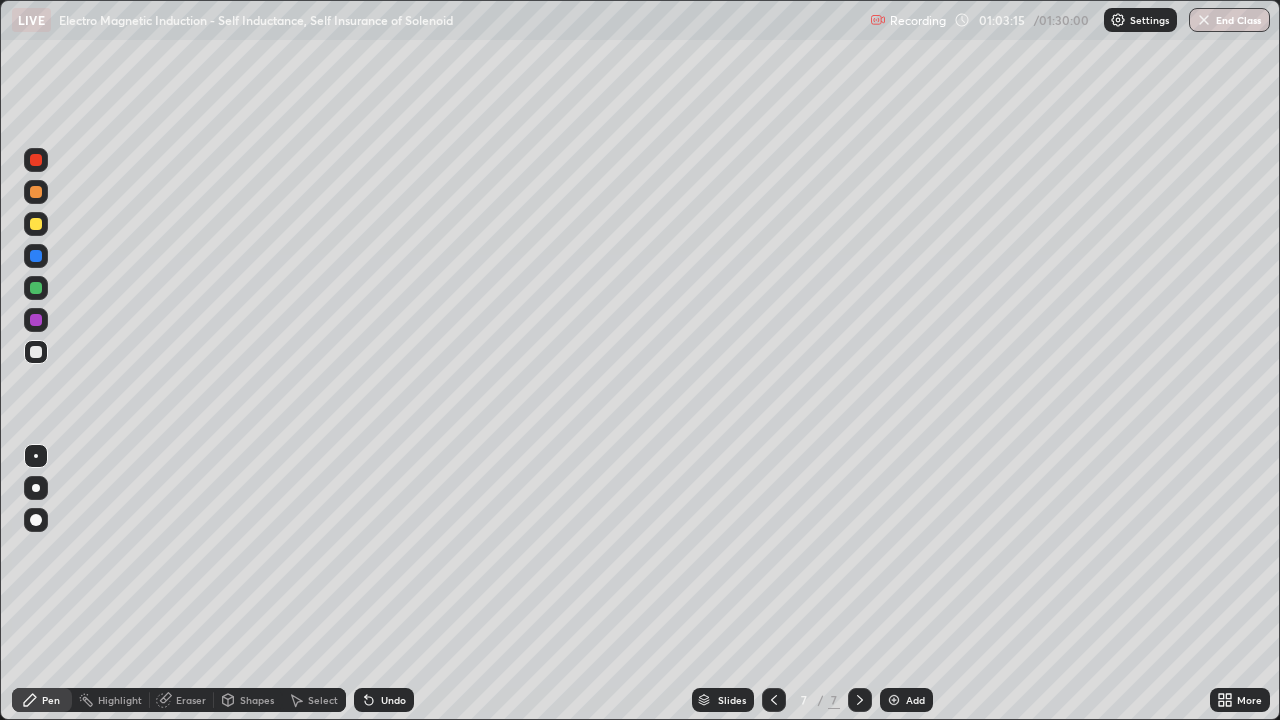 click on "Undo" at bounding box center [393, 700] 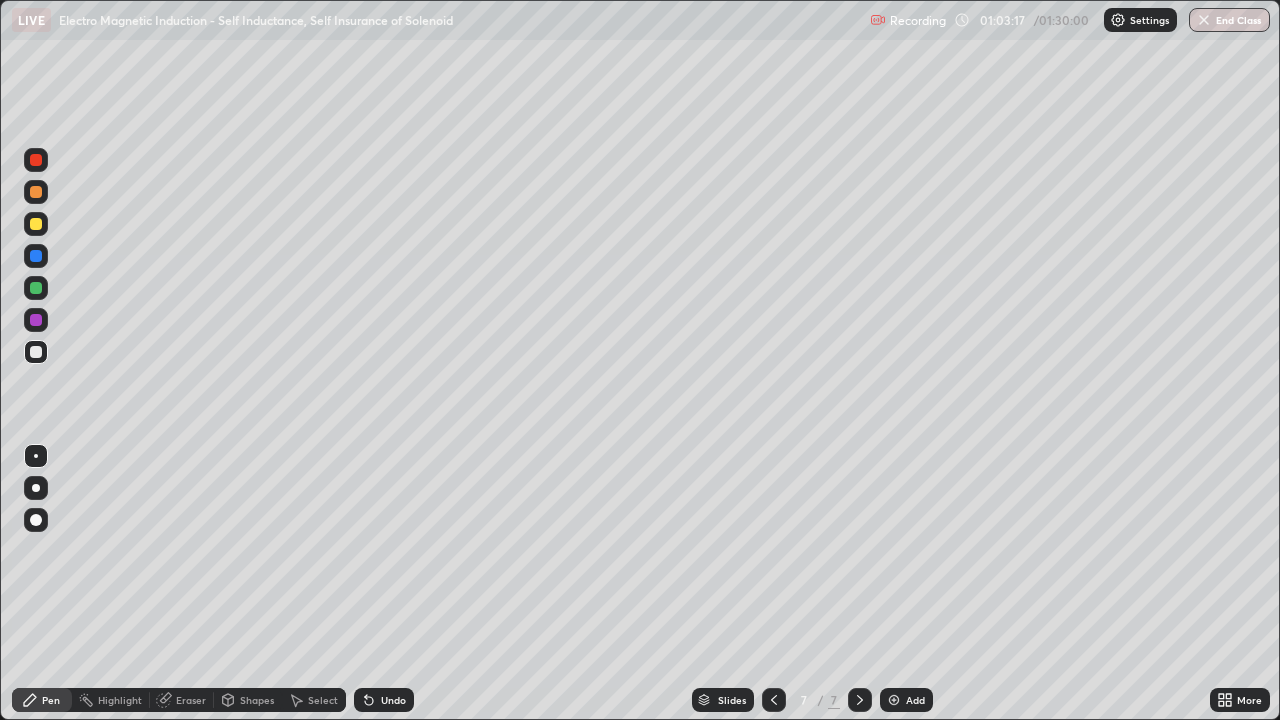 click 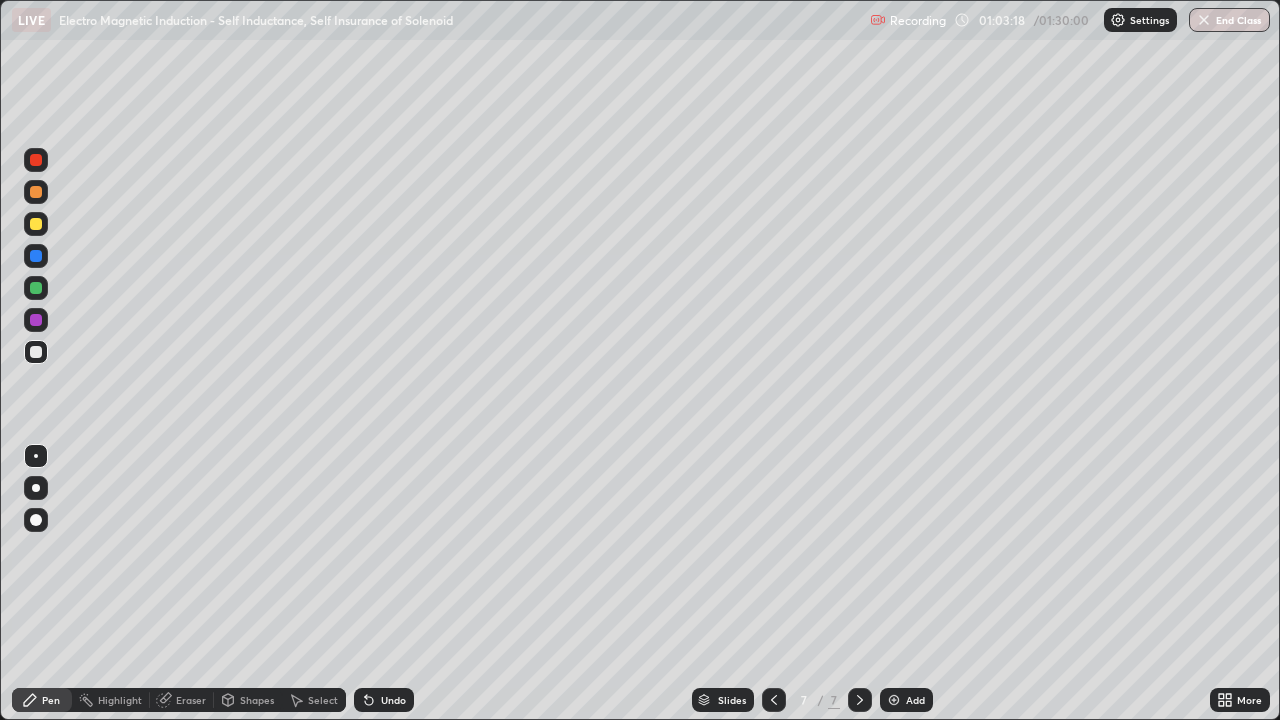 click 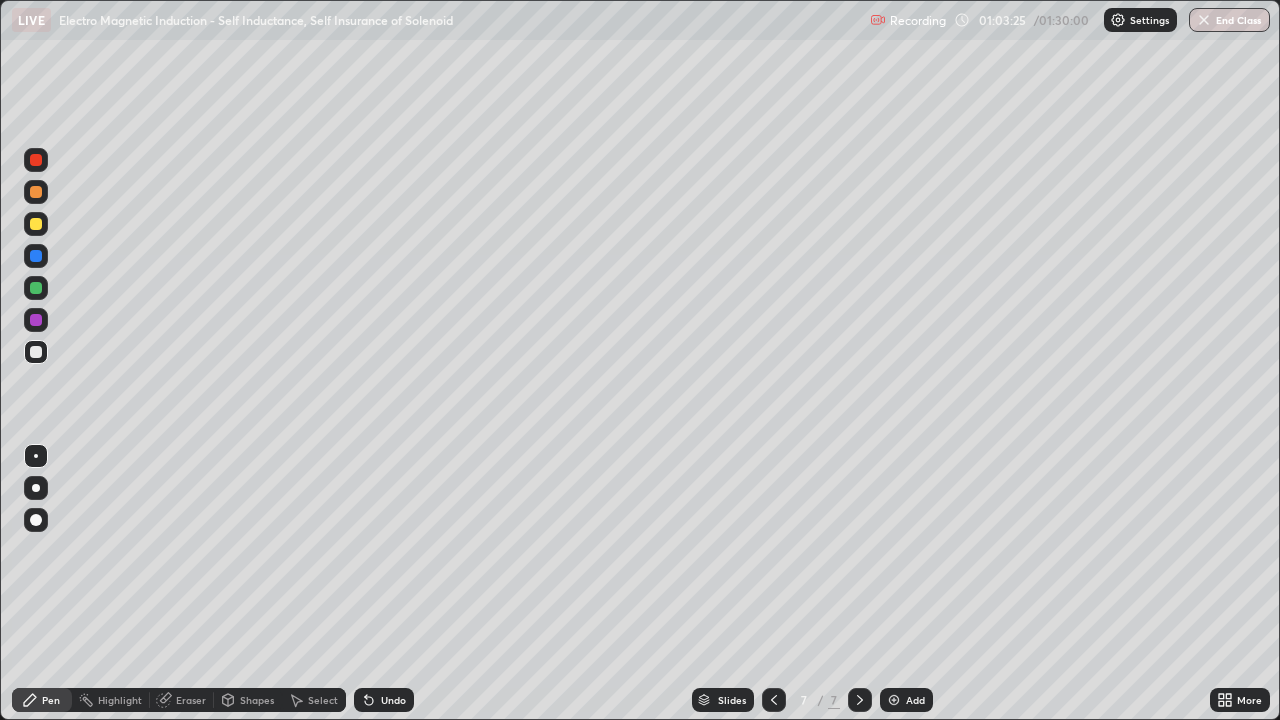 click at bounding box center [36, 160] 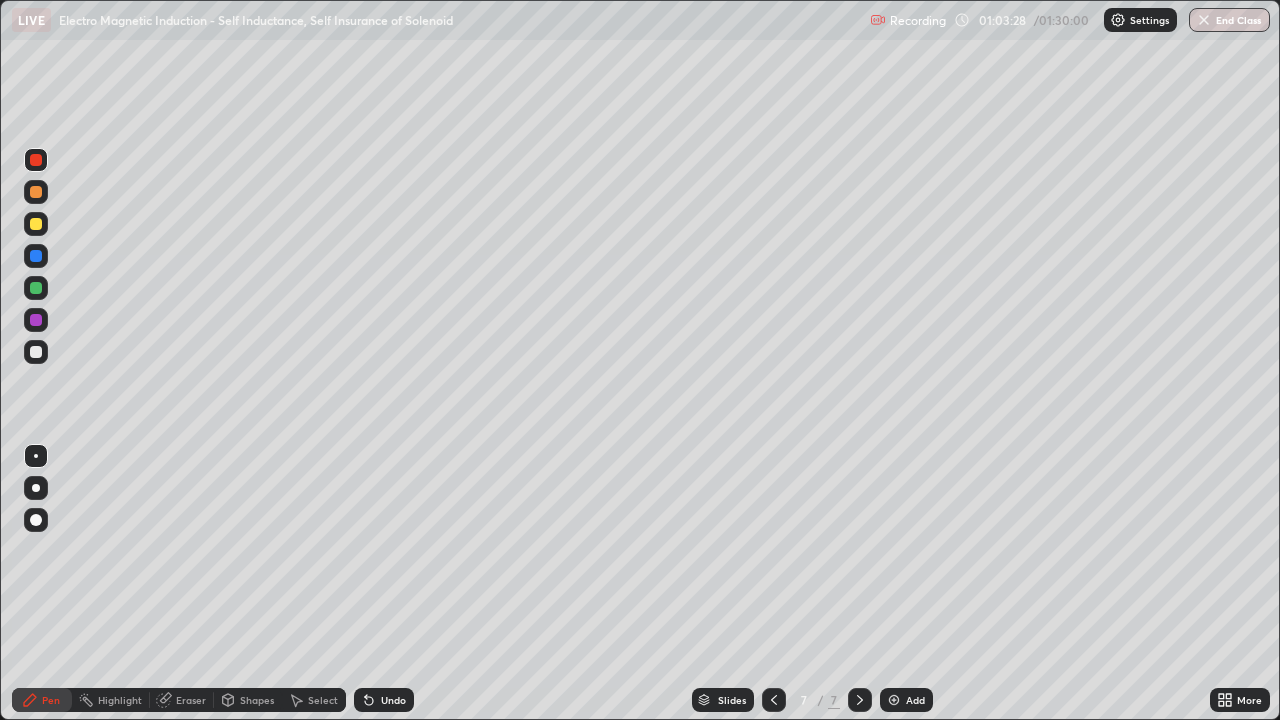 click at bounding box center (36, 352) 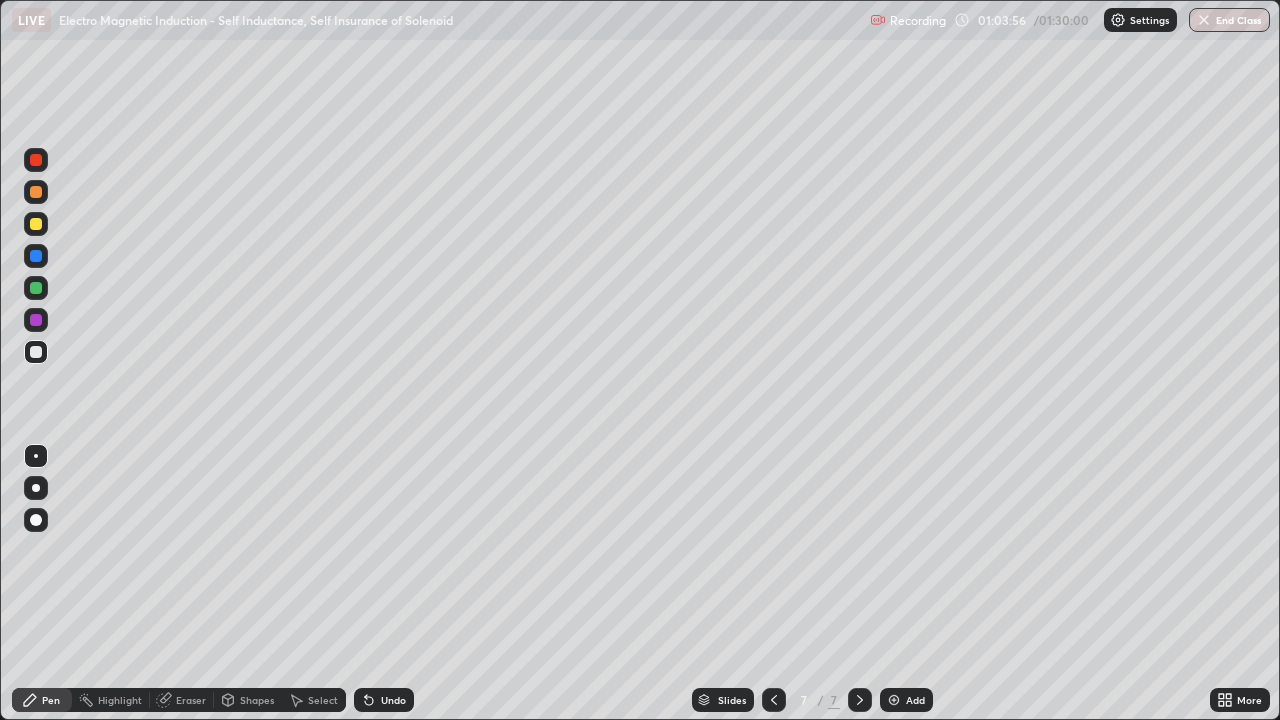 click on "Shapes" at bounding box center (257, 700) 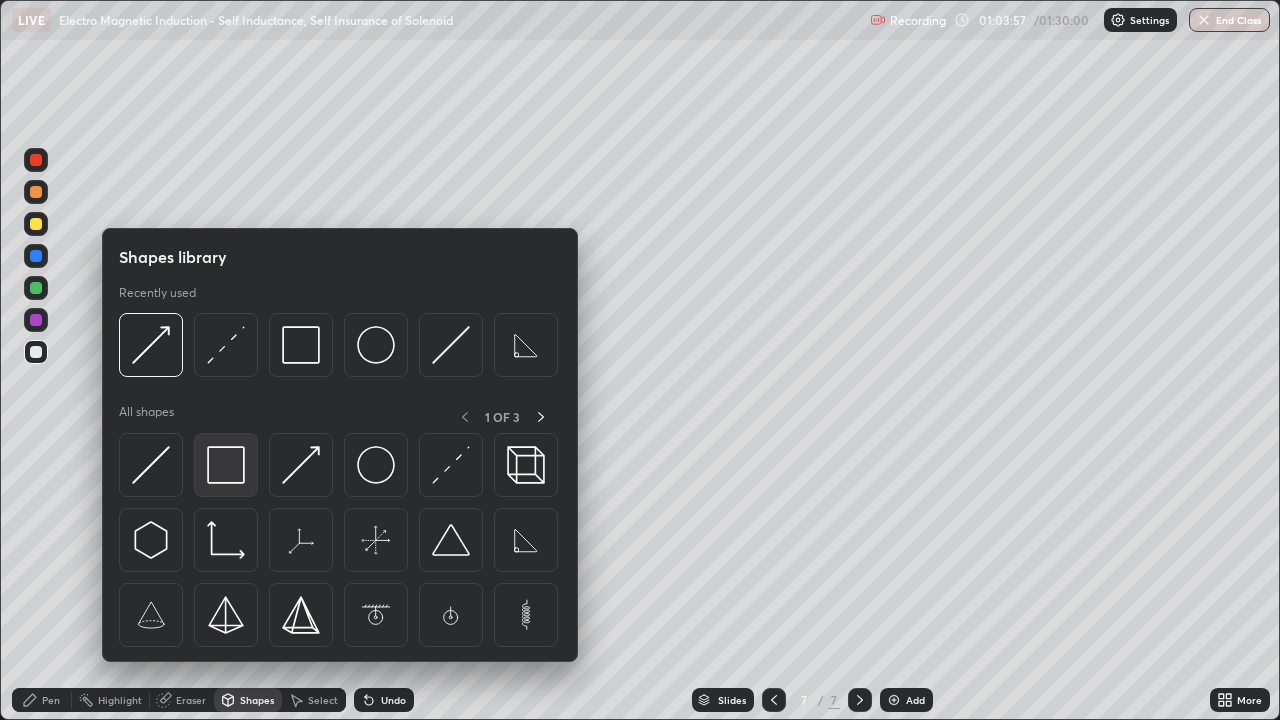 click at bounding box center [226, 465] 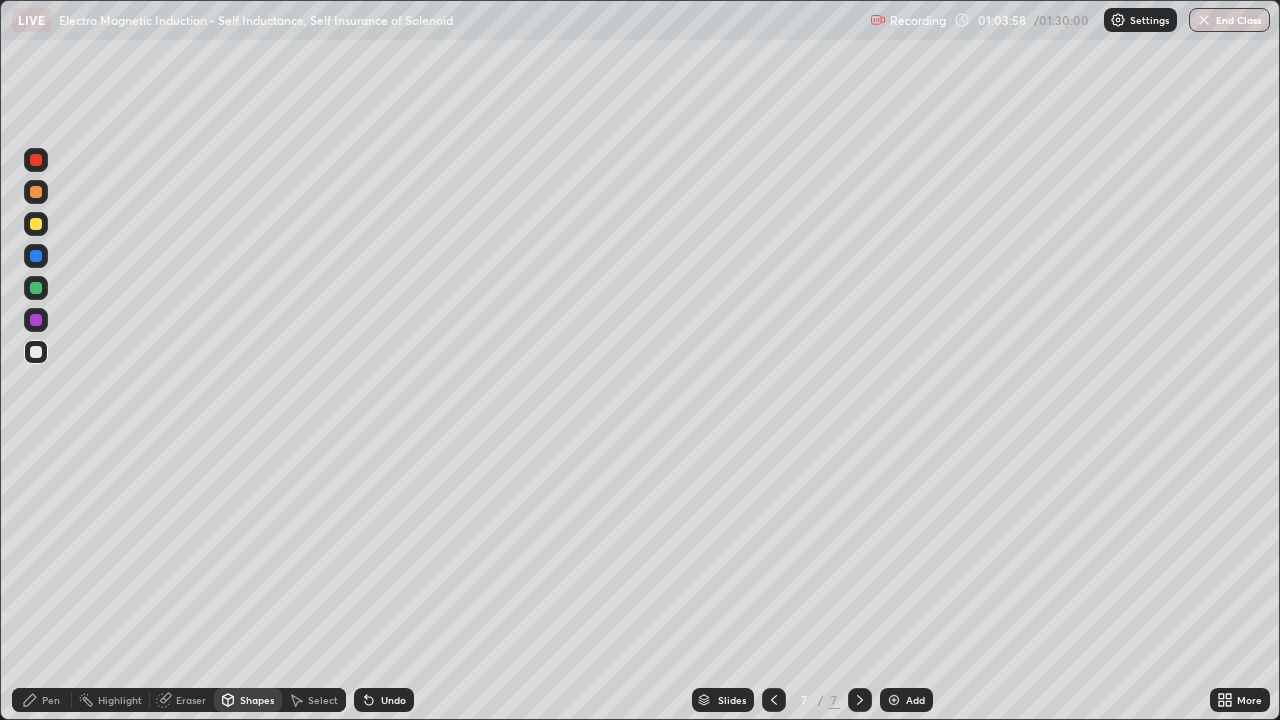 click at bounding box center (36, 288) 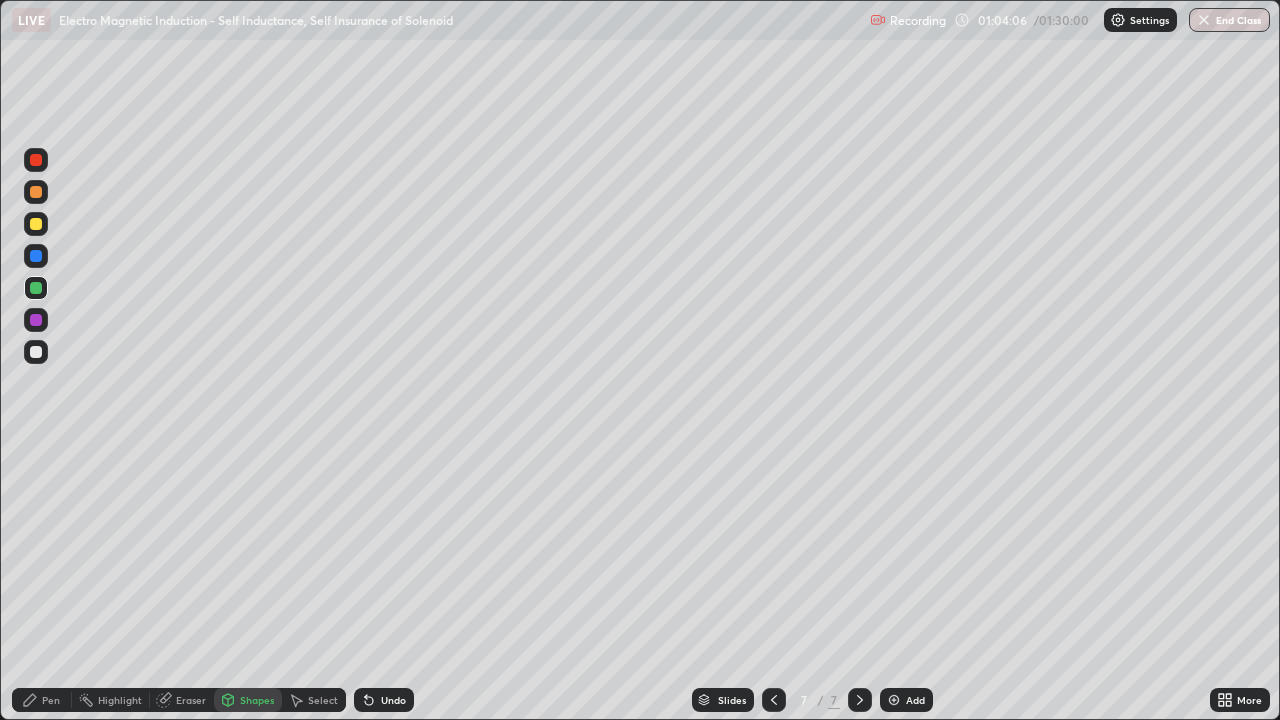 click on "Shapes" at bounding box center [257, 700] 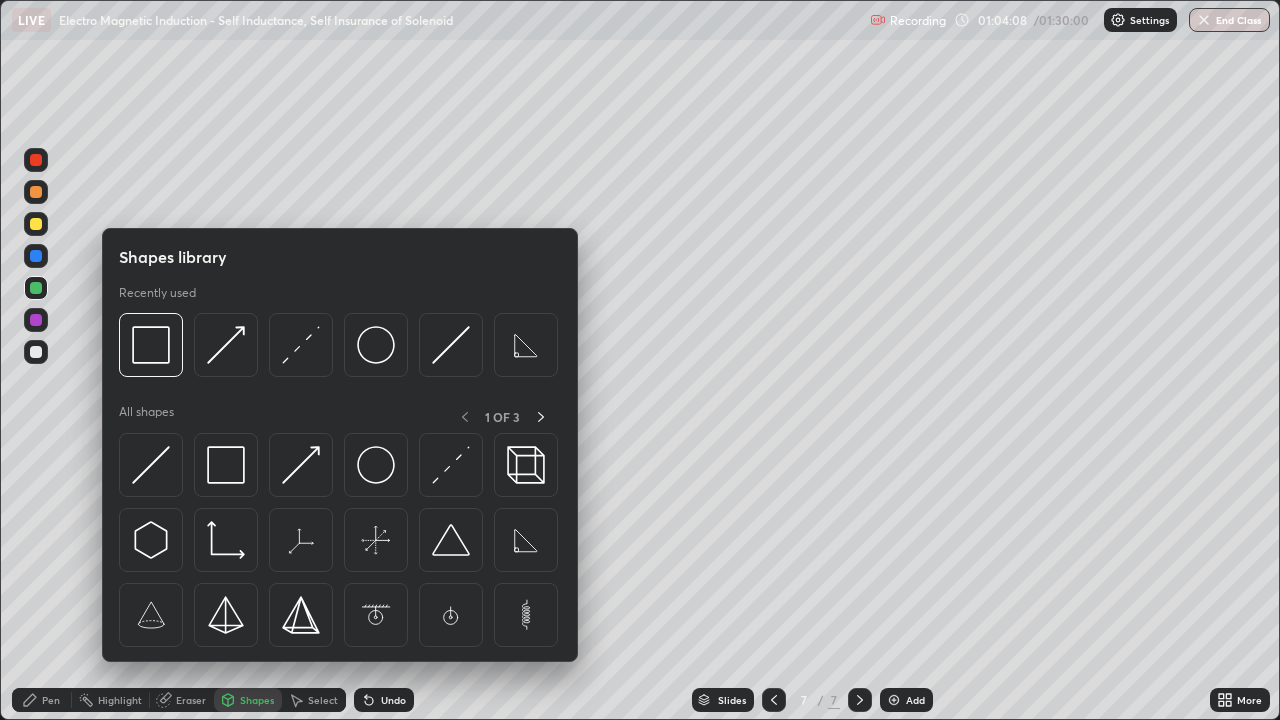 click on "Pen" at bounding box center [51, 700] 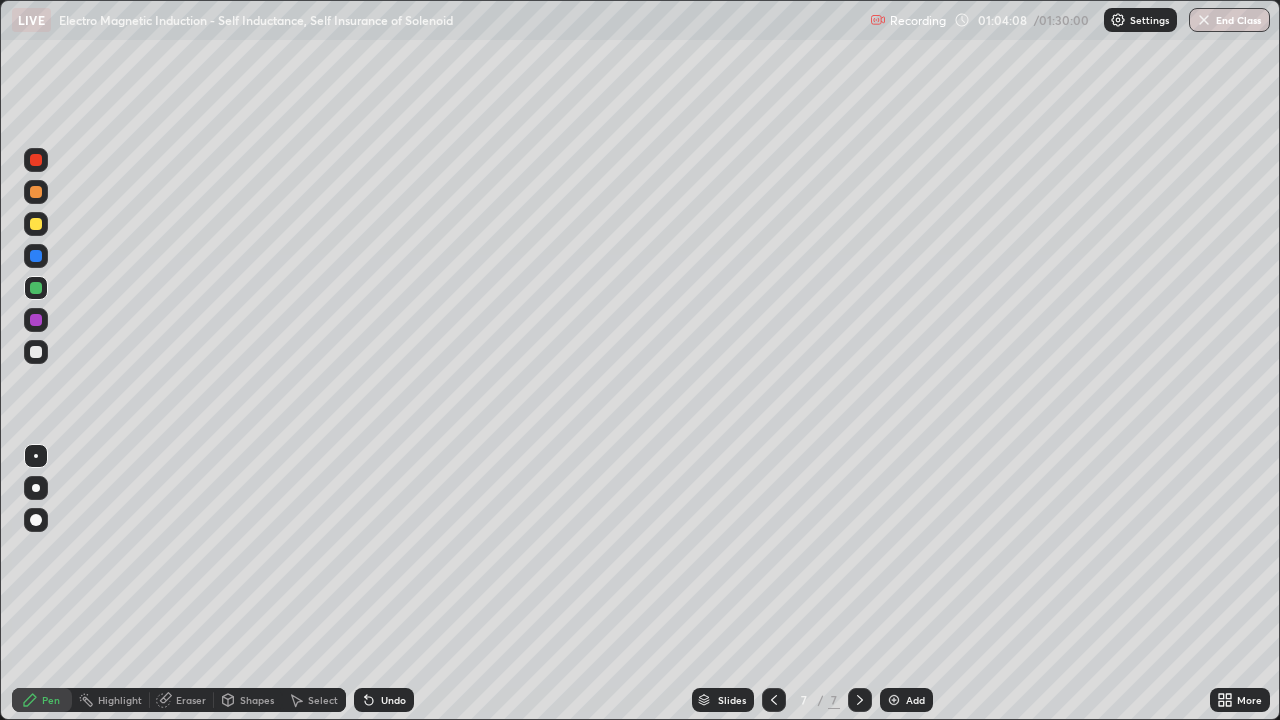 click at bounding box center (36, 520) 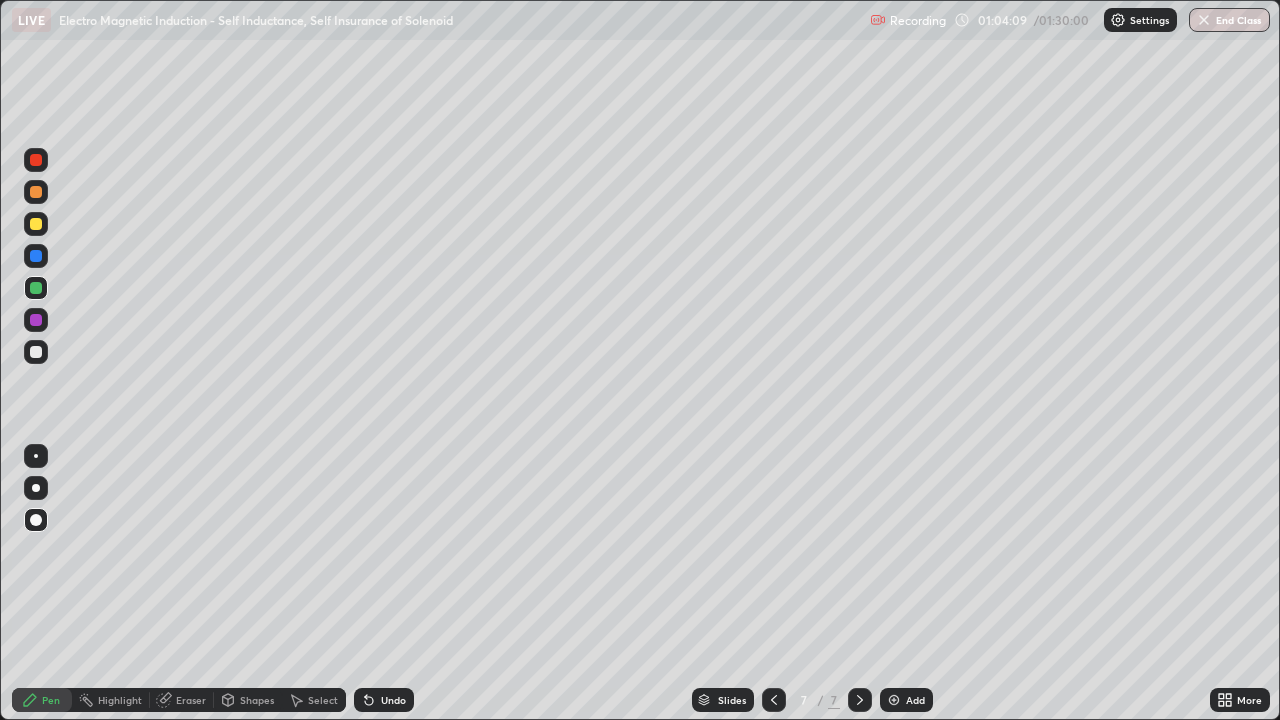 click on "Shapes" at bounding box center (257, 700) 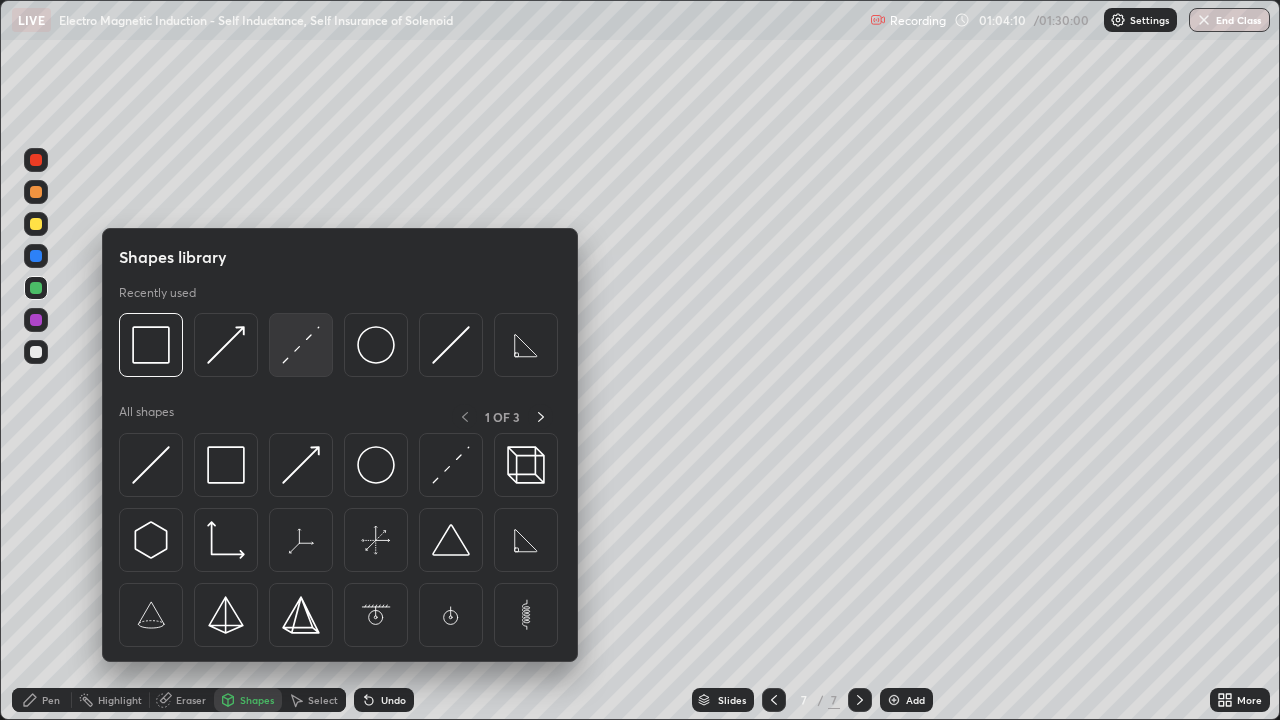 click at bounding box center (301, 345) 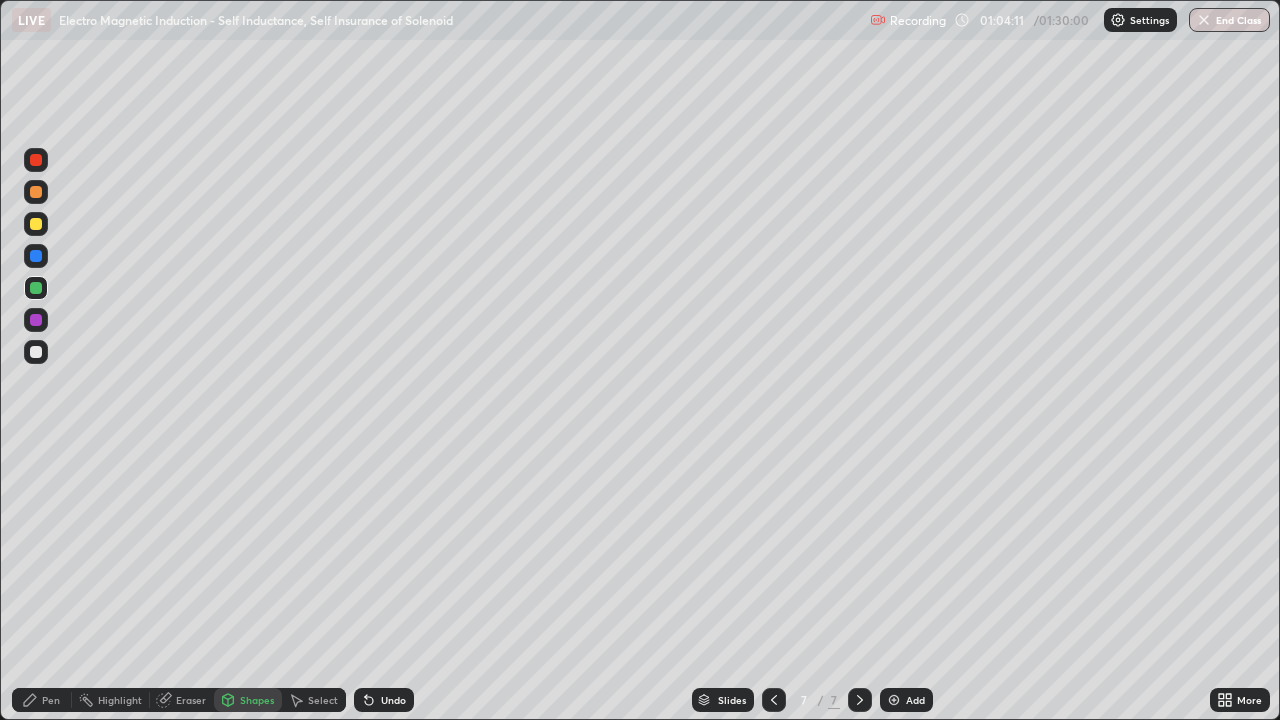 click at bounding box center [36, 192] 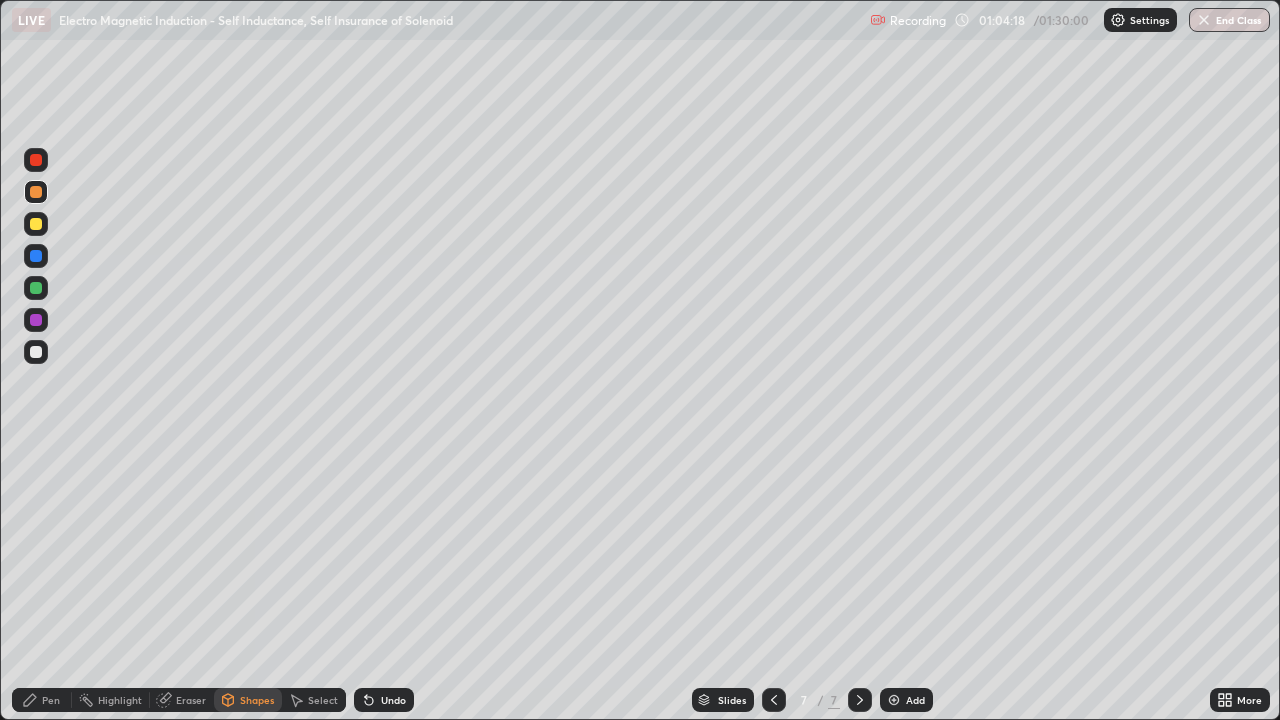 click on "Pen" at bounding box center [51, 700] 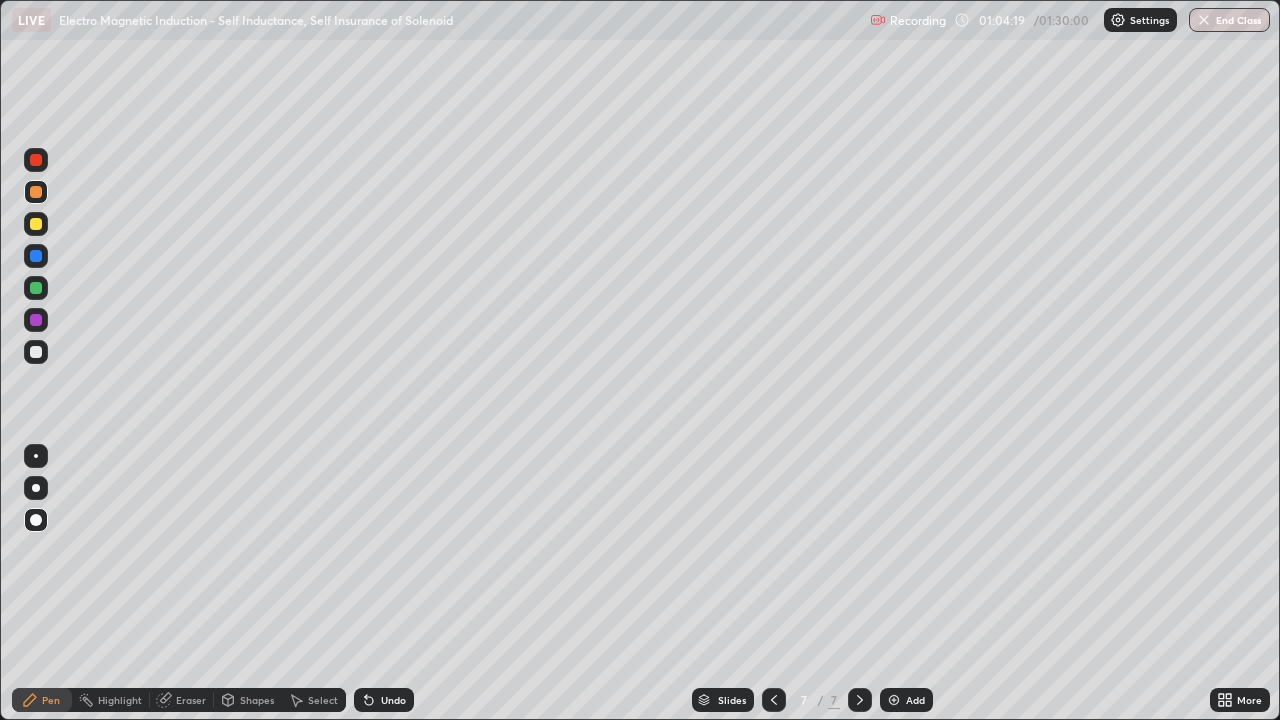 click at bounding box center [36, 456] 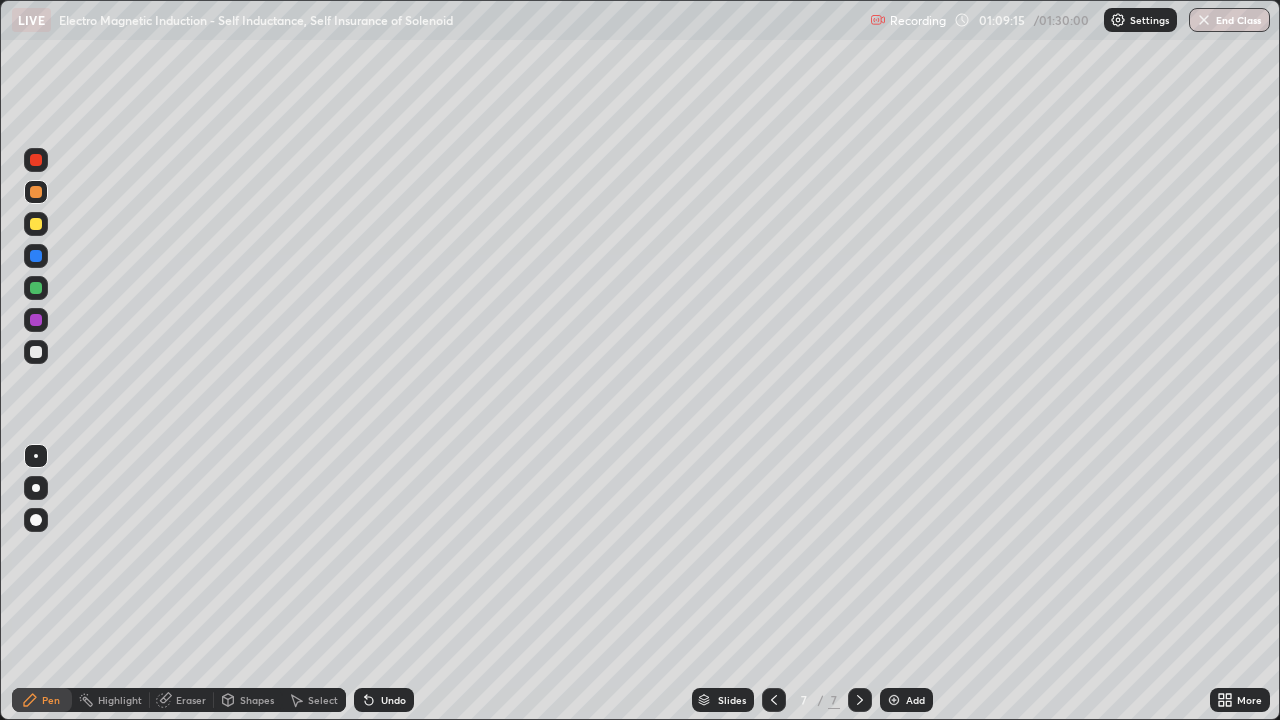 click at bounding box center [36, 224] 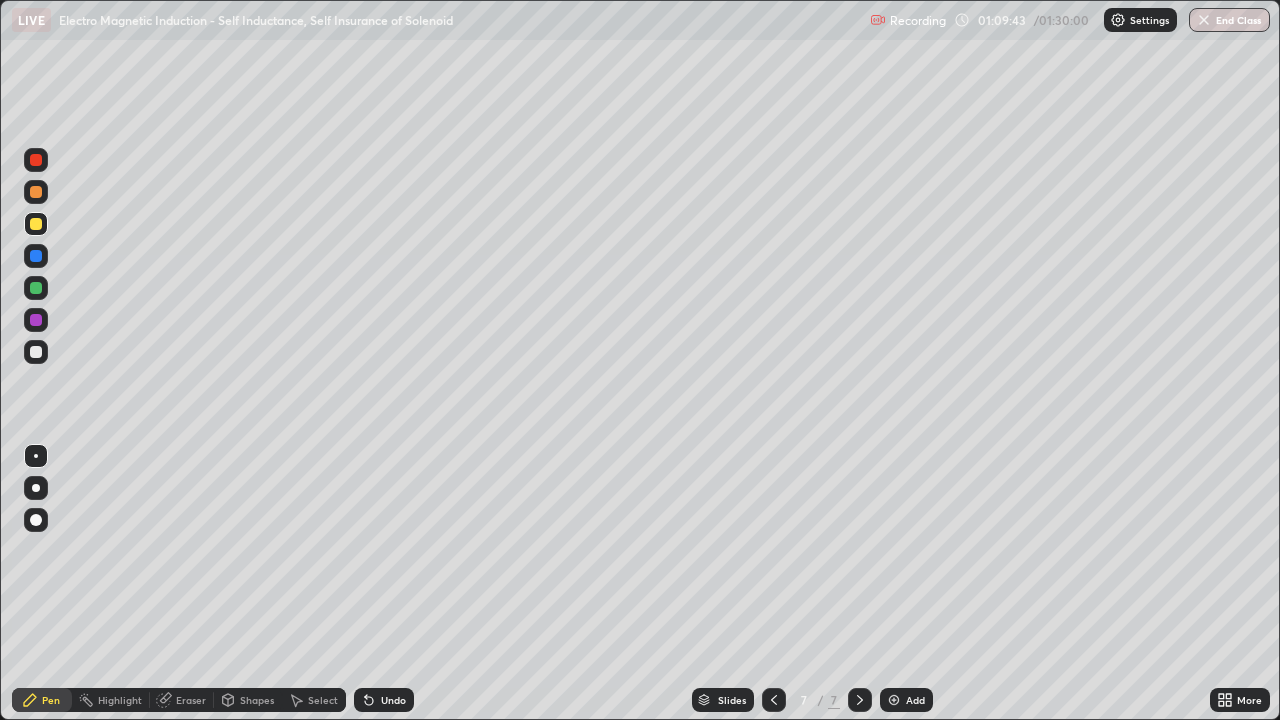 click on "Shapes" at bounding box center (257, 700) 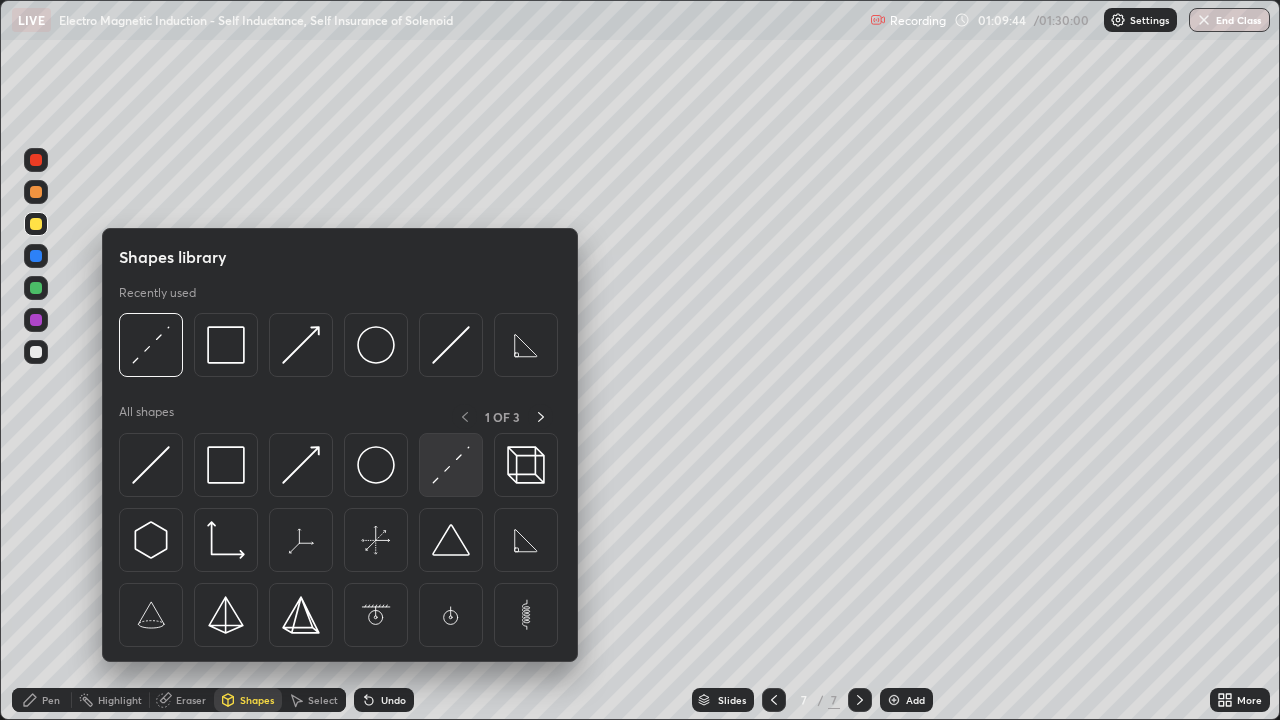 click at bounding box center [451, 465] 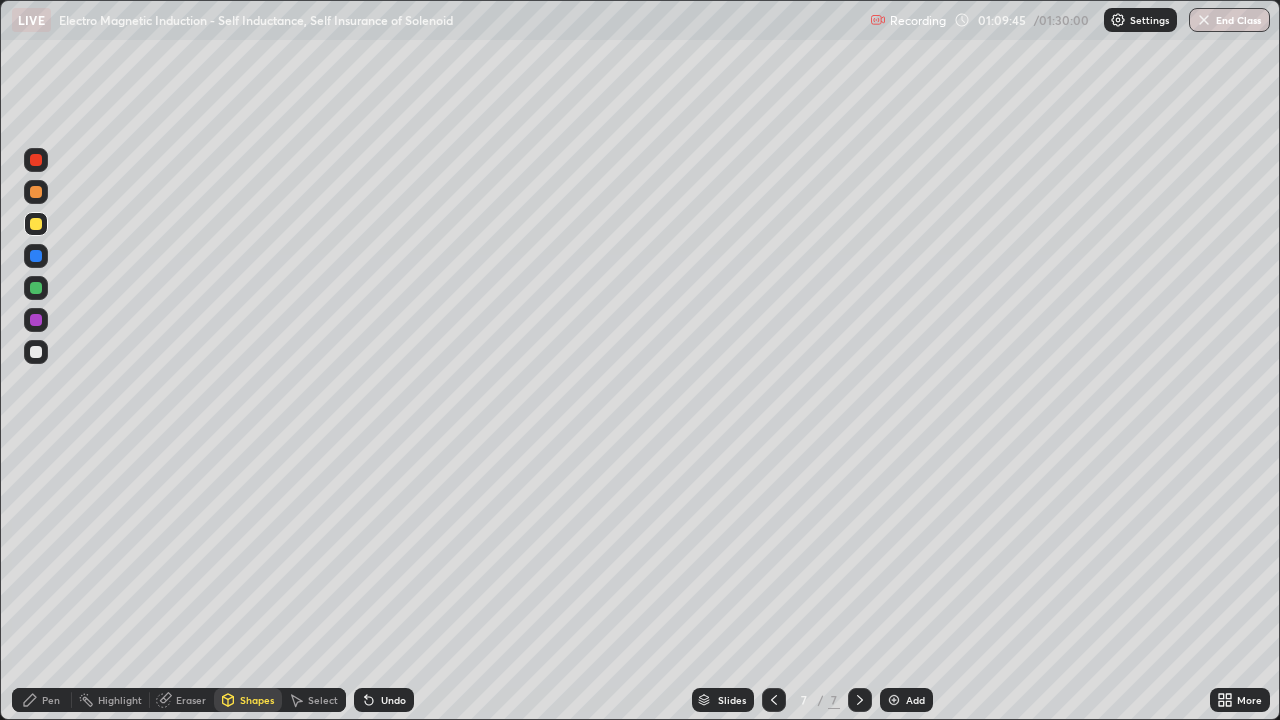 click at bounding box center [36, 288] 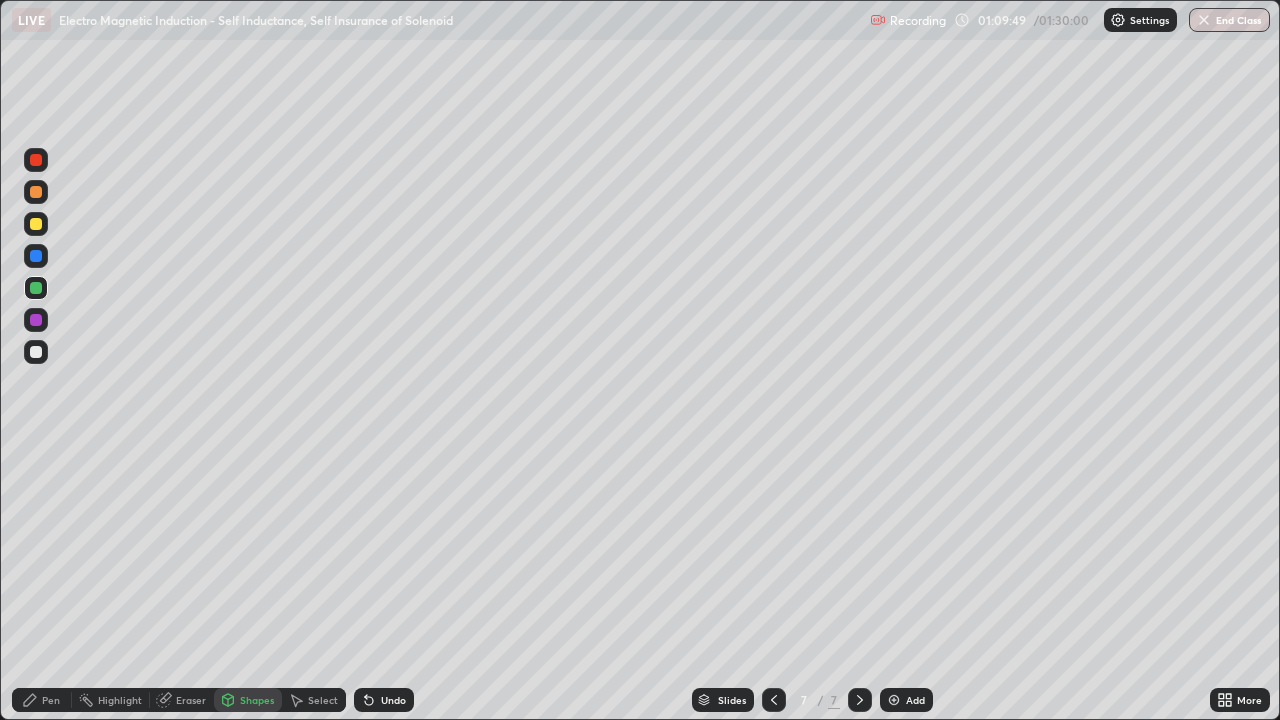 click at bounding box center [36, 352] 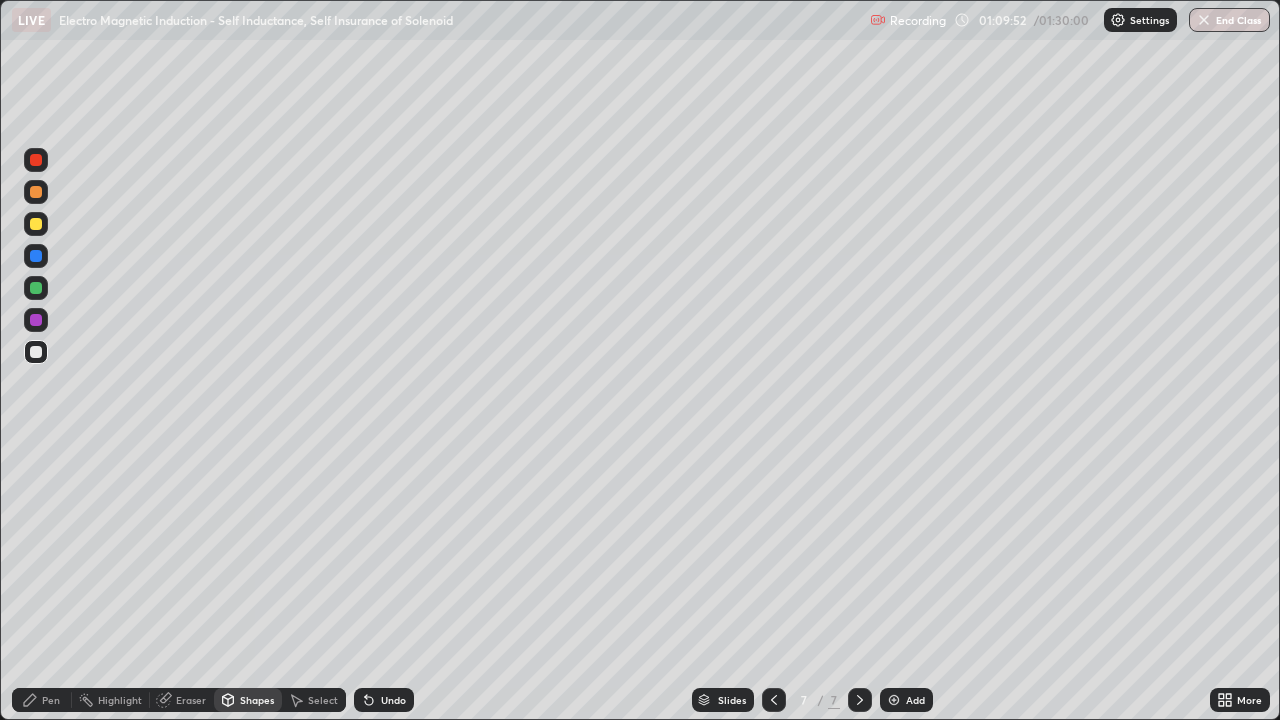 click on "Undo" at bounding box center [384, 700] 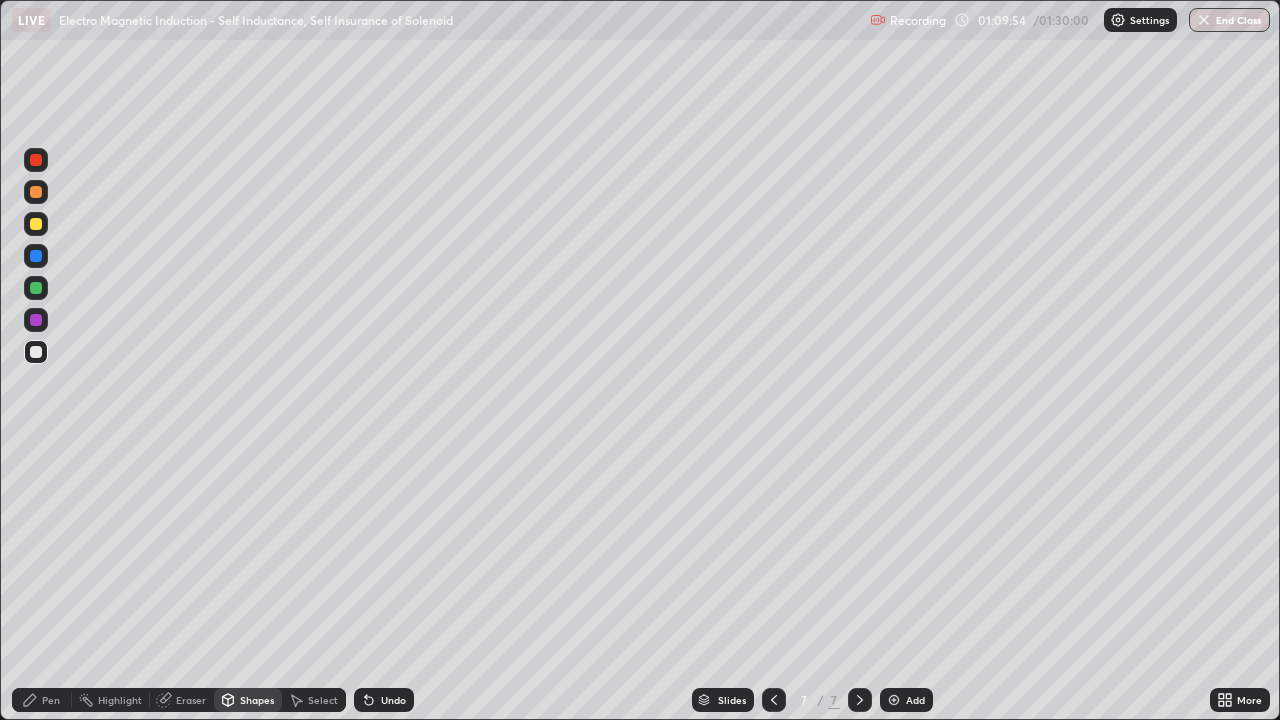 click on "Pen" at bounding box center (51, 700) 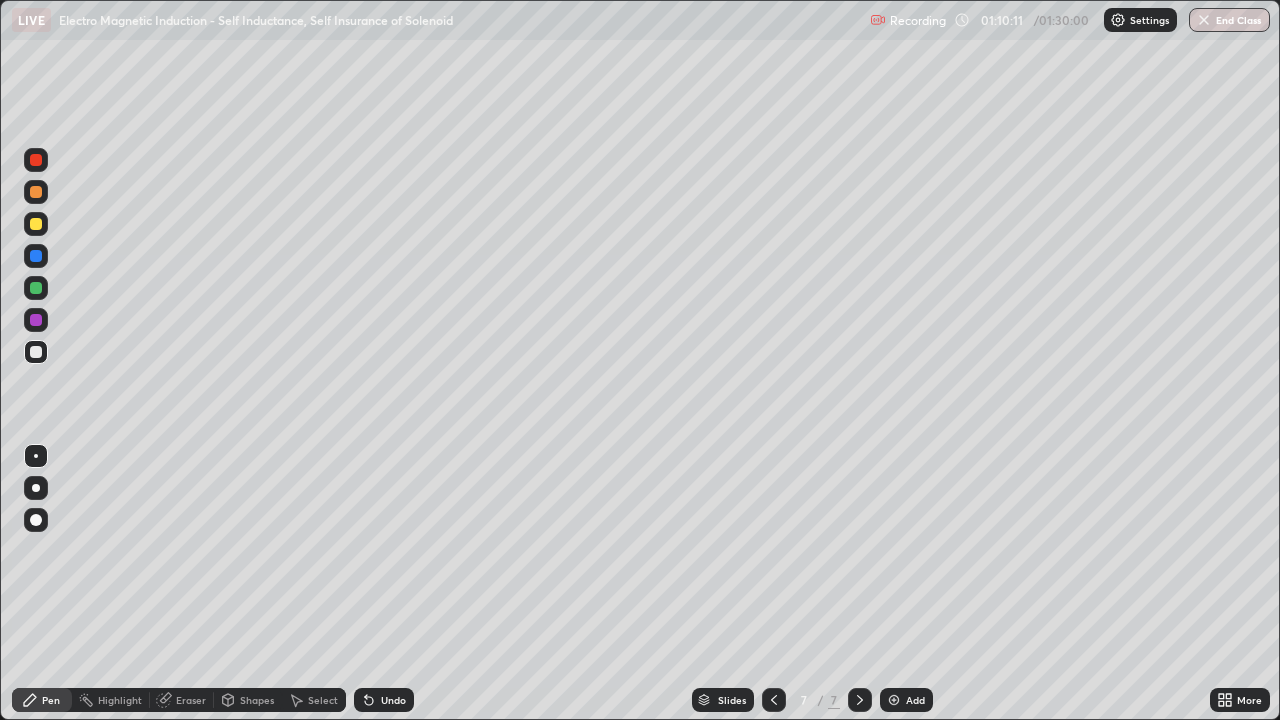 click at bounding box center (36, 352) 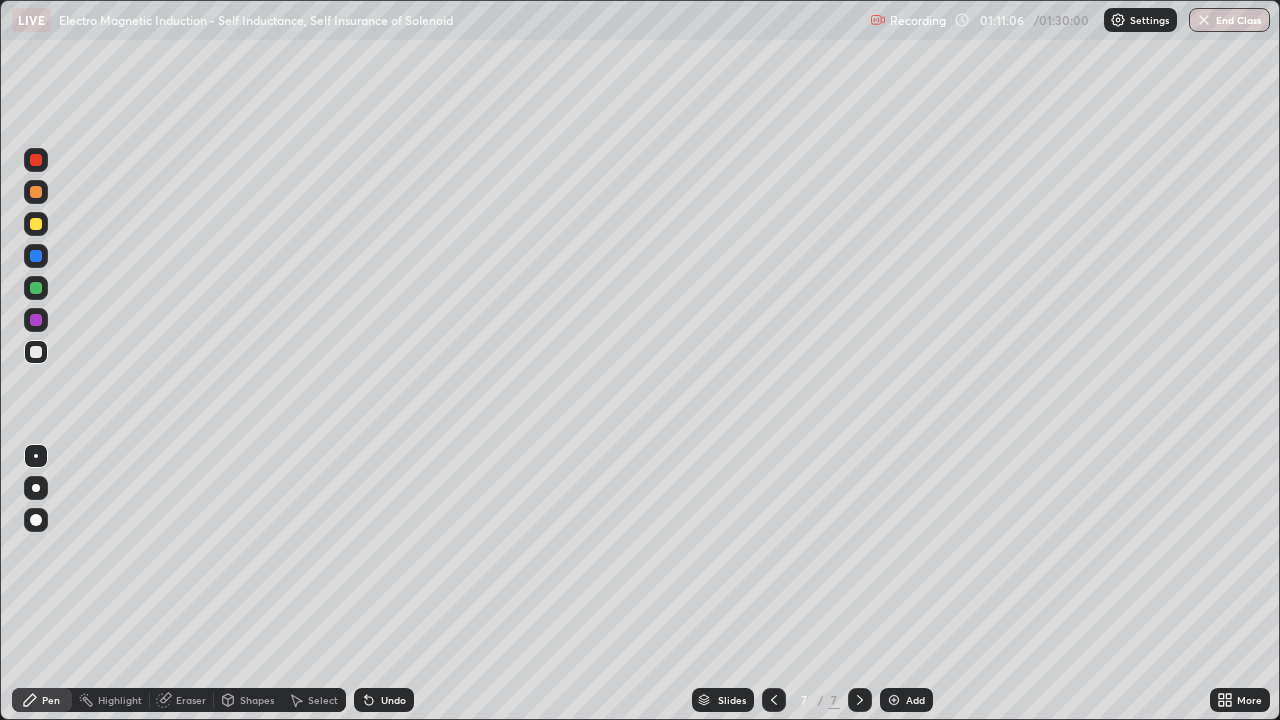 click at bounding box center (36, 288) 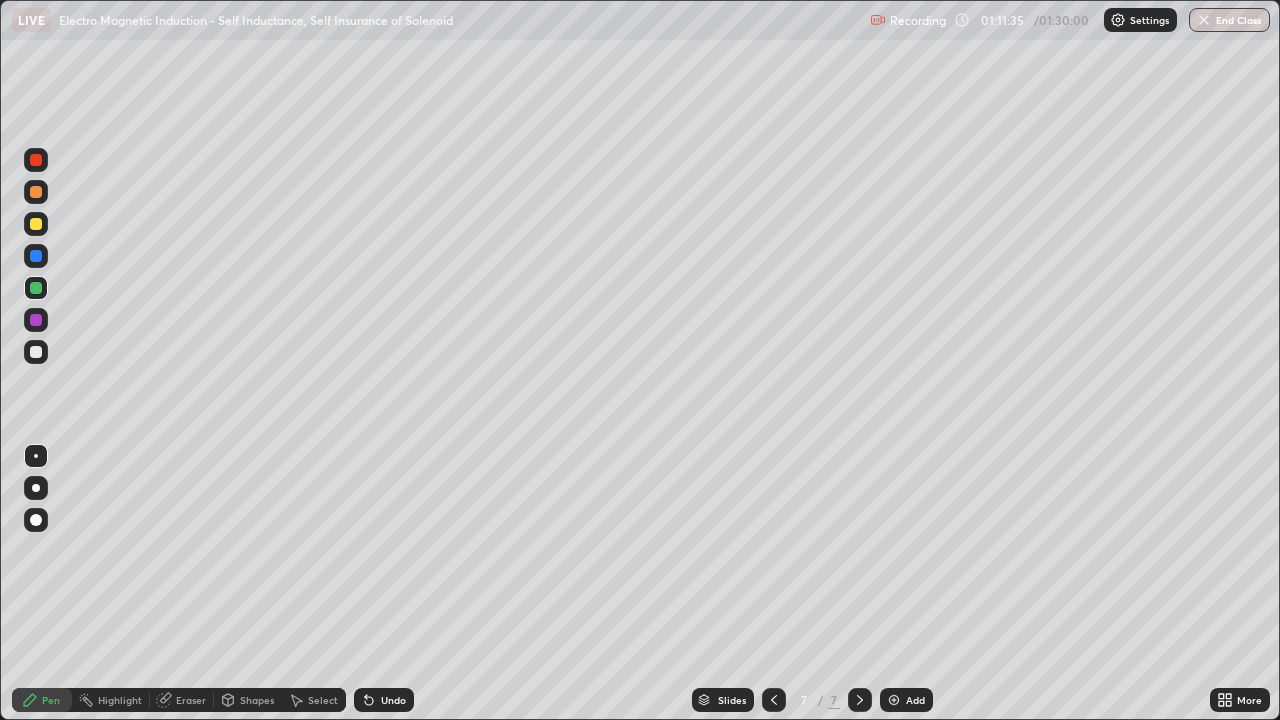 click on "Select" at bounding box center (323, 700) 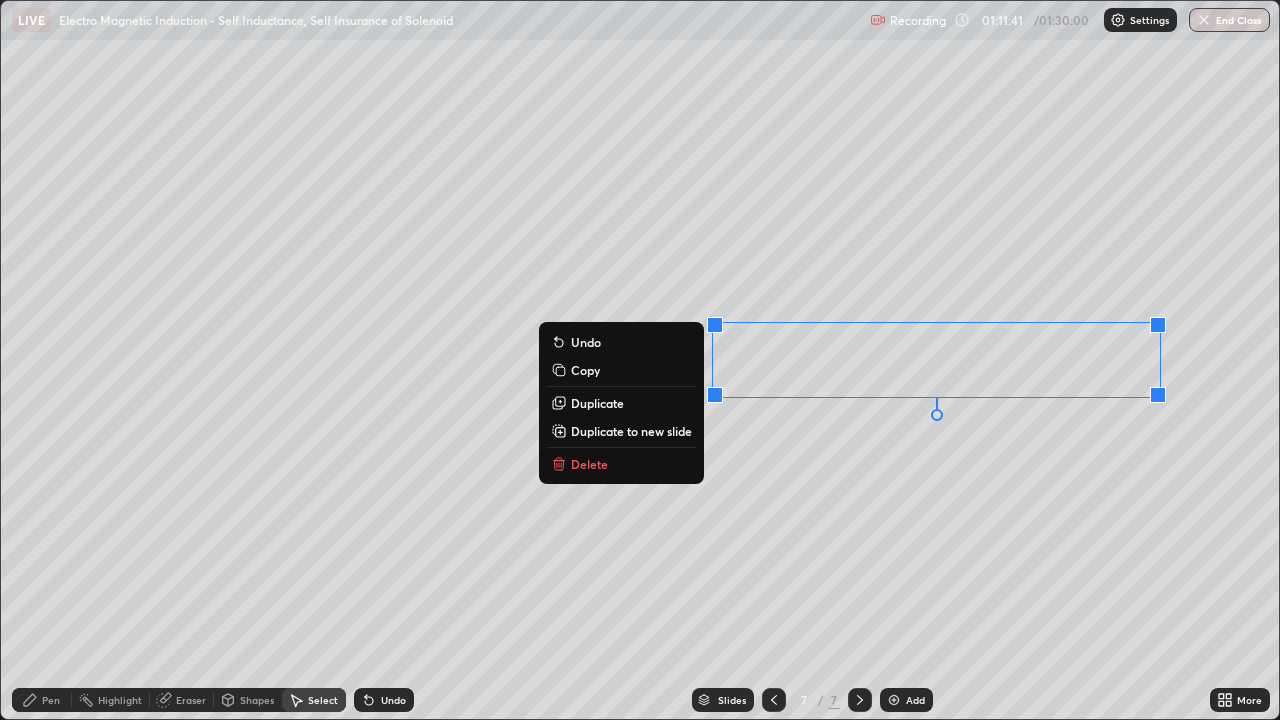 click on "Pen" at bounding box center [42, 700] 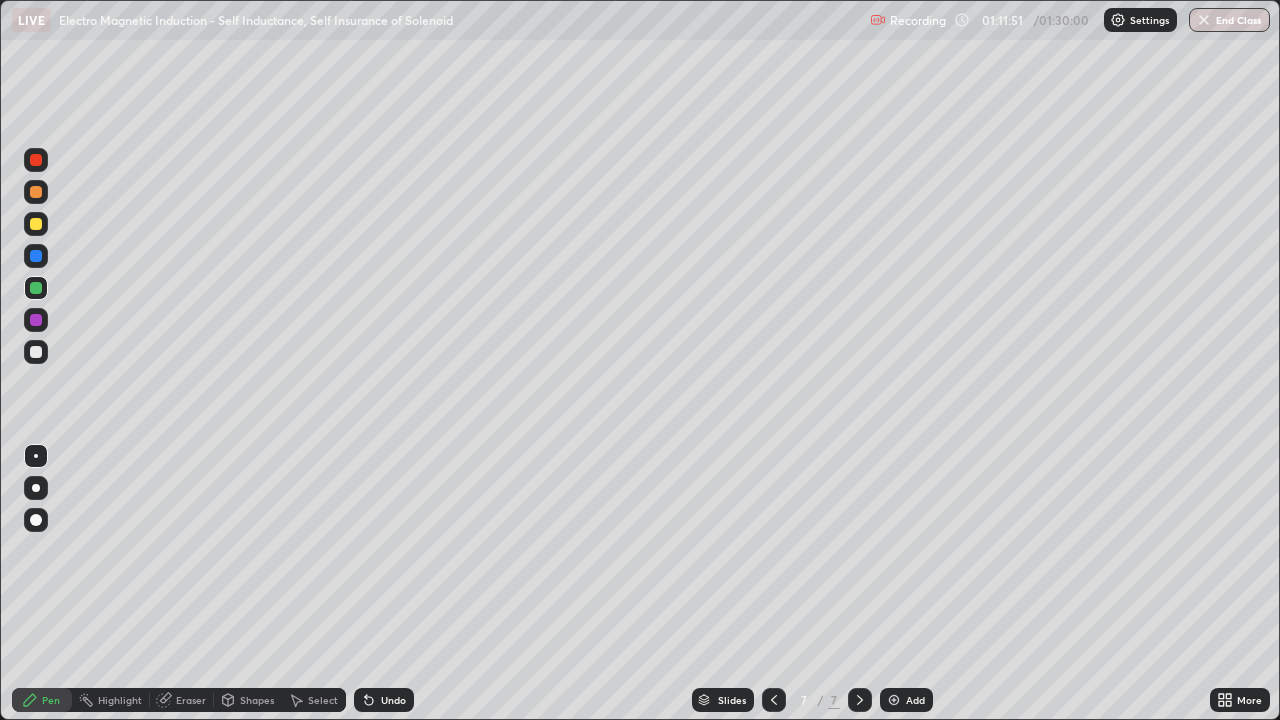 click at bounding box center [36, 352] 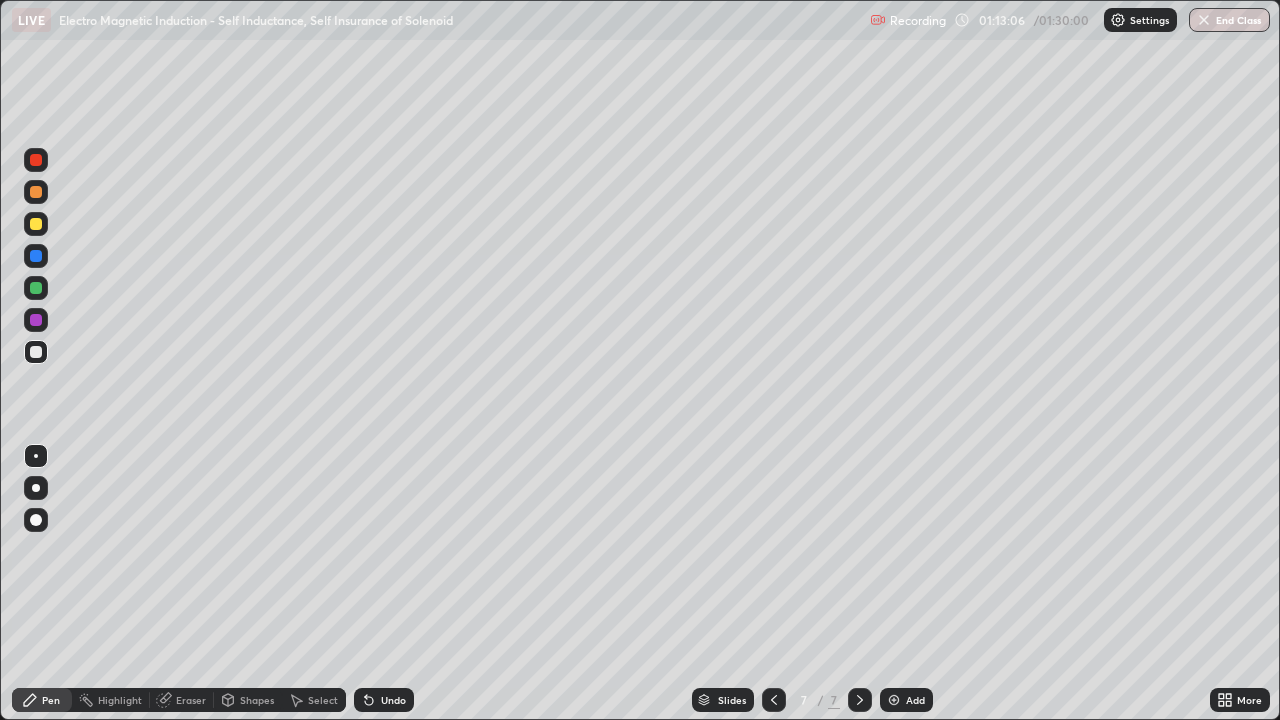 click on "Eraser" at bounding box center [182, 700] 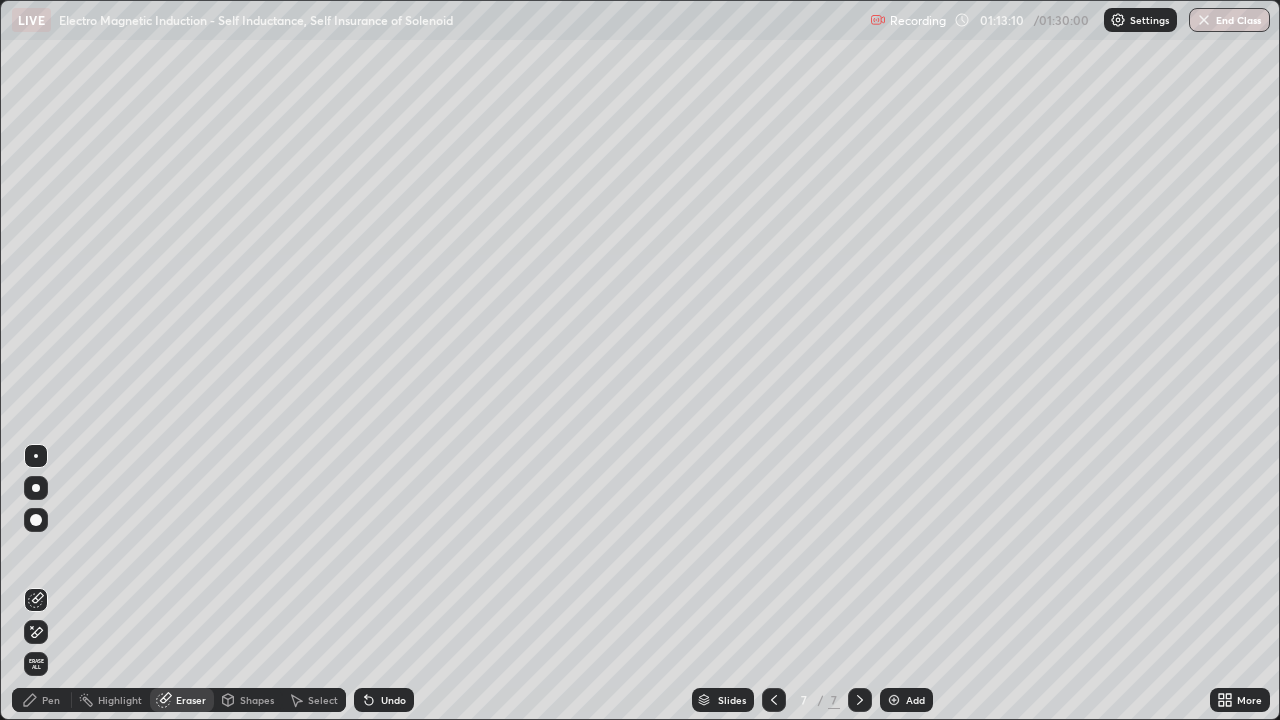click on "Pen" at bounding box center (42, 700) 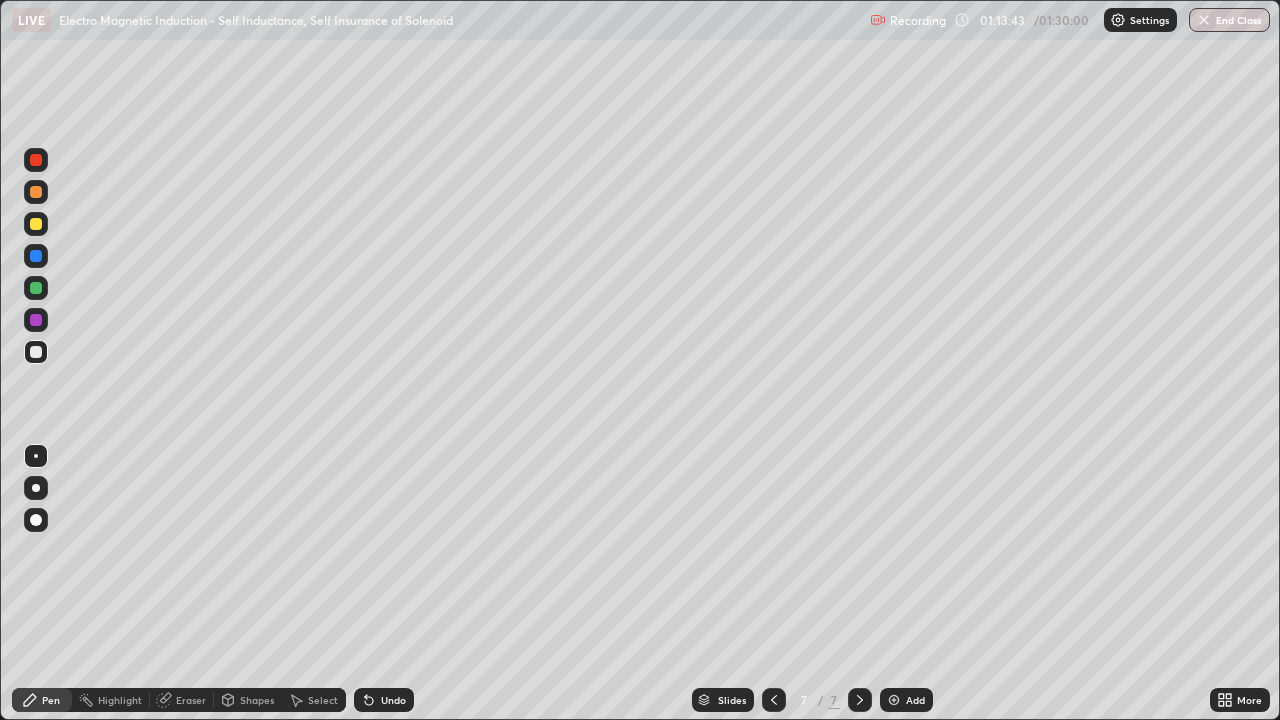 click at bounding box center (36, 160) 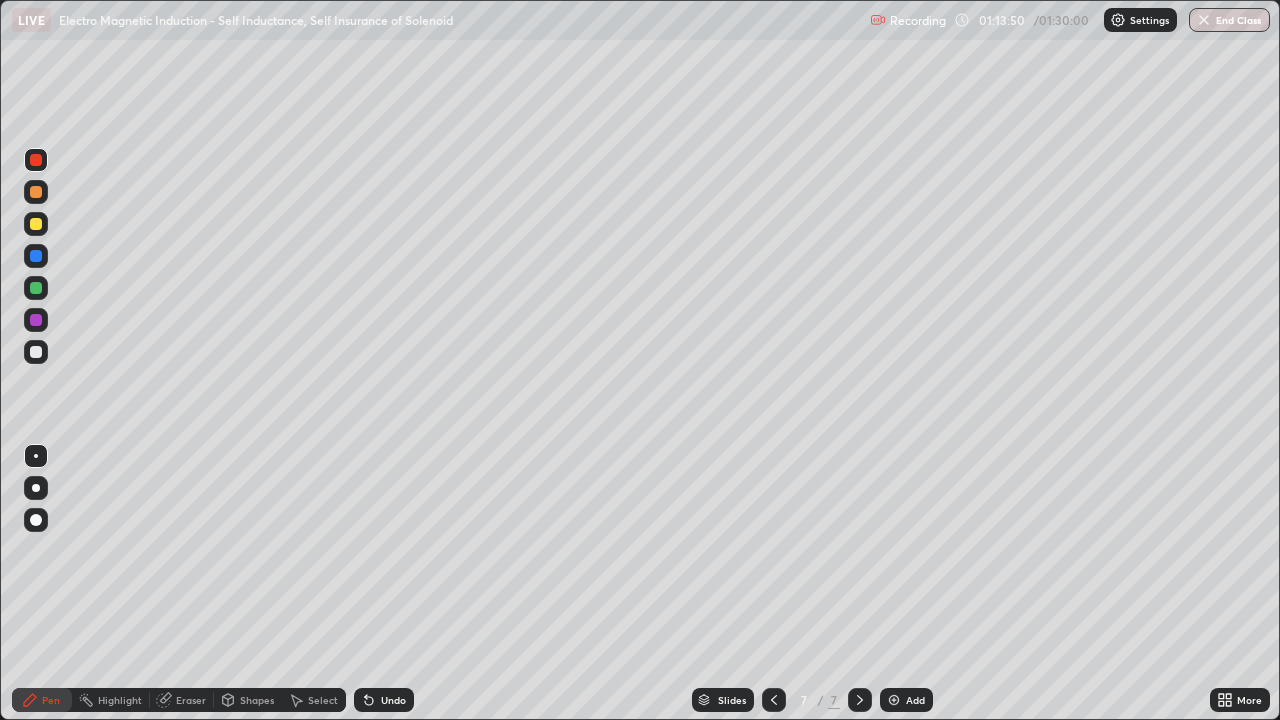 click at bounding box center [36, 288] 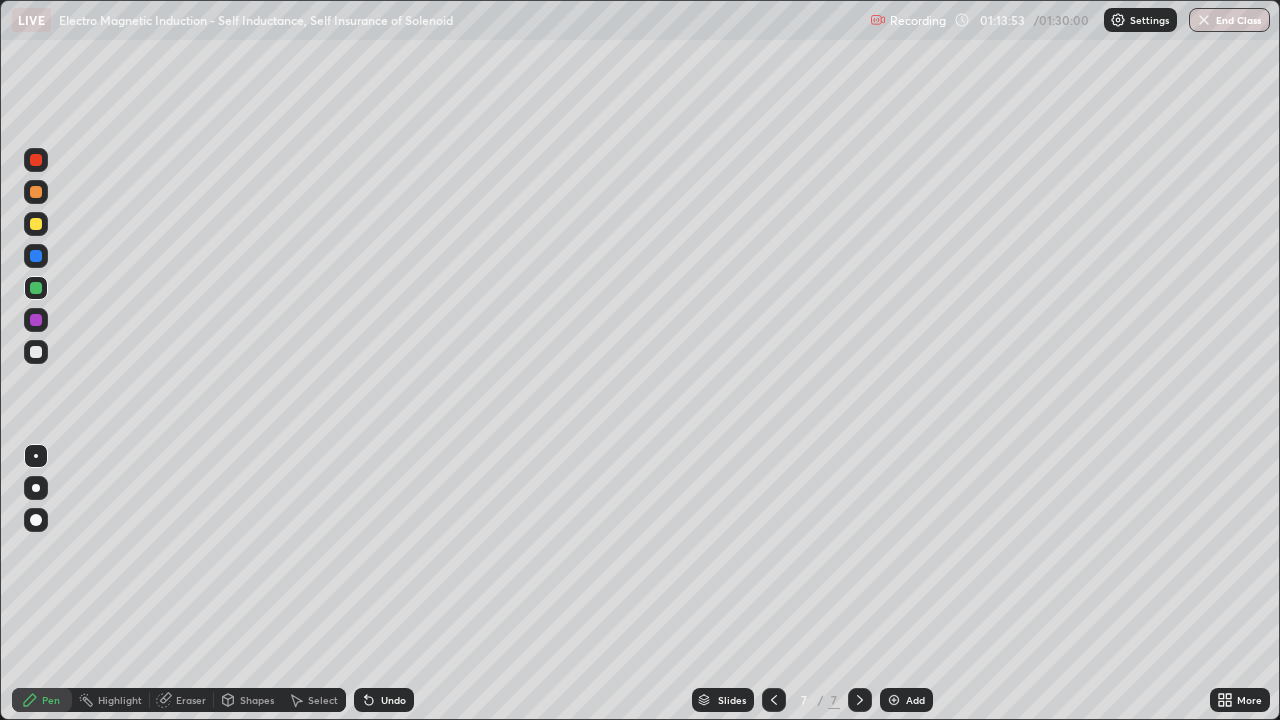 click at bounding box center [36, 224] 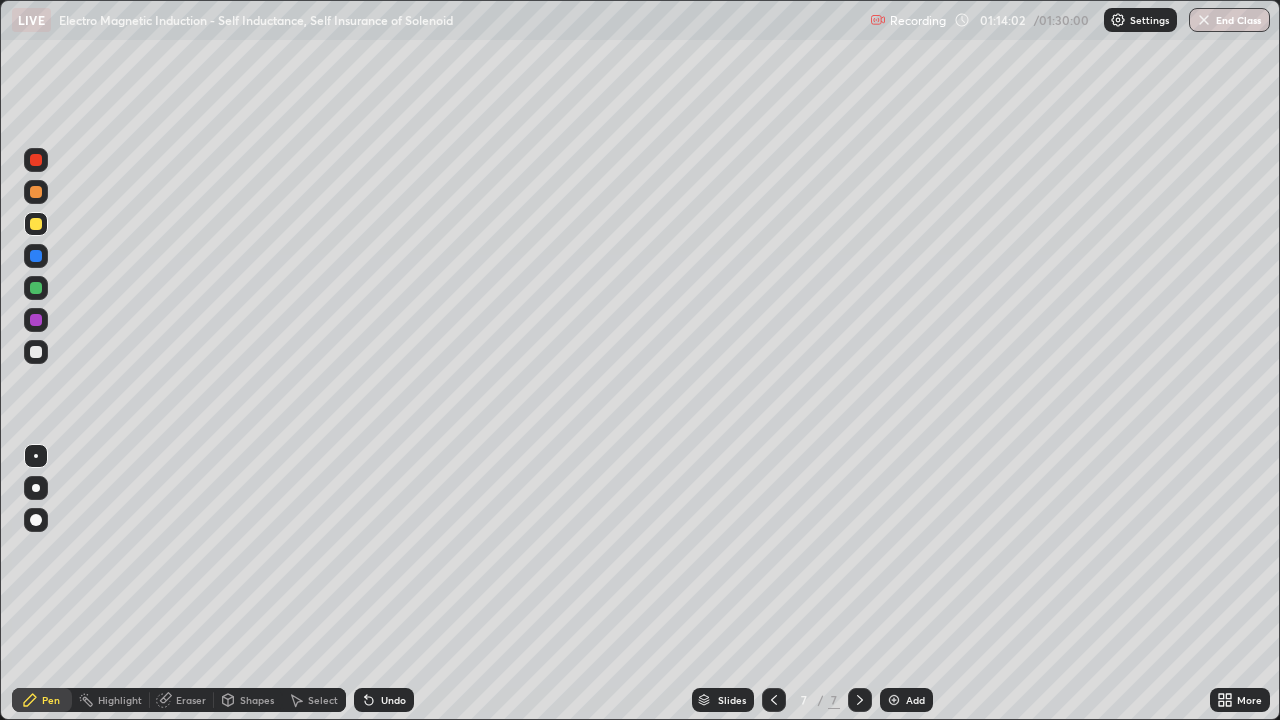 click at bounding box center [36, 352] 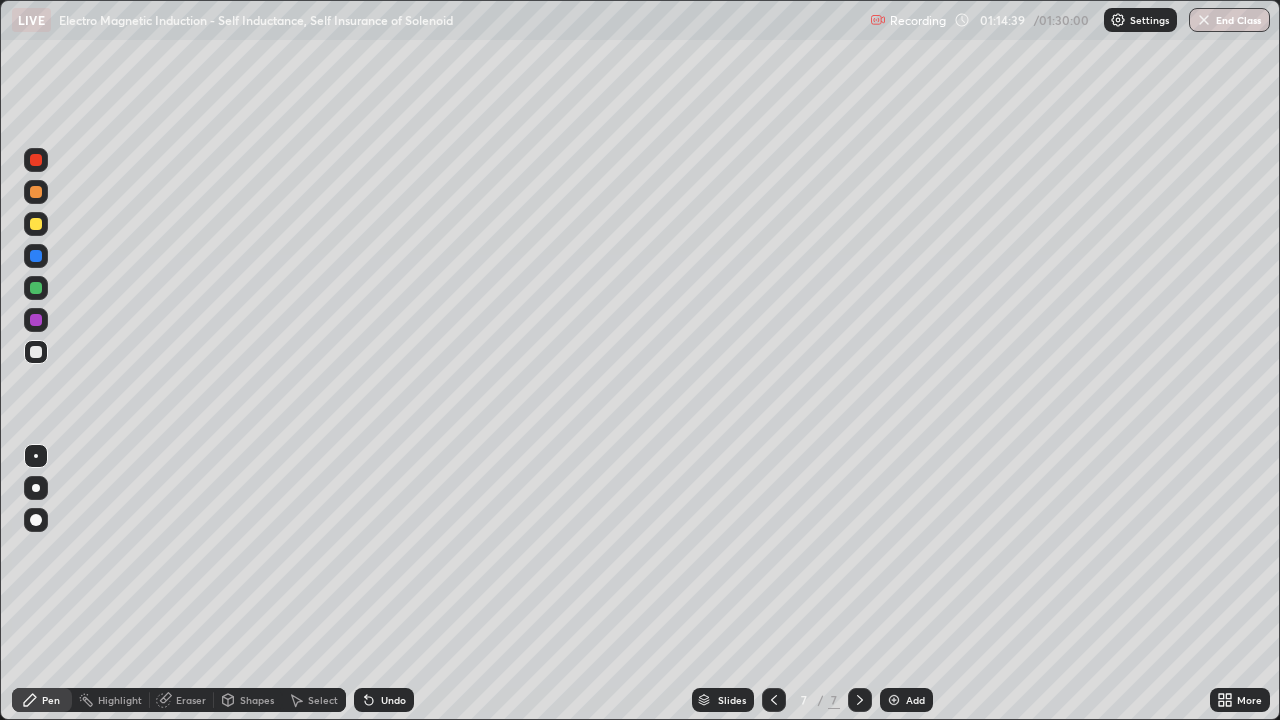 click on "Select" at bounding box center (323, 700) 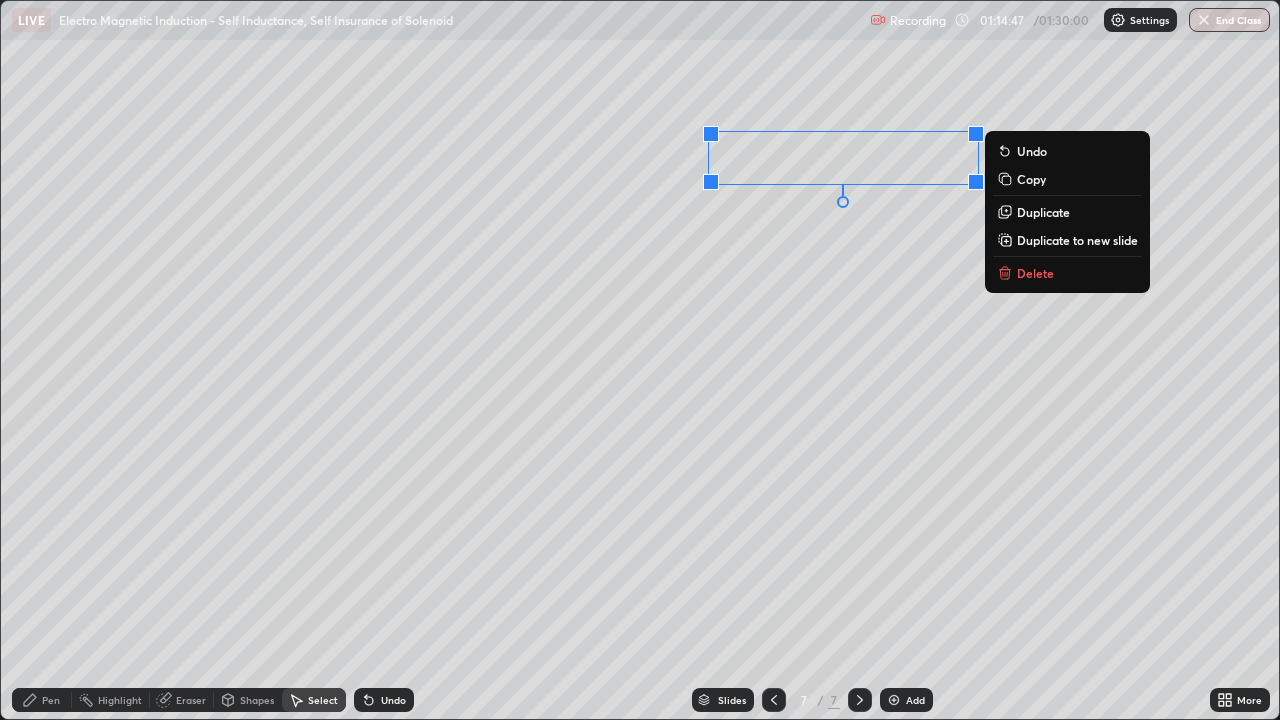 click on "0 ° Undo Copy Duplicate Duplicate to new slide Delete" at bounding box center [640, 360] 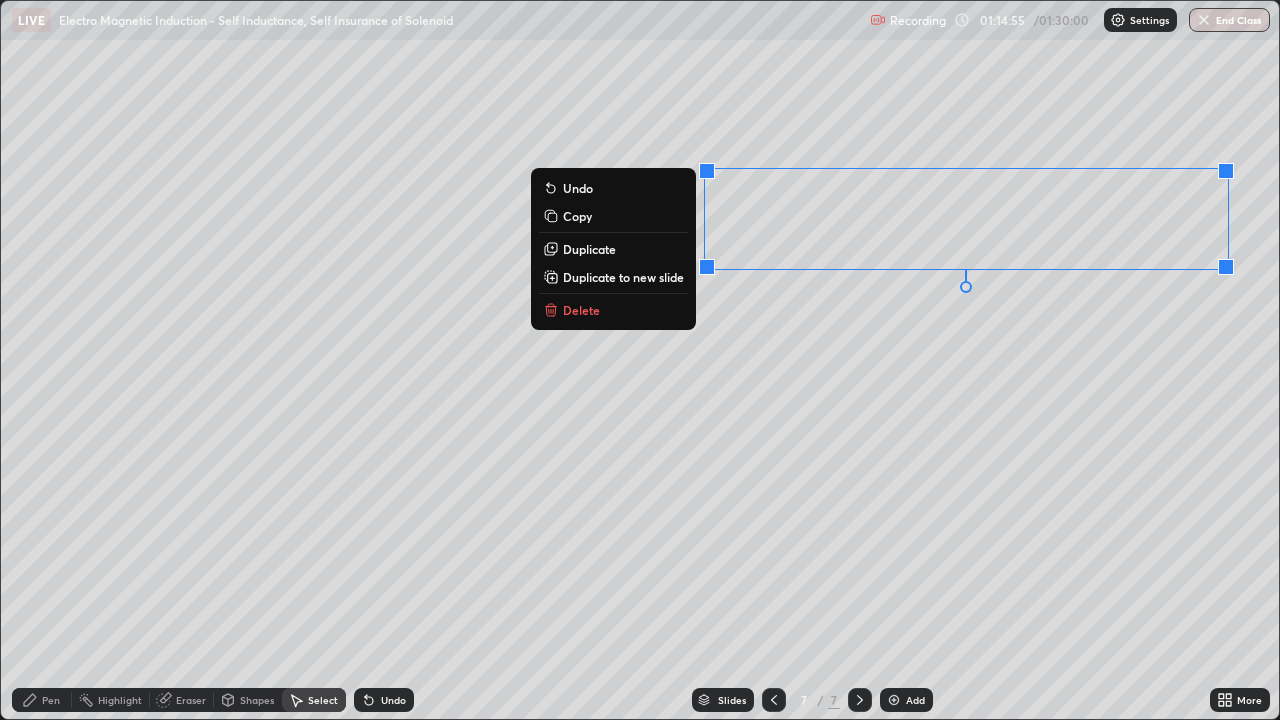 click on "0 ° Undo Copy Duplicate Duplicate to new slide Delete" at bounding box center [640, 360] 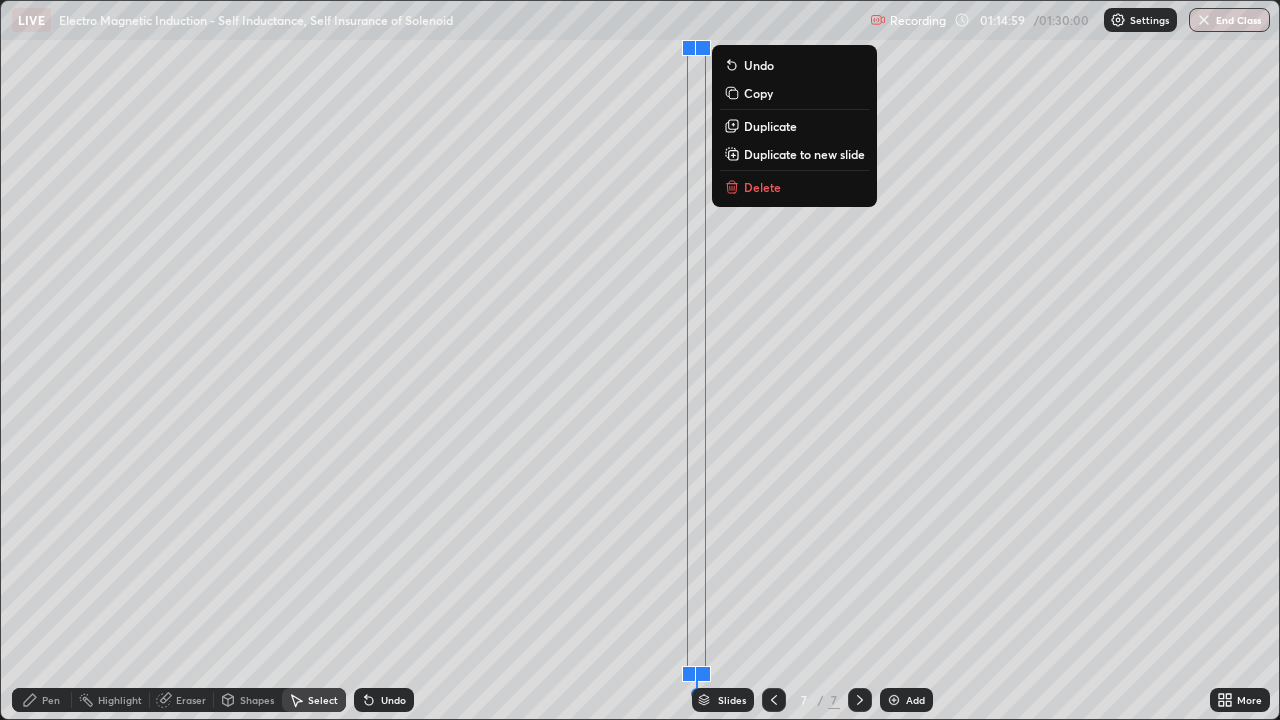 click on "0 ° Undo Copy Duplicate Duplicate to new slide Delete" at bounding box center (640, 360) 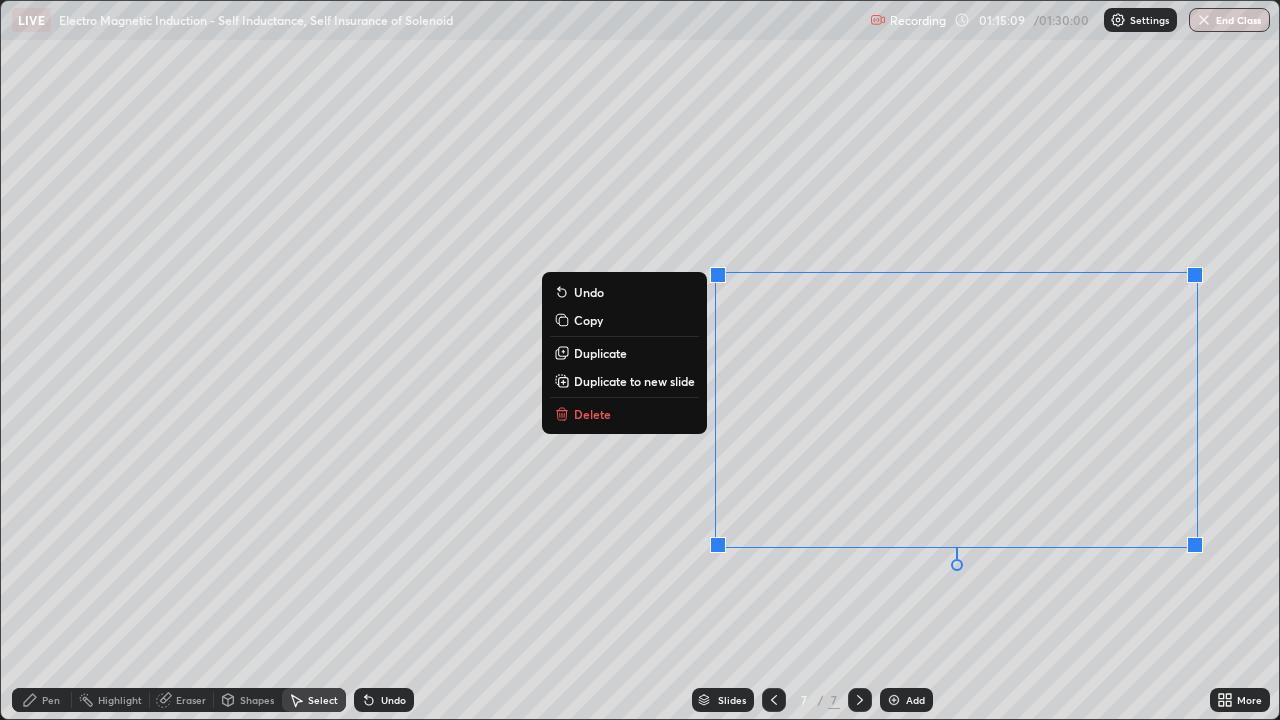 click on "Pen" at bounding box center (51, 700) 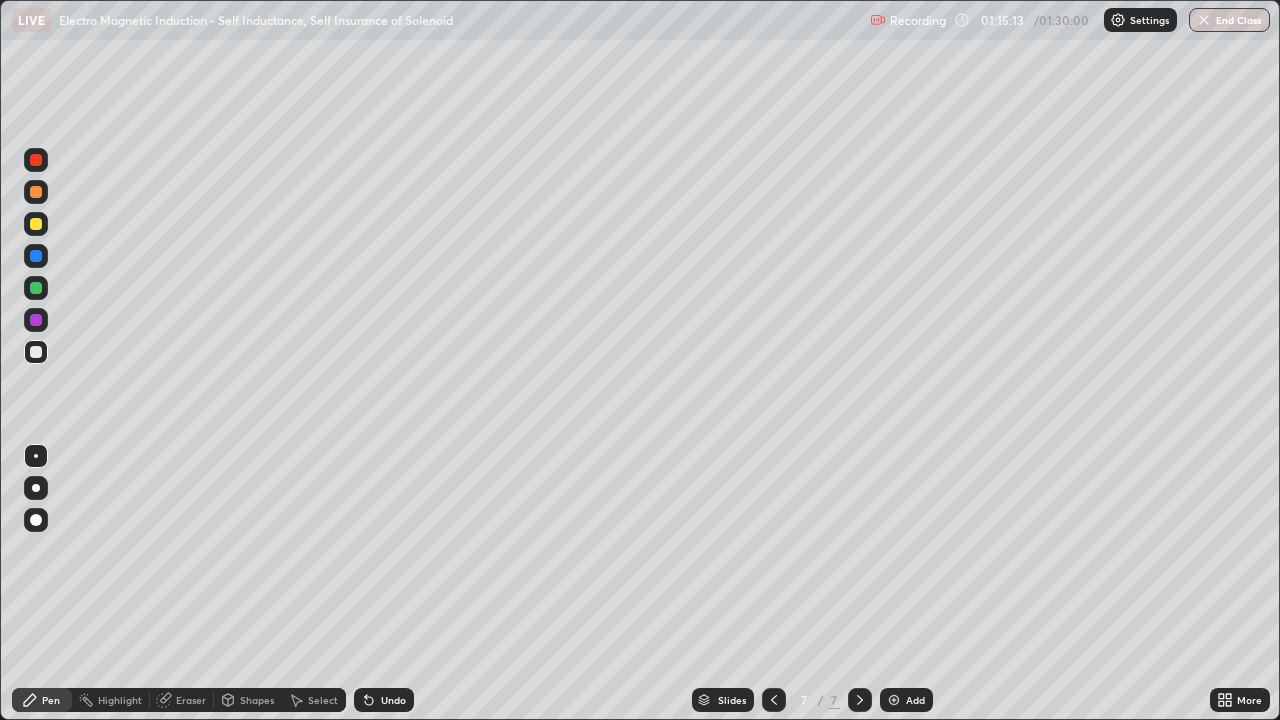 click at bounding box center (36, 224) 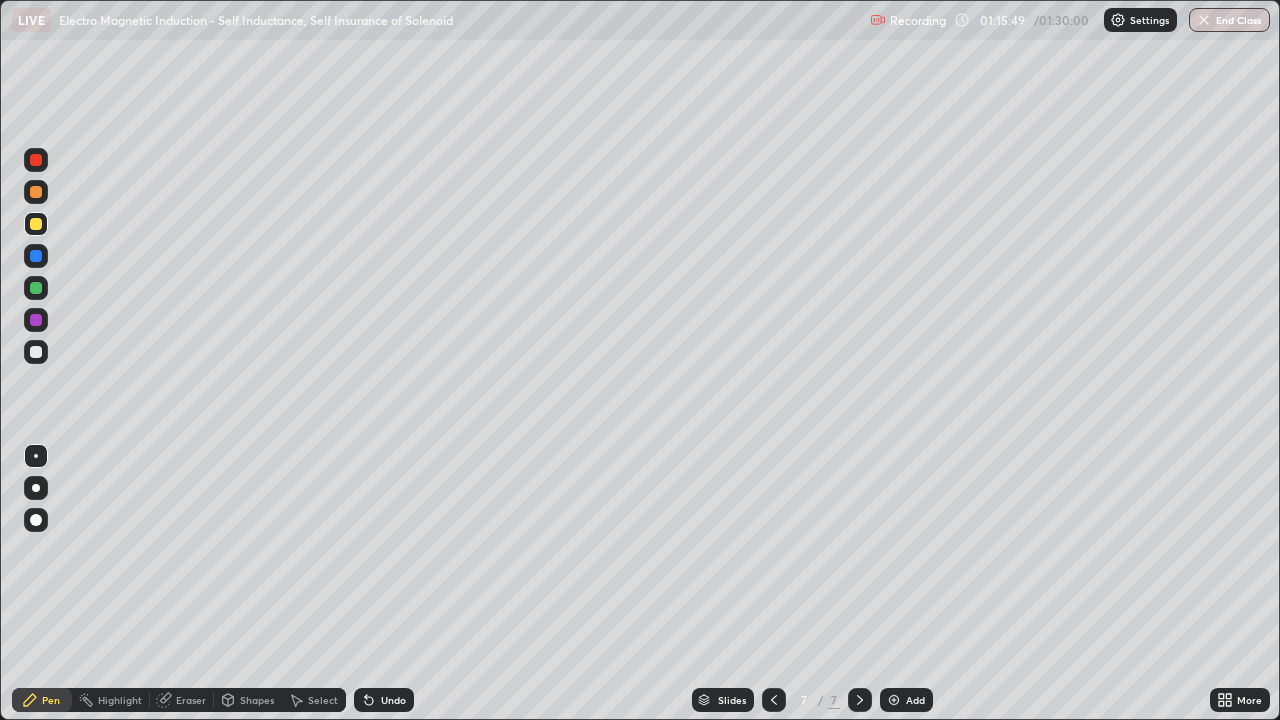 click on "Shapes" at bounding box center (257, 700) 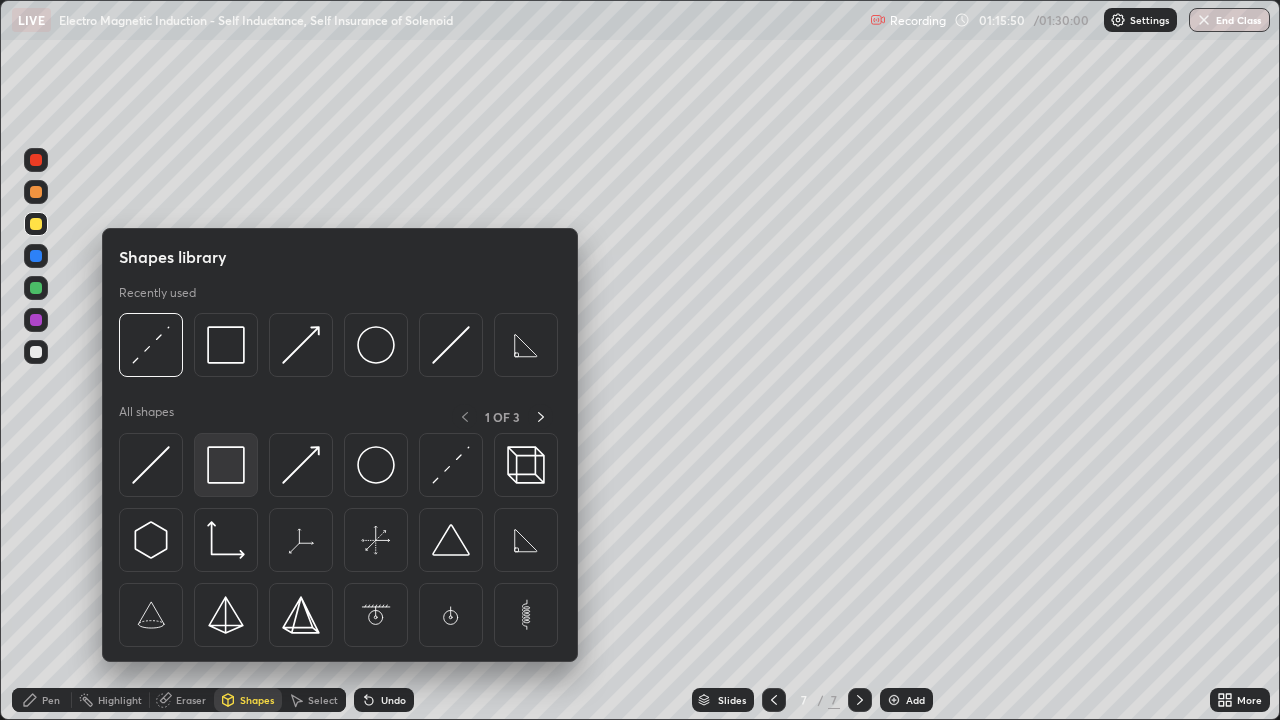 click at bounding box center (226, 465) 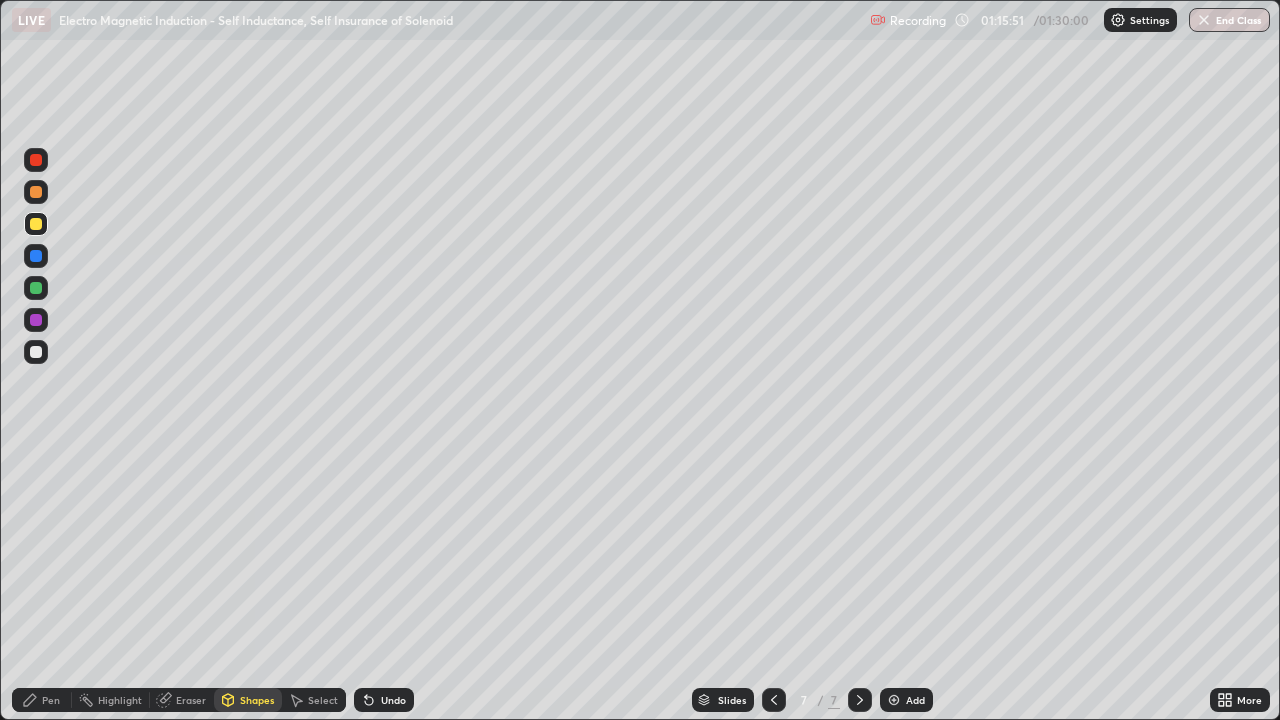 click at bounding box center [36, 256] 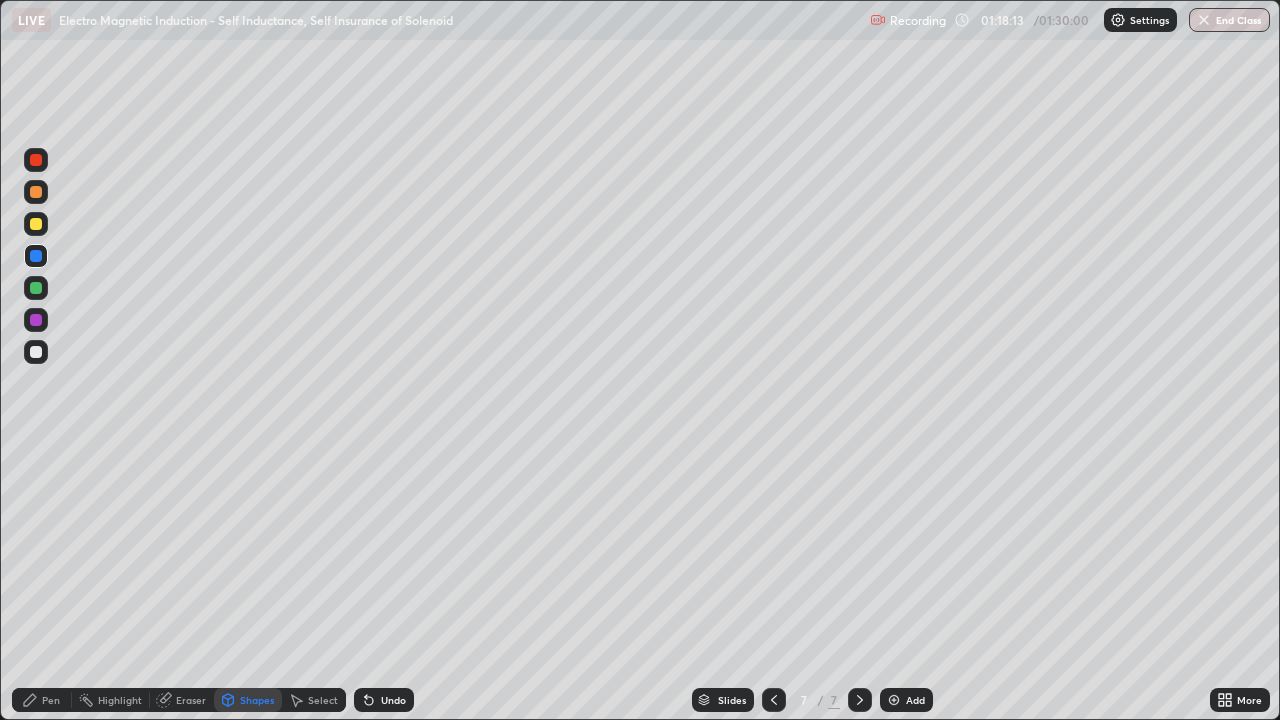 click at bounding box center [894, 700] 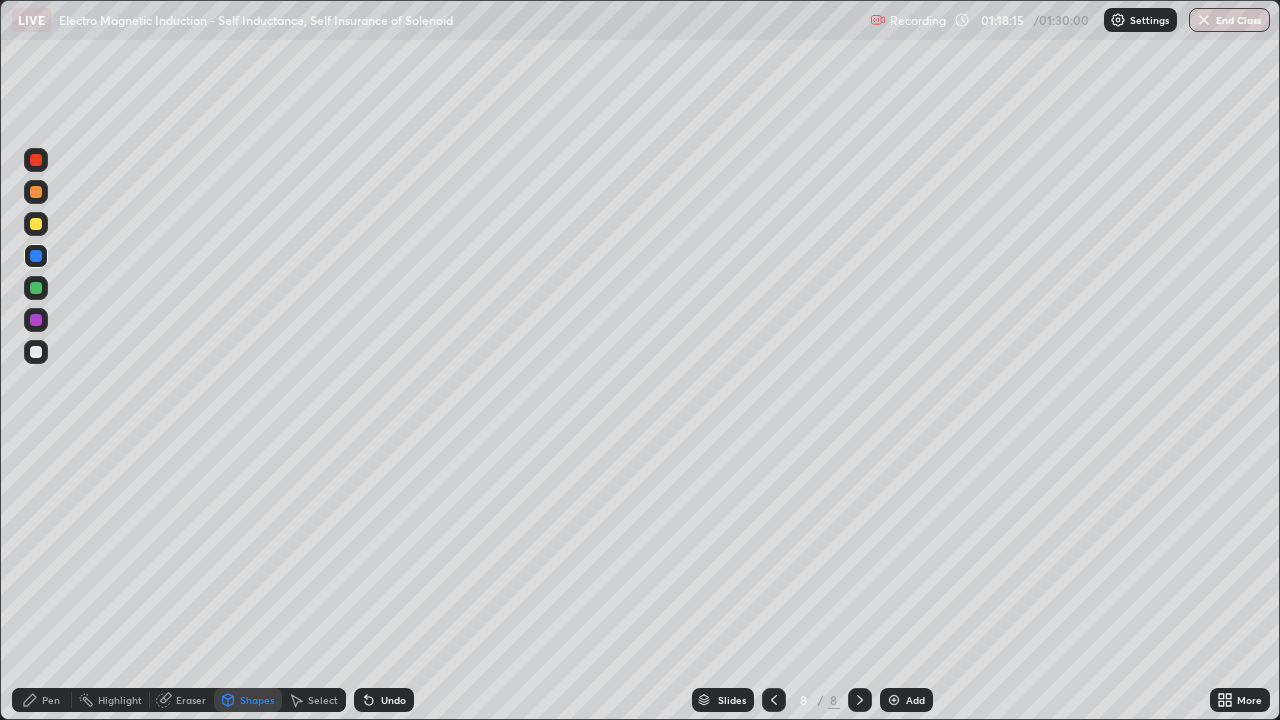 click at bounding box center (36, 352) 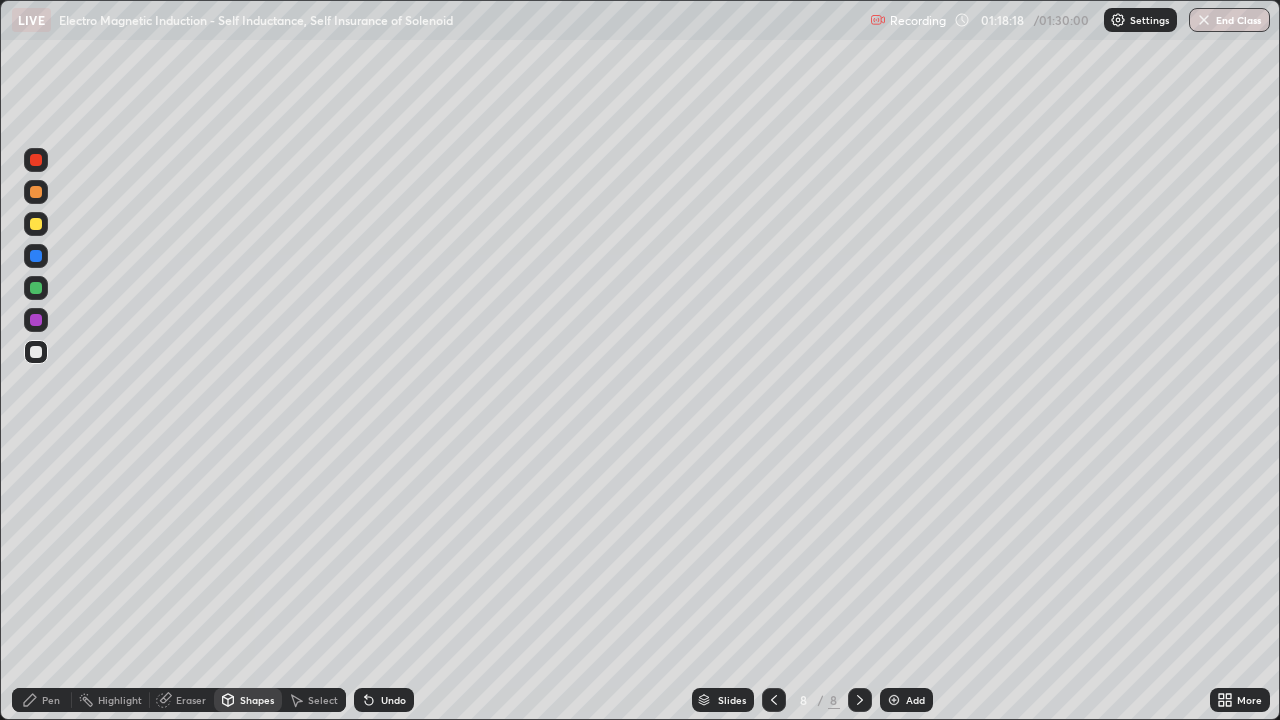 click on "Undo" at bounding box center (393, 700) 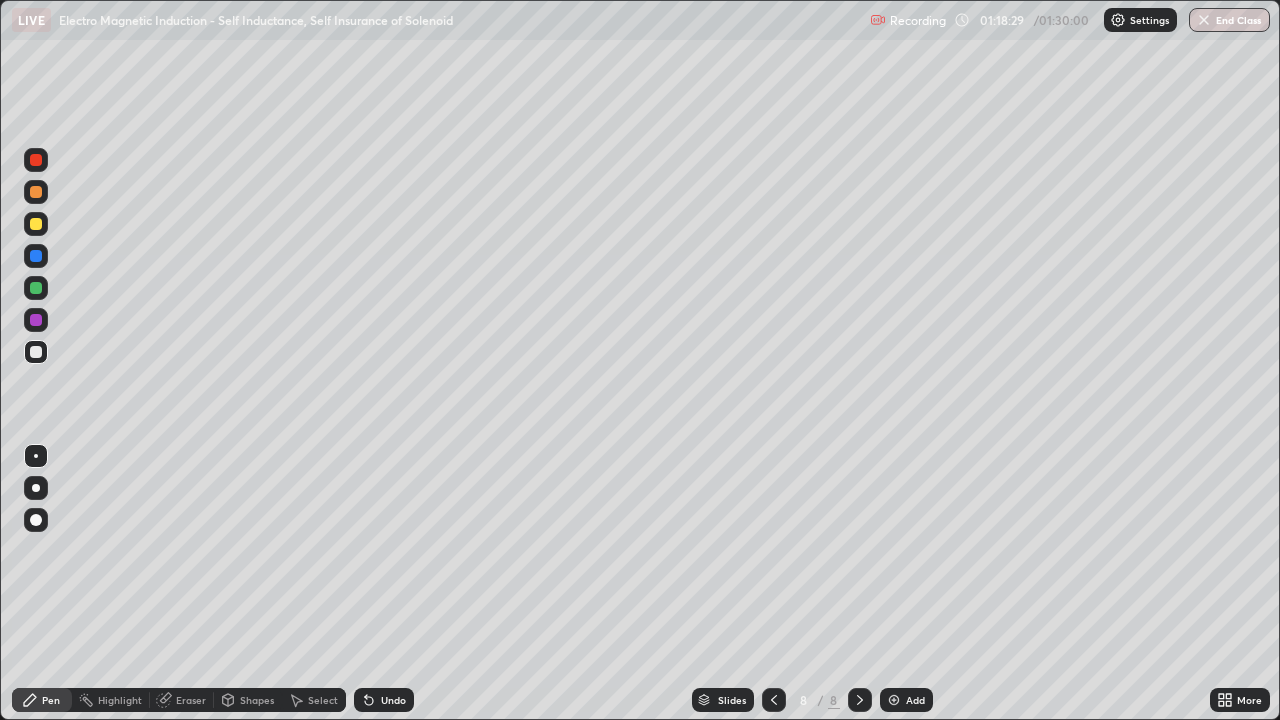 click at bounding box center [36, 288] 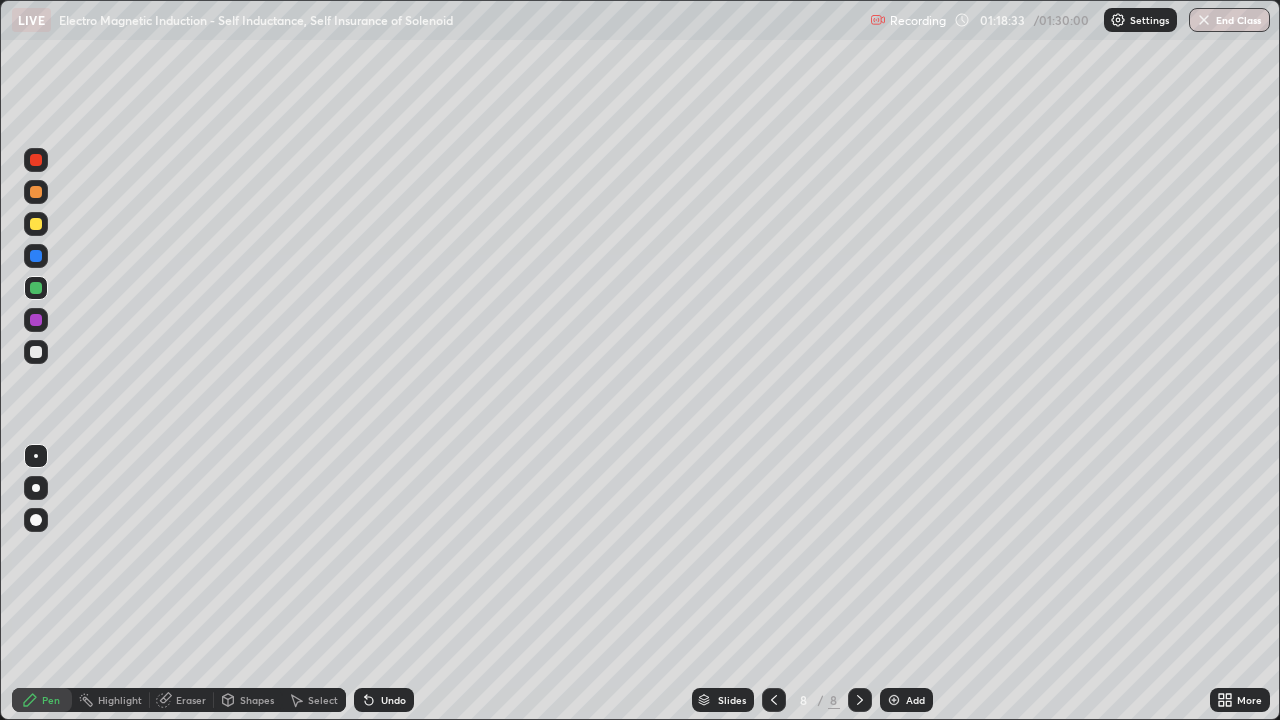 click at bounding box center (36, 352) 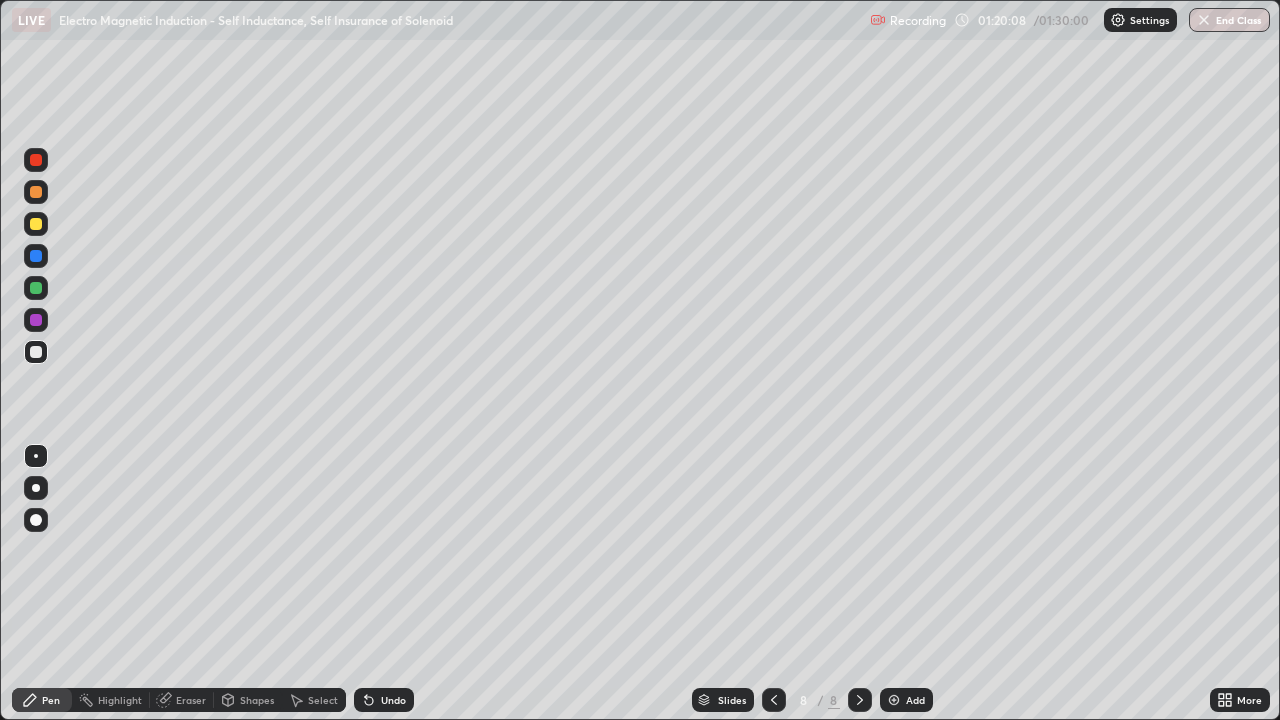 click on "Select" at bounding box center [323, 700] 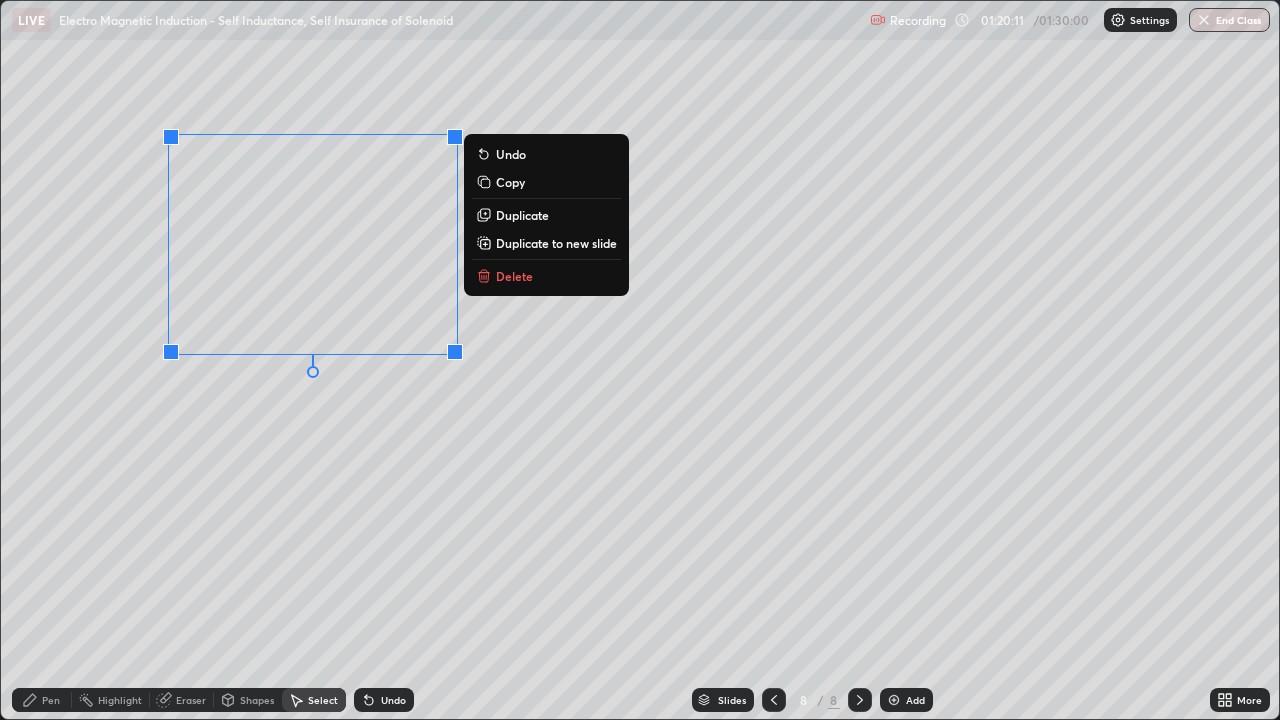 click on "Delete" at bounding box center [514, 276] 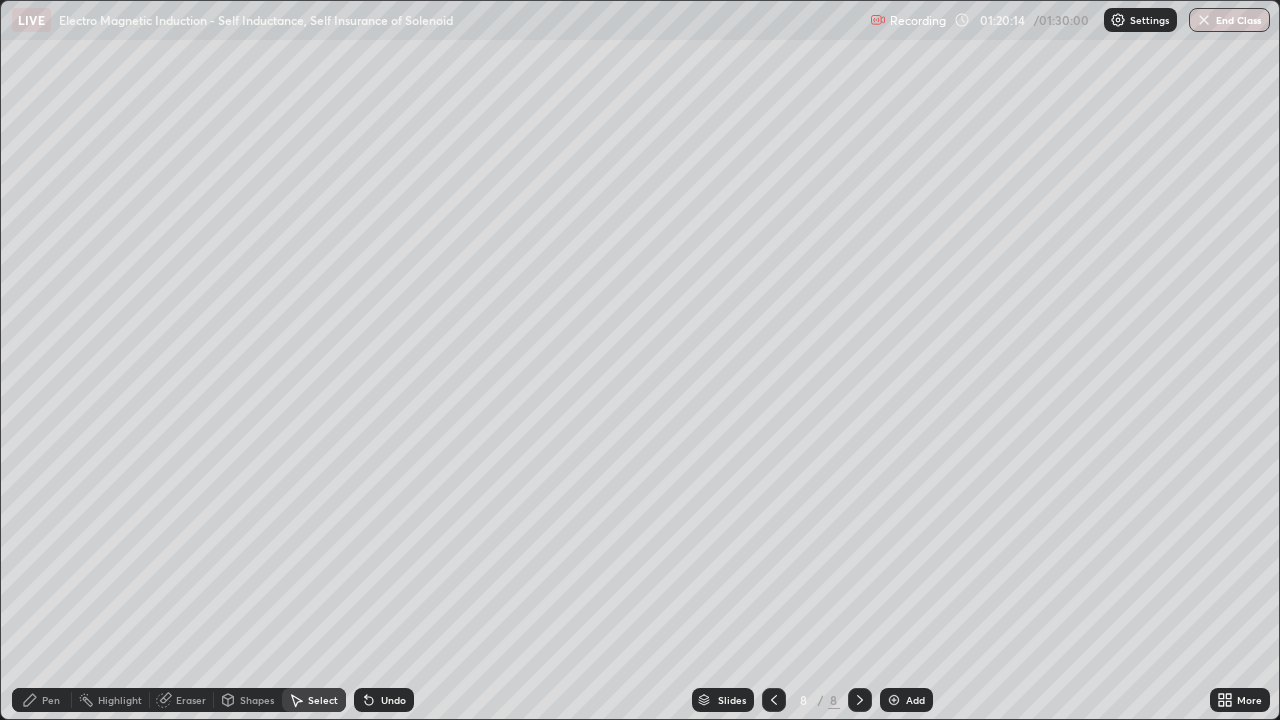 click on "End Class" at bounding box center (1229, 20) 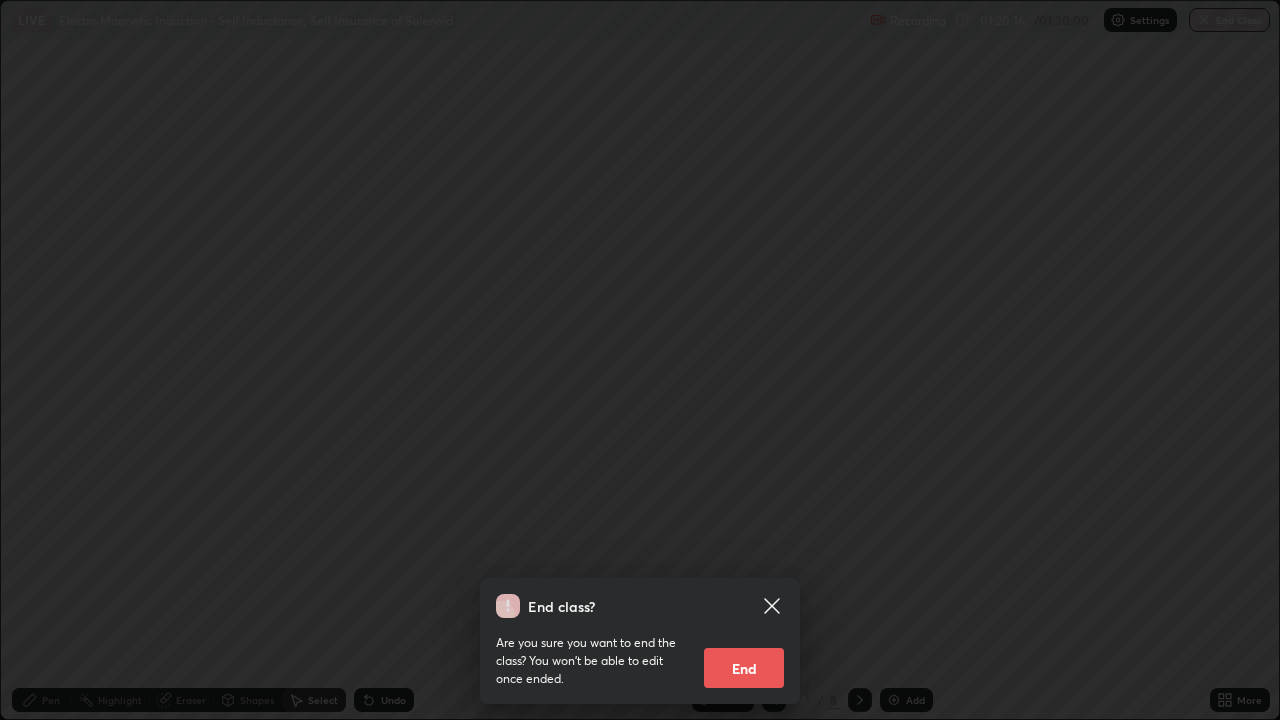 click on "End" at bounding box center [744, 668] 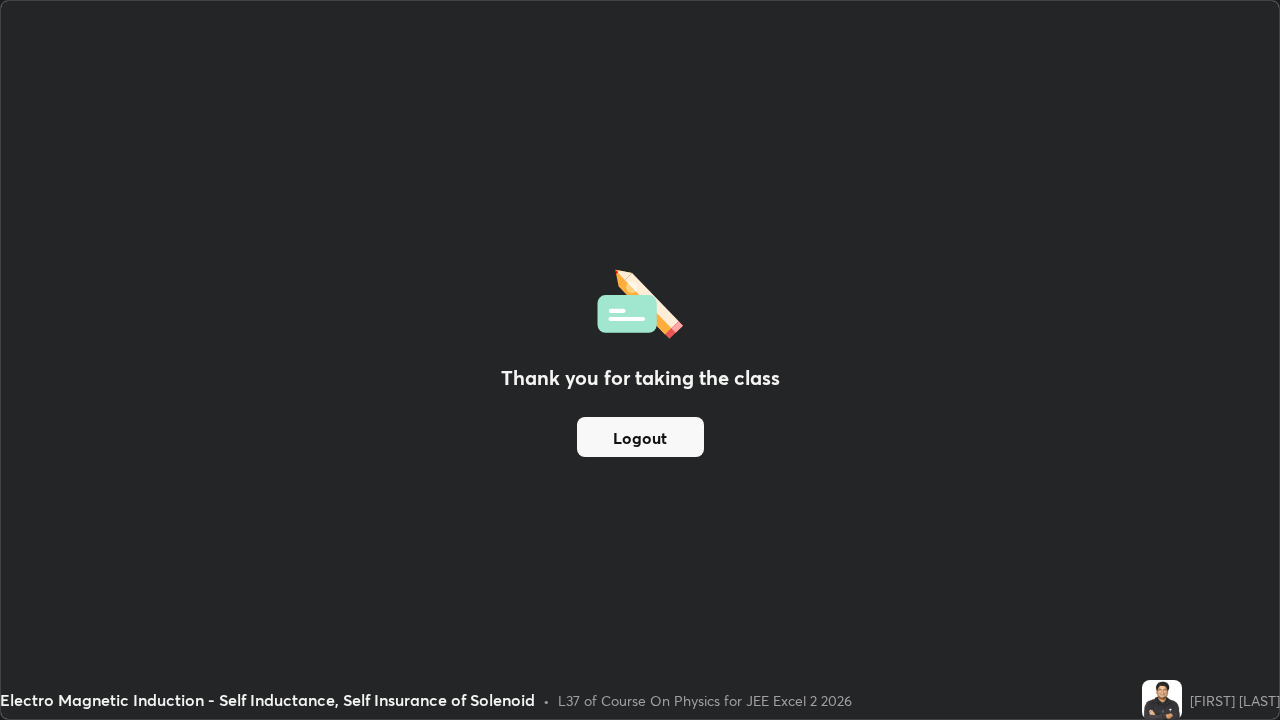 click on "Logout" at bounding box center [640, 437] 